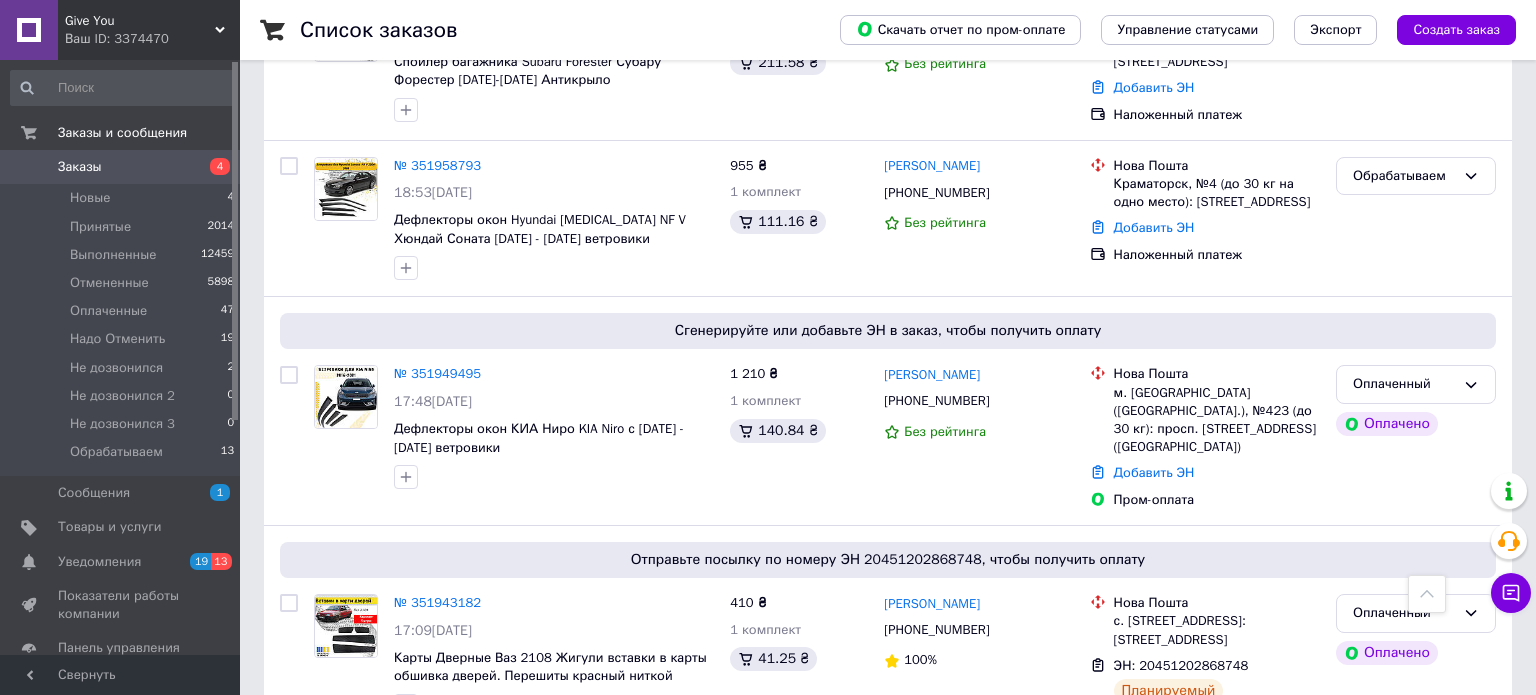 scroll, scrollTop: 2912, scrollLeft: 0, axis: vertical 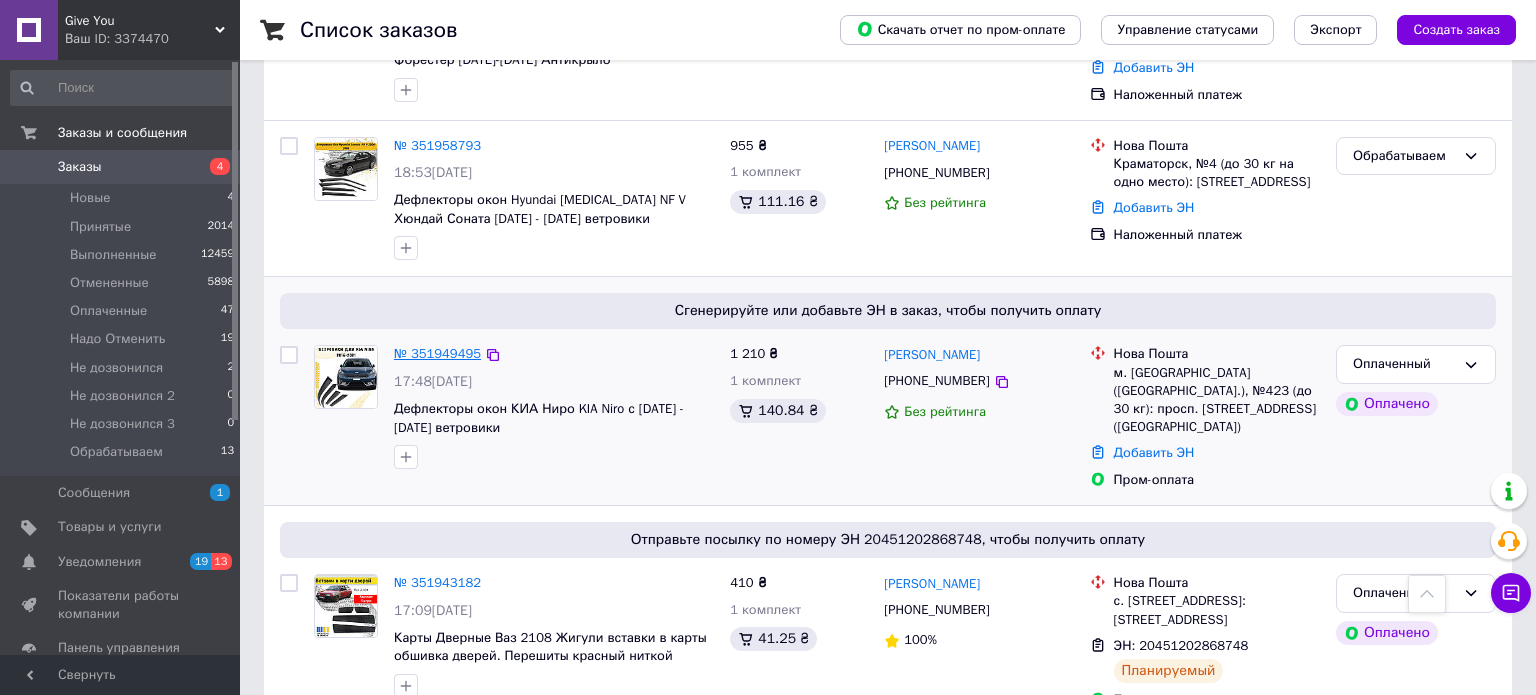 click on "№ 351949495" at bounding box center (437, 353) 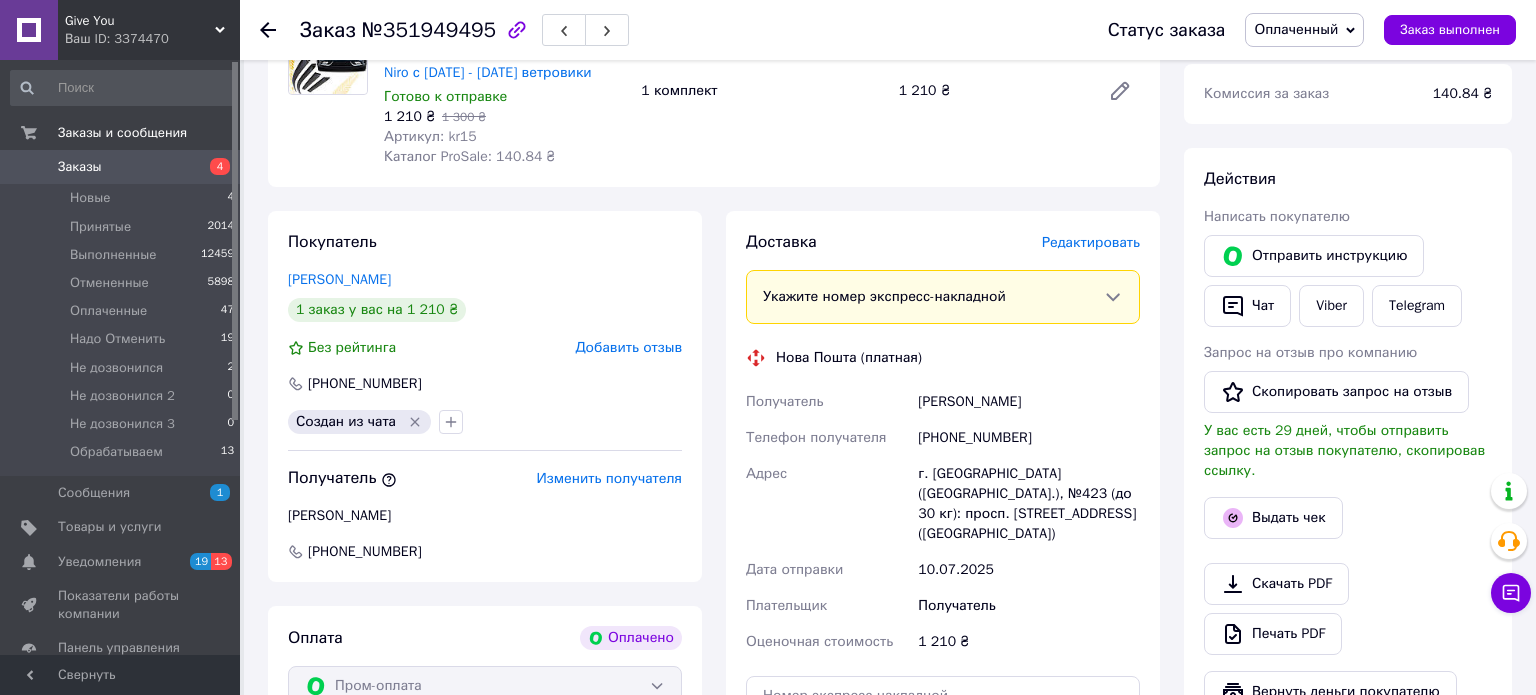 scroll, scrollTop: 283, scrollLeft: 0, axis: vertical 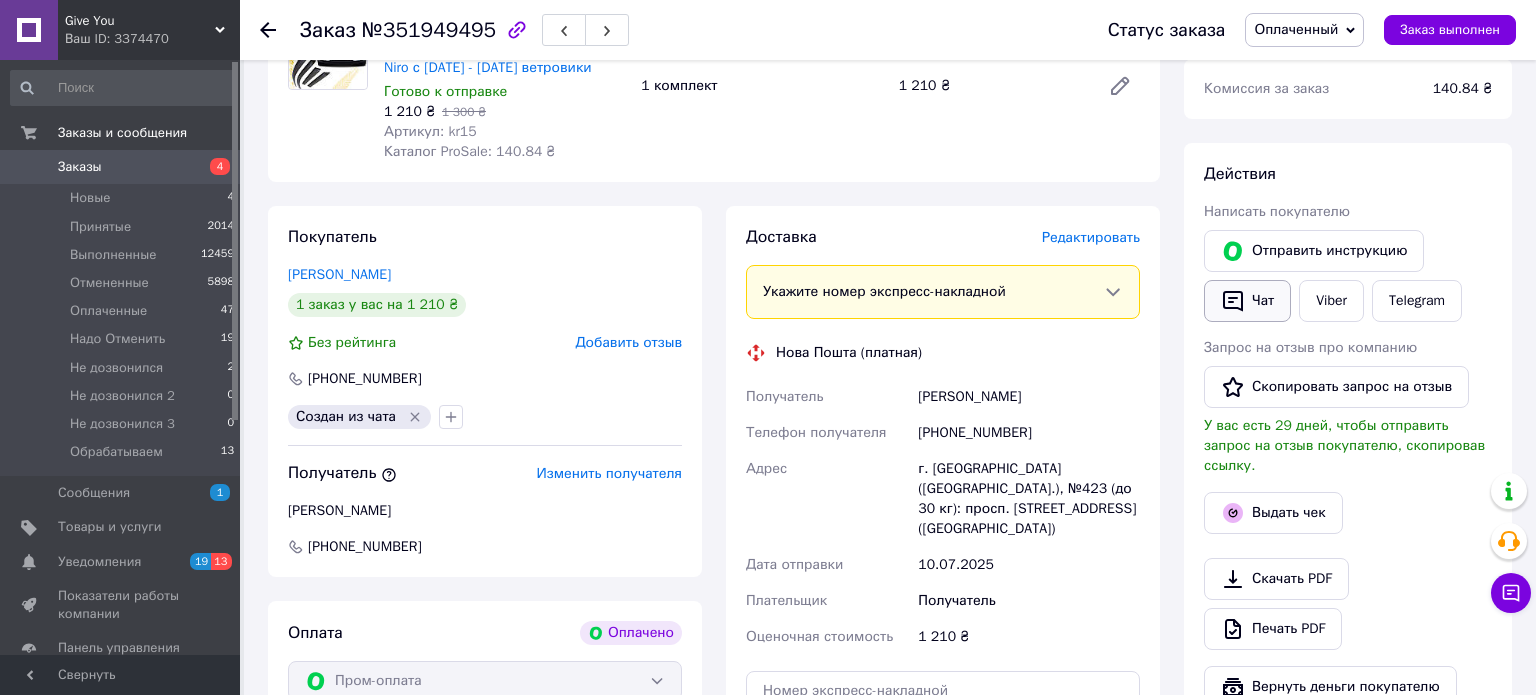 click on "Чат" at bounding box center [1247, 301] 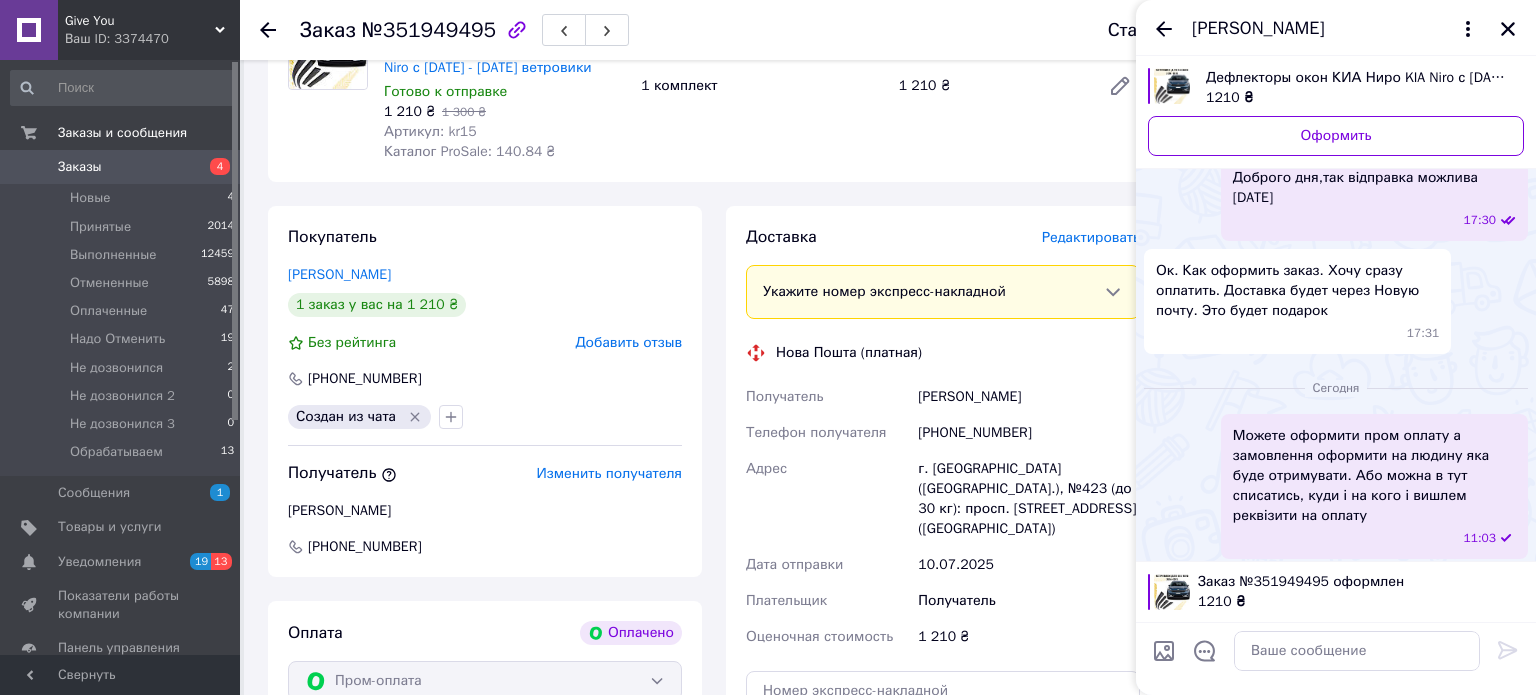 scroll, scrollTop: 131, scrollLeft: 0, axis: vertical 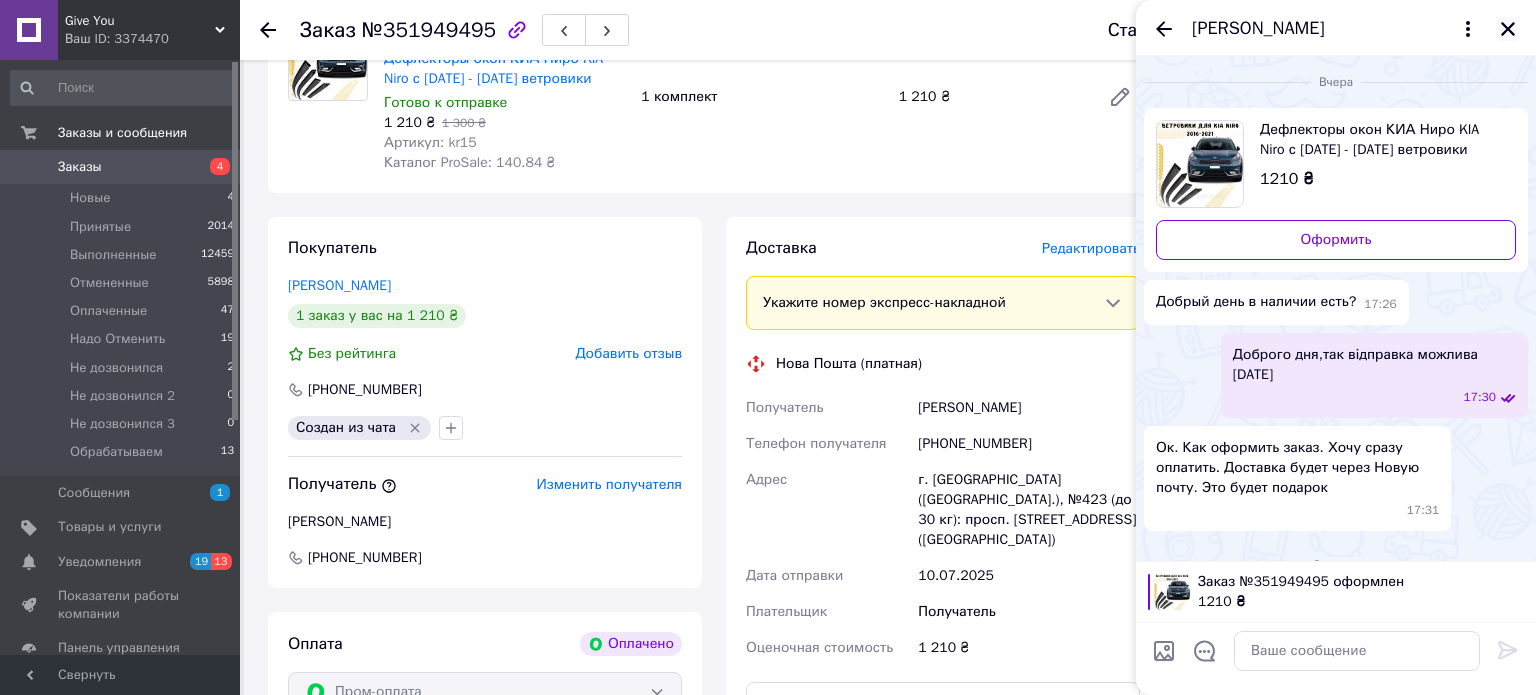 click at bounding box center (1508, 29) 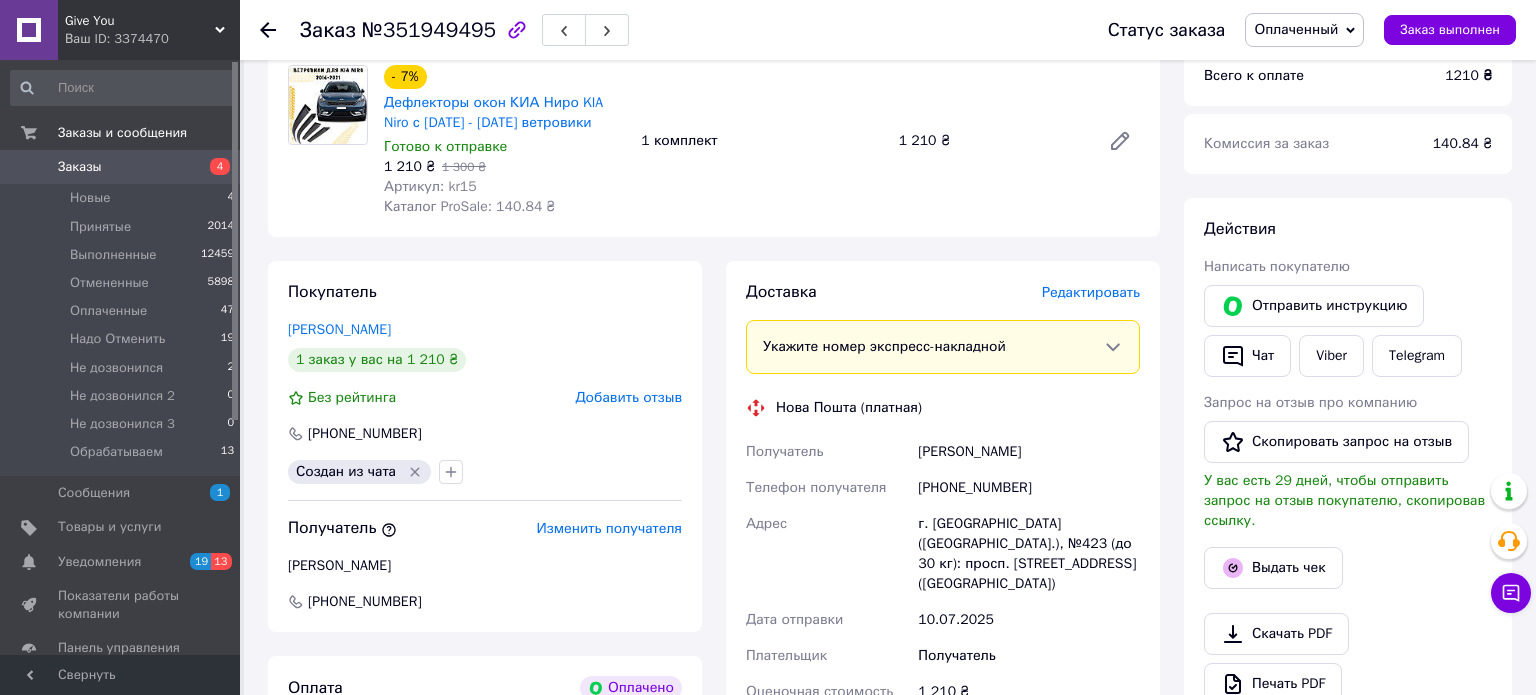 scroll, scrollTop: 252, scrollLeft: 0, axis: vertical 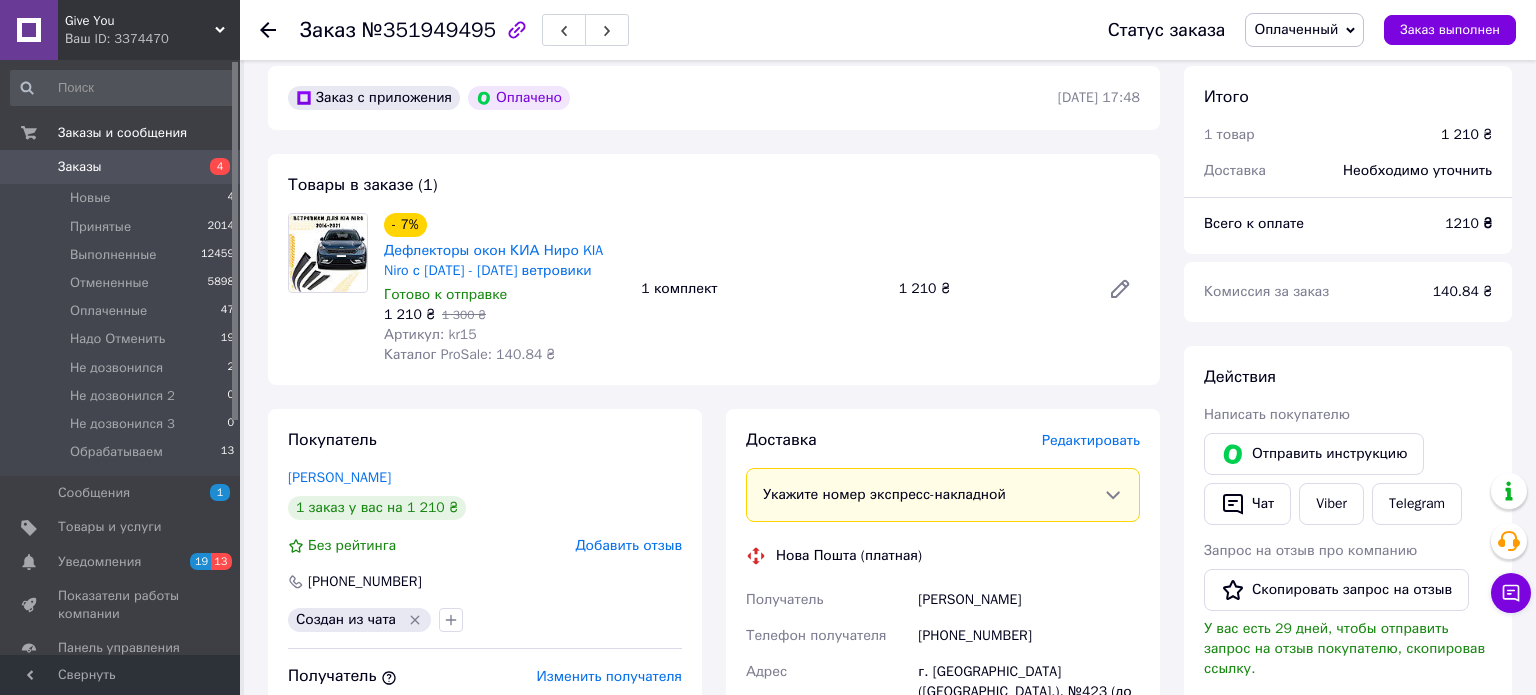 click on "Редактировать" at bounding box center [1091, 440] 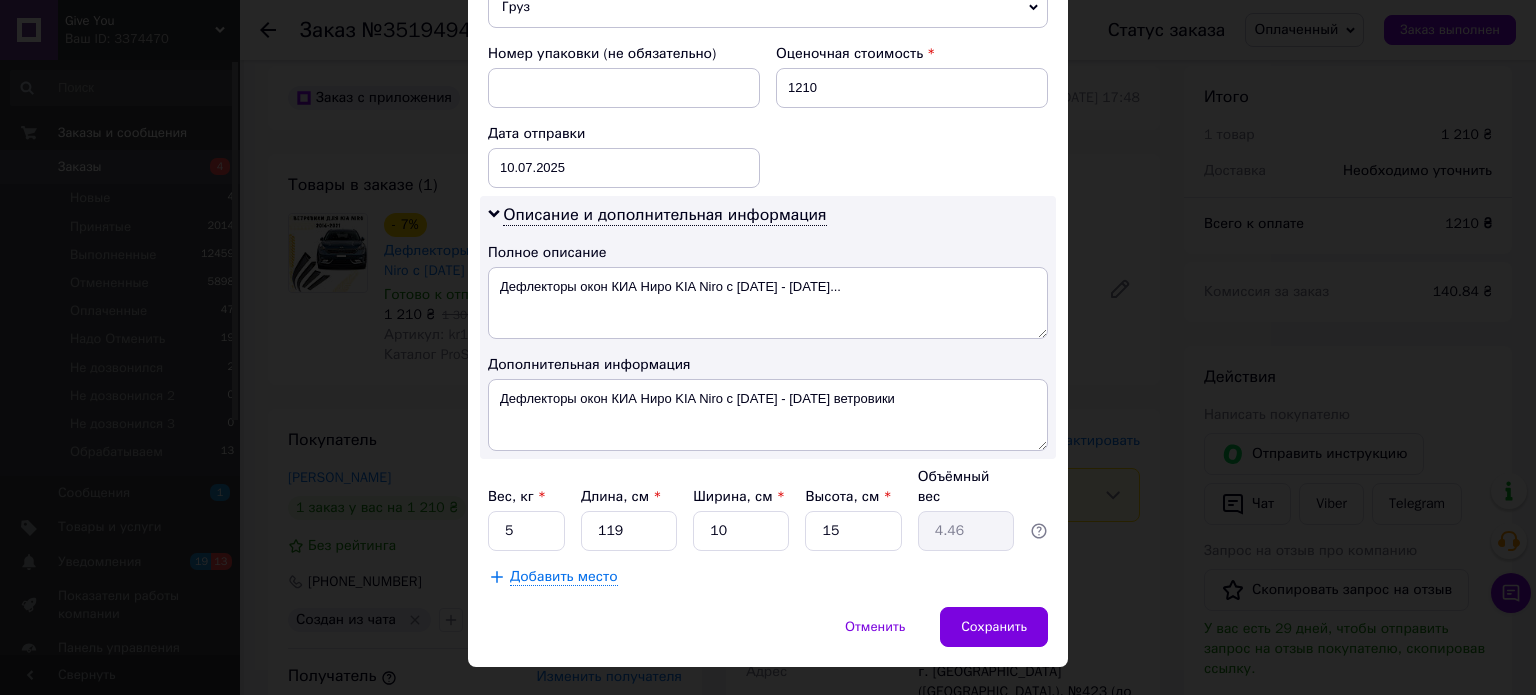 scroll, scrollTop: 871, scrollLeft: 0, axis: vertical 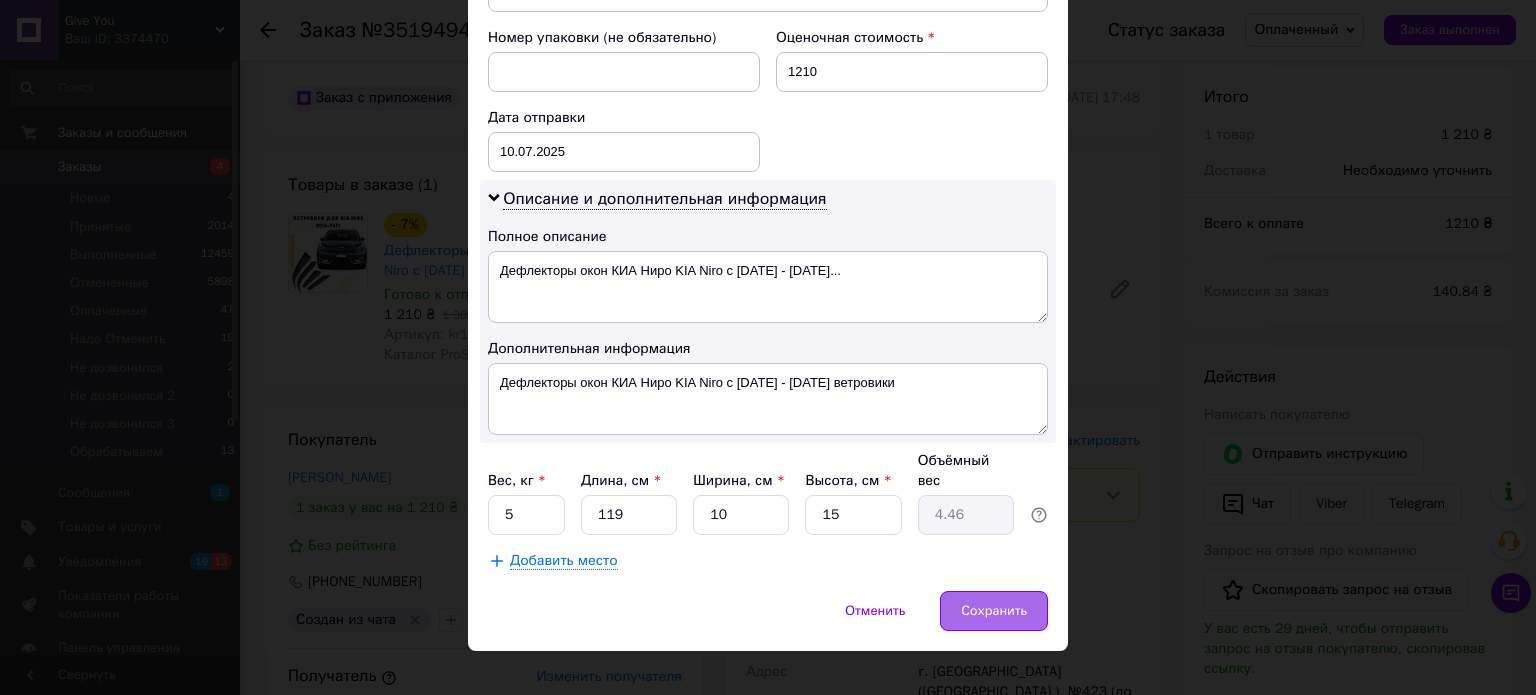 click on "Сохранить" at bounding box center (994, 611) 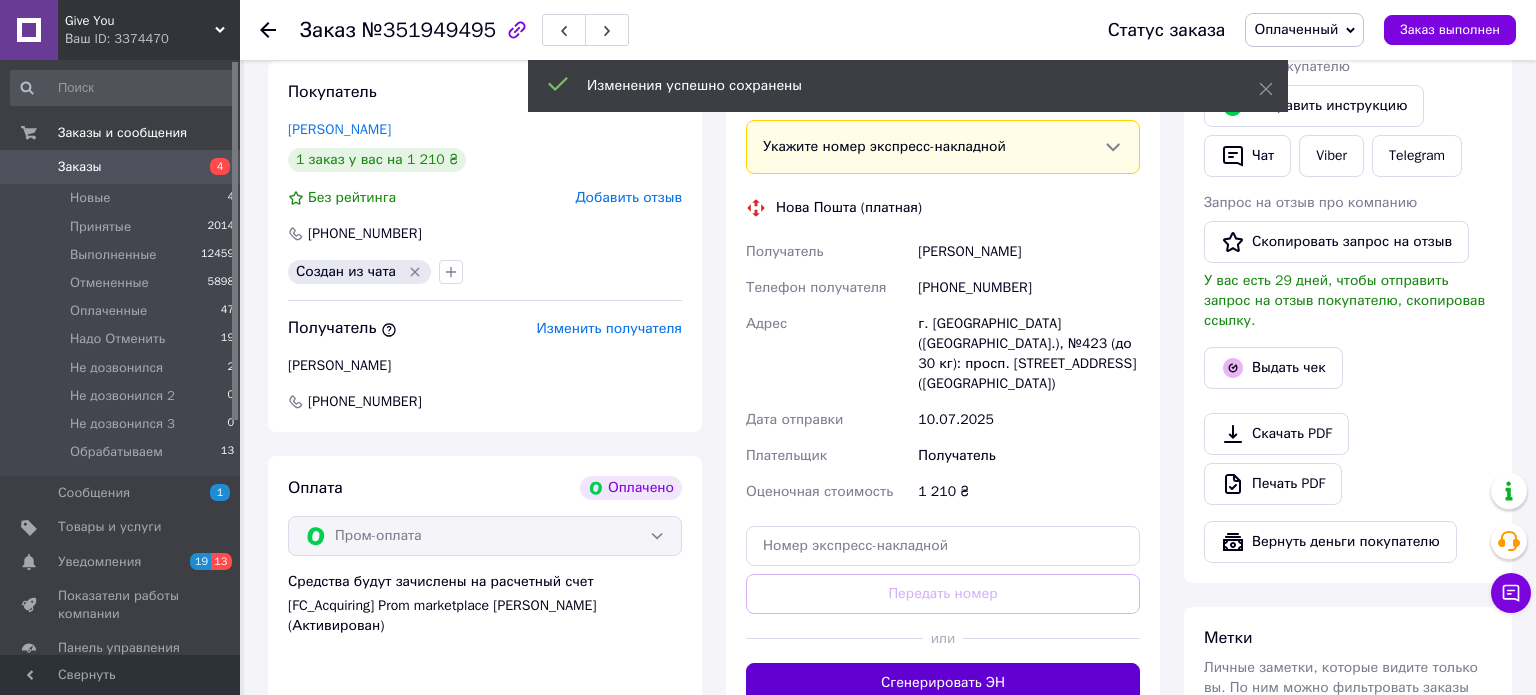 scroll, scrollTop: 600, scrollLeft: 0, axis: vertical 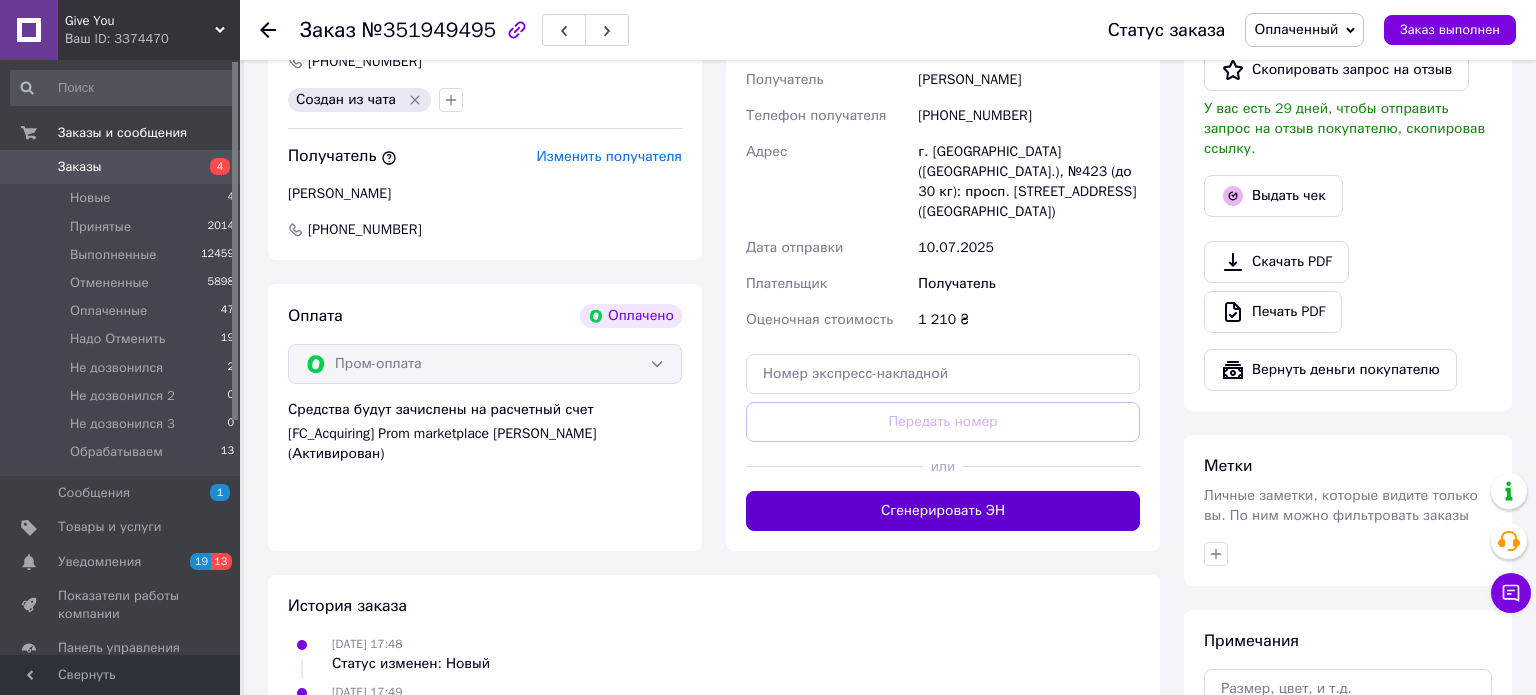 click on "Сгенерировать ЭН" at bounding box center (943, 511) 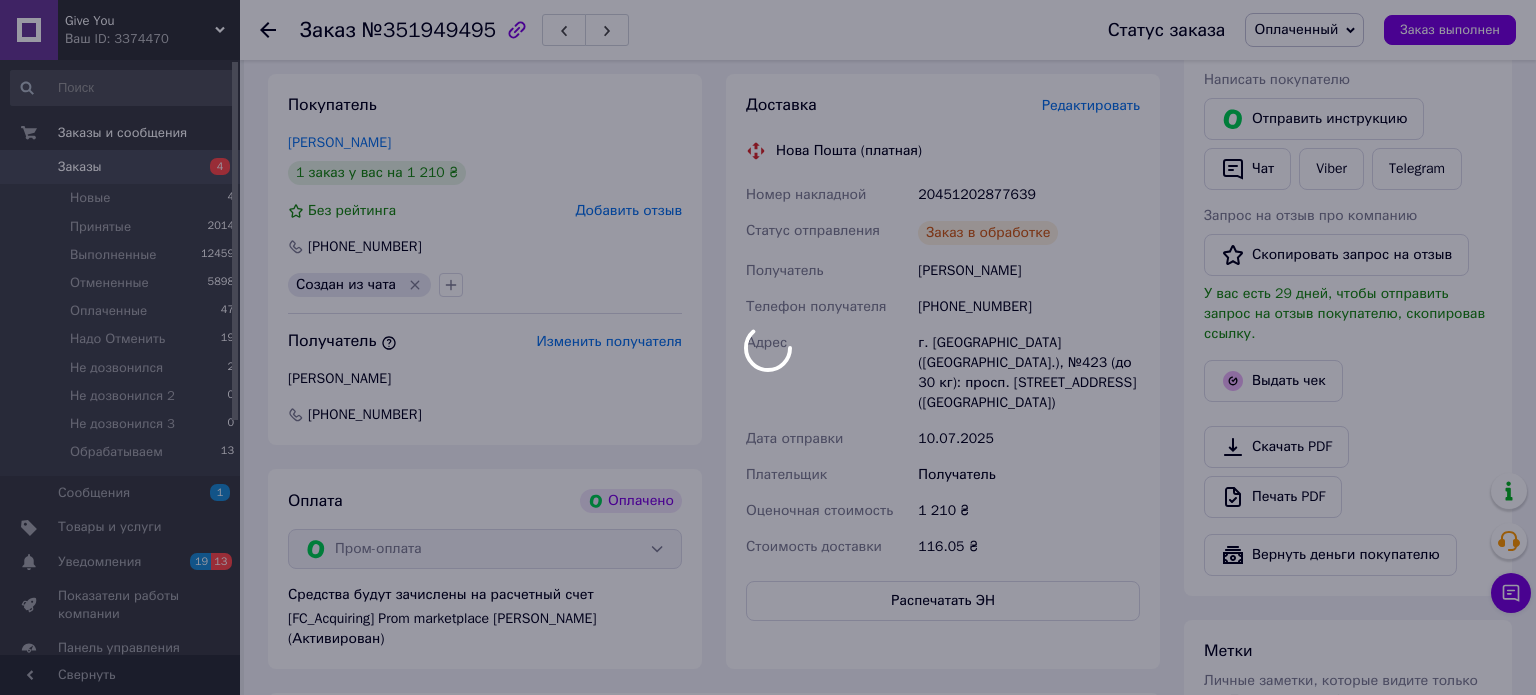 scroll, scrollTop: 386, scrollLeft: 0, axis: vertical 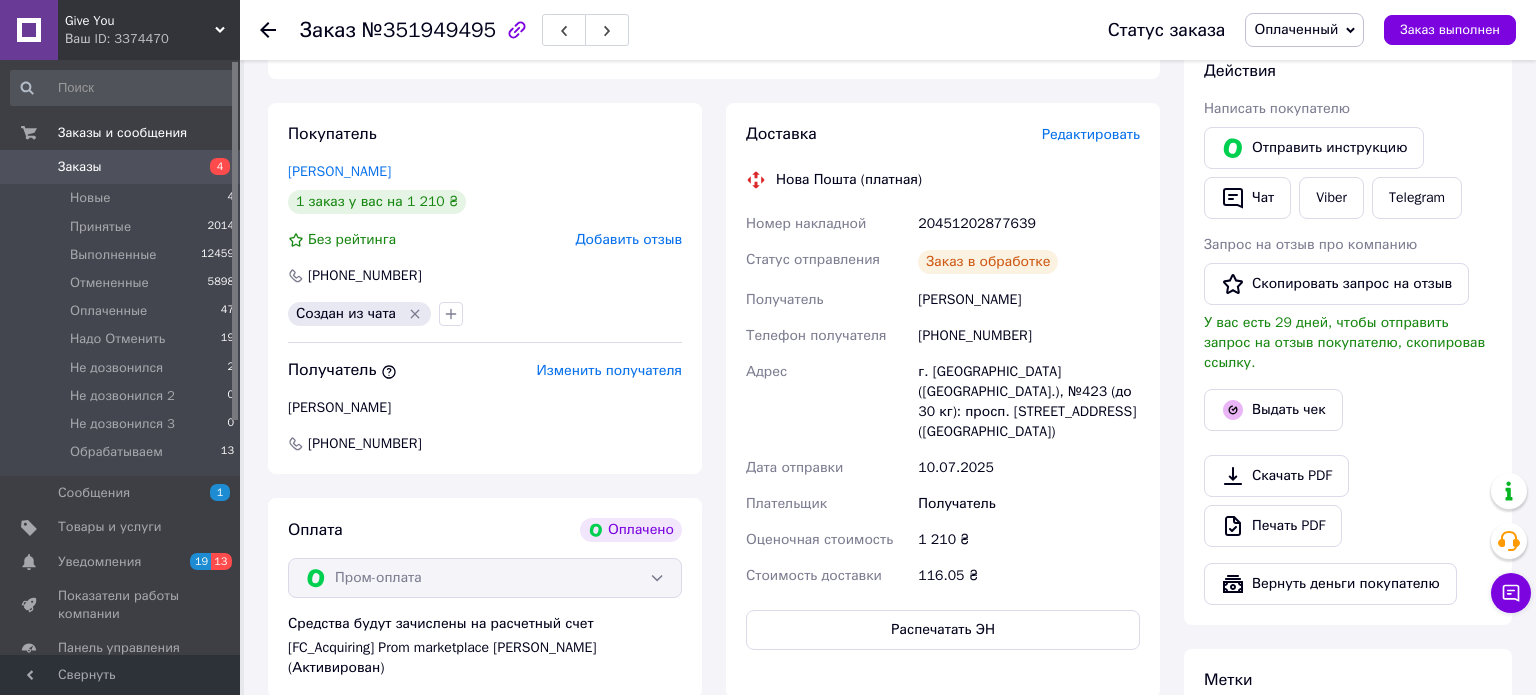 click on "20451202877639" at bounding box center (1029, 224) 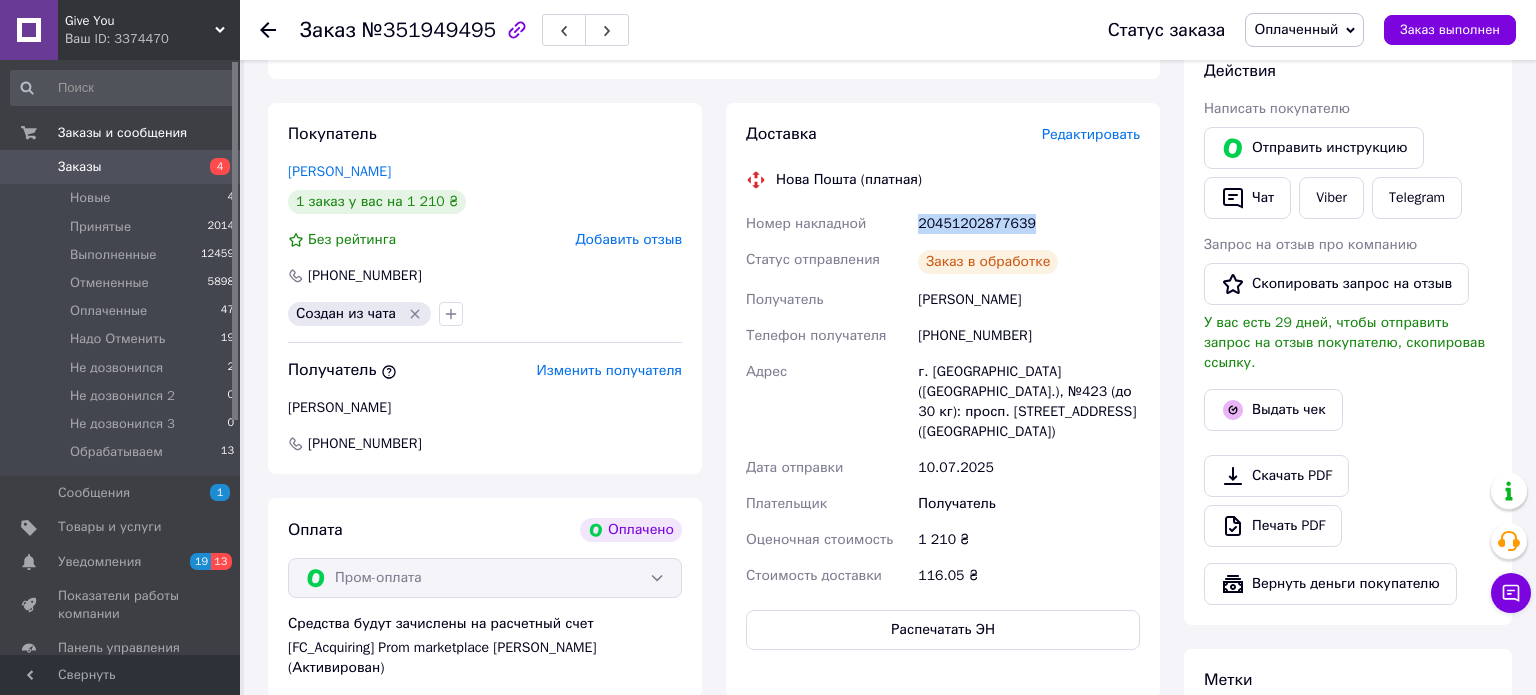 click on "20451202877639" at bounding box center (1029, 224) 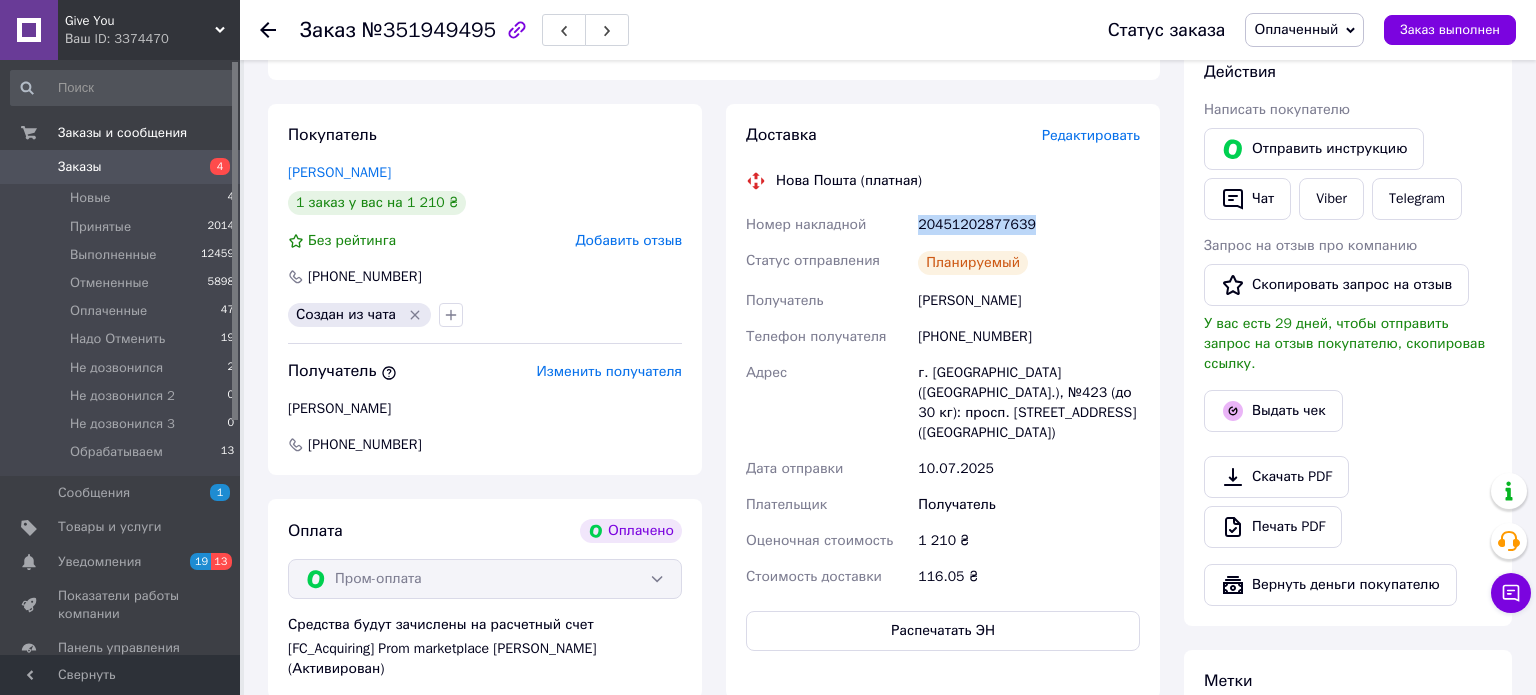 scroll, scrollTop: 0, scrollLeft: 0, axis: both 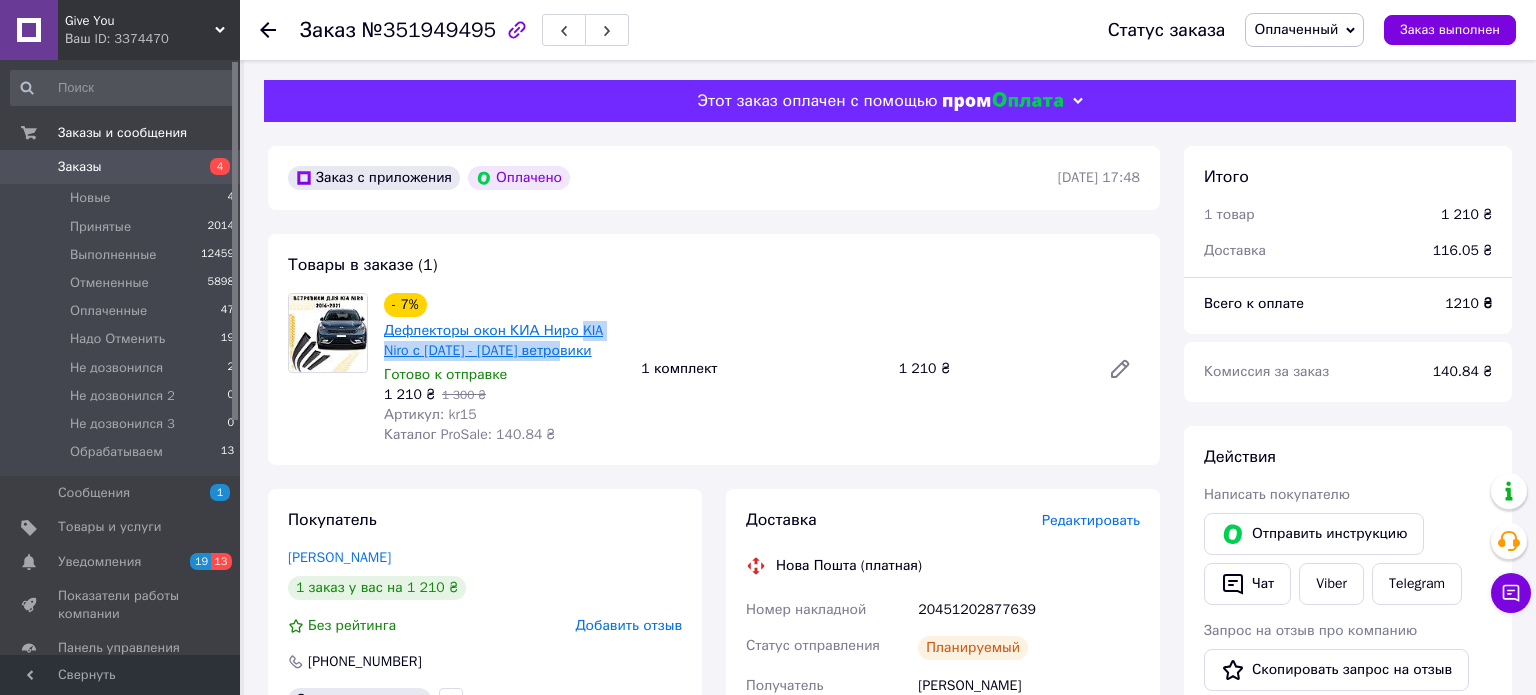 drag, startPoint x: 586, startPoint y: 354, endPoint x: 579, endPoint y: 331, distance: 24.04163 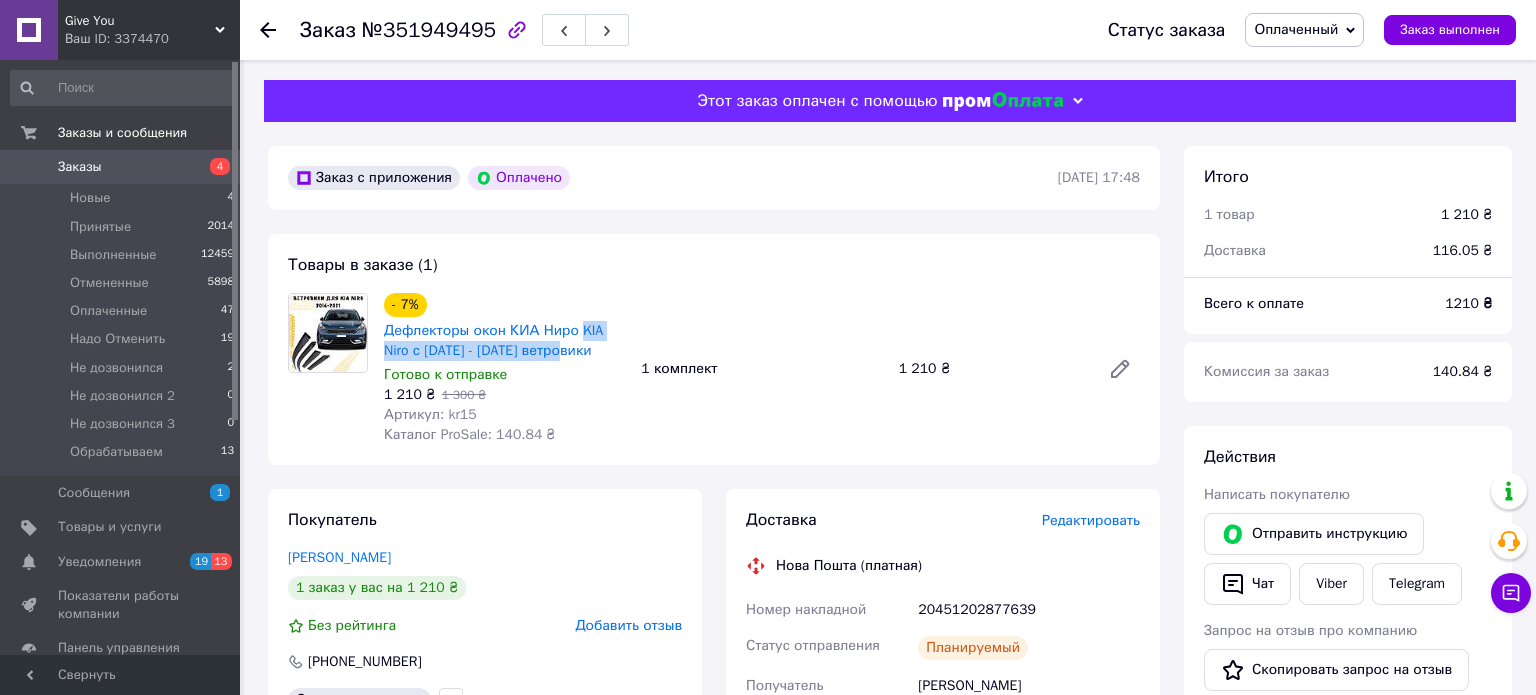 copy on "KIA Niro с 2016 - 2021 ветровики" 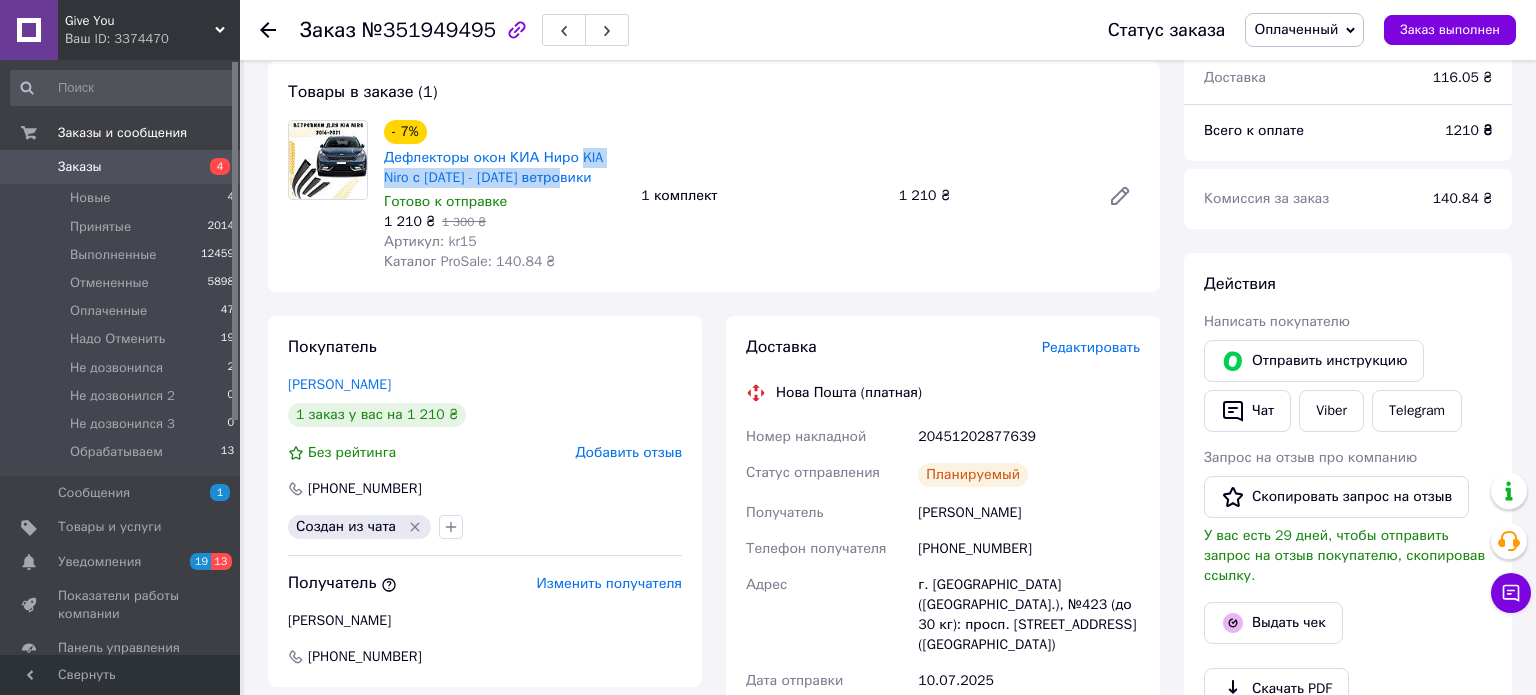 scroll, scrollTop: 216, scrollLeft: 0, axis: vertical 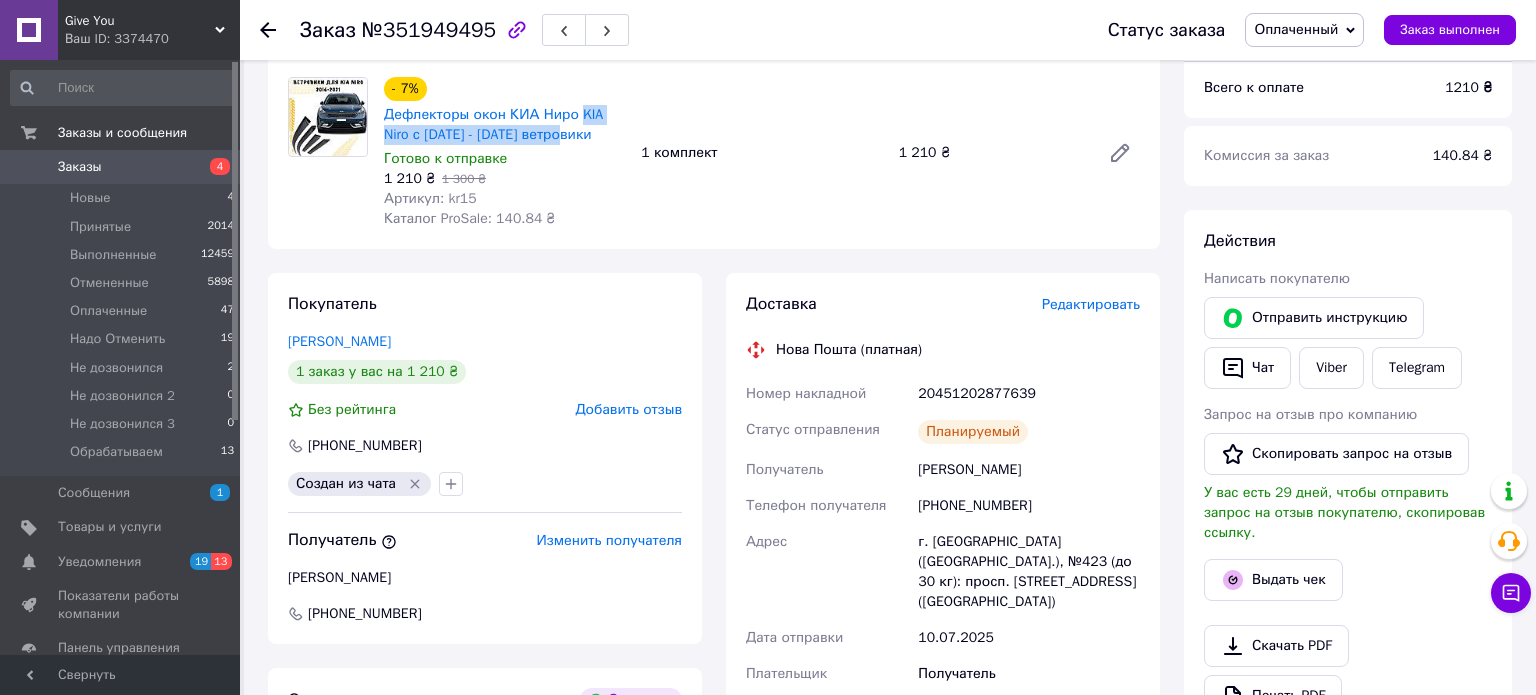 click on "г. Киев (Киевская обл.), №423 (до 30 кг): просп. Оболонский, 19 (ТЦ Smart Plaza Obolon)" at bounding box center [1029, 572] 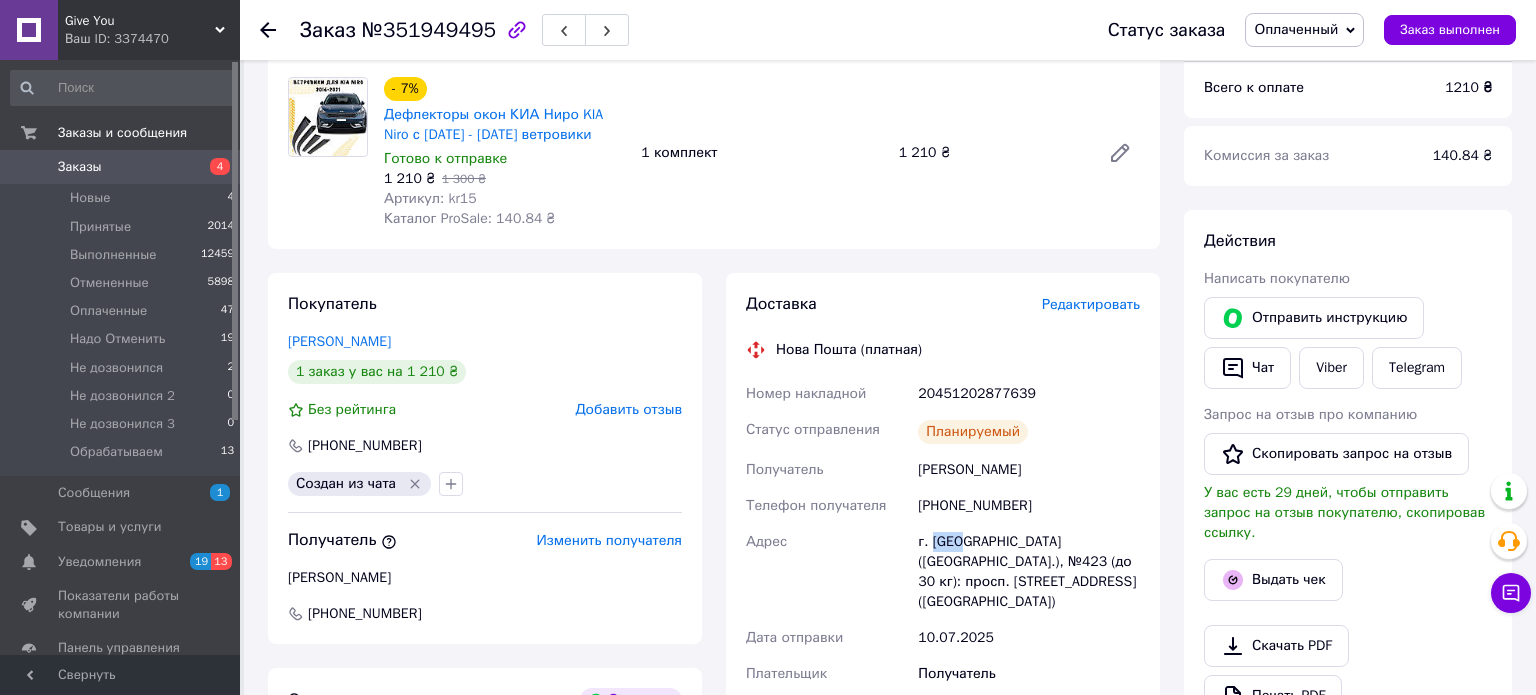 click on "г. Киев (Киевская обл.), №423 (до 30 кг): просп. Оболонский, 19 (ТЦ Smart Plaza Obolon)" at bounding box center (1029, 572) 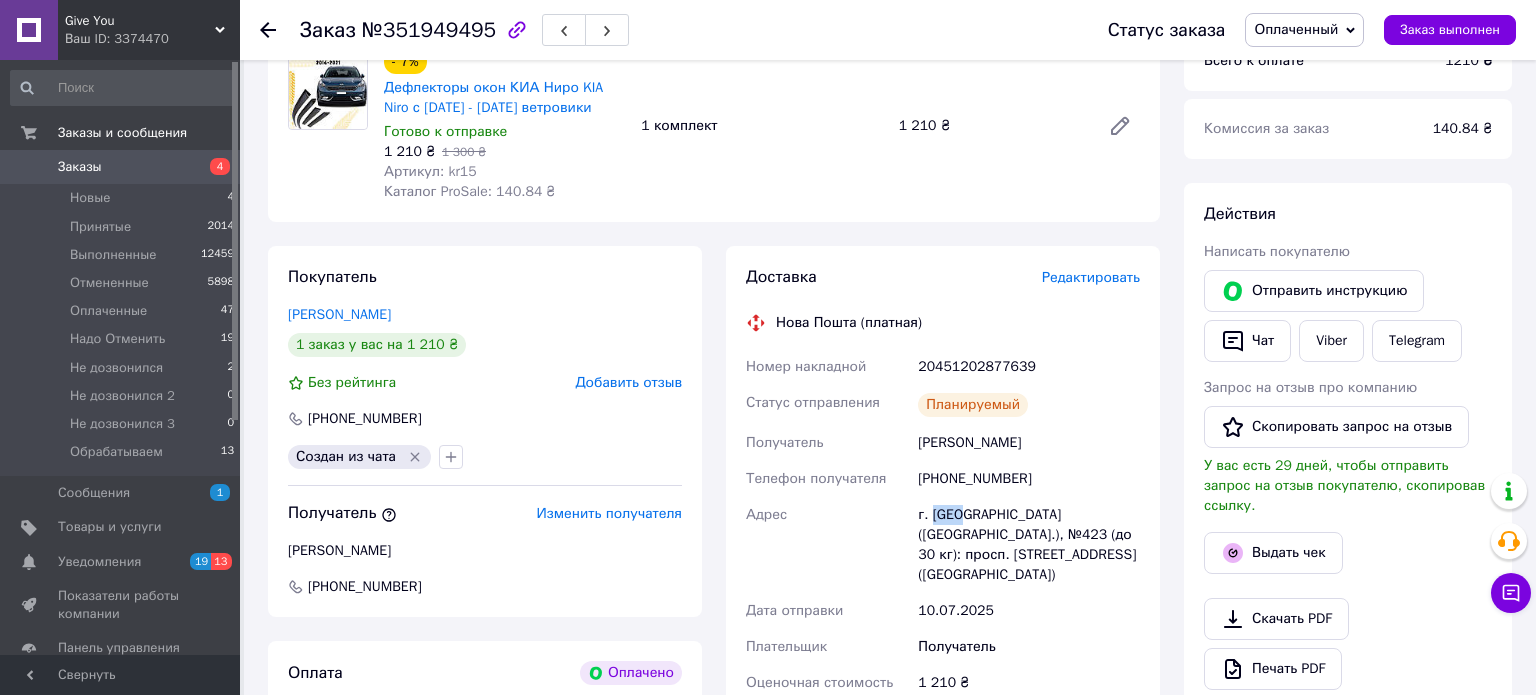 scroll, scrollTop: 248, scrollLeft: 0, axis: vertical 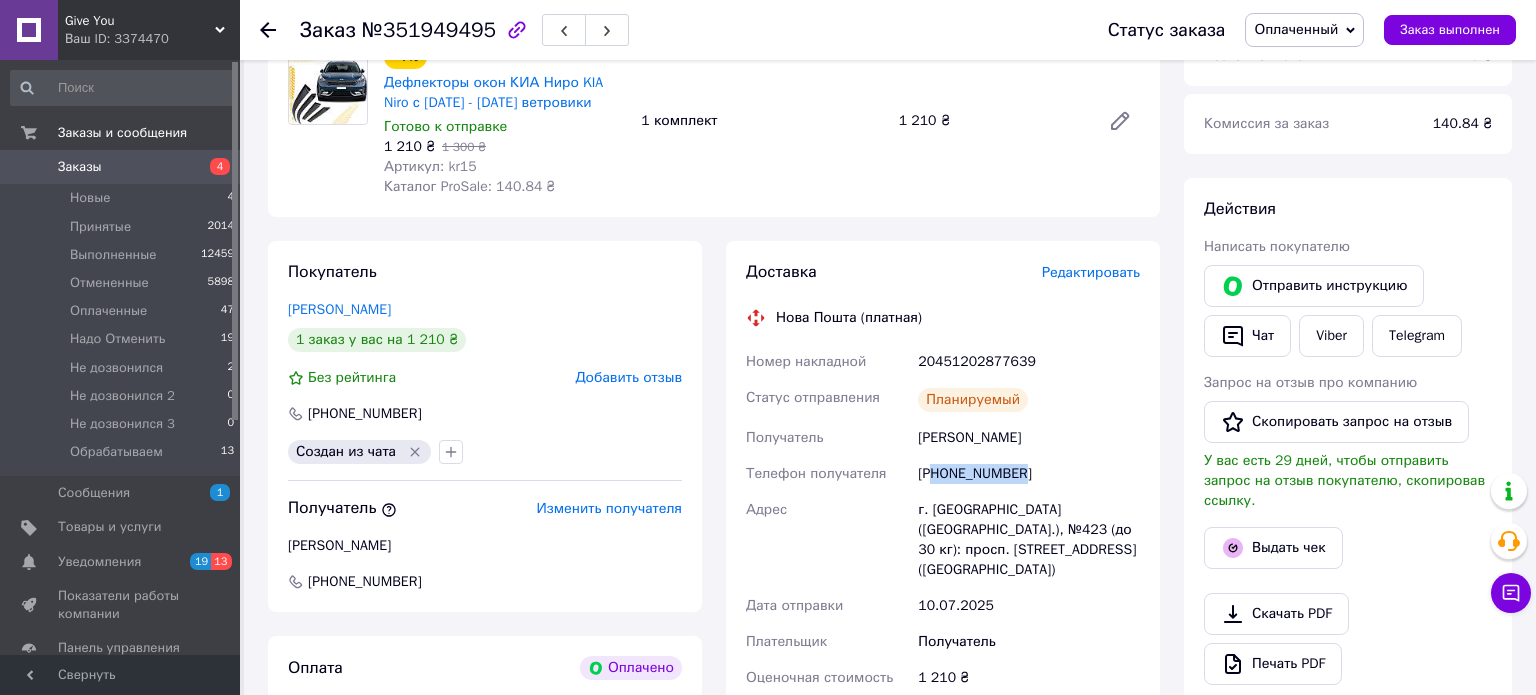 drag, startPoint x: 959, startPoint y: 473, endPoint x: 1045, endPoint y: 485, distance: 86.833176 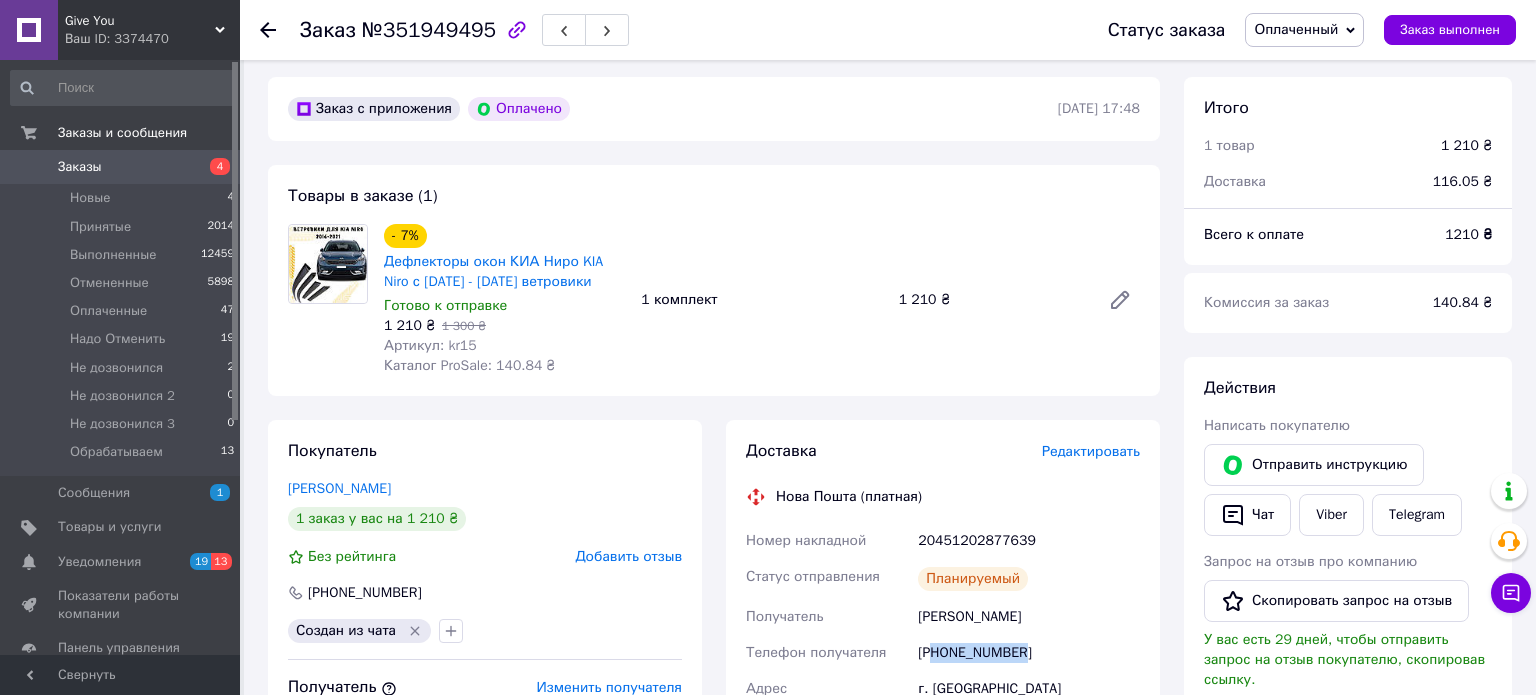 scroll, scrollTop: 0, scrollLeft: 0, axis: both 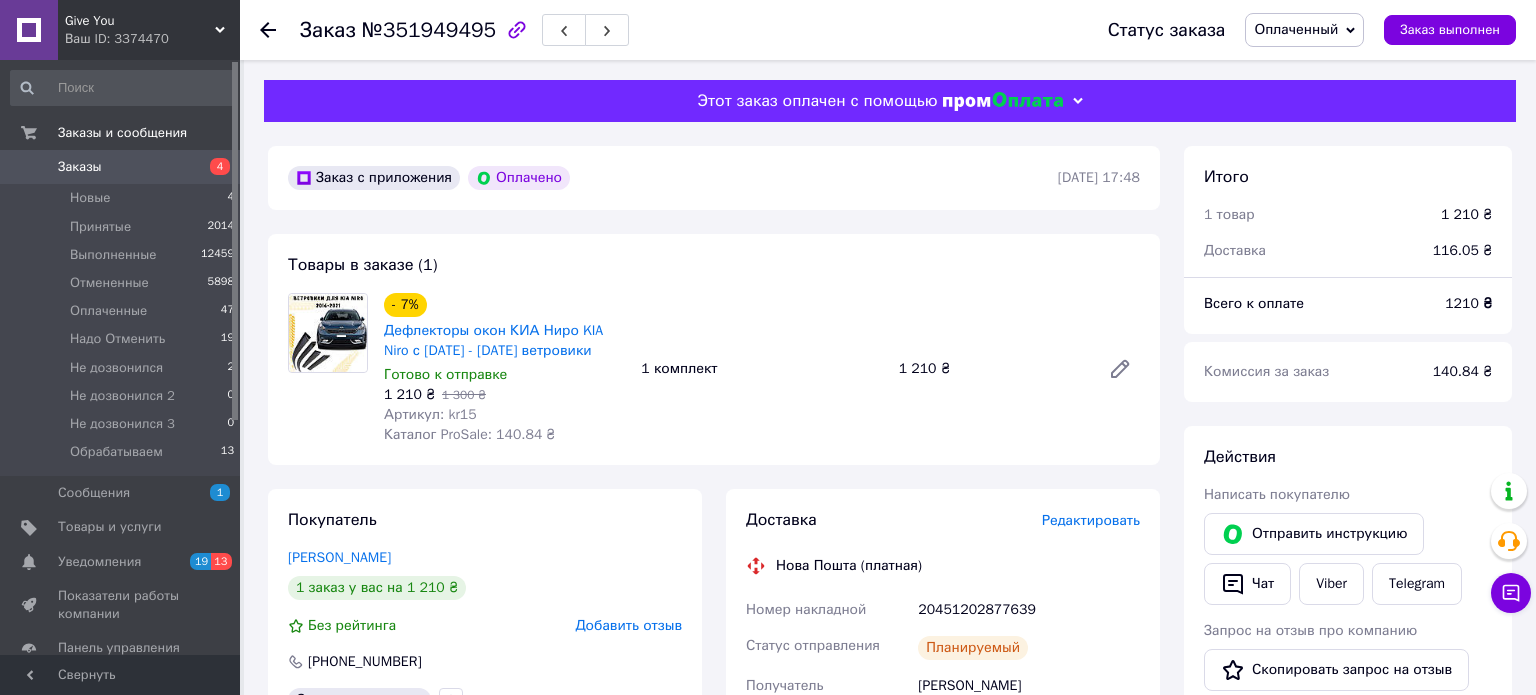 click 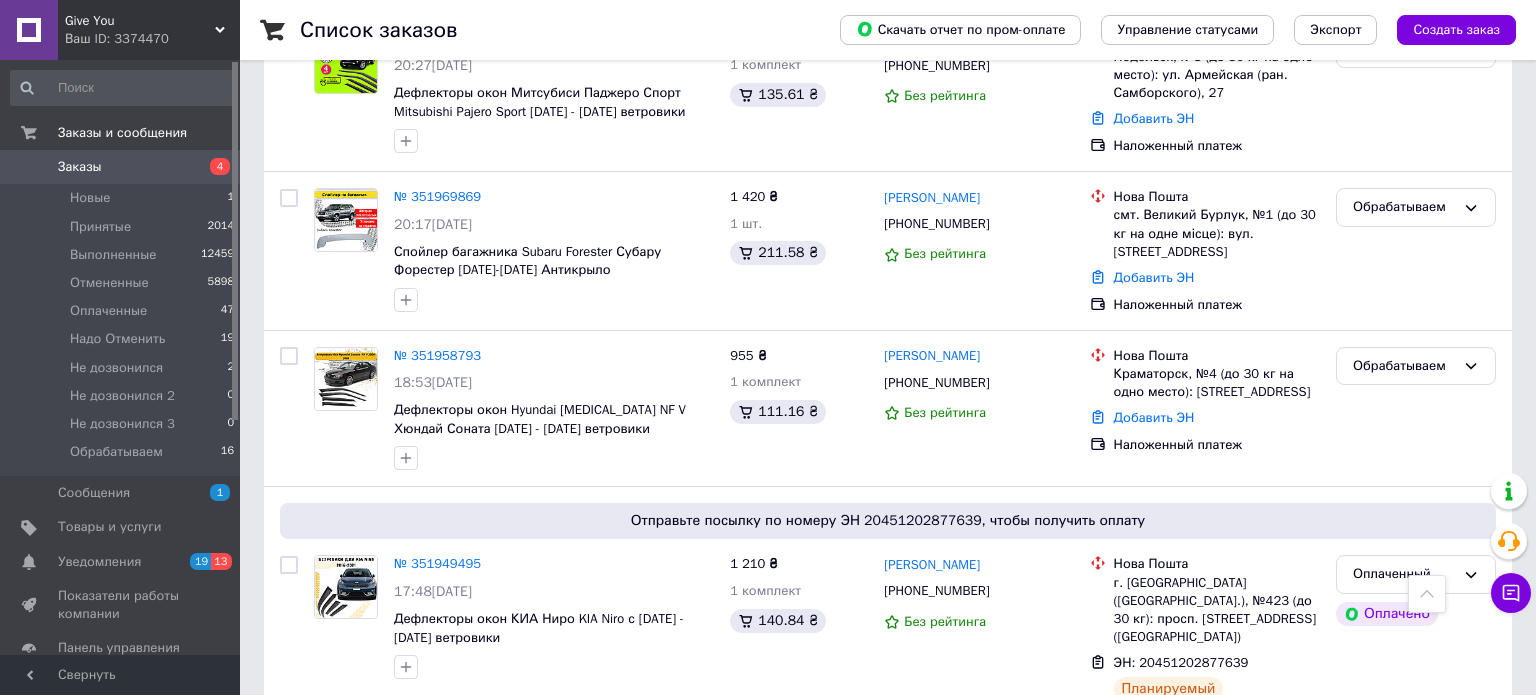scroll, scrollTop: 2735, scrollLeft: 0, axis: vertical 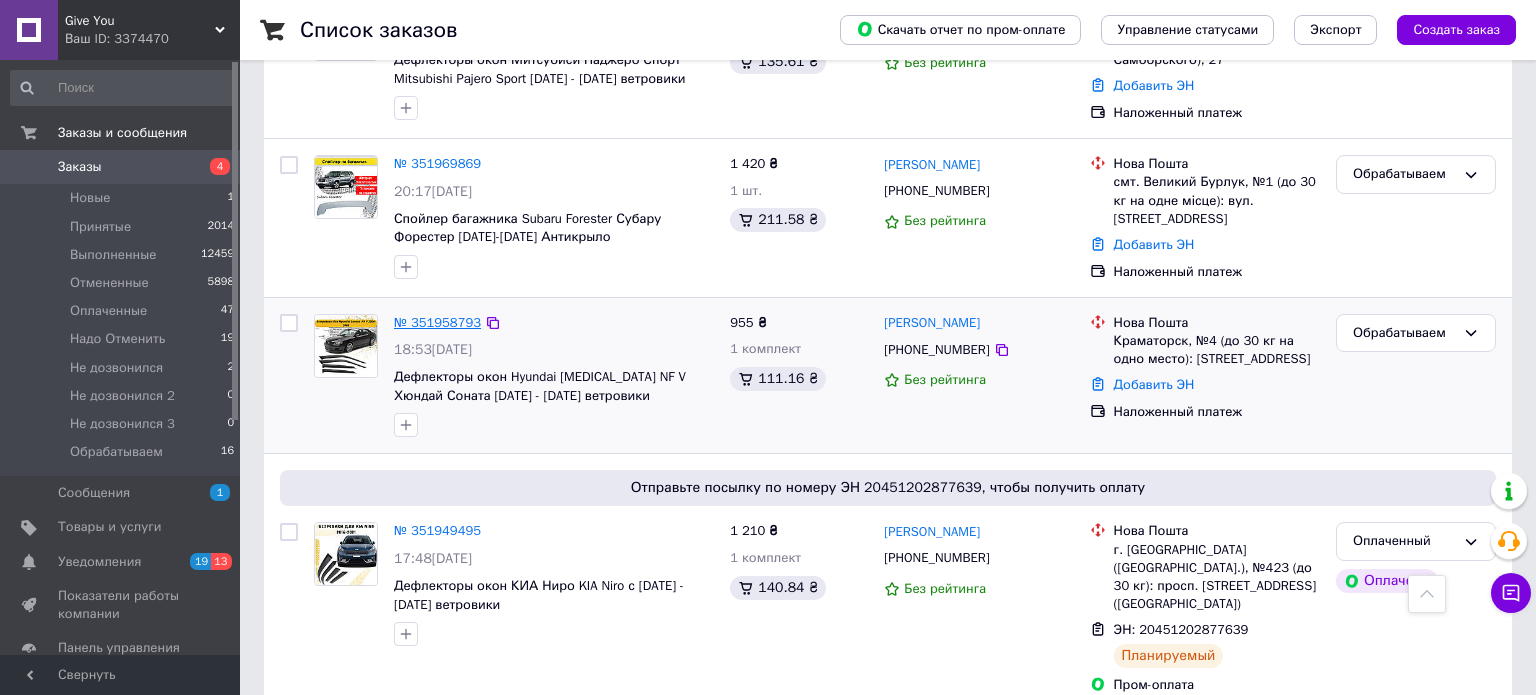 click on "№ 351958793" at bounding box center [437, 322] 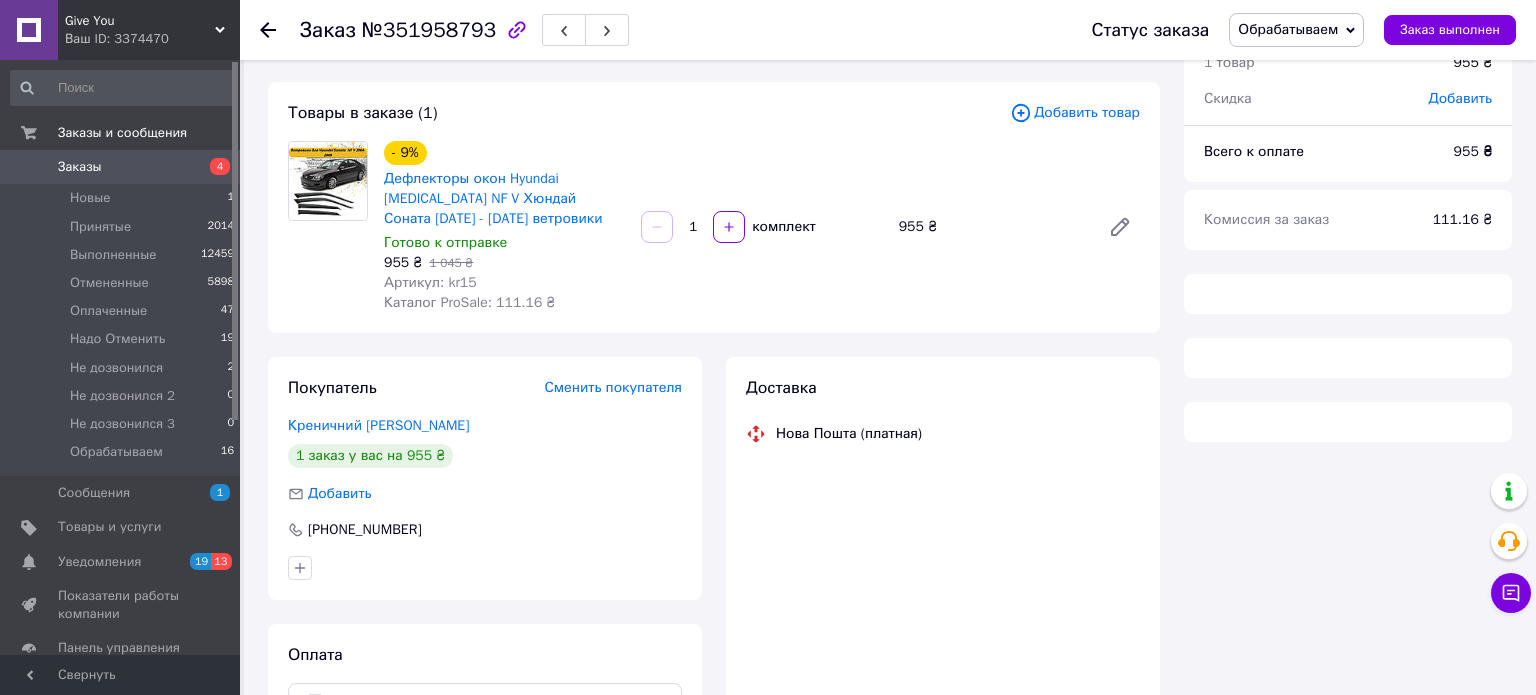 scroll, scrollTop: 0, scrollLeft: 0, axis: both 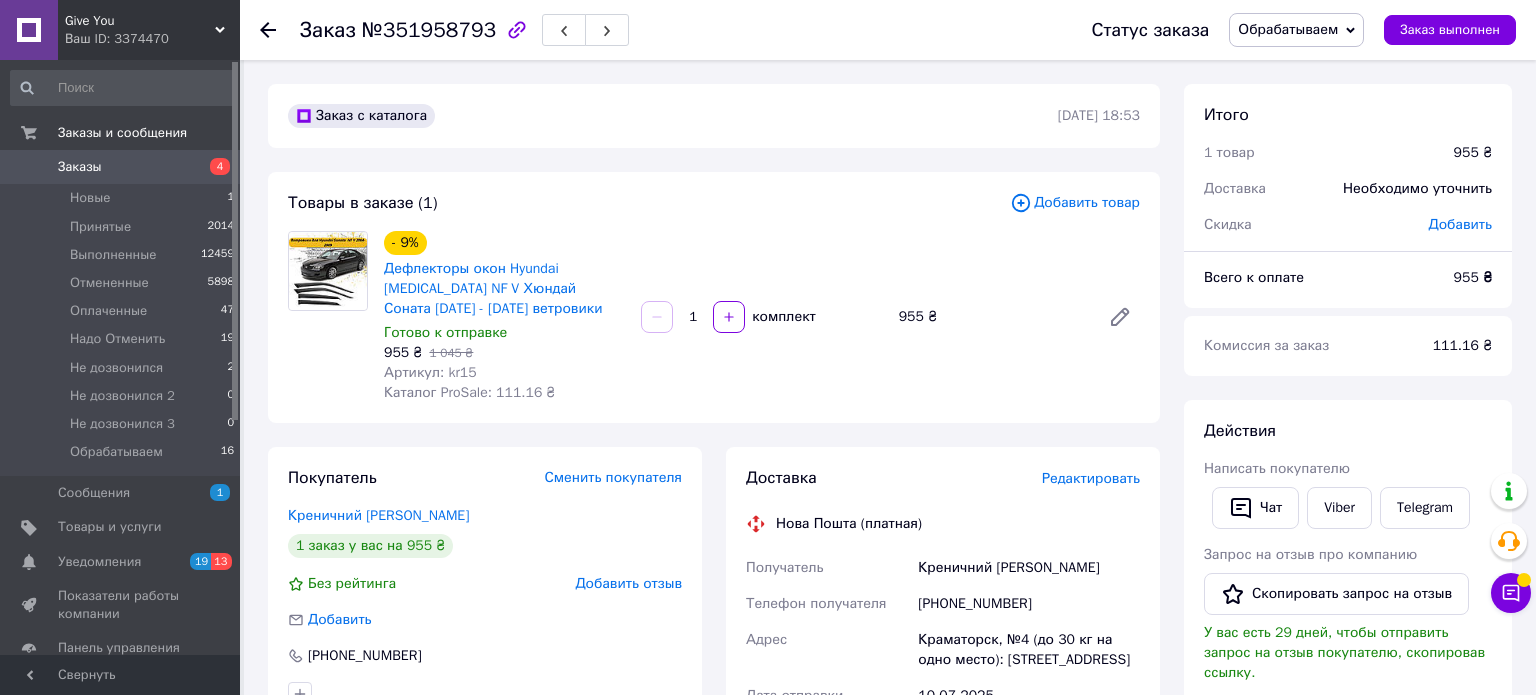 click on "Обрабатываем" at bounding box center (1296, 30) 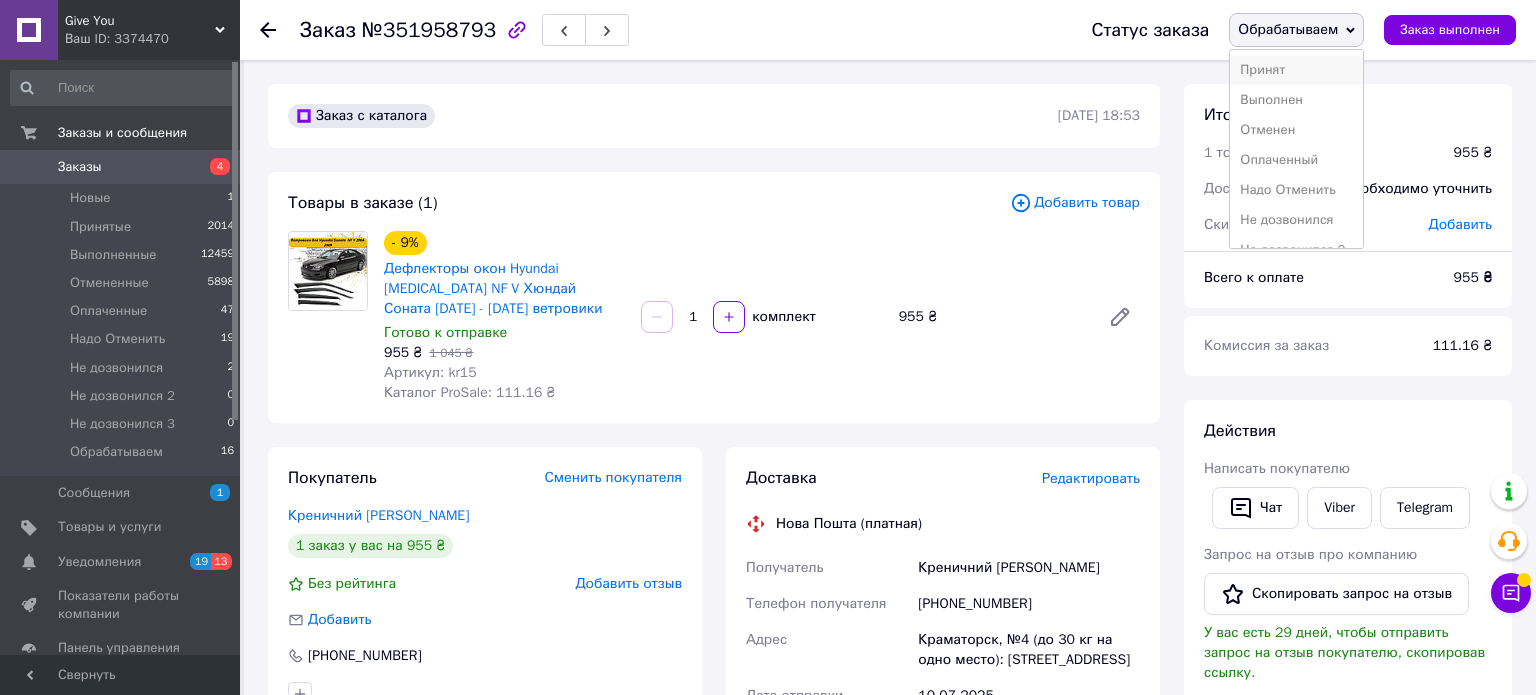click on "Принят" at bounding box center (1296, 70) 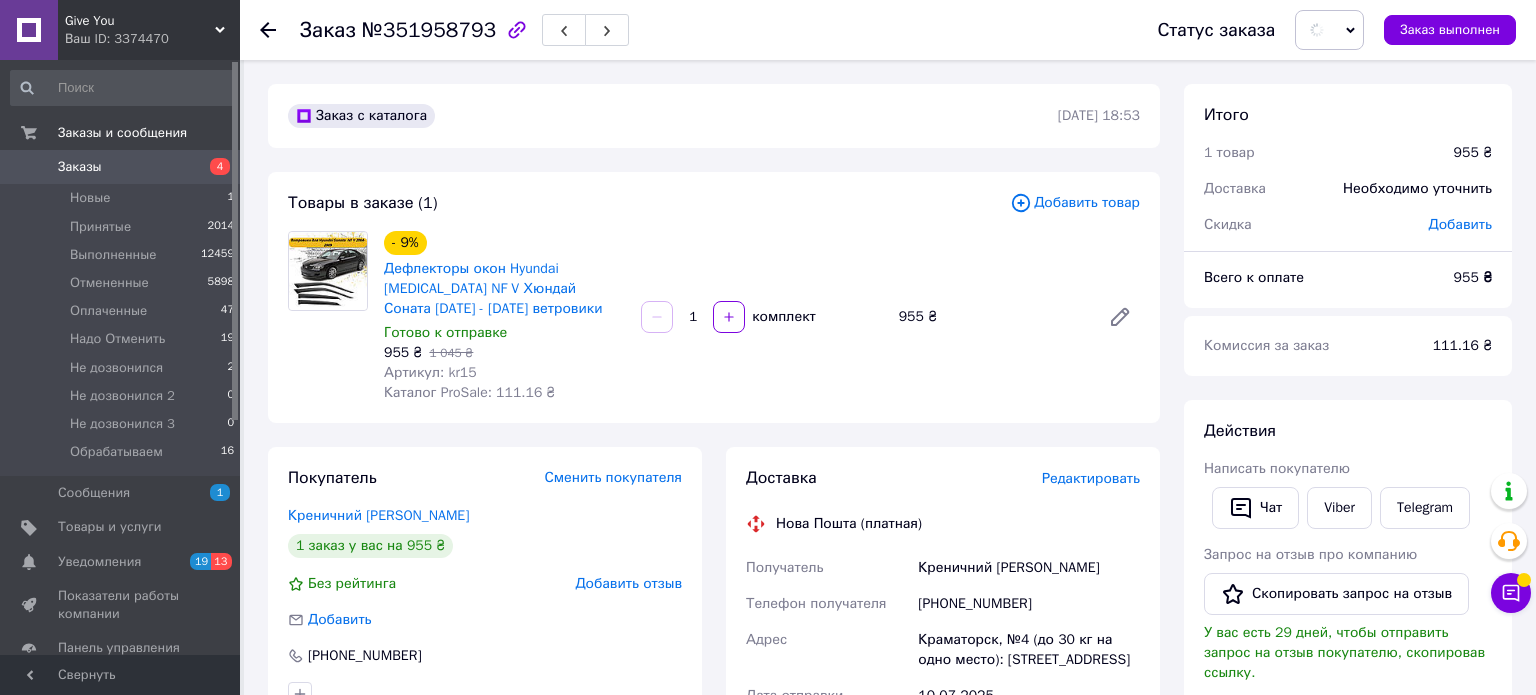 click on "Редактировать" at bounding box center [1091, 478] 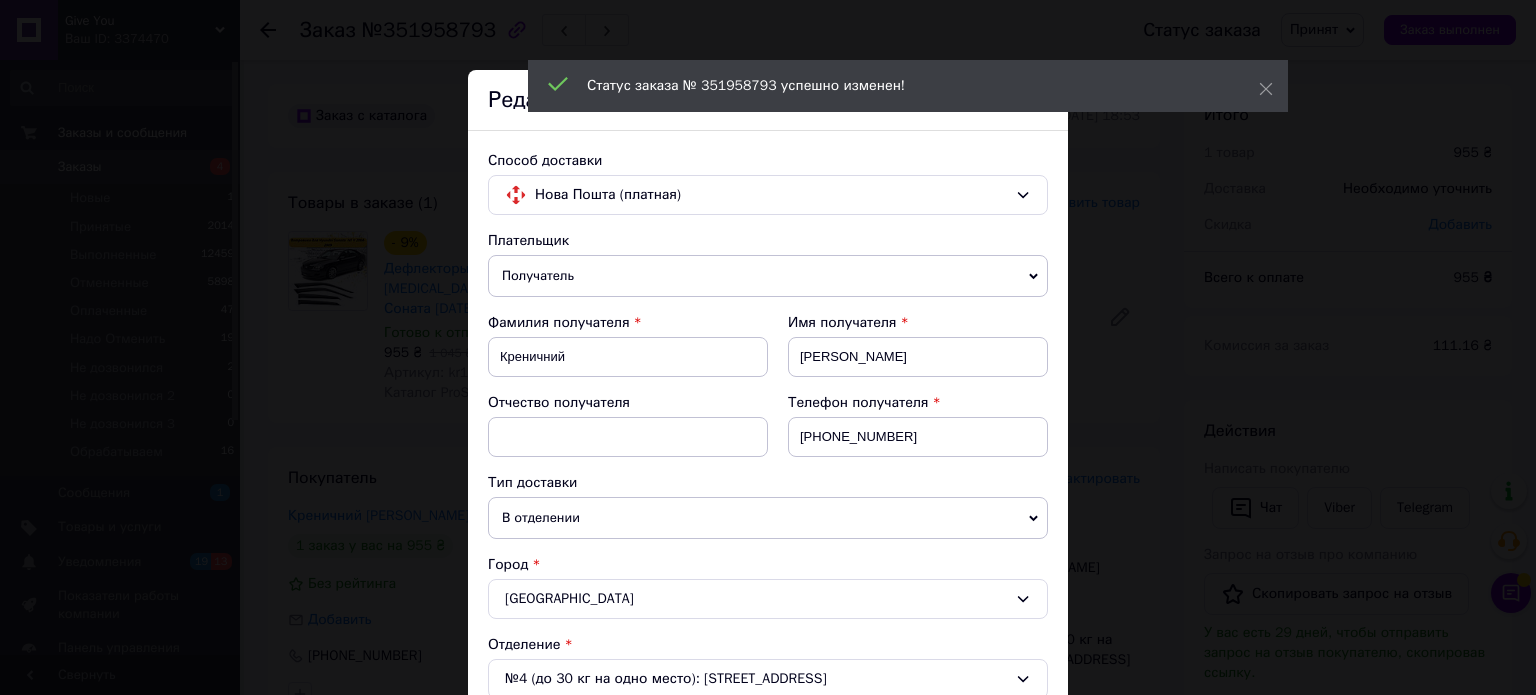 scroll, scrollTop: 1068, scrollLeft: 0, axis: vertical 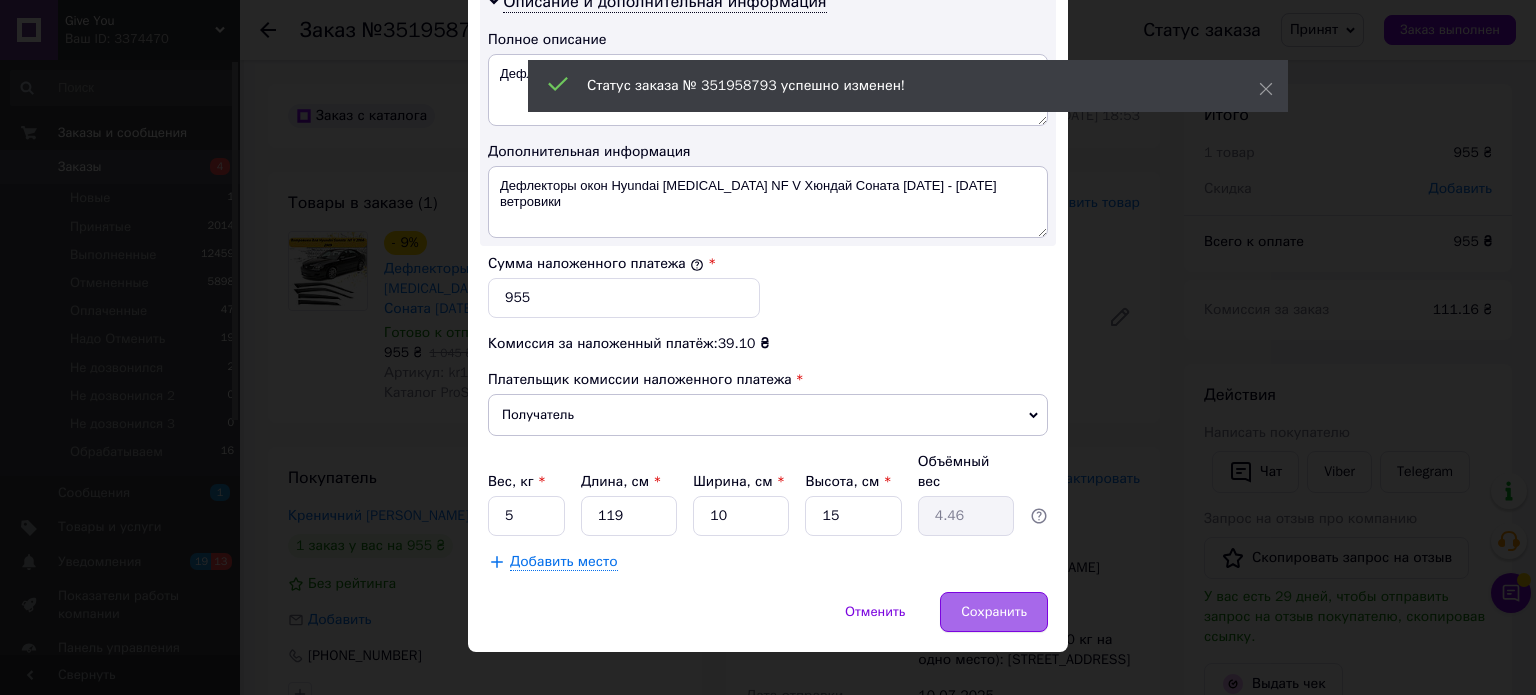click on "Сохранить" at bounding box center (994, 612) 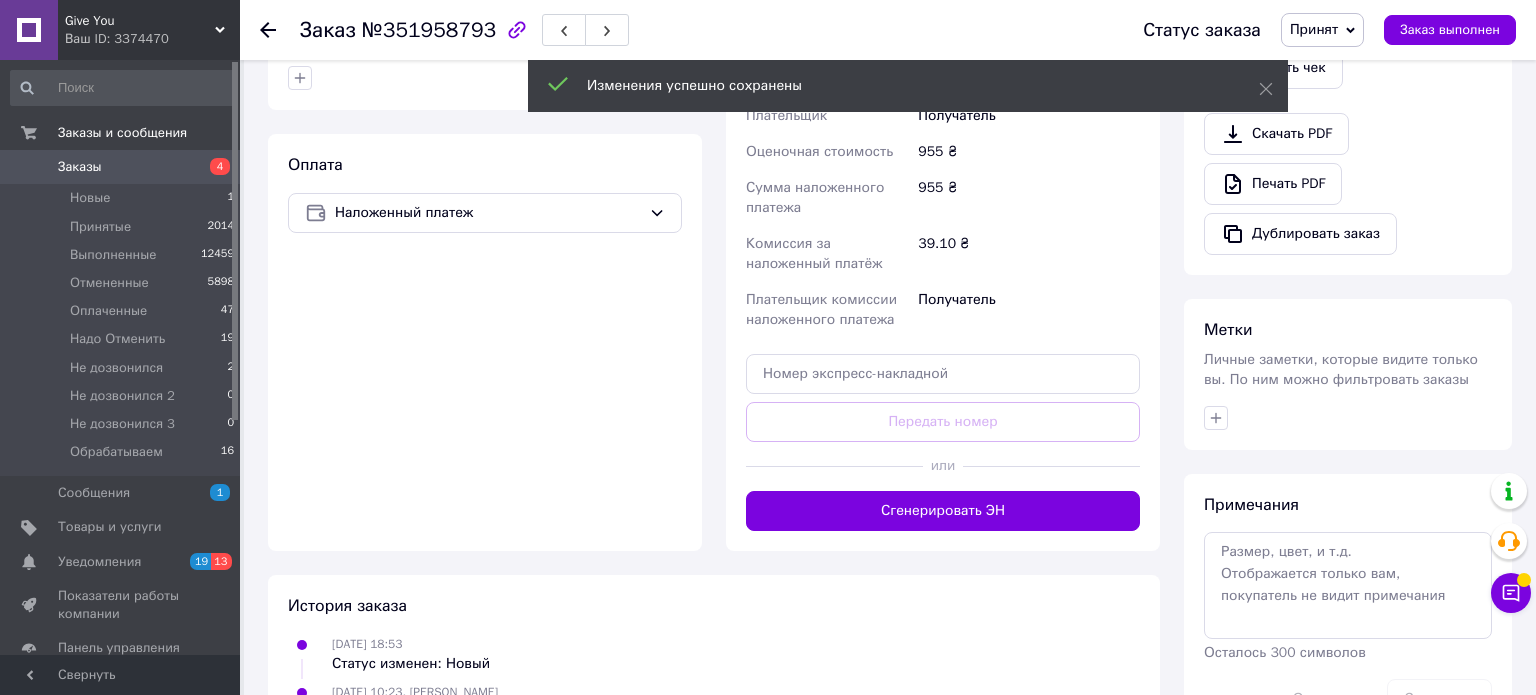 scroll, scrollTop: 620, scrollLeft: 0, axis: vertical 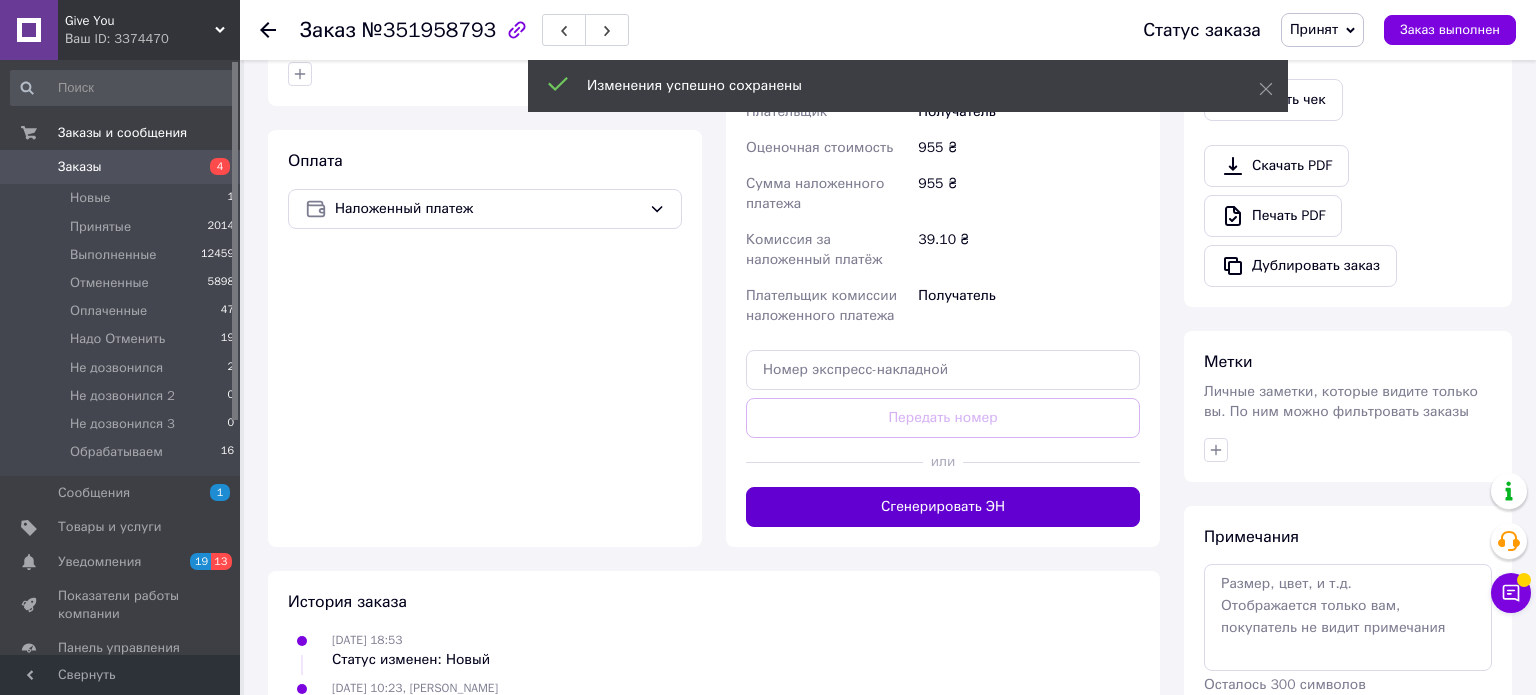 click on "Сгенерировать ЭН" at bounding box center (943, 507) 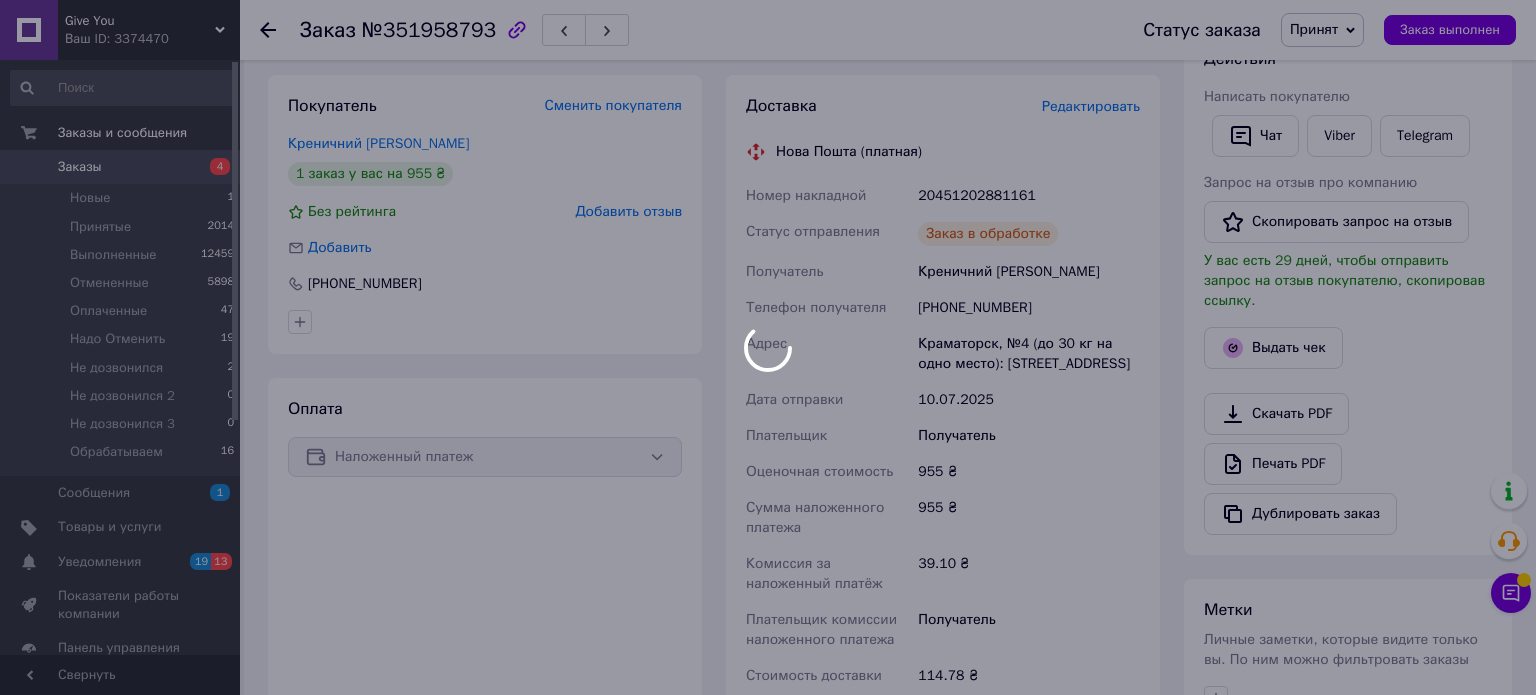scroll, scrollTop: 348, scrollLeft: 0, axis: vertical 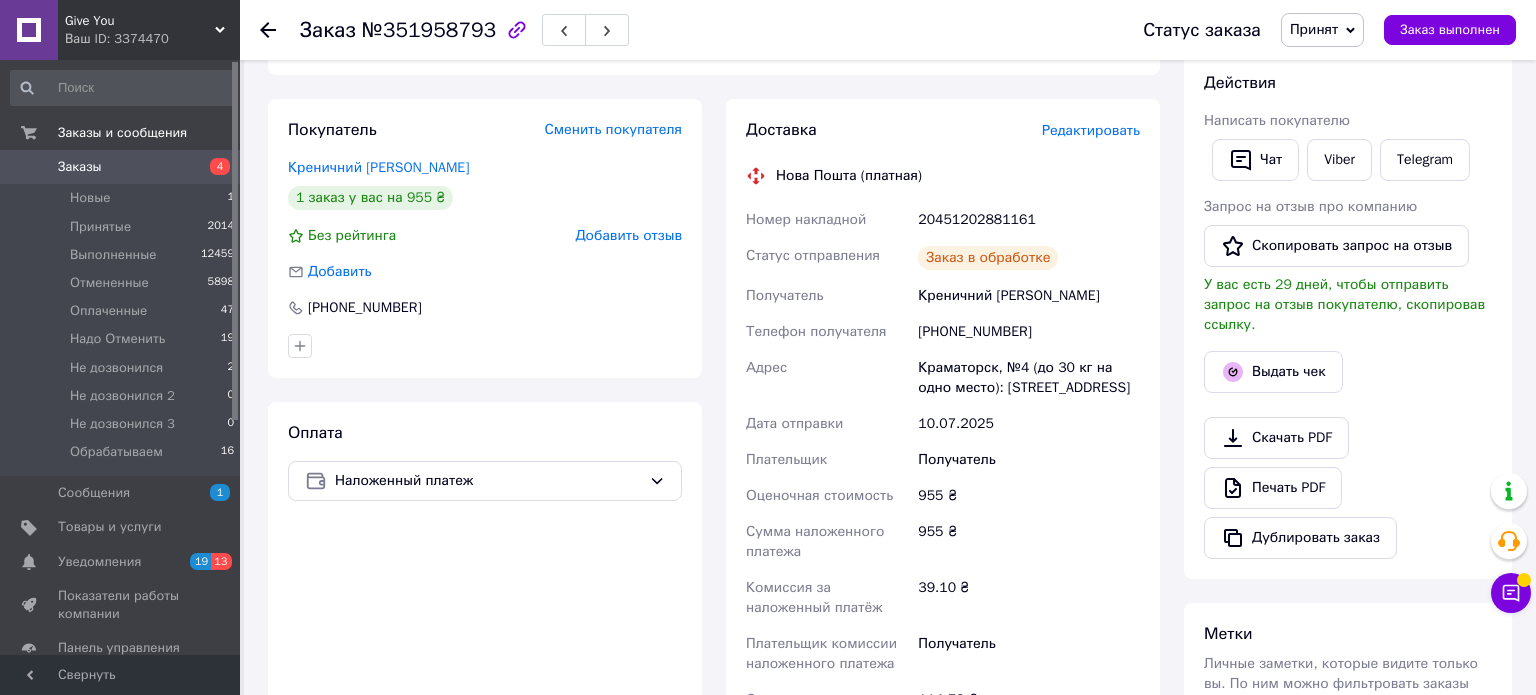 click on "20451202881161" at bounding box center (1029, 220) 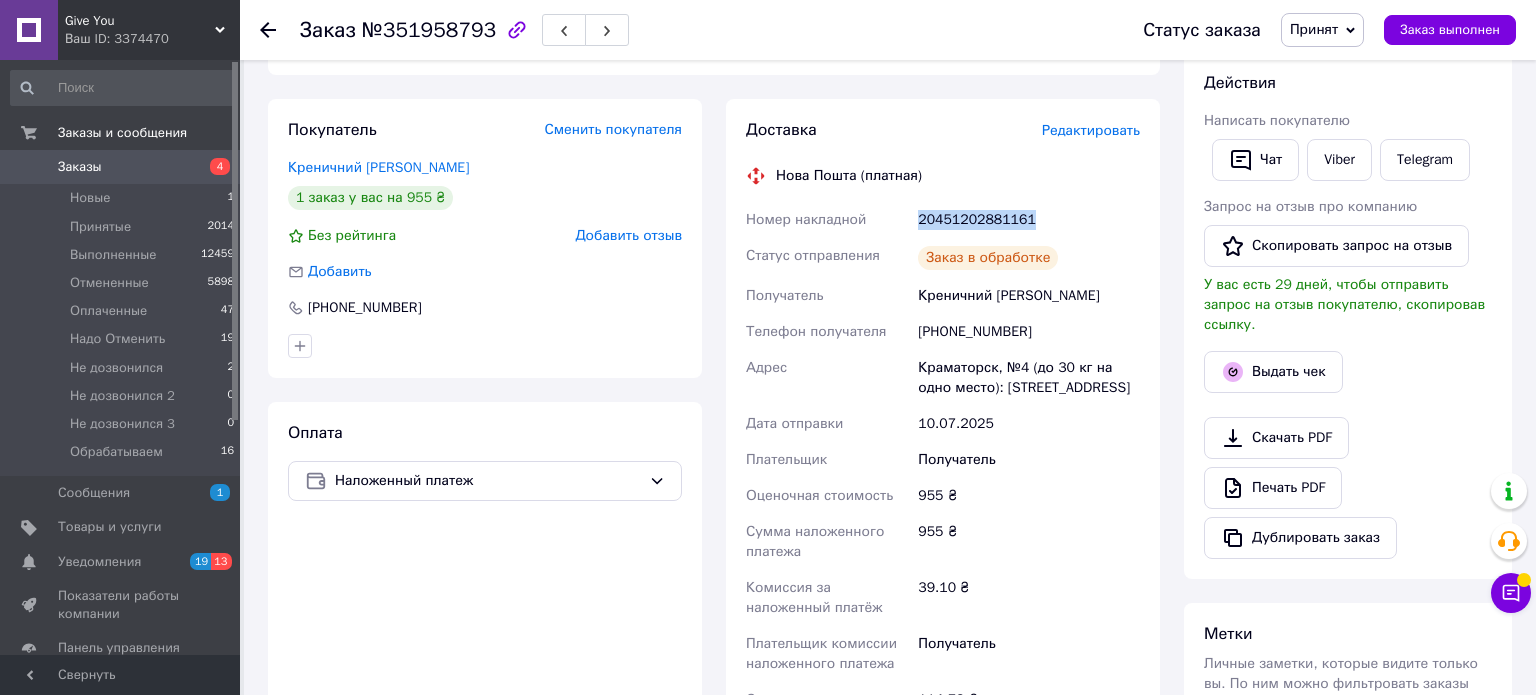 click on "20451202881161" at bounding box center (1029, 220) 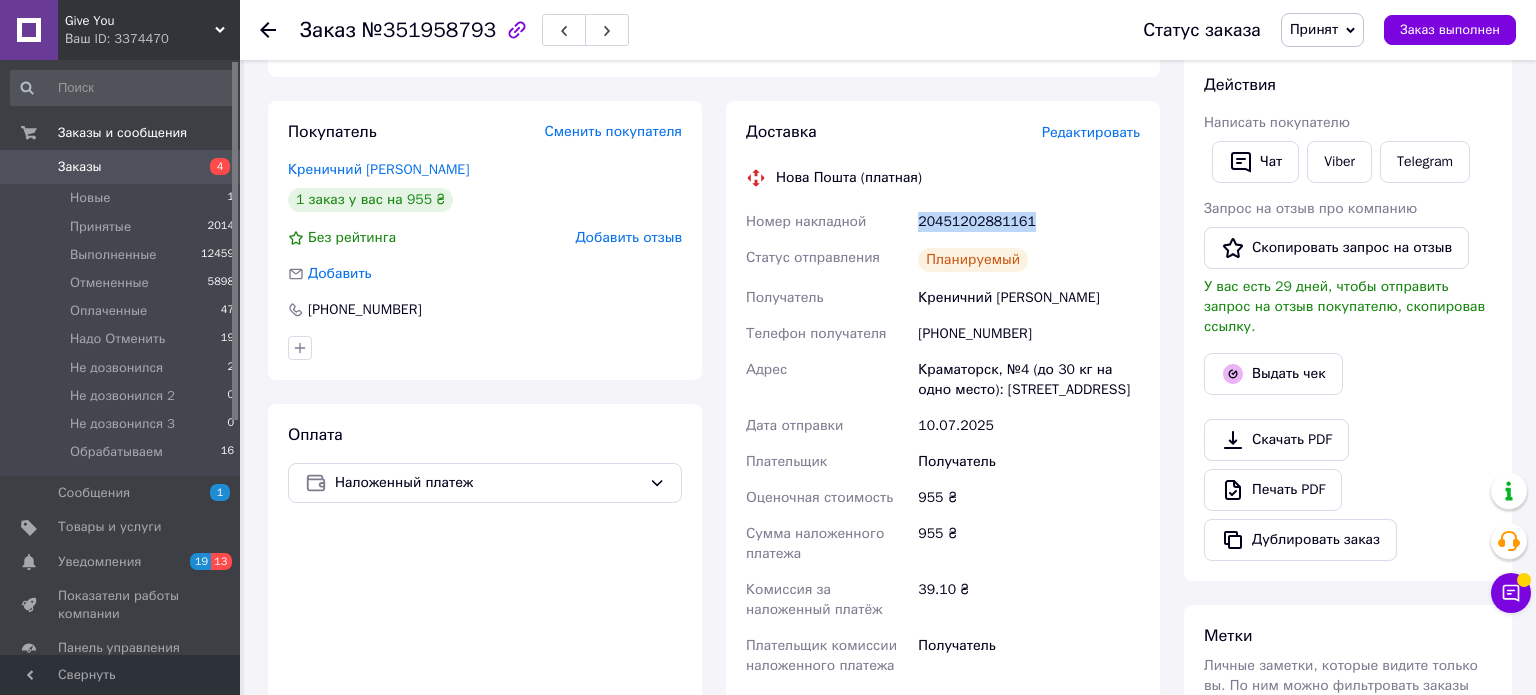 scroll, scrollTop: 0, scrollLeft: 0, axis: both 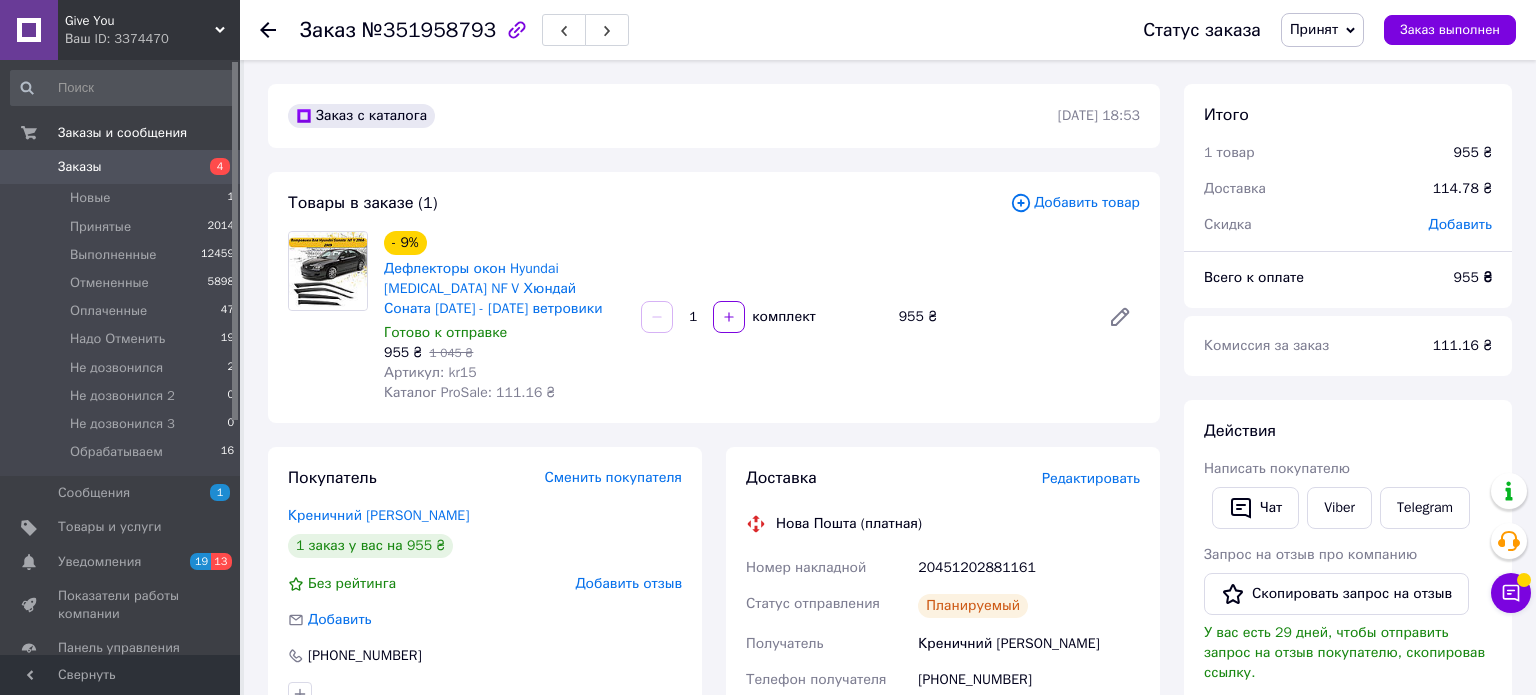 drag, startPoint x: 492, startPoint y: 301, endPoint x: 505, endPoint y: 307, distance: 14.3178215 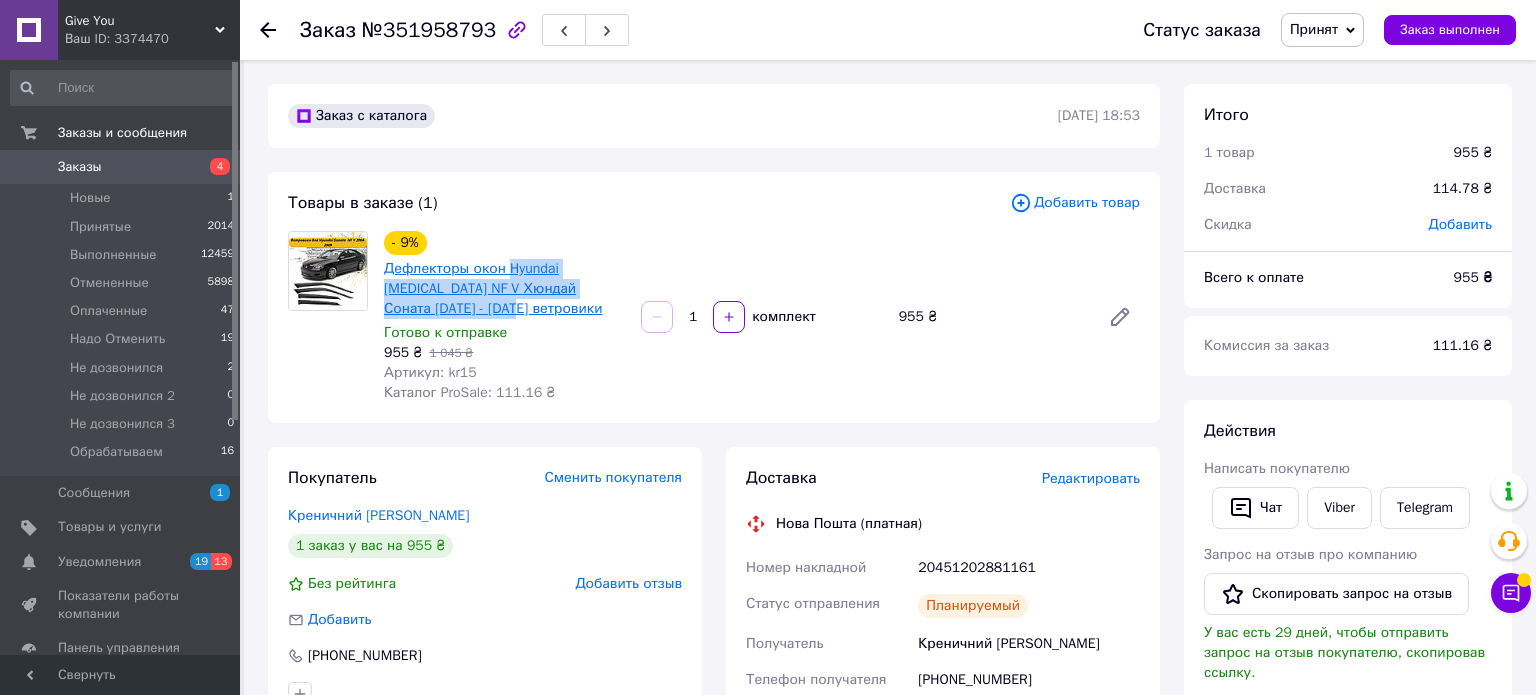drag, startPoint x: 495, startPoint y: 307, endPoint x: 510, endPoint y: 274, distance: 36.249138 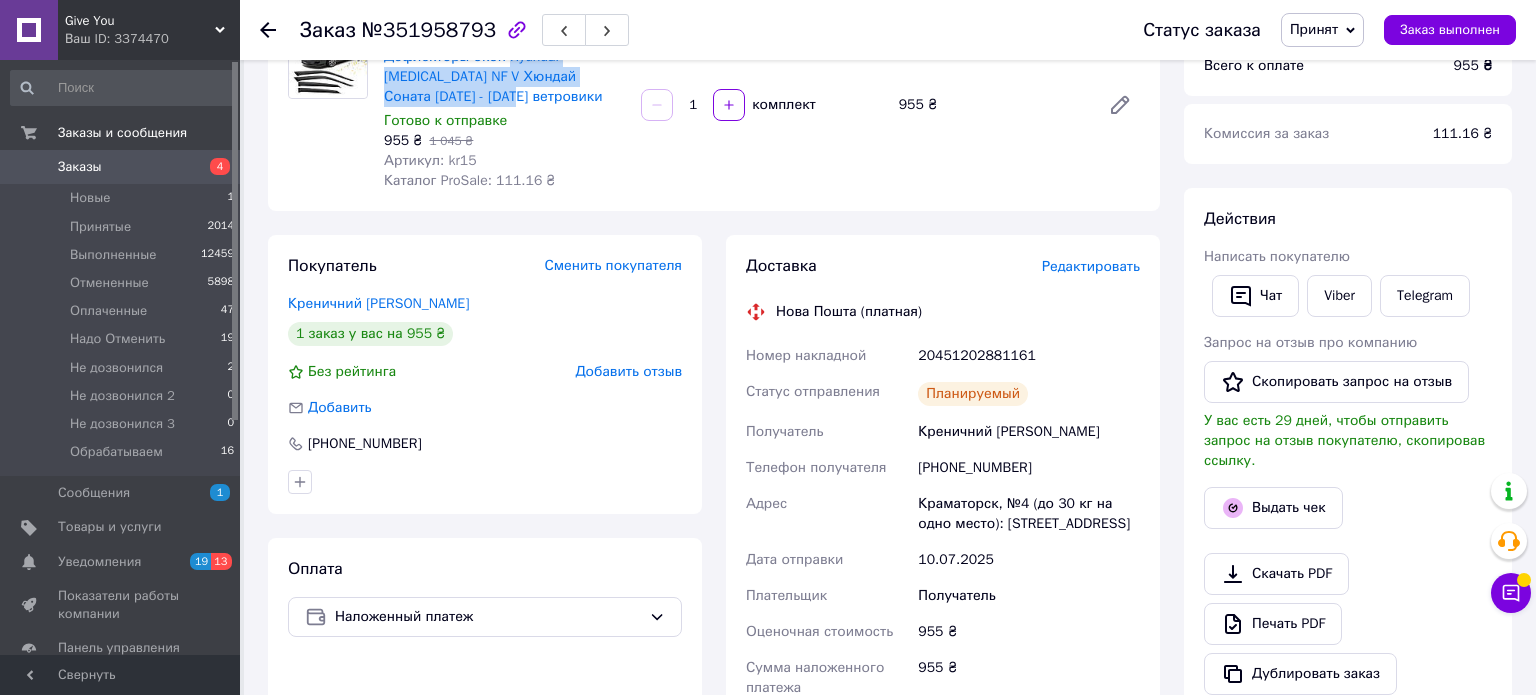 scroll, scrollTop: 246, scrollLeft: 0, axis: vertical 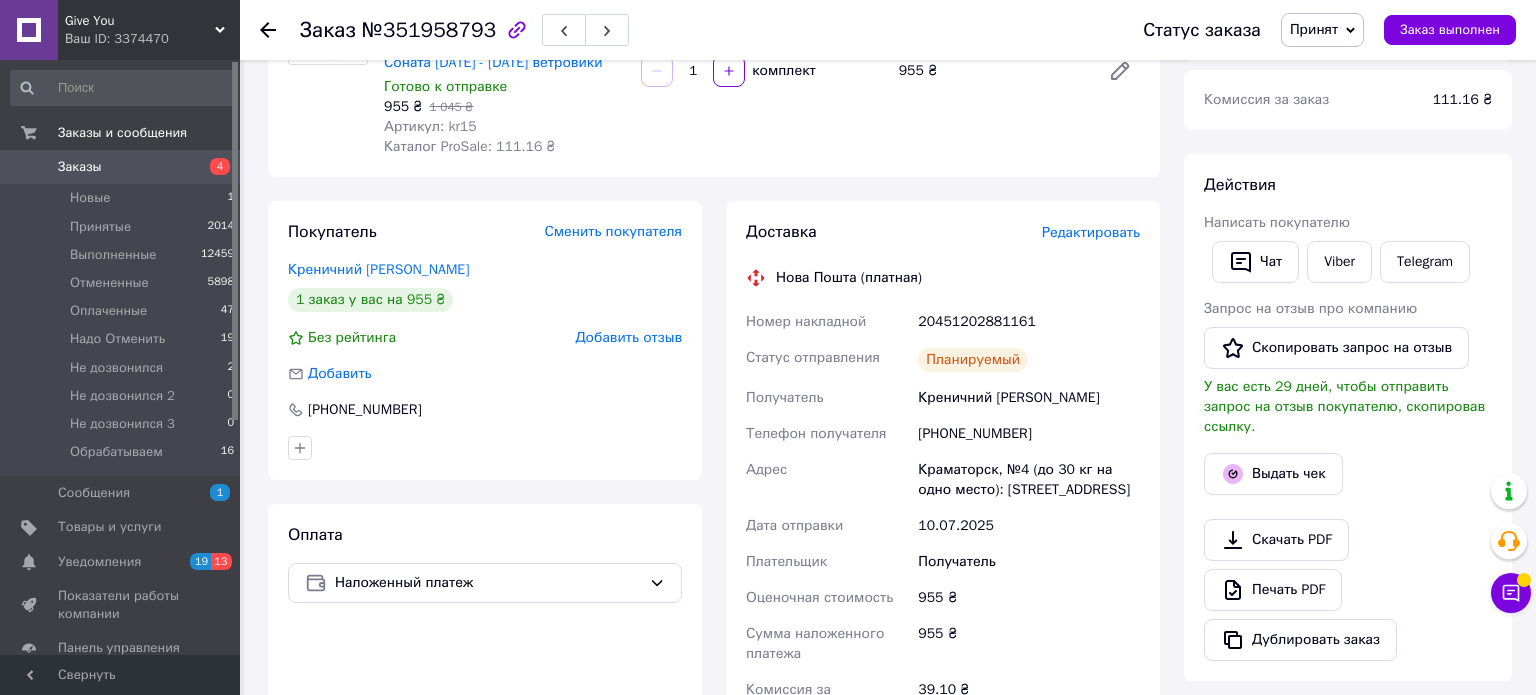 click on "Краматорск, №4 (до 30 кг на одно место): ул. Хортицкая, 34" at bounding box center [1029, 480] 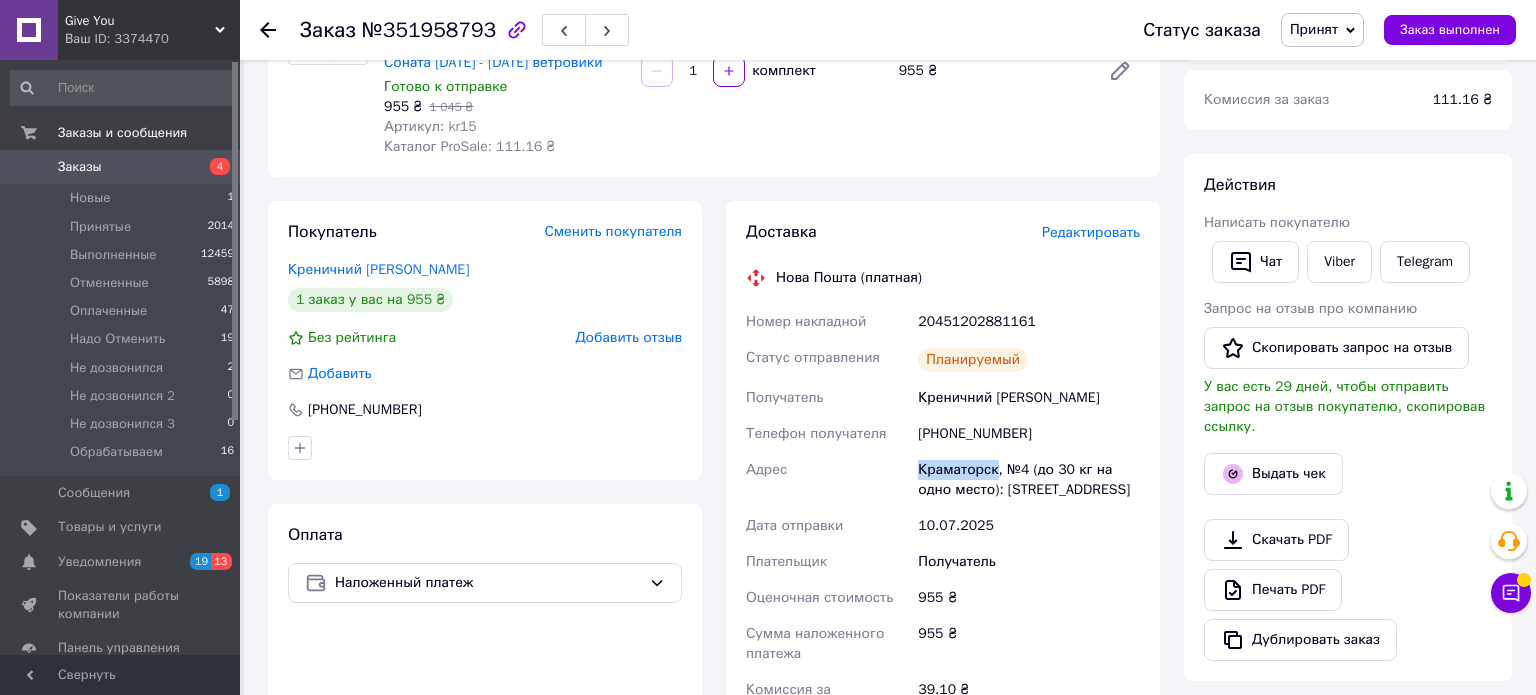 click on "Краматорск, №4 (до 30 кг на одно место): ул. Хортицкая, 34" at bounding box center [1029, 480] 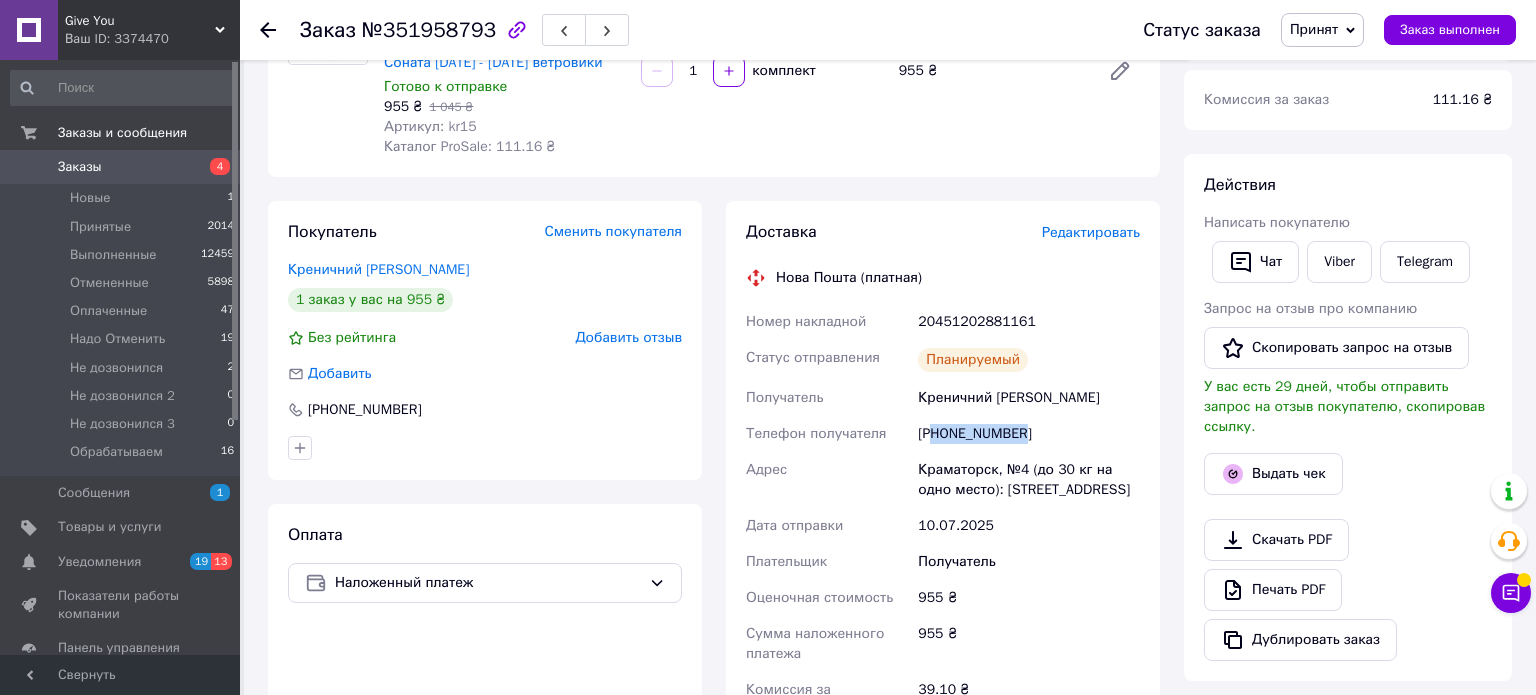 drag, startPoint x: 967, startPoint y: 430, endPoint x: 1092, endPoint y: 431, distance: 125.004 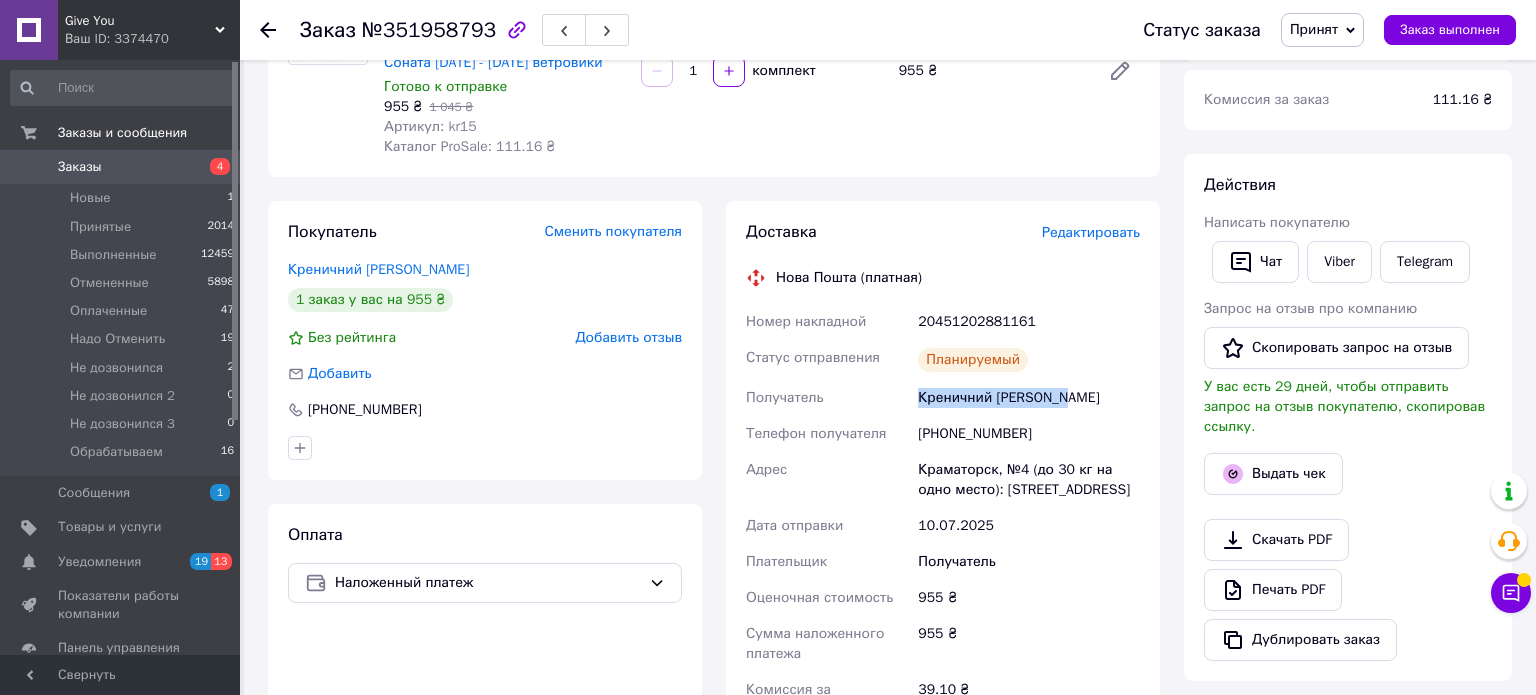 drag, startPoint x: 925, startPoint y: 396, endPoint x: 1114, endPoint y: 414, distance: 189.85521 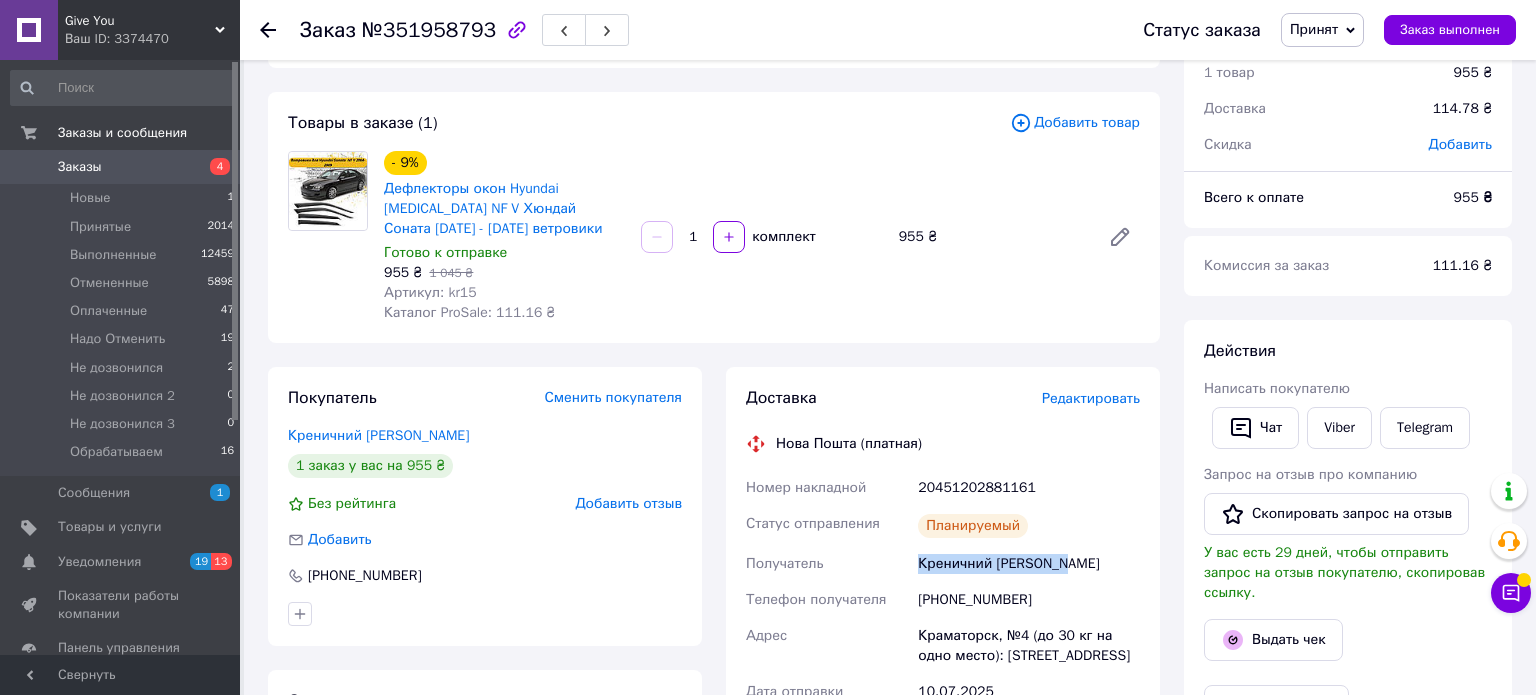 scroll, scrollTop: 0, scrollLeft: 0, axis: both 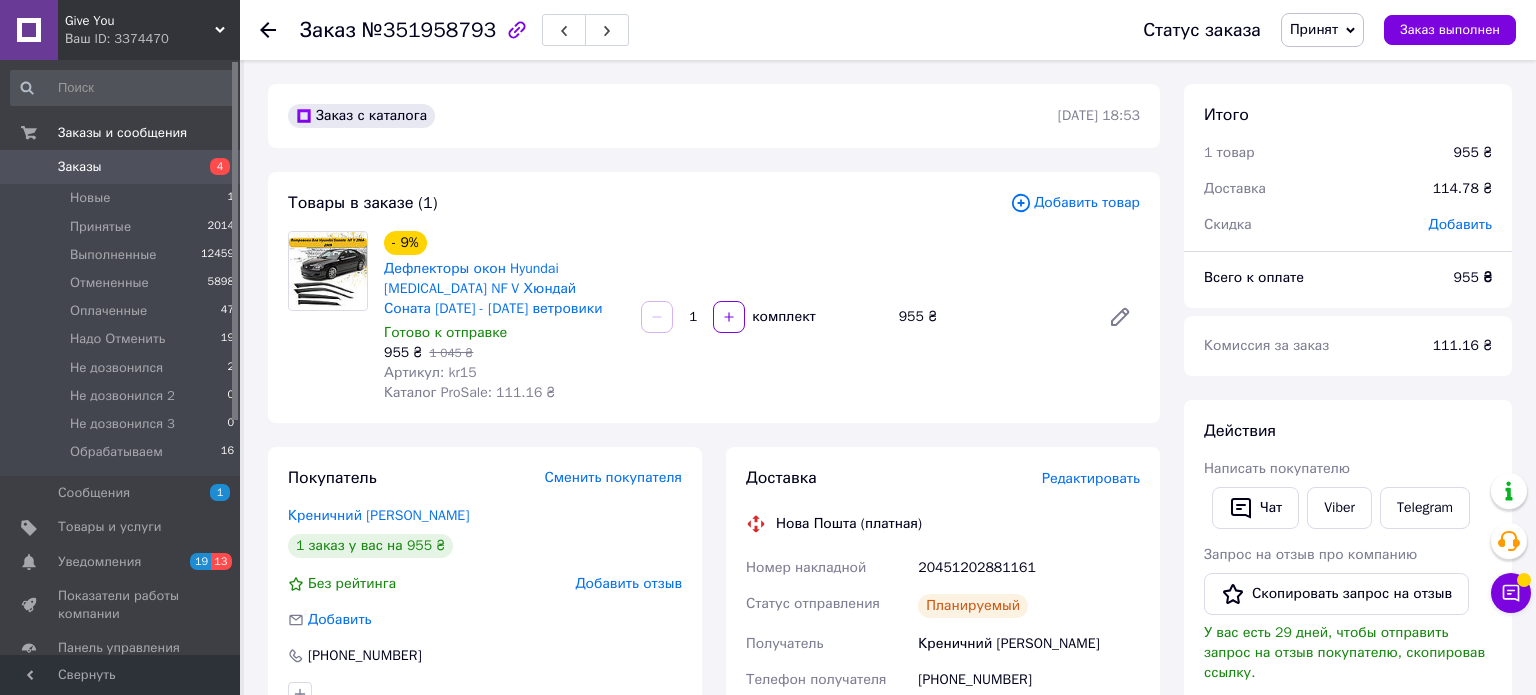 click 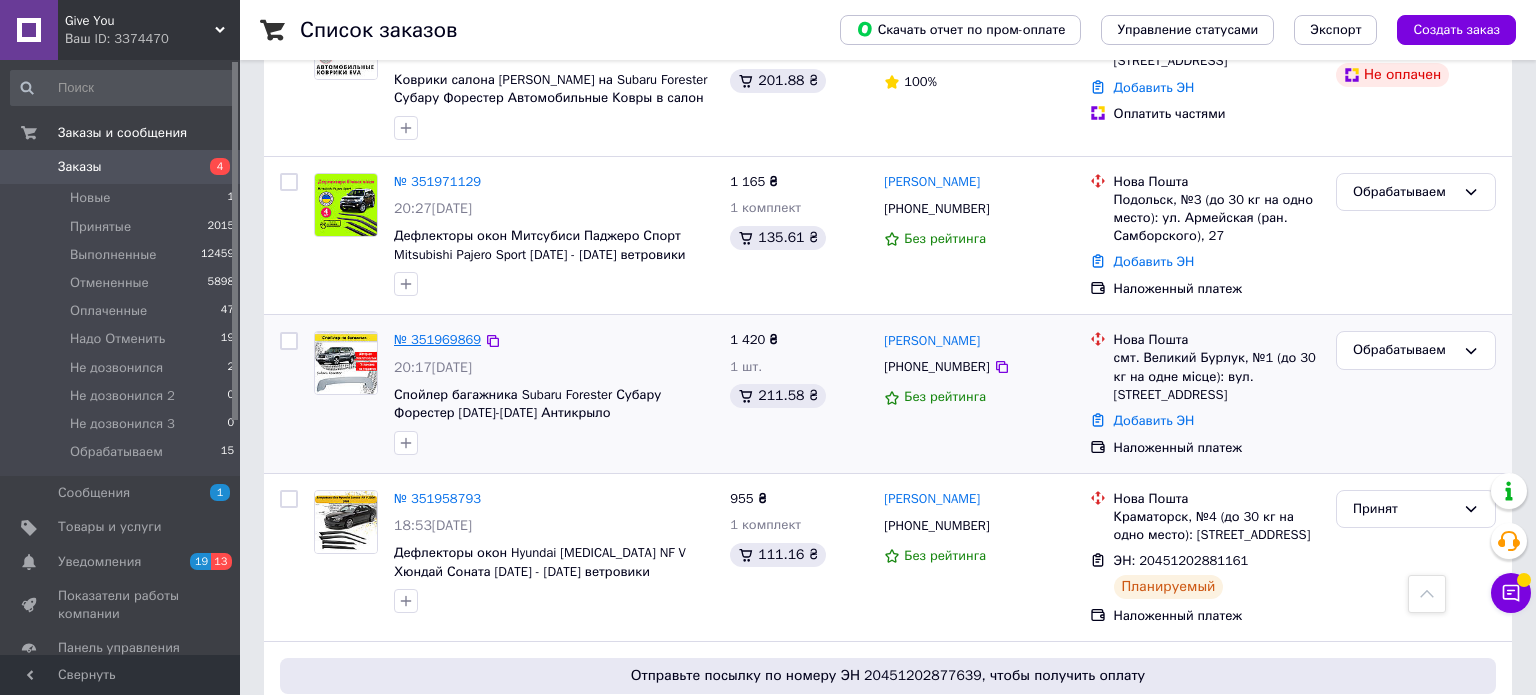 click on "№ 351969869" at bounding box center [437, 339] 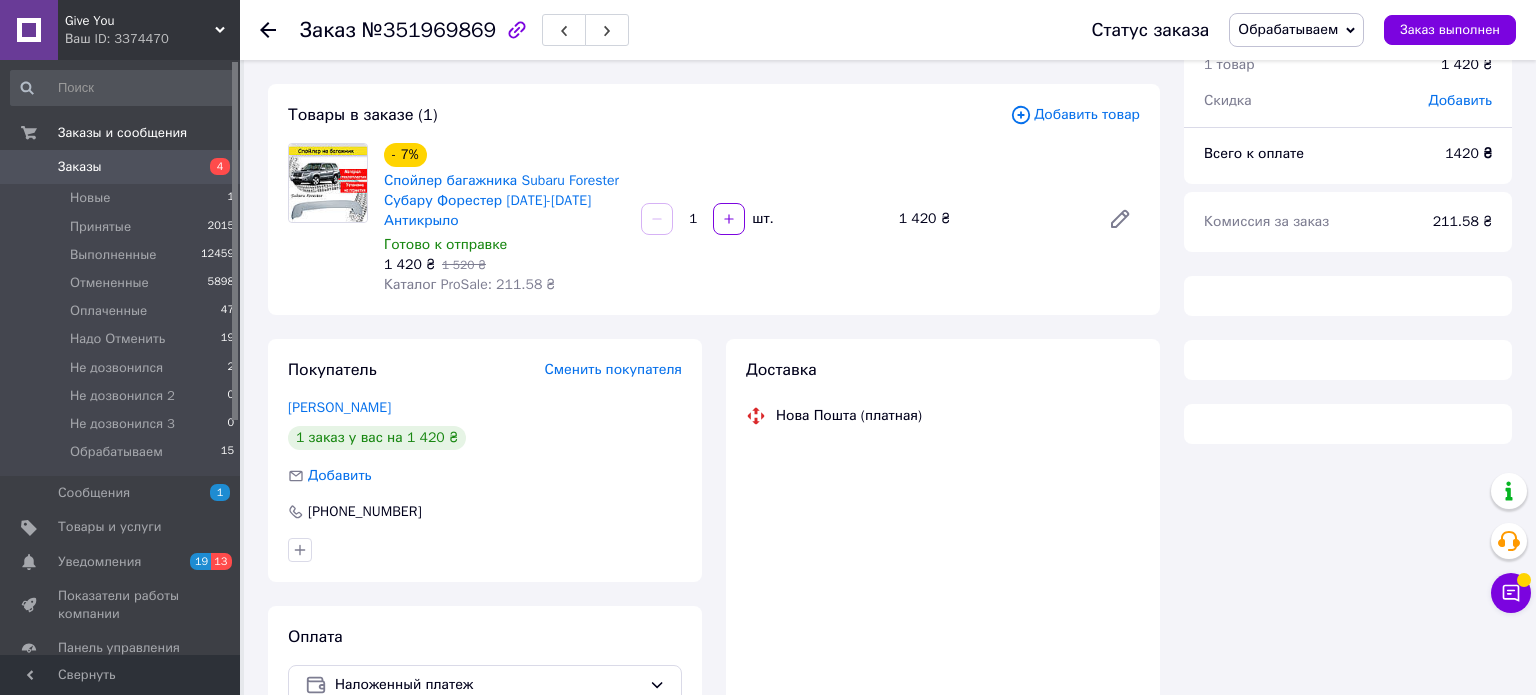 scroll, scrollTop: 0, scrollLeft: 0, axis: both 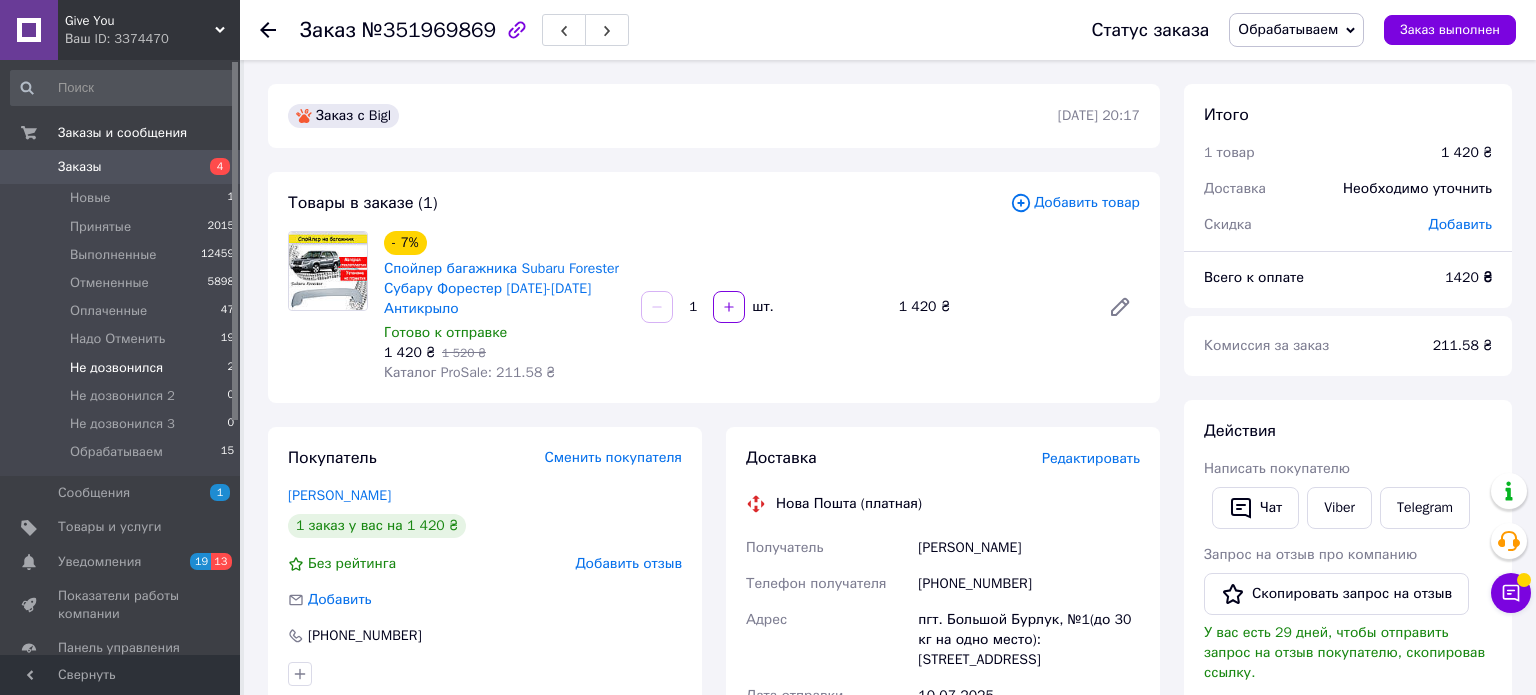 click on "Не дозвонился 2" at bounding box center [123, 368] 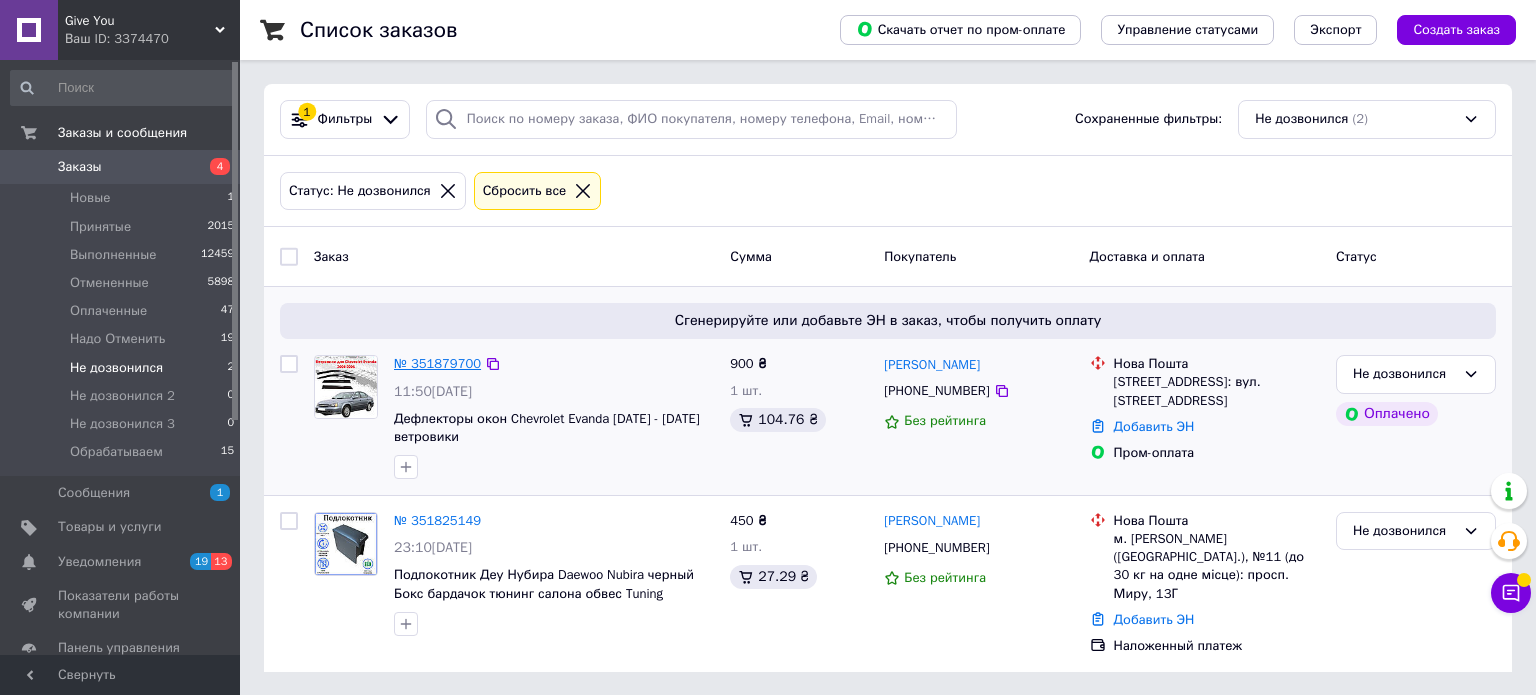 click on "№ 351879700" at bounding box center [437, 363] 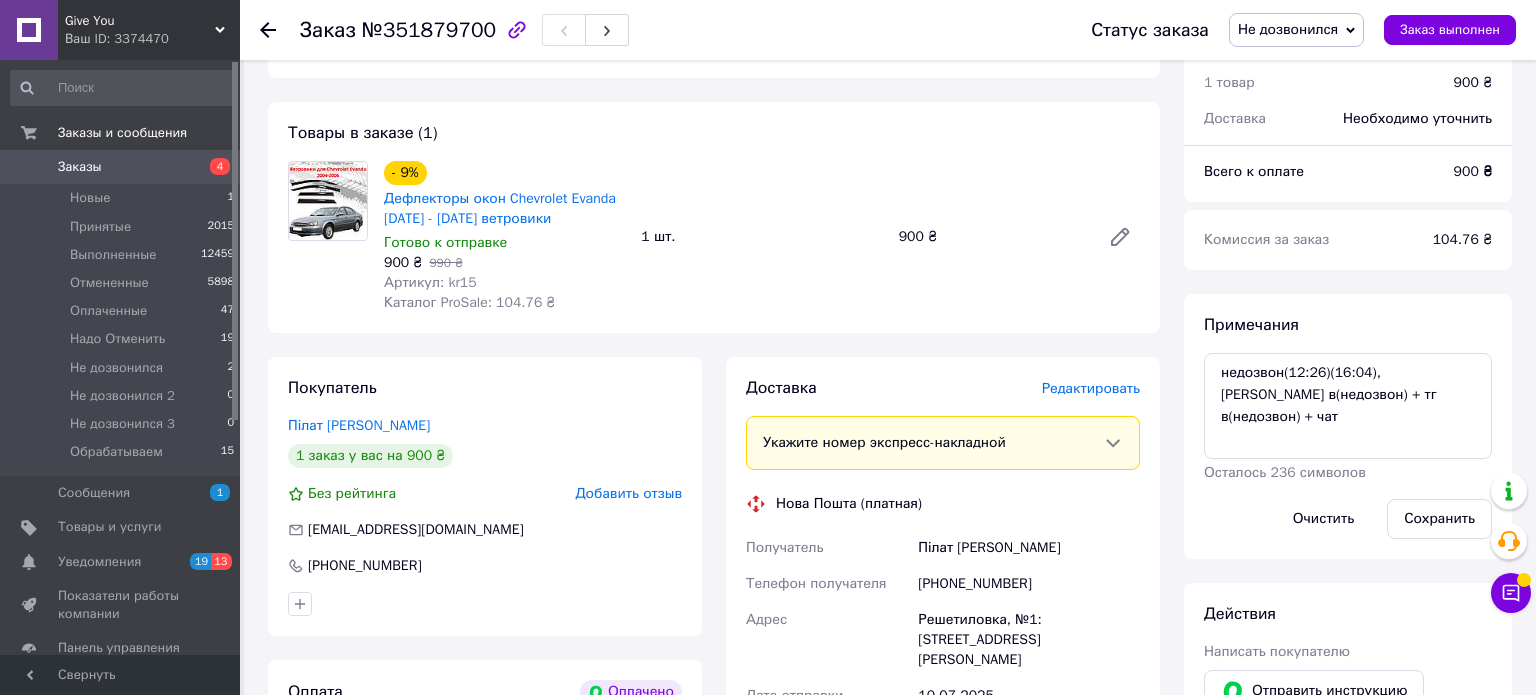 scroll, scrollTop: 0, scrollLeft: 0, axis: both 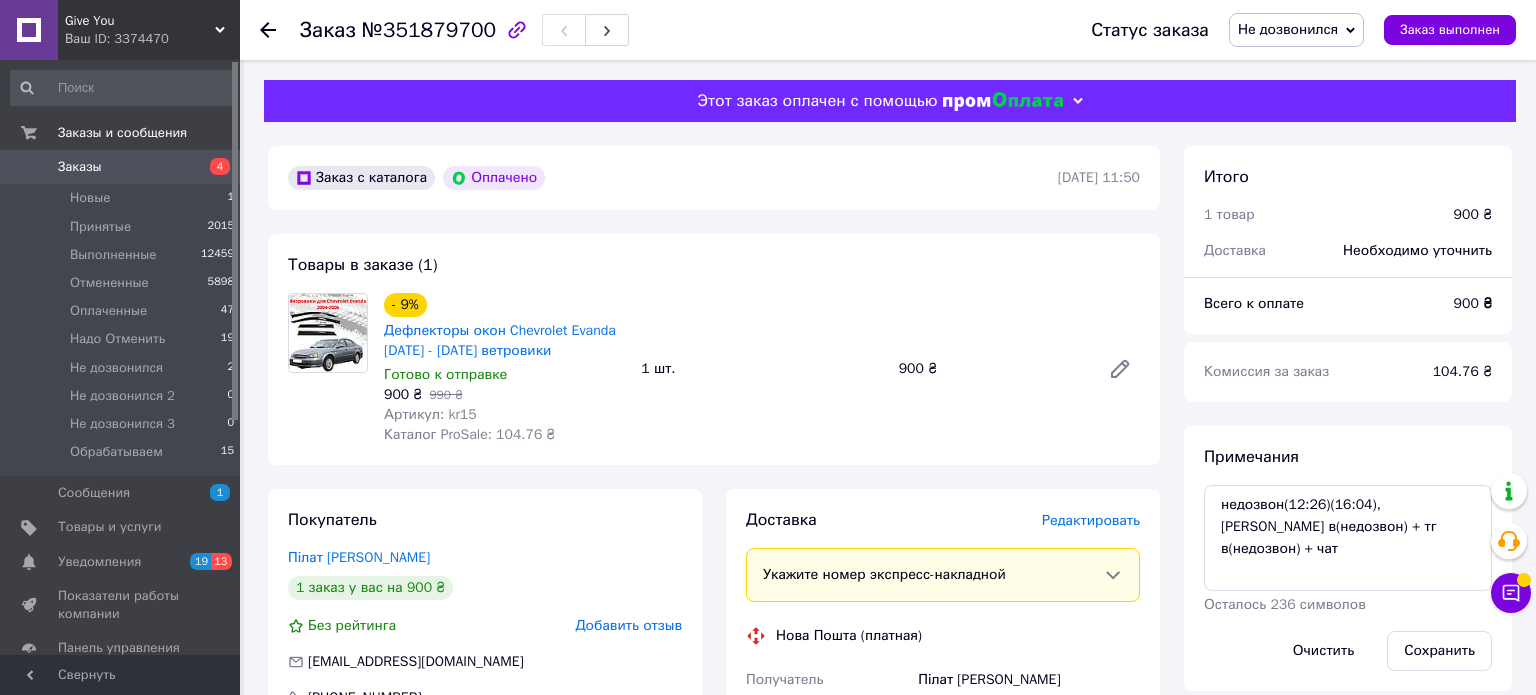 click on "Не дозвонился" at bounding box center [1288, 29] 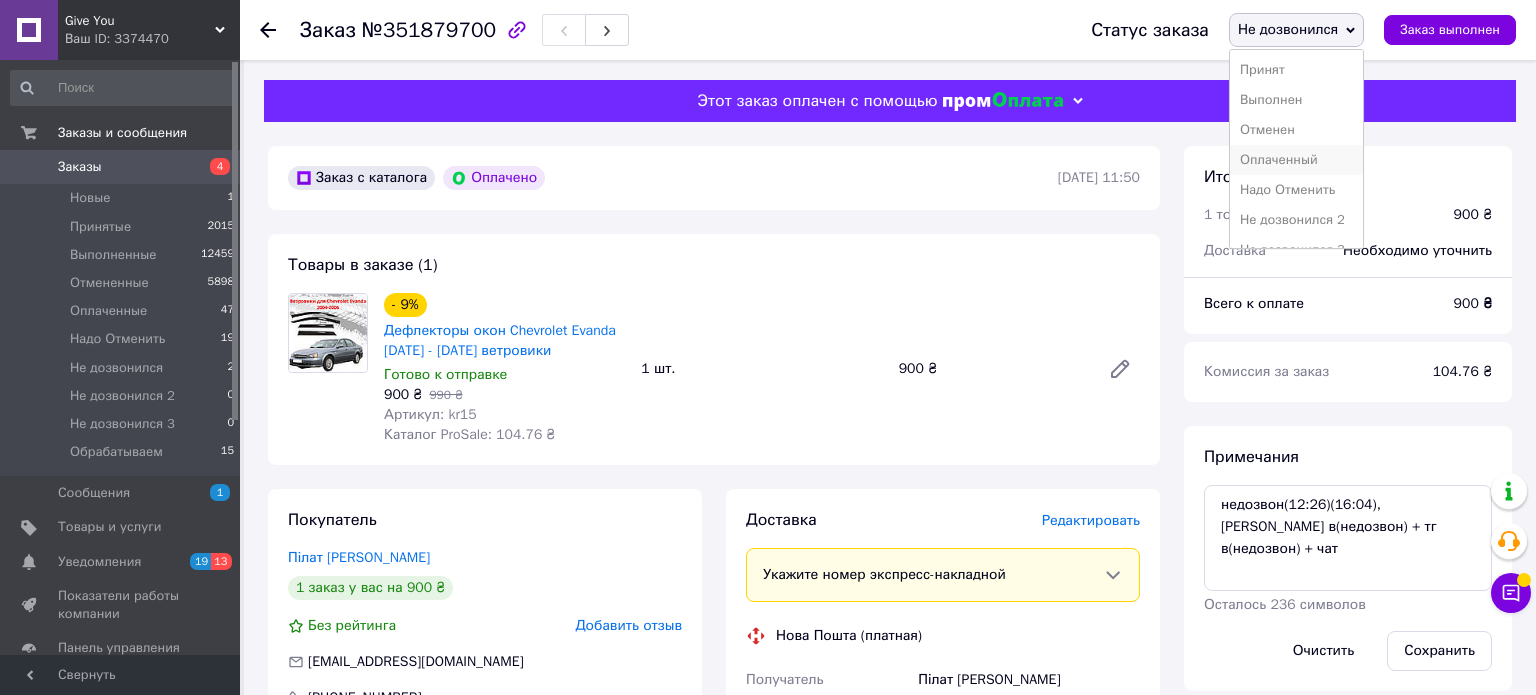 click on "Оплаченный" at bounding box center [1296, 160] 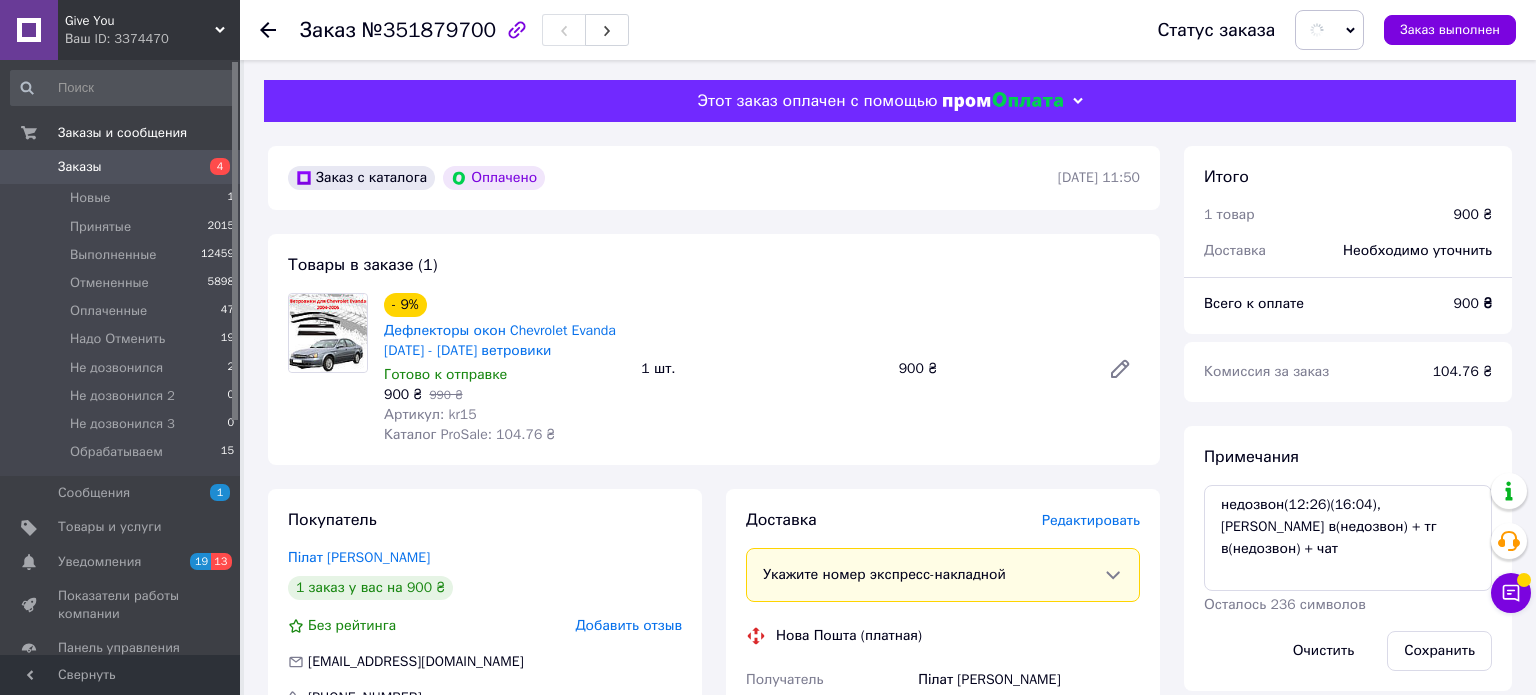 click on "Редактировать" at bounding box center [1091, 520] 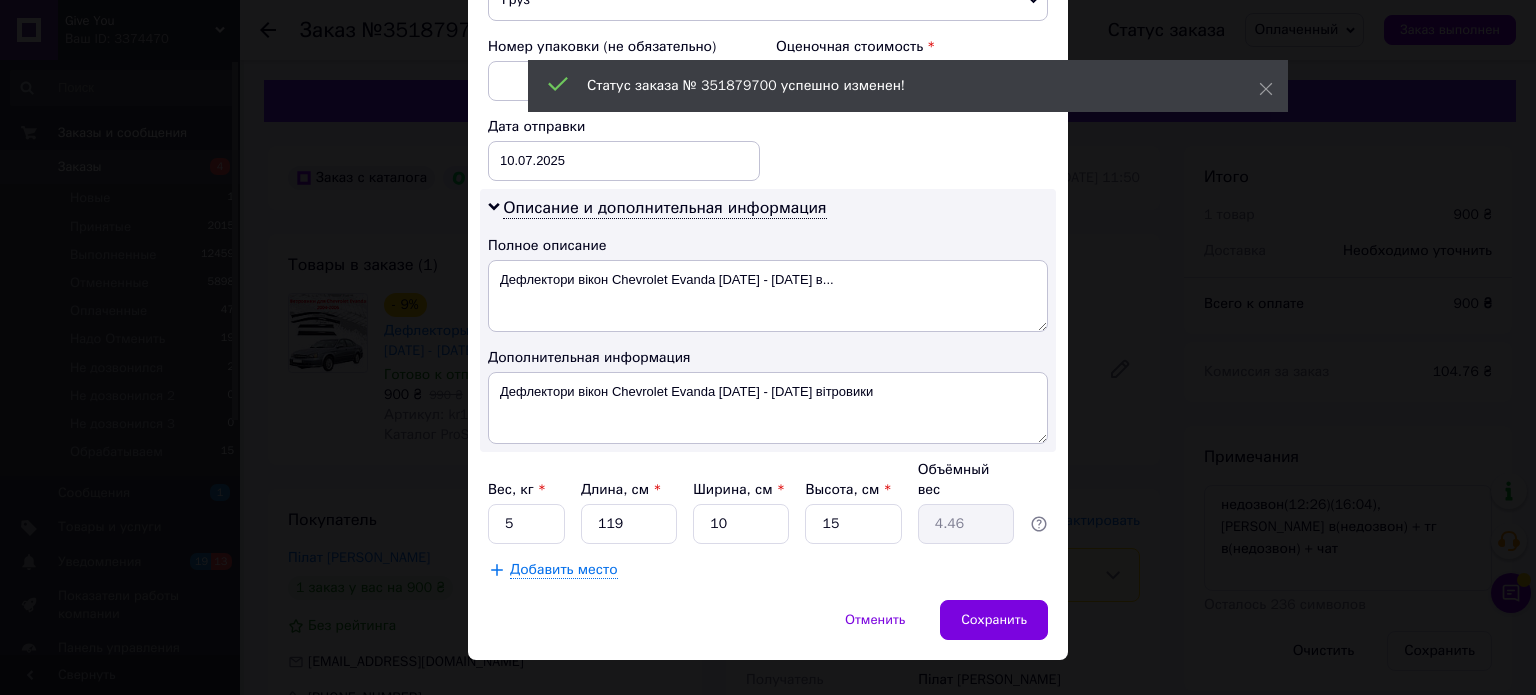 scroll, scrollTop: 871, scrollLeft: 0, axis: vertical 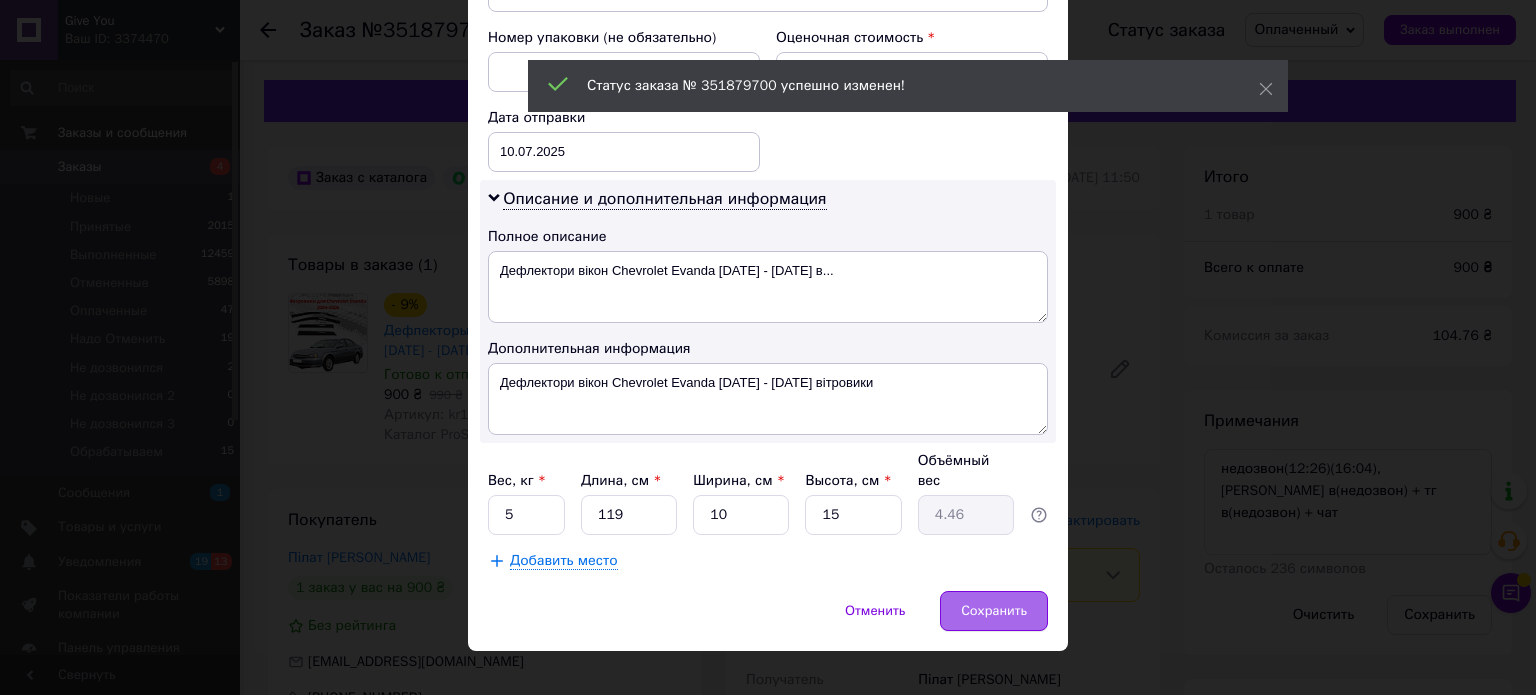click on "Сохранить" at bounding box center (994, 611) 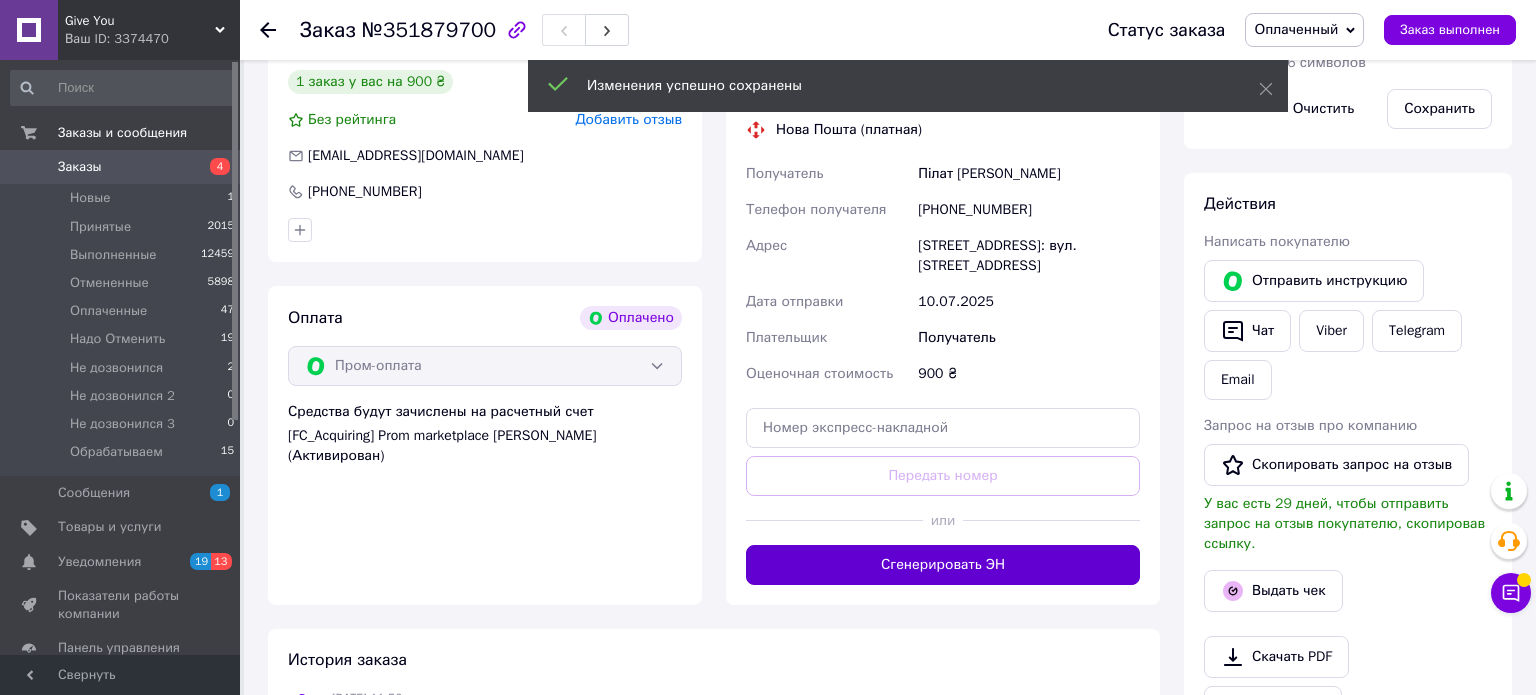 click on "Сгенерировать ЭН" at bounding box center [943, 565] 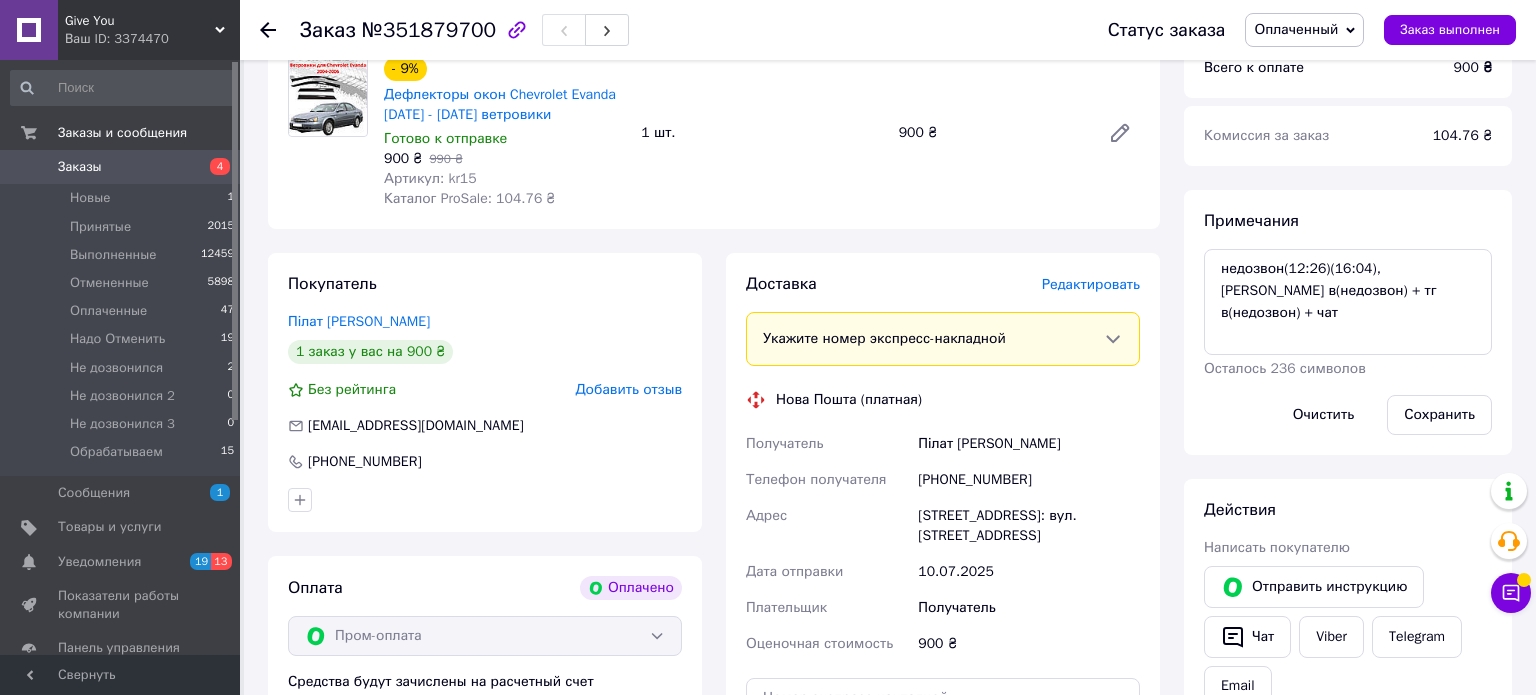 scroll, scrollTop: 140, scrollLeft: 0, axis: vertical 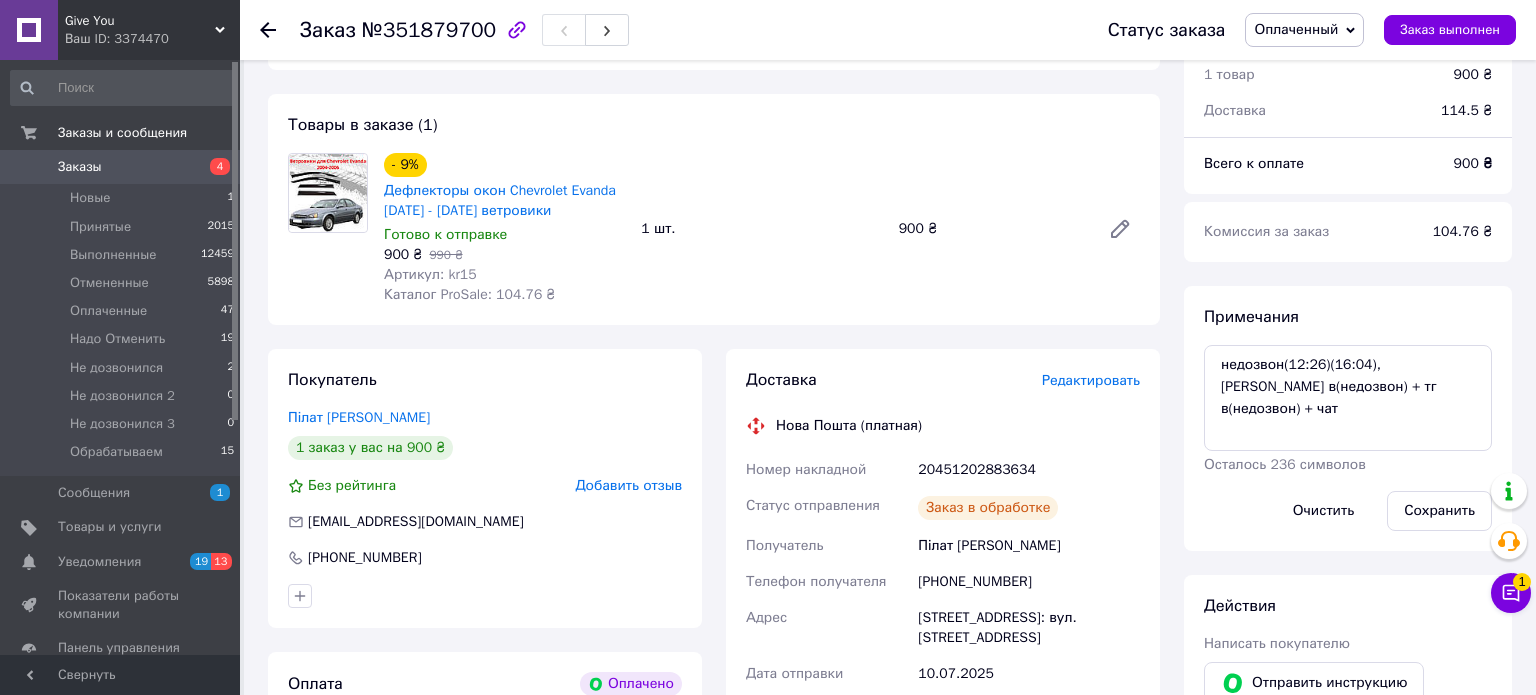 click on "20451202883634" at bounding box center [1029, 470] 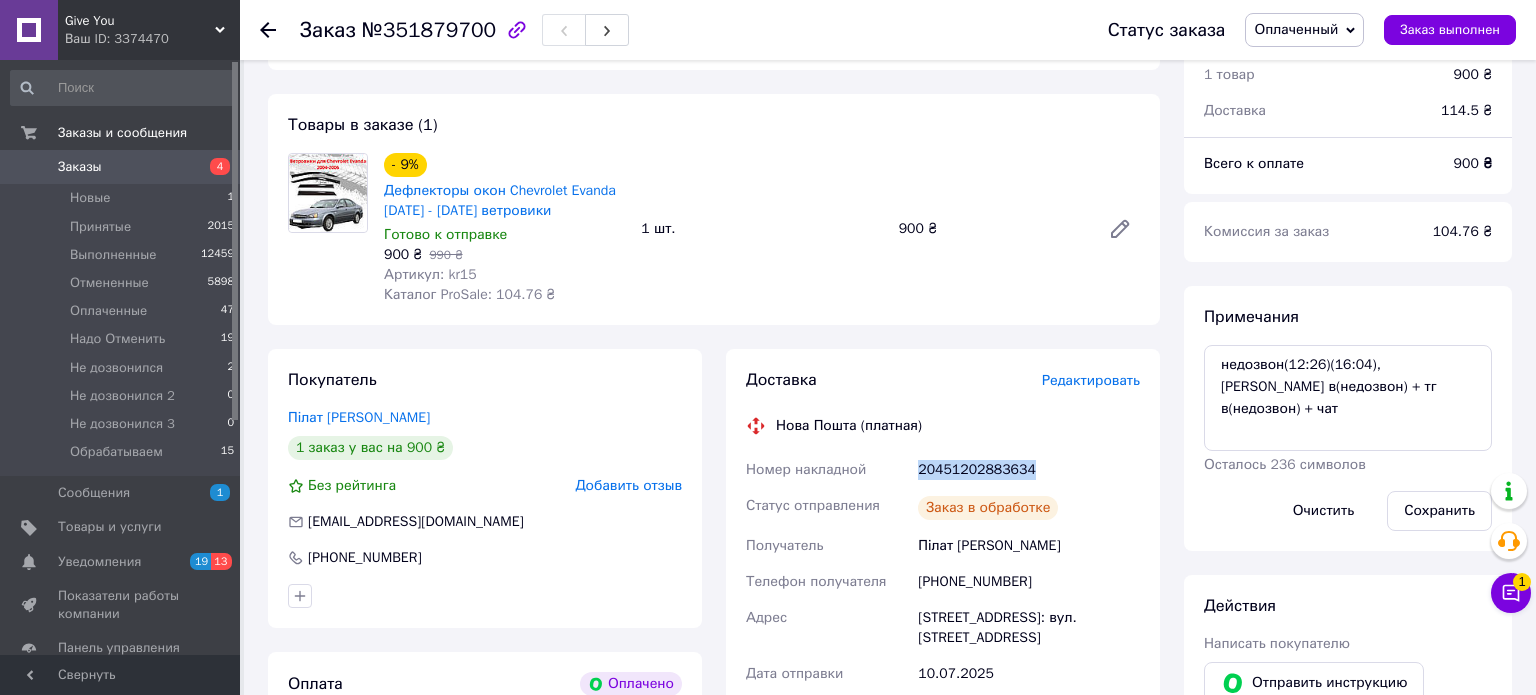 click on "20451202883634" at bounding box center [1029, 470] 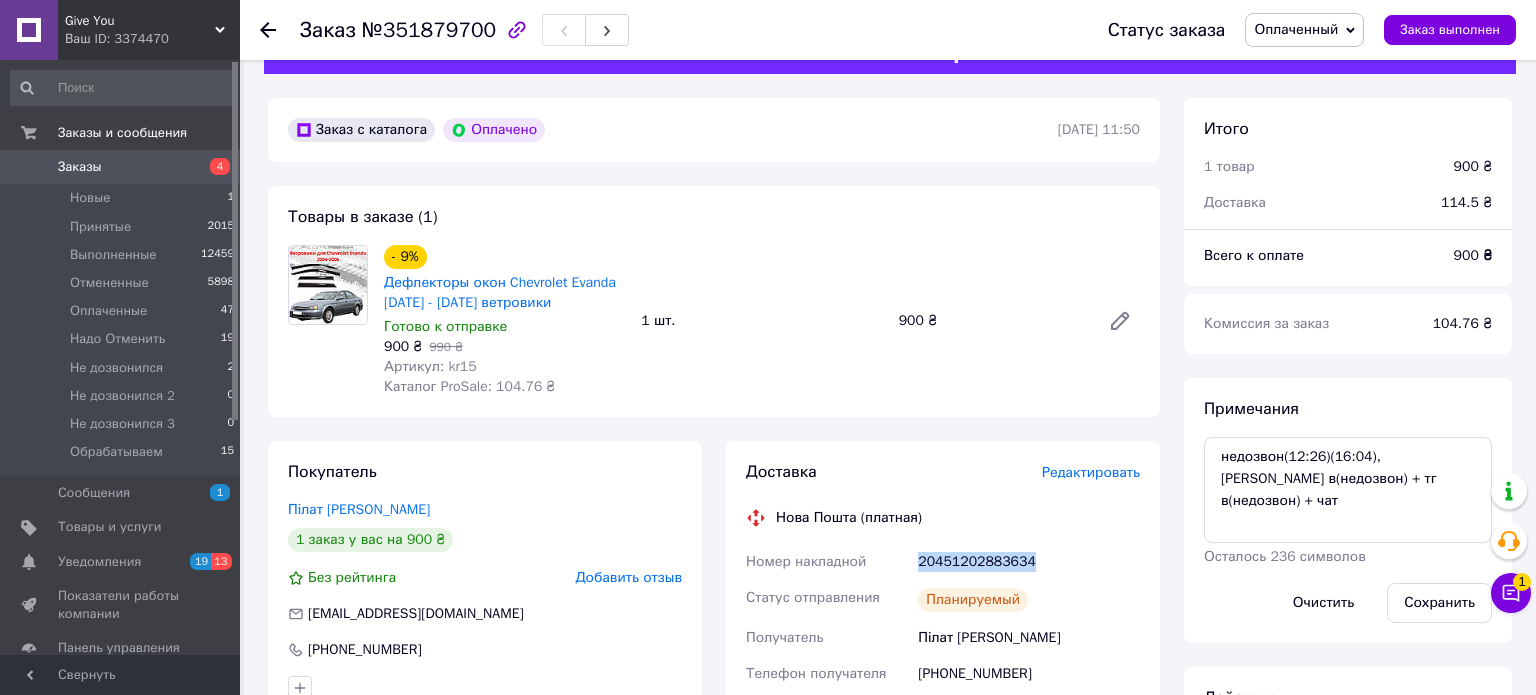 scroll, scrollTop: 0, scrollLeft: 0, axis: both 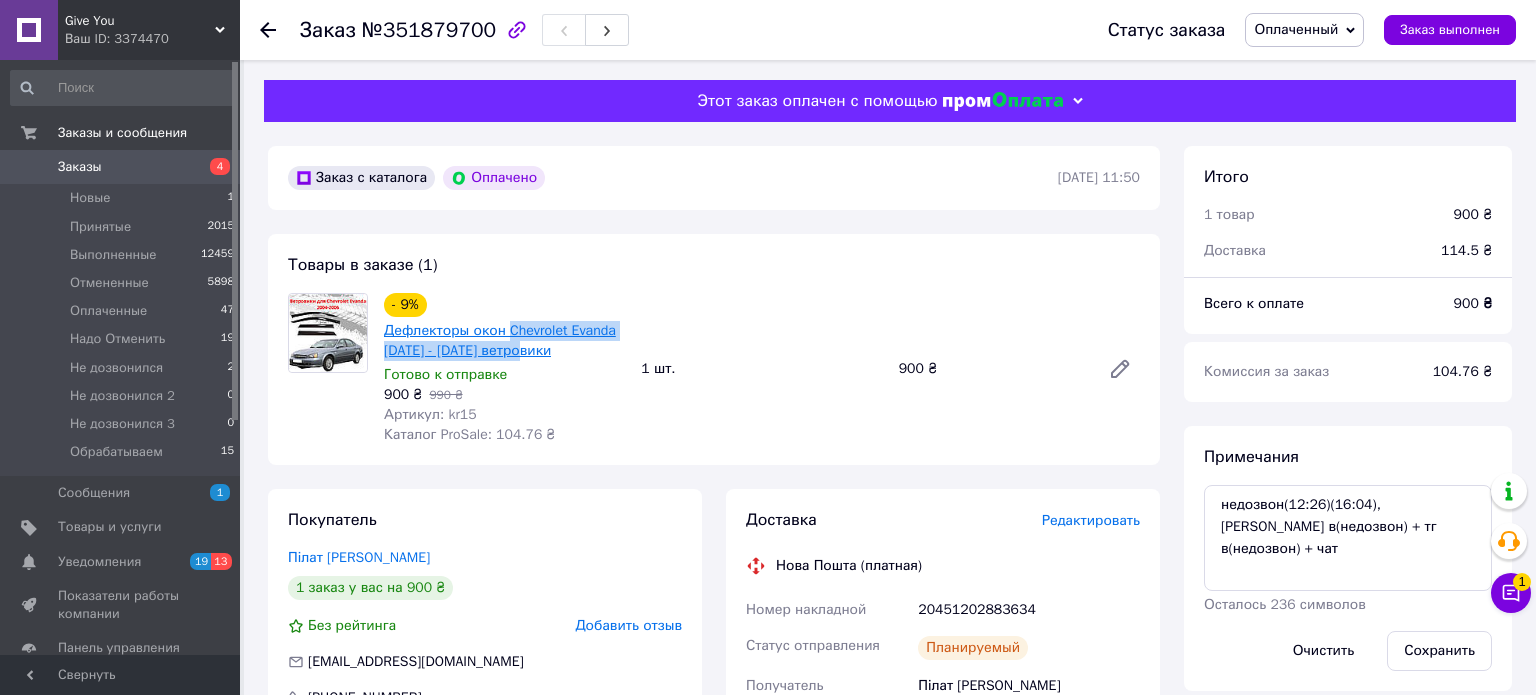drag, startPoint x: 548, startPoint y: 353, endPoint x: 508, endPoint y: 329, distance: 46.647614 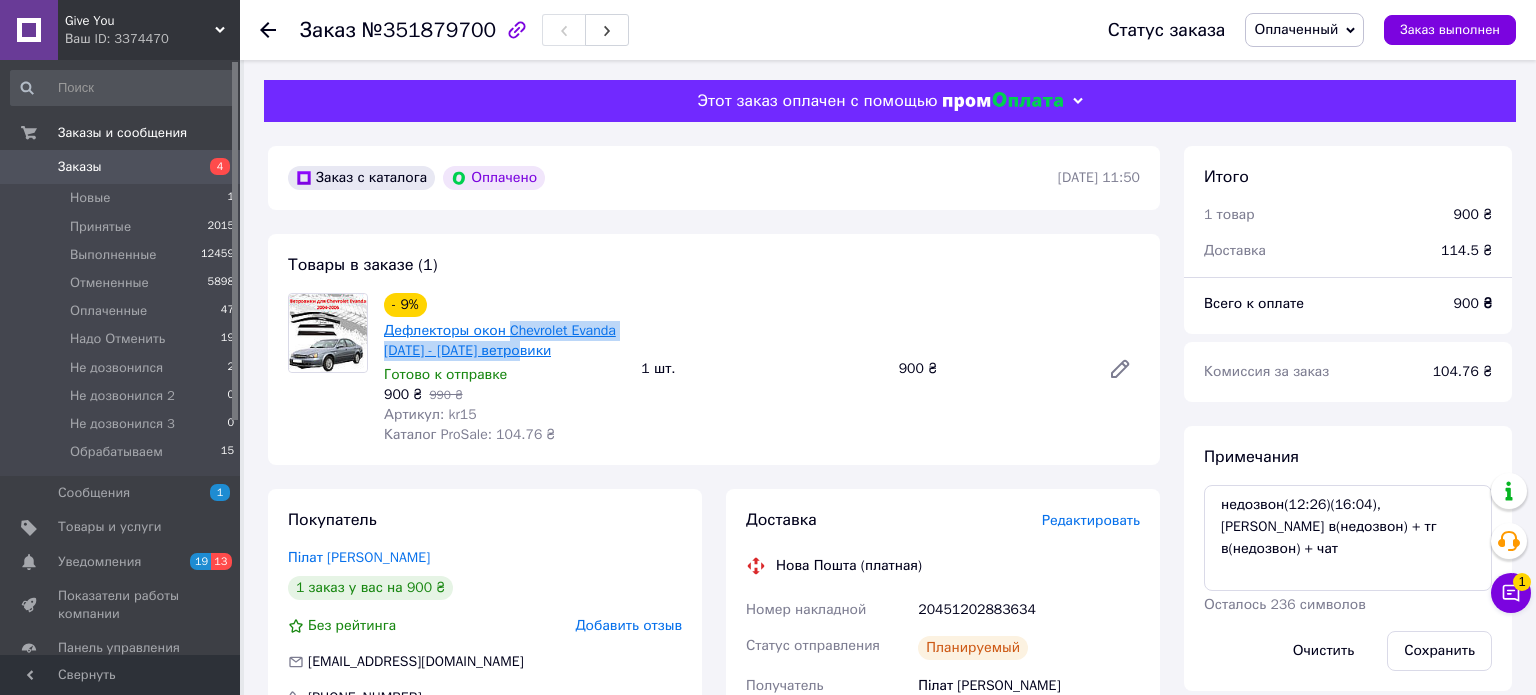 click on "Дефлекторы окон Chevrolet Evanda 2004 - 2006 ветровики" at bounding box center [504, 341] 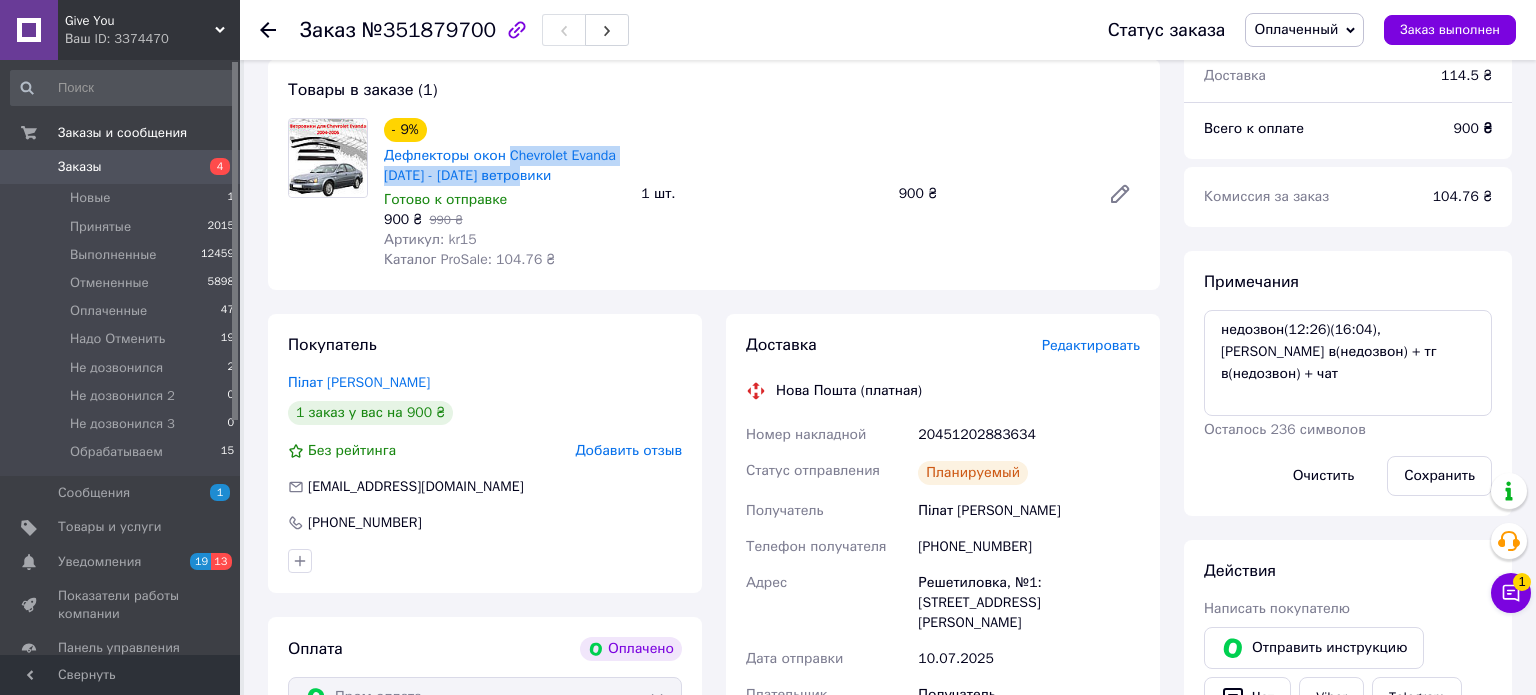scroll, scrollTop: 292, scrollLeft: 0, axis: vertical 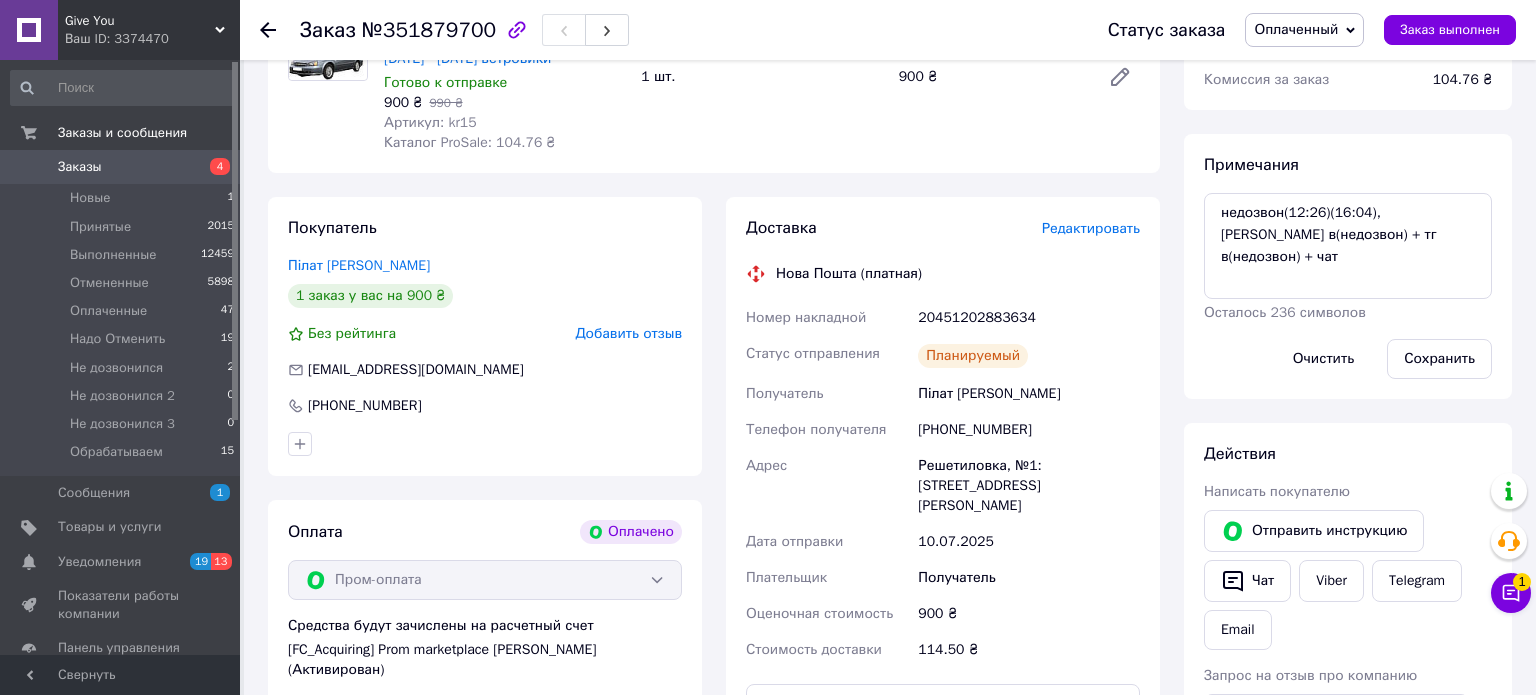 click on "Решетиловка, №1: ул. Шевченко, 11а" at bounding box center (1029, 486) 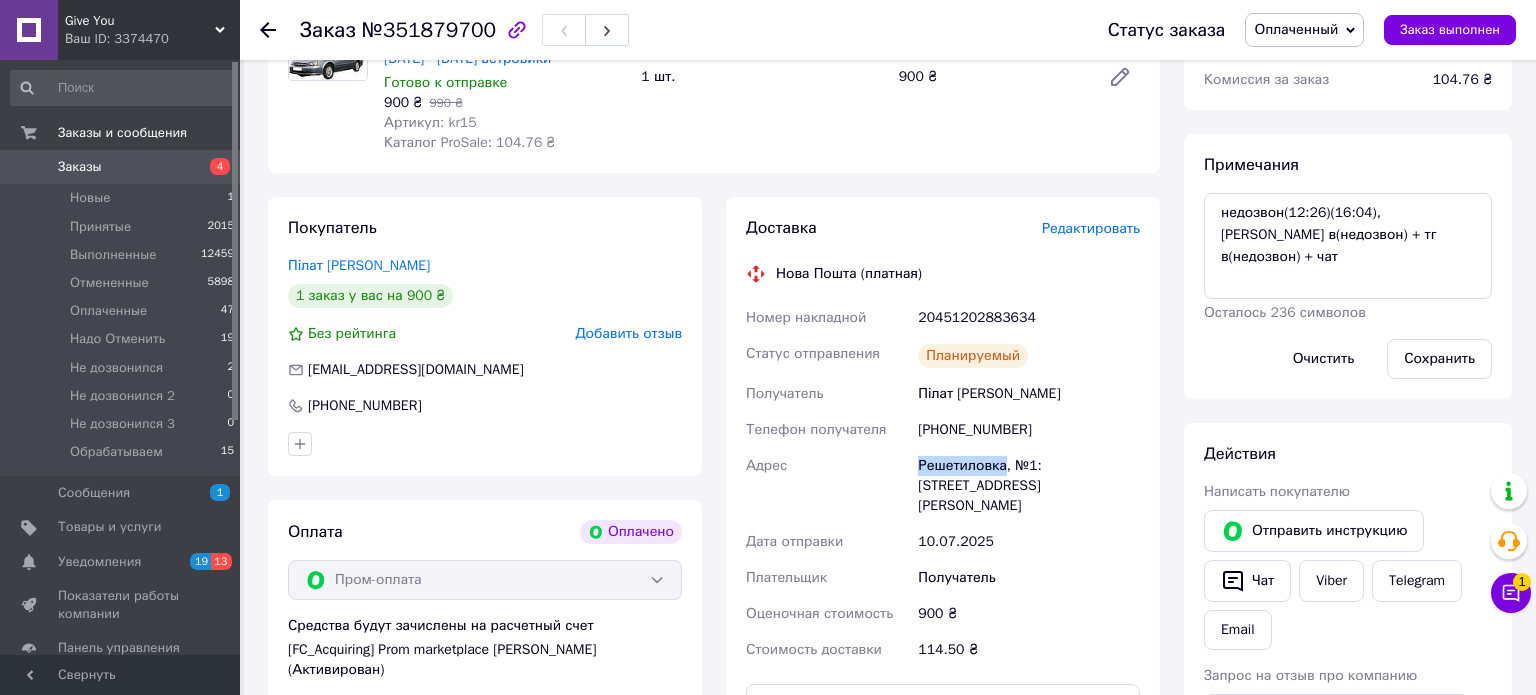 click on "Решетиловка, №1: ул. Шевченко, 11а" at bounding box center (1029, 486) 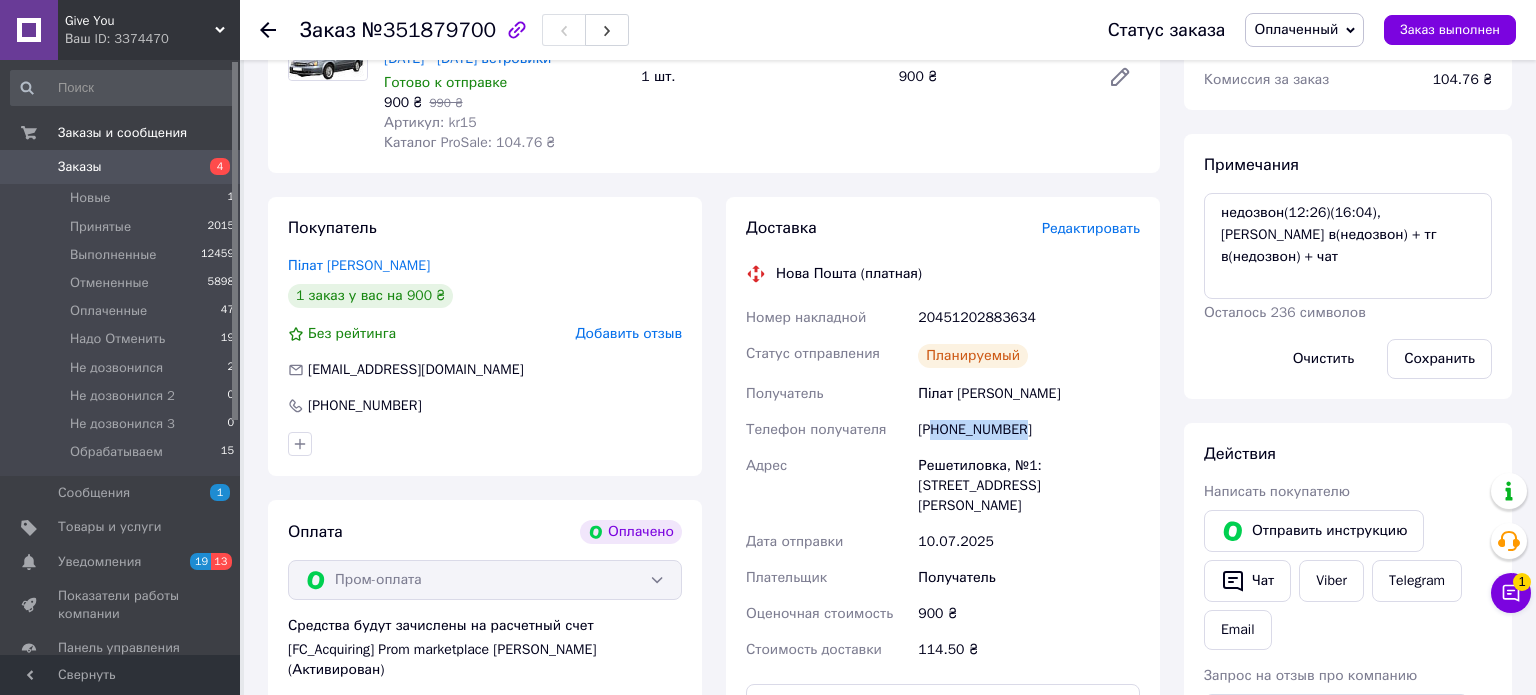 drag, startPoint x: 935, startPoint y: 429, endPoint x: 1086, endPoint y: 435, distance: 151.11916 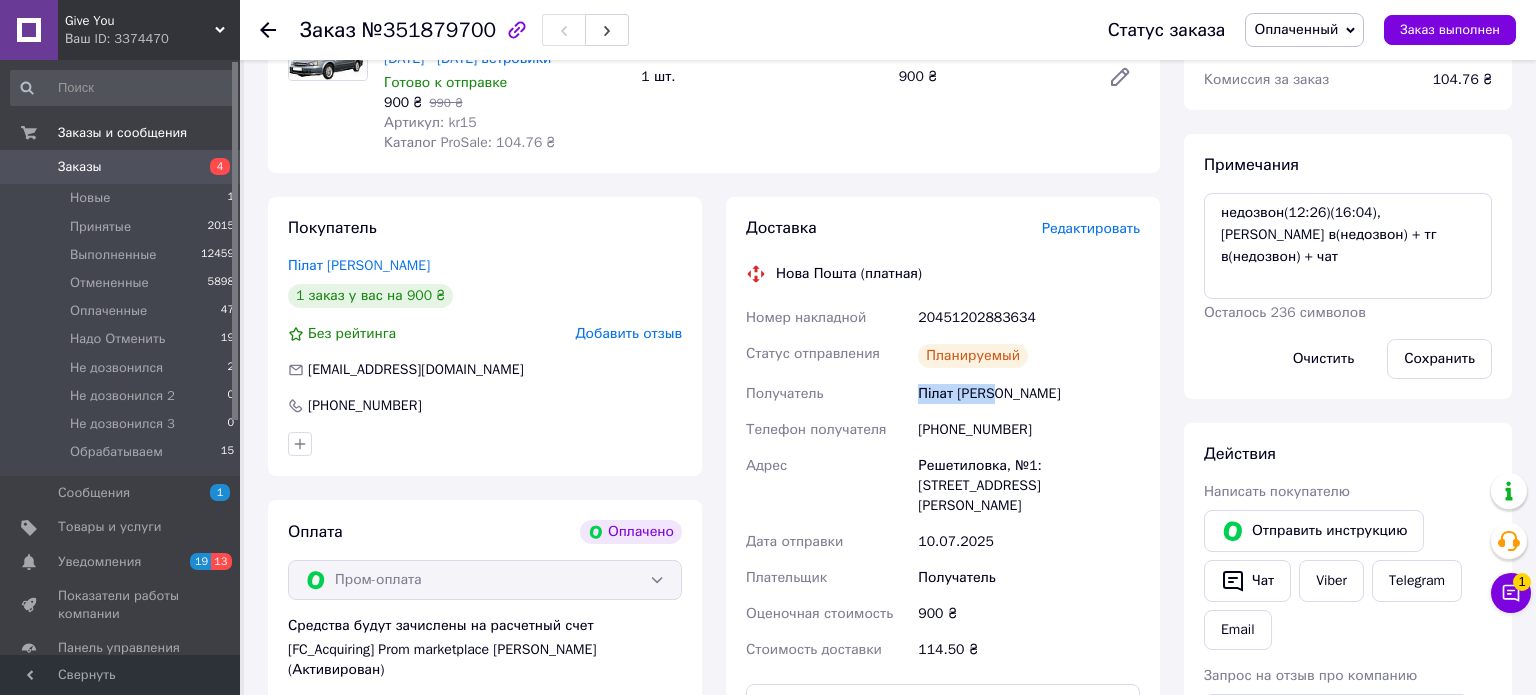 drag, startPoint x: 917, startPoint y: 392, endPoint x: 1042, endPoint y: 391, distance: 125.004 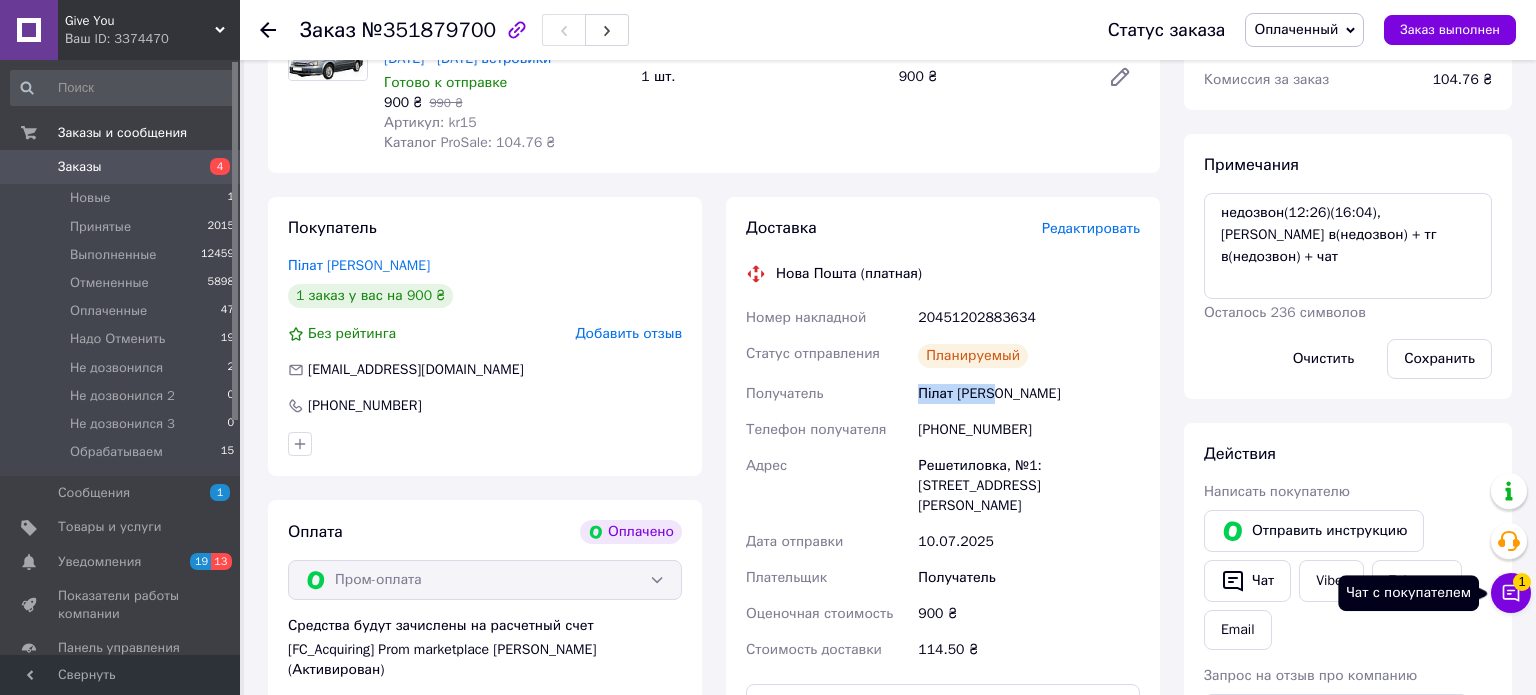 click 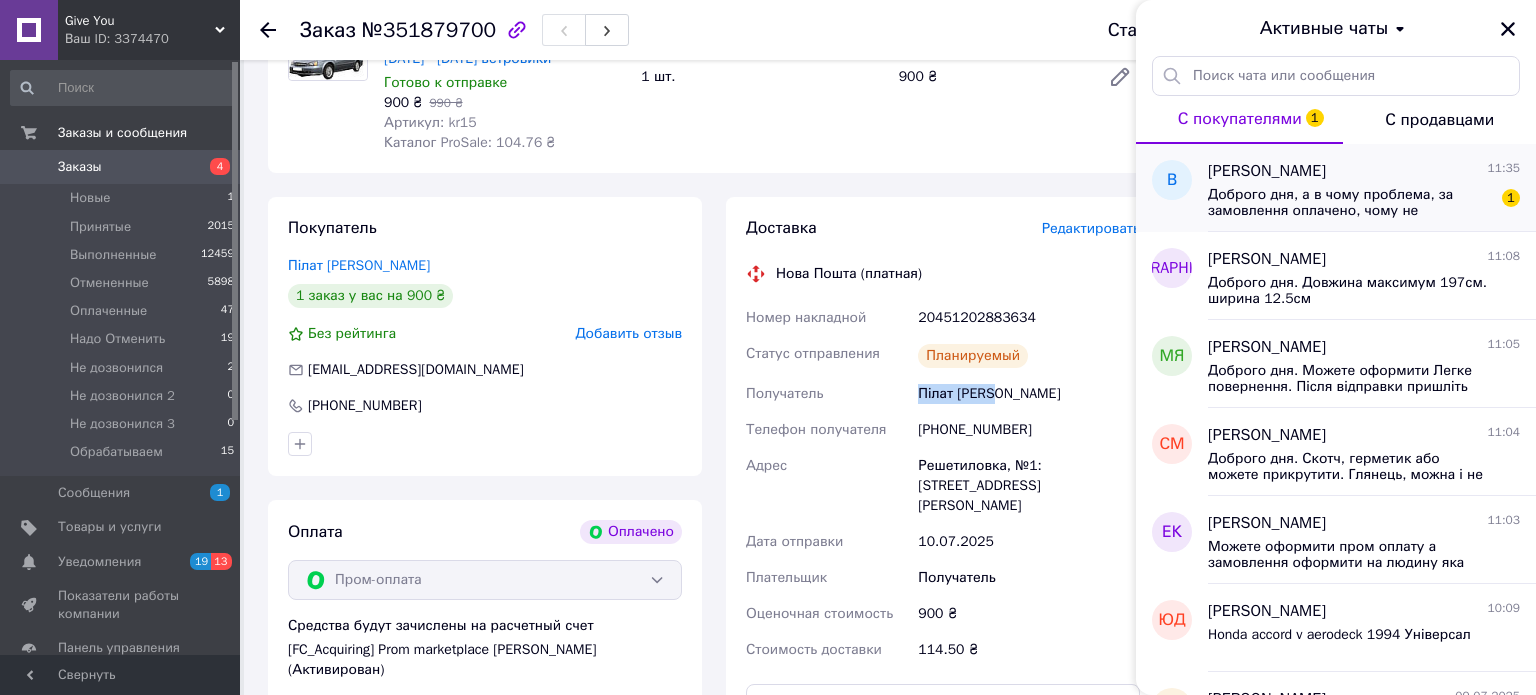 click on "Доброго дня,  а в чому проблема,  за замовлення оплачено, чому не відправляєте?" at bounding box center [1350, 203] 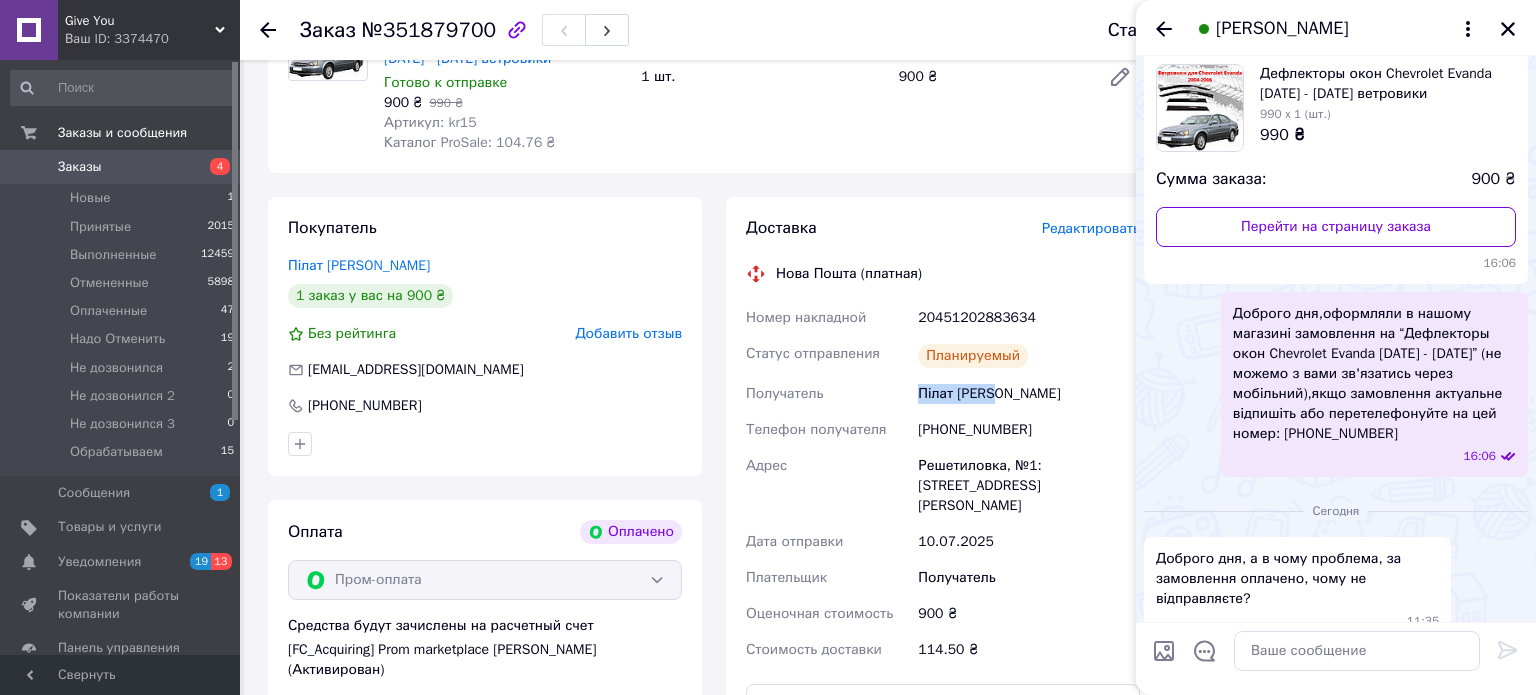 scroll, scrollTop: 146, scrollLeft: 0, axis: vertical 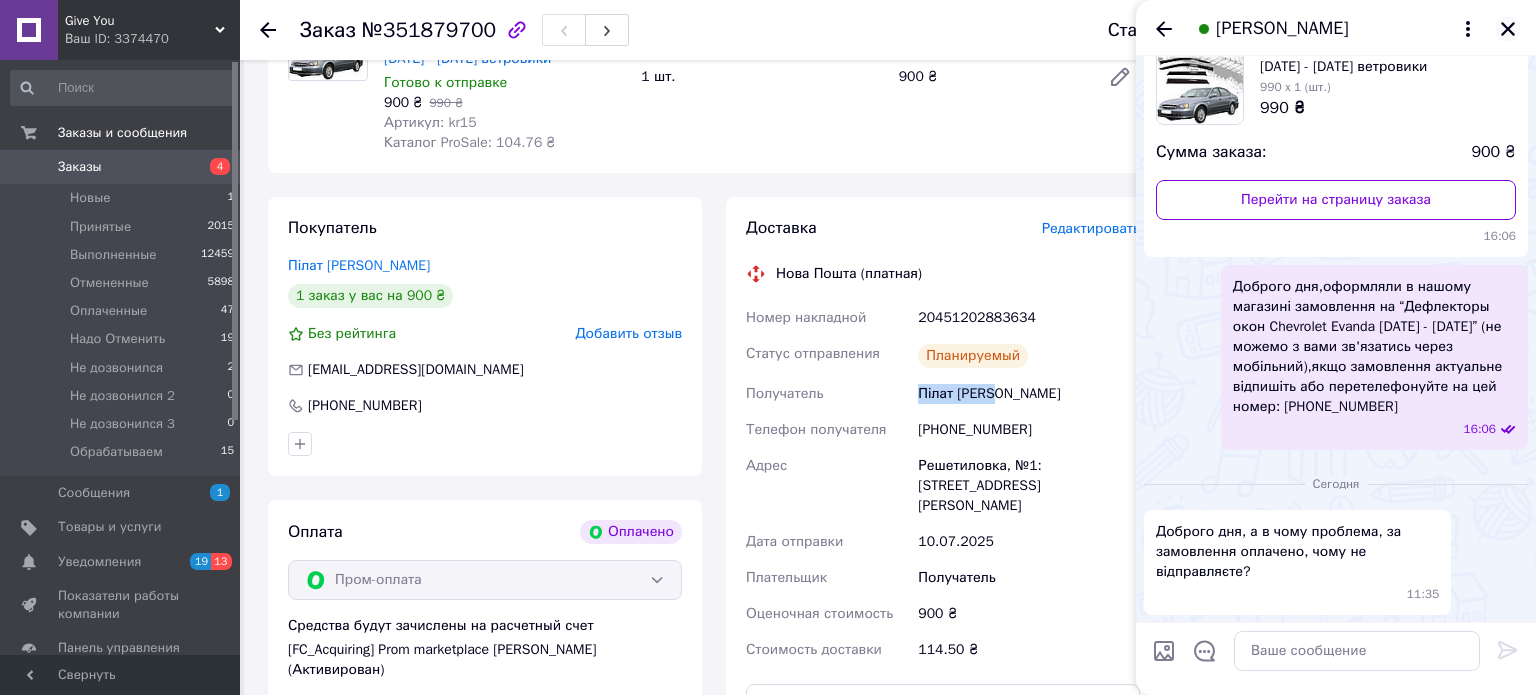 click 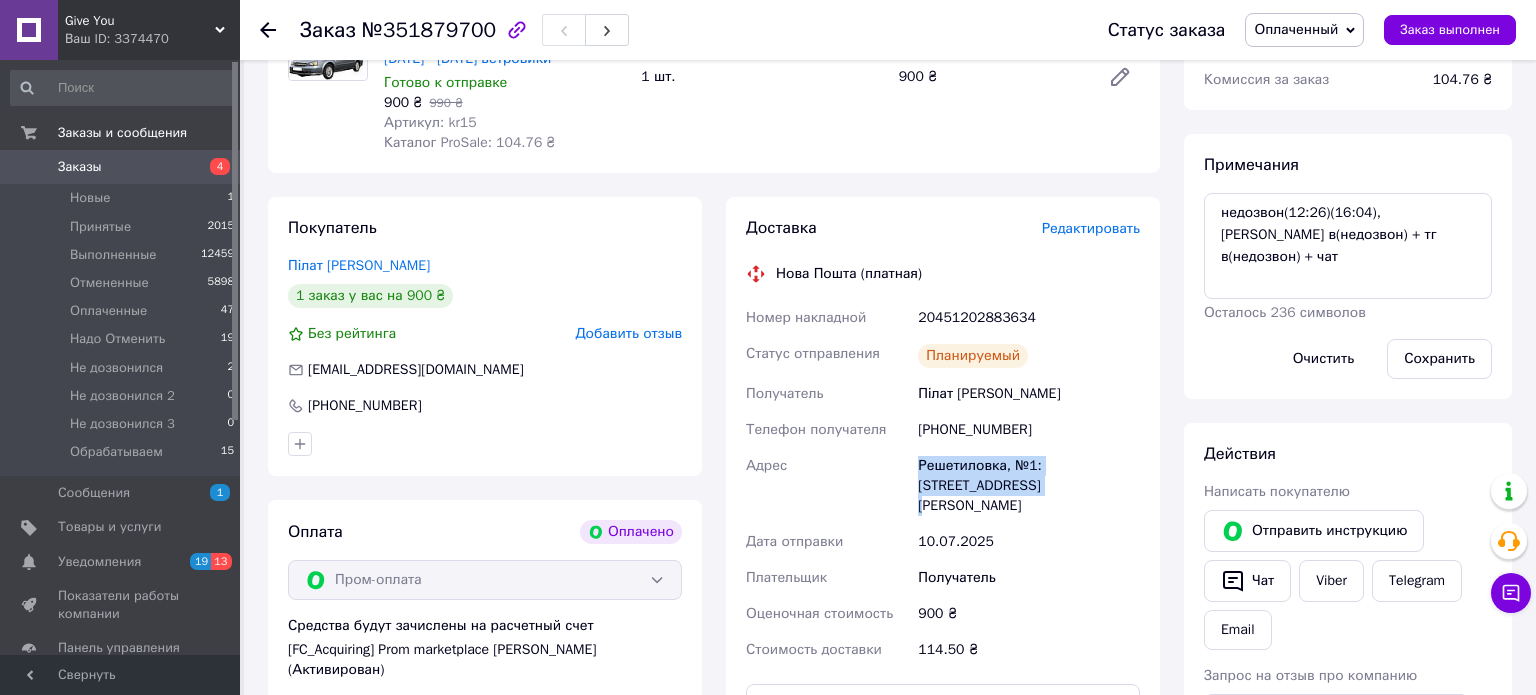 drag, startPoint x: 974, startPoint y: 481, endPoint x: 919, endPoint y: 465, distance: 57.280014 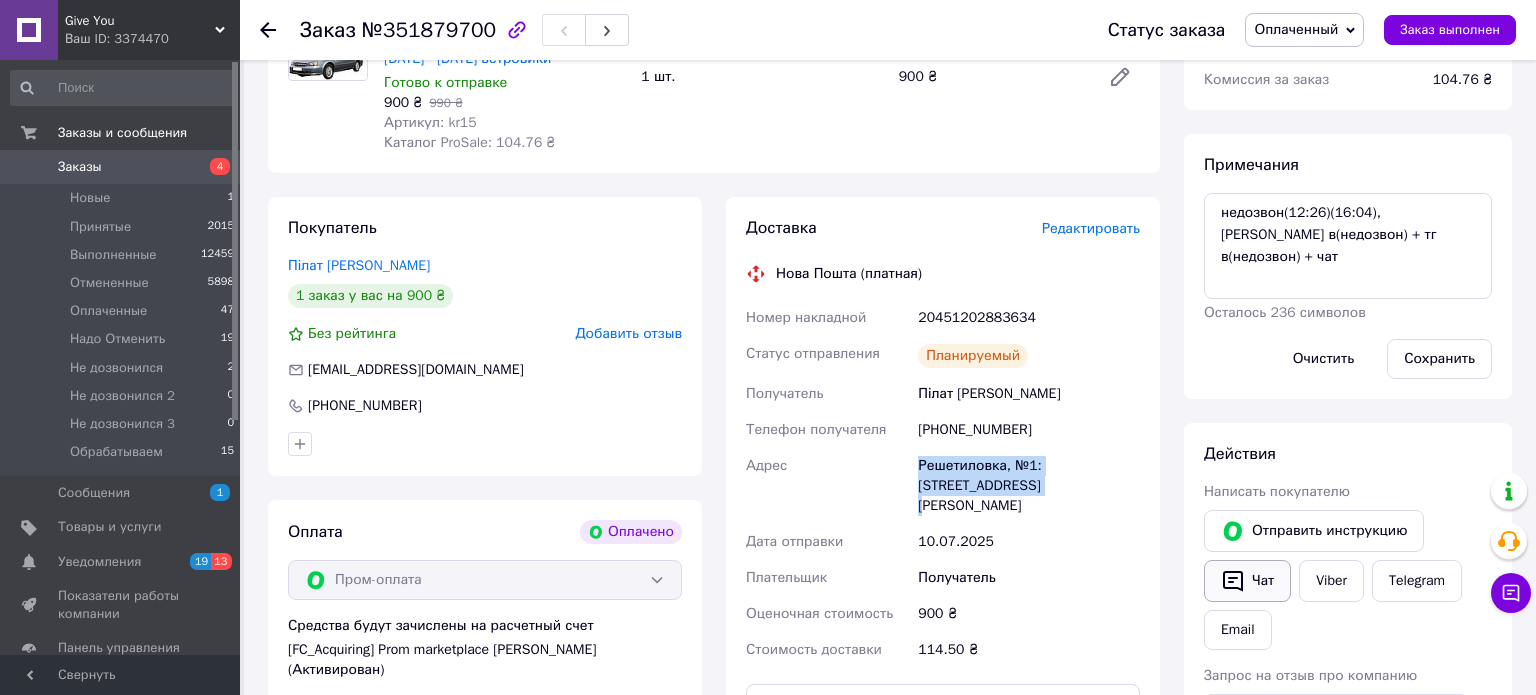 click on "Чат" at bounding box center [1247, 581] 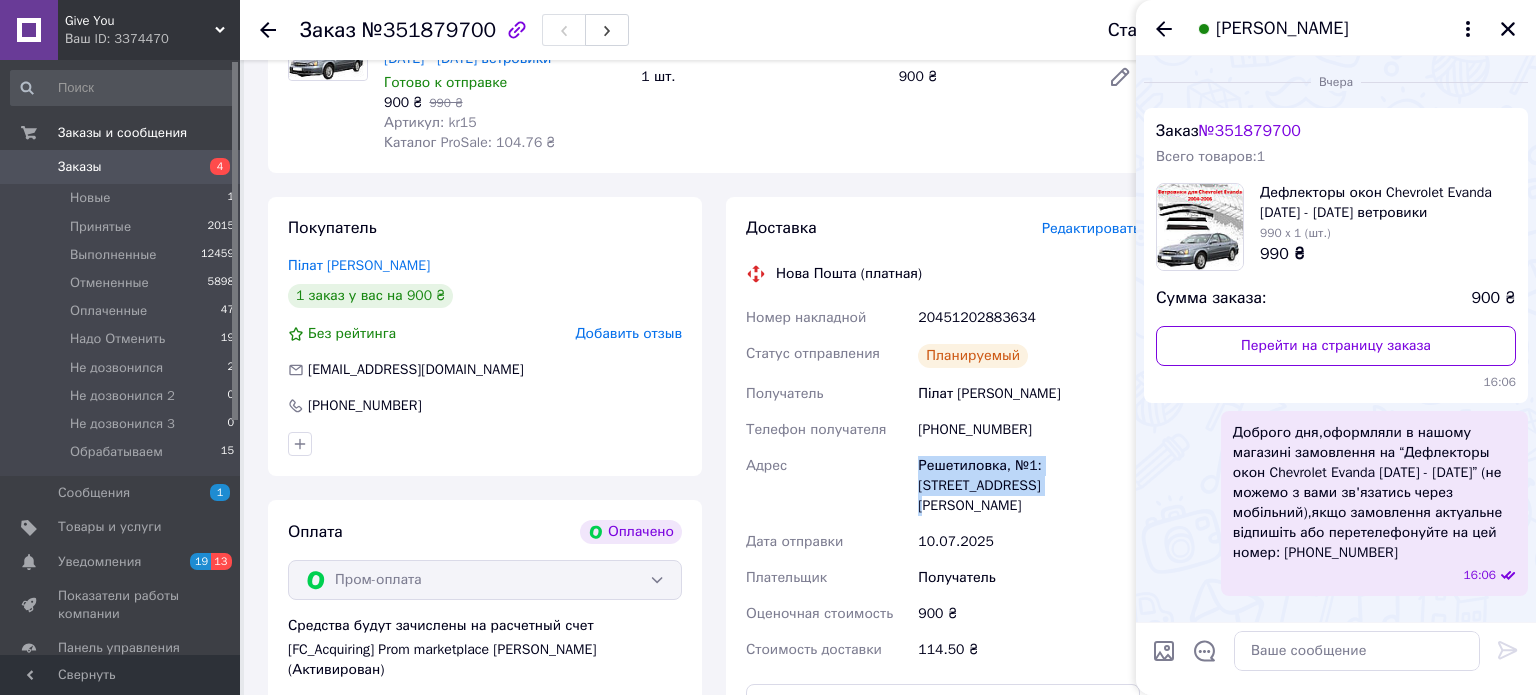 scroll, scrollTop: 146, scrollLeft: 0, axis: vertical 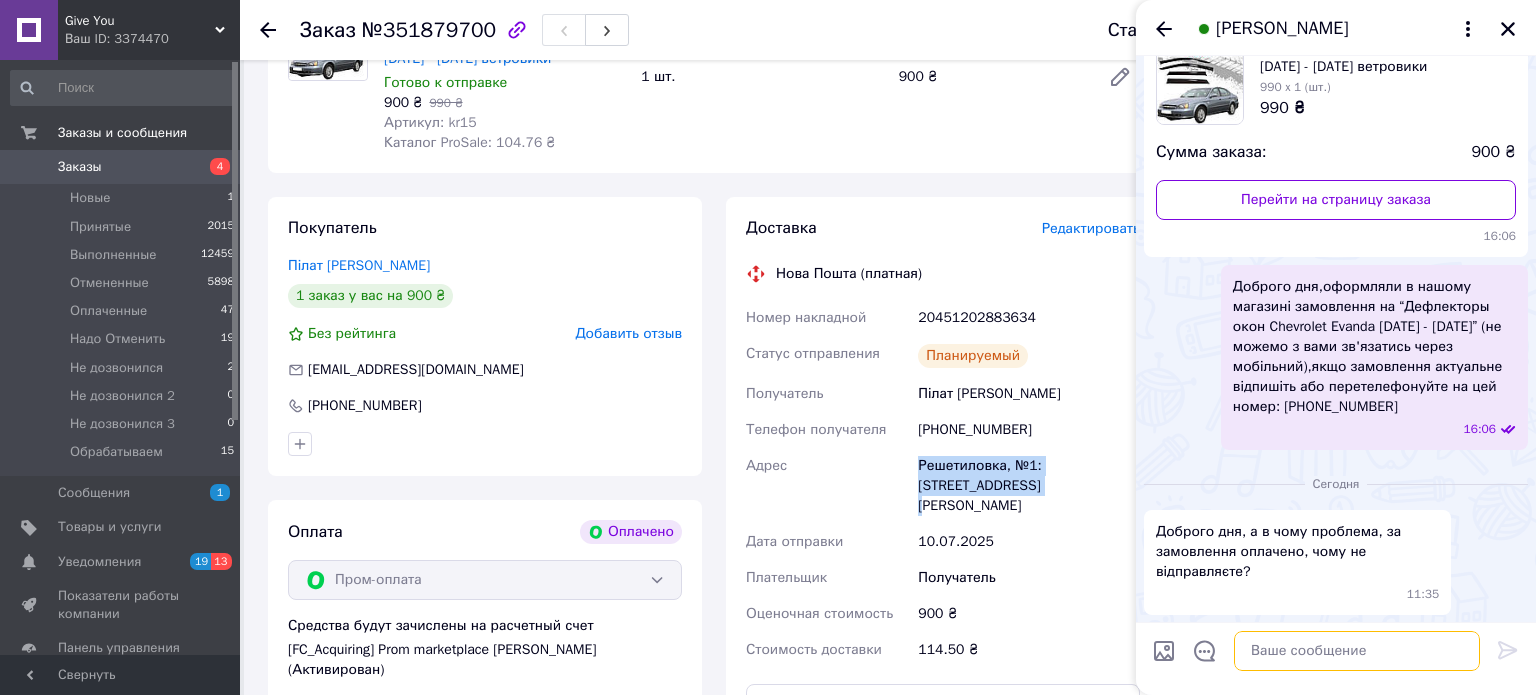 click at bounding box center [1357, 651] 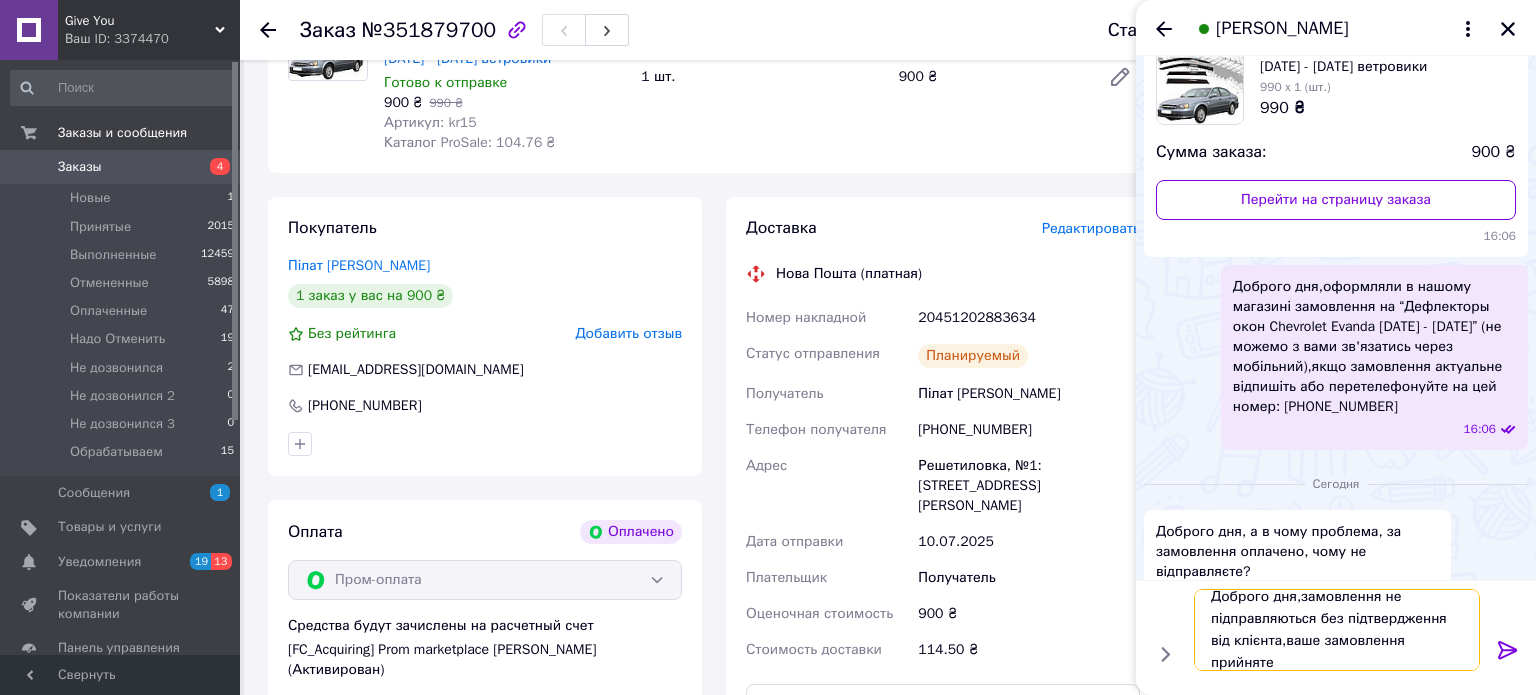 scroll, scrollTop: 1, scrollLeft: 0, axis: vertical 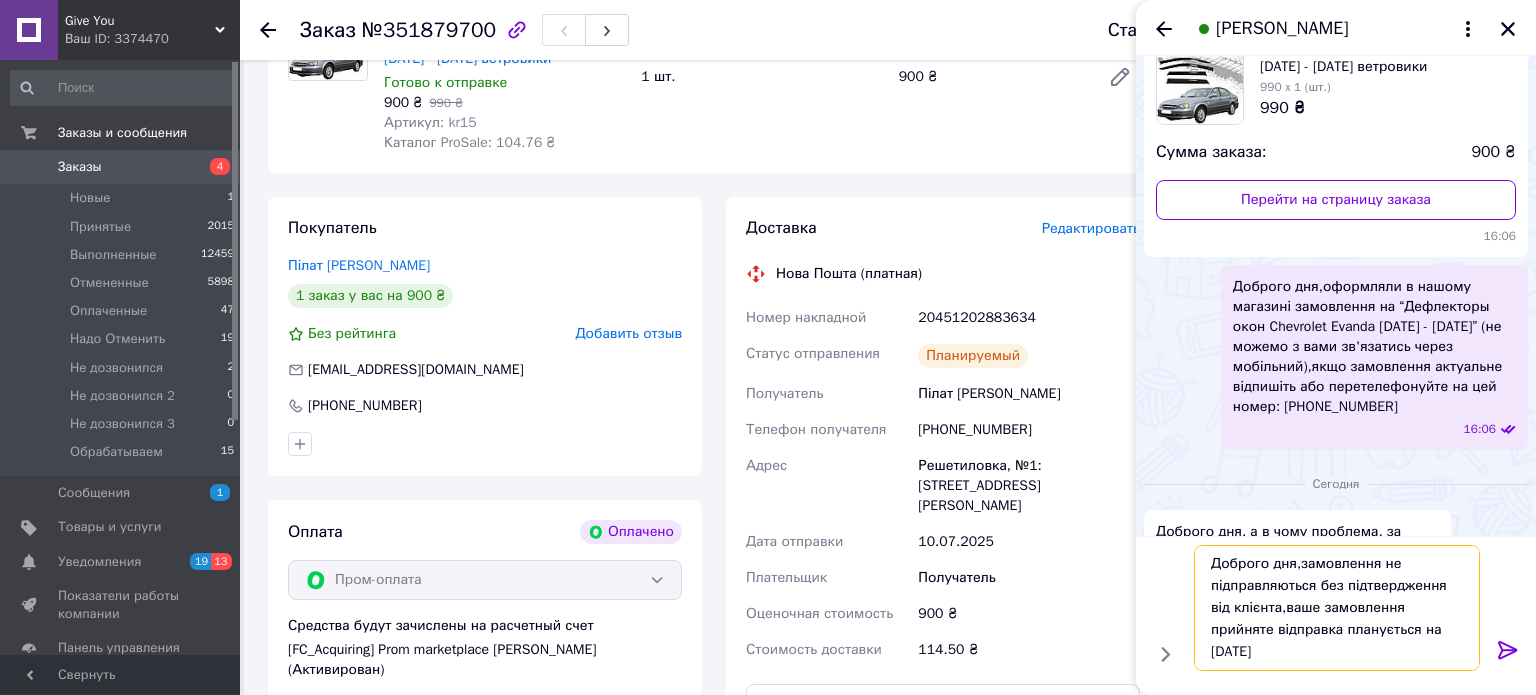 type on "Доброго дня,замовлення не підправляються без підтвердження від клієнта,ваше замовлення прийняте відправка планується на завтра" 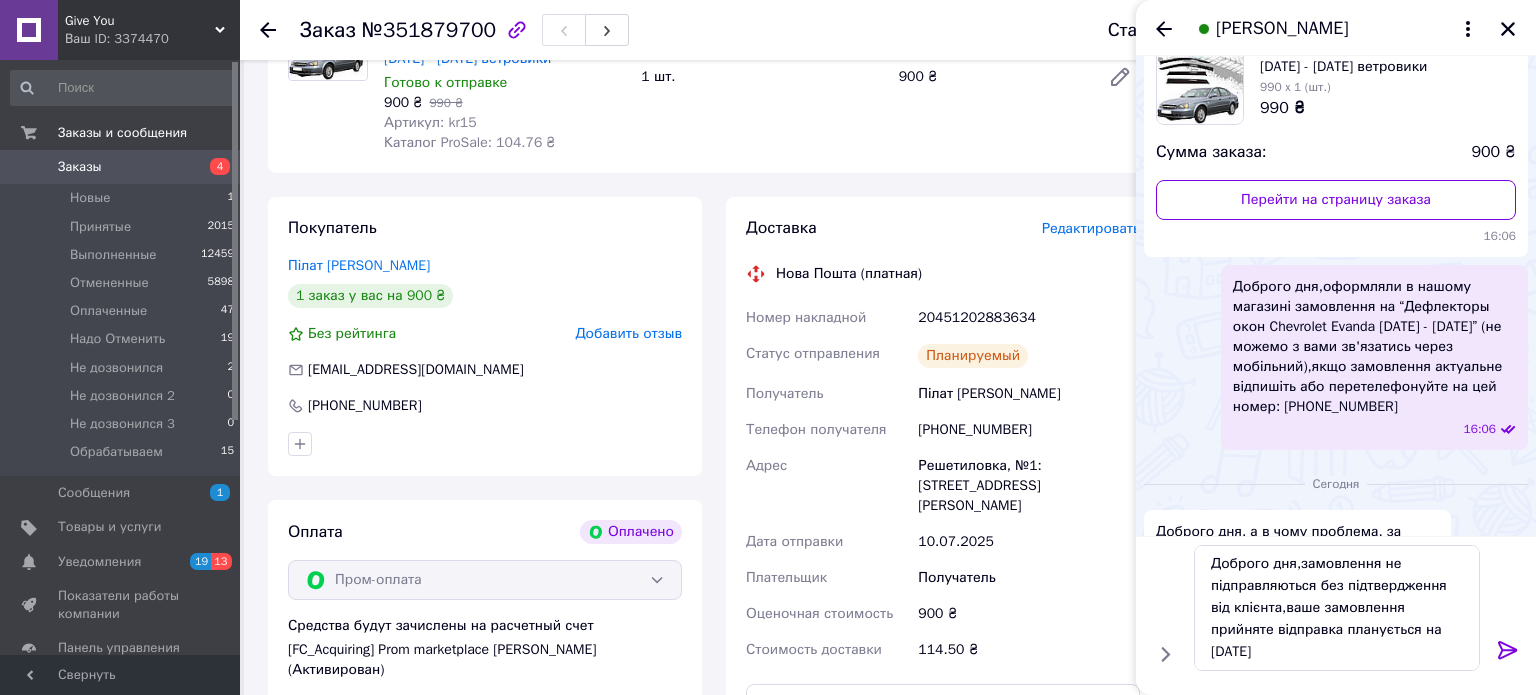 click 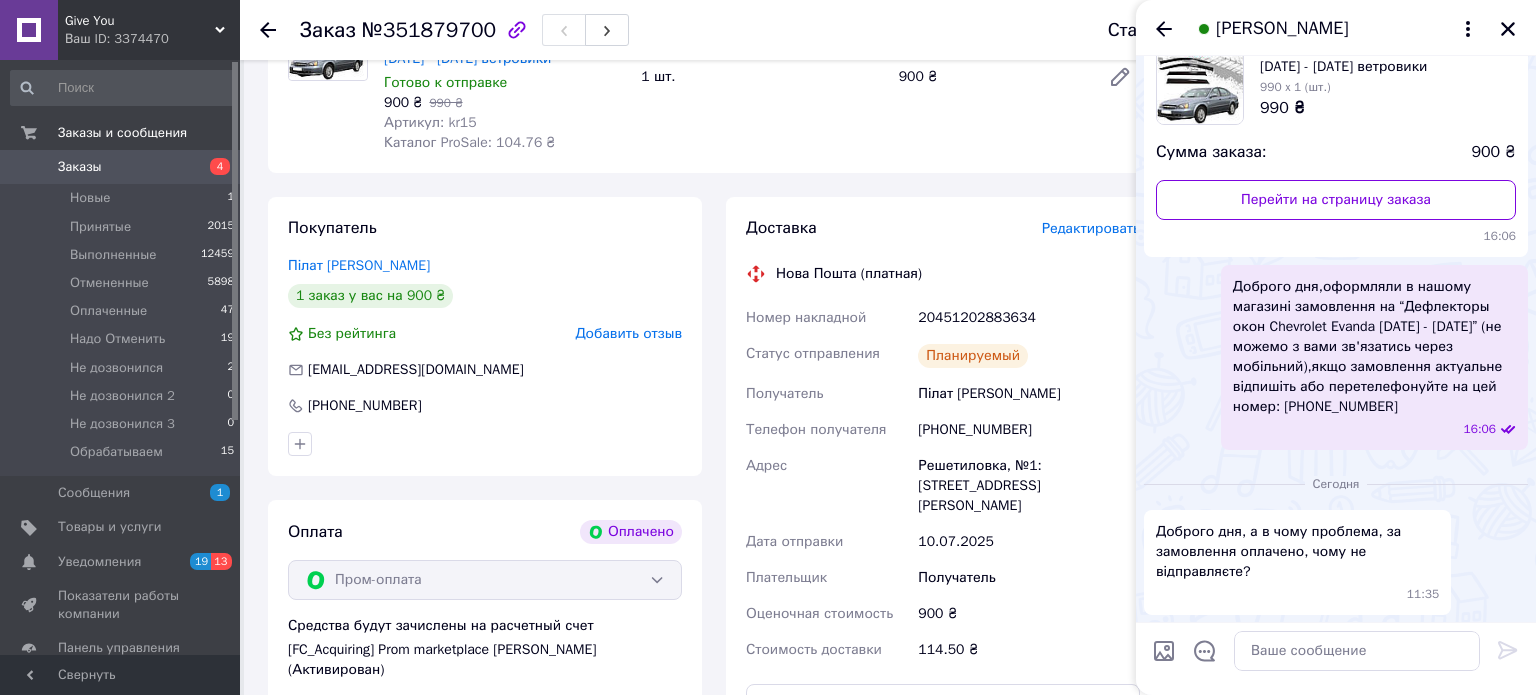 scroll, scrollTop: 0, scrollLeft: 0, axis: both 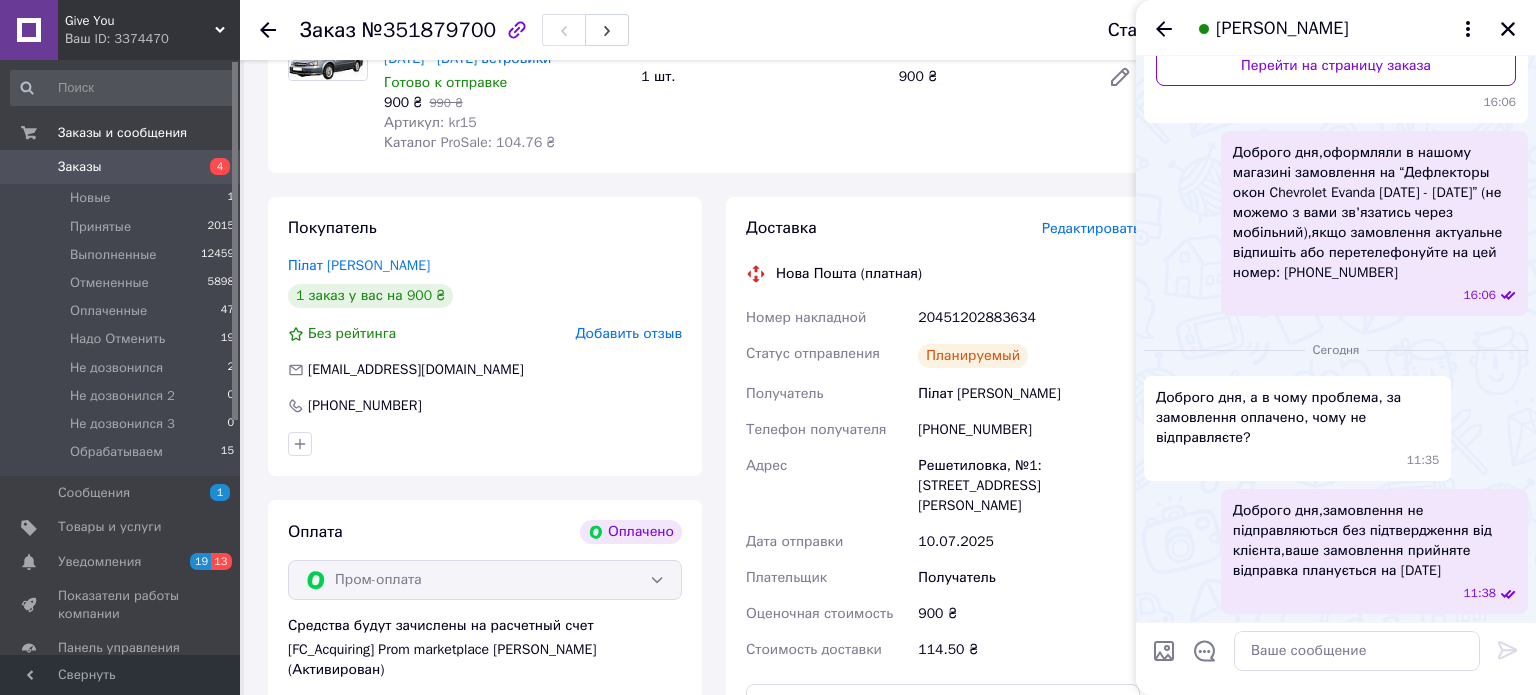 click 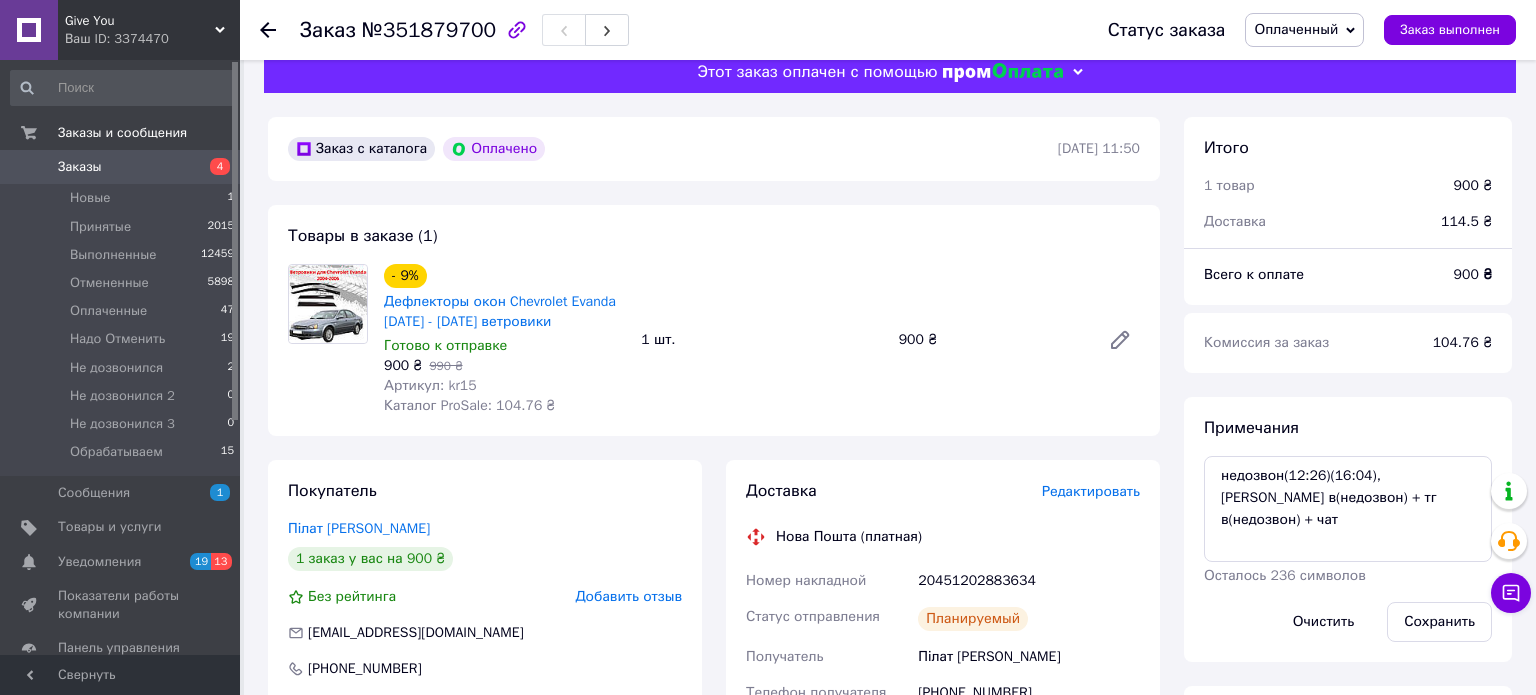 scroll, scrollTop: 0, scrollLeft: 0, axis: both 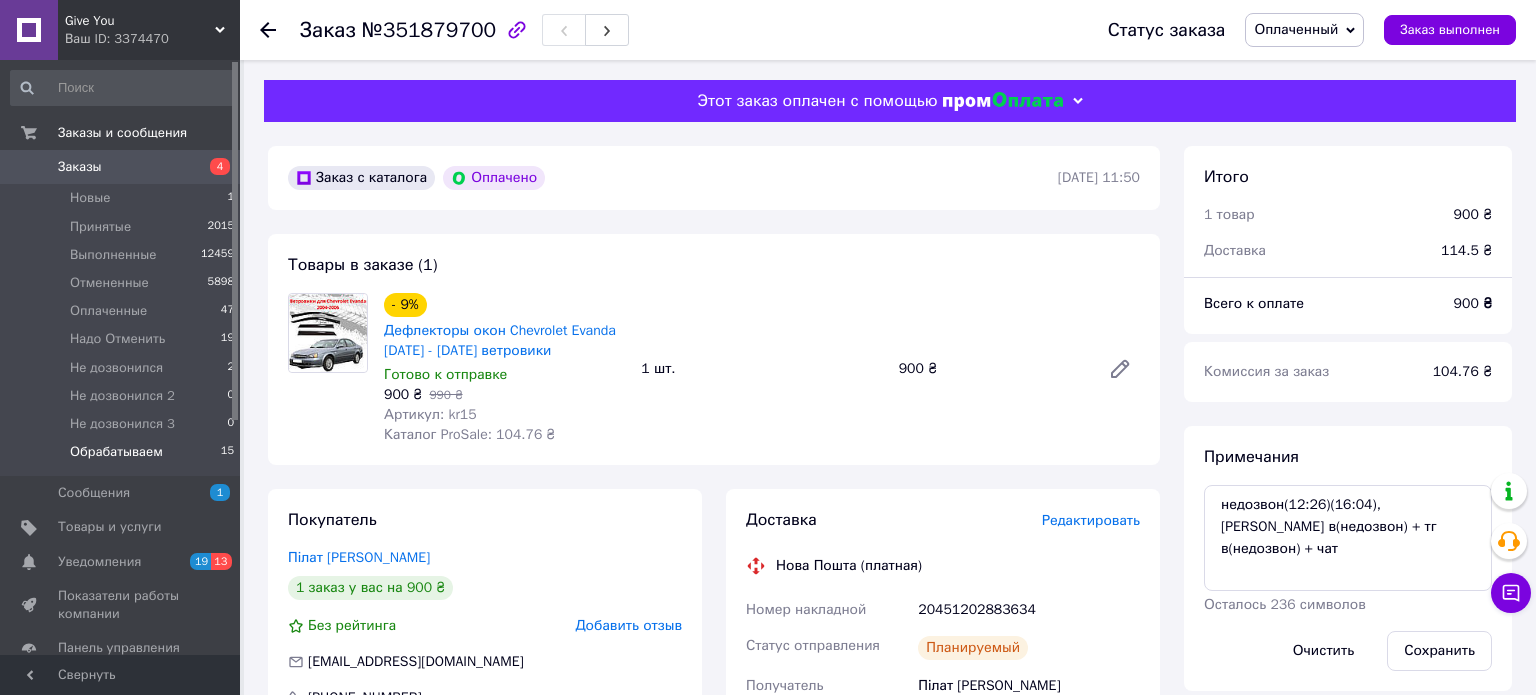 click on "Обрабатываем 15" at bounding box center (123, 457) 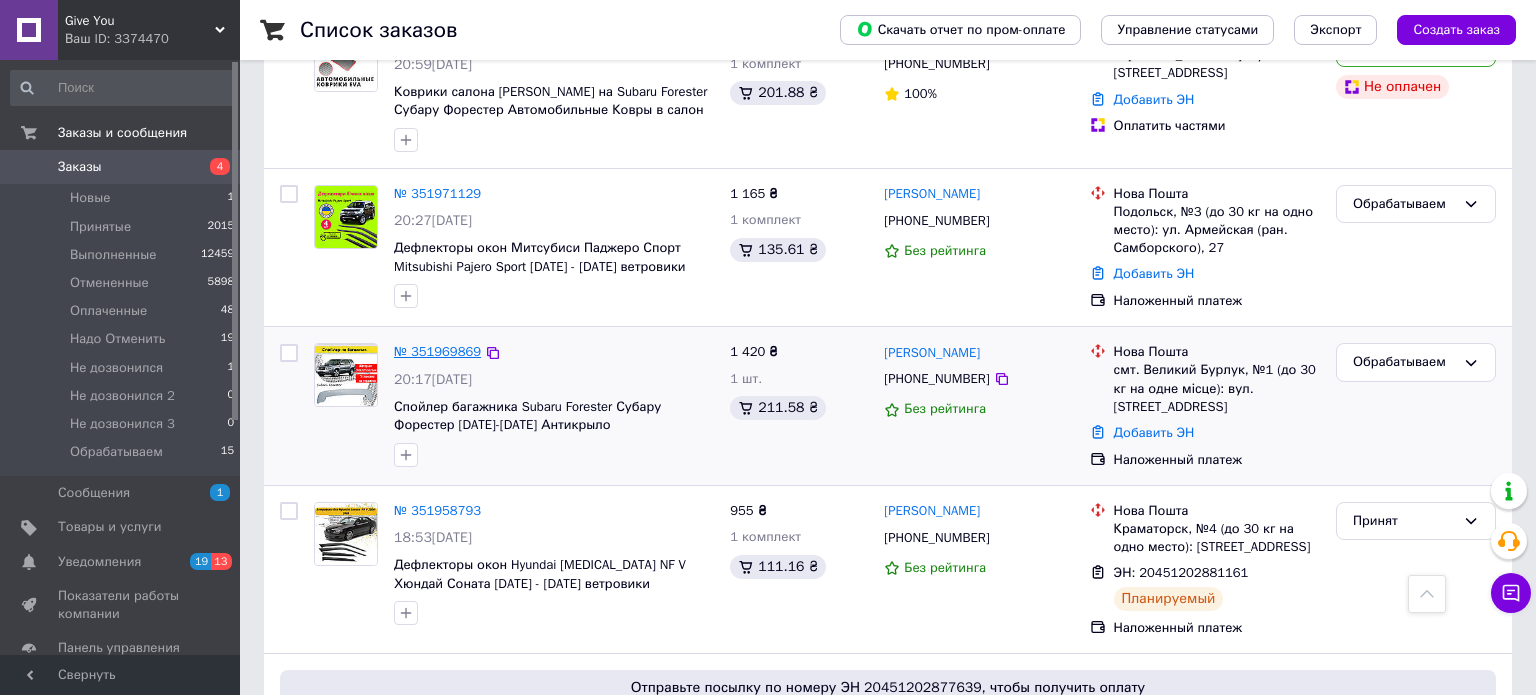 click on "№ 351969869" at bounding box center (437, 351) 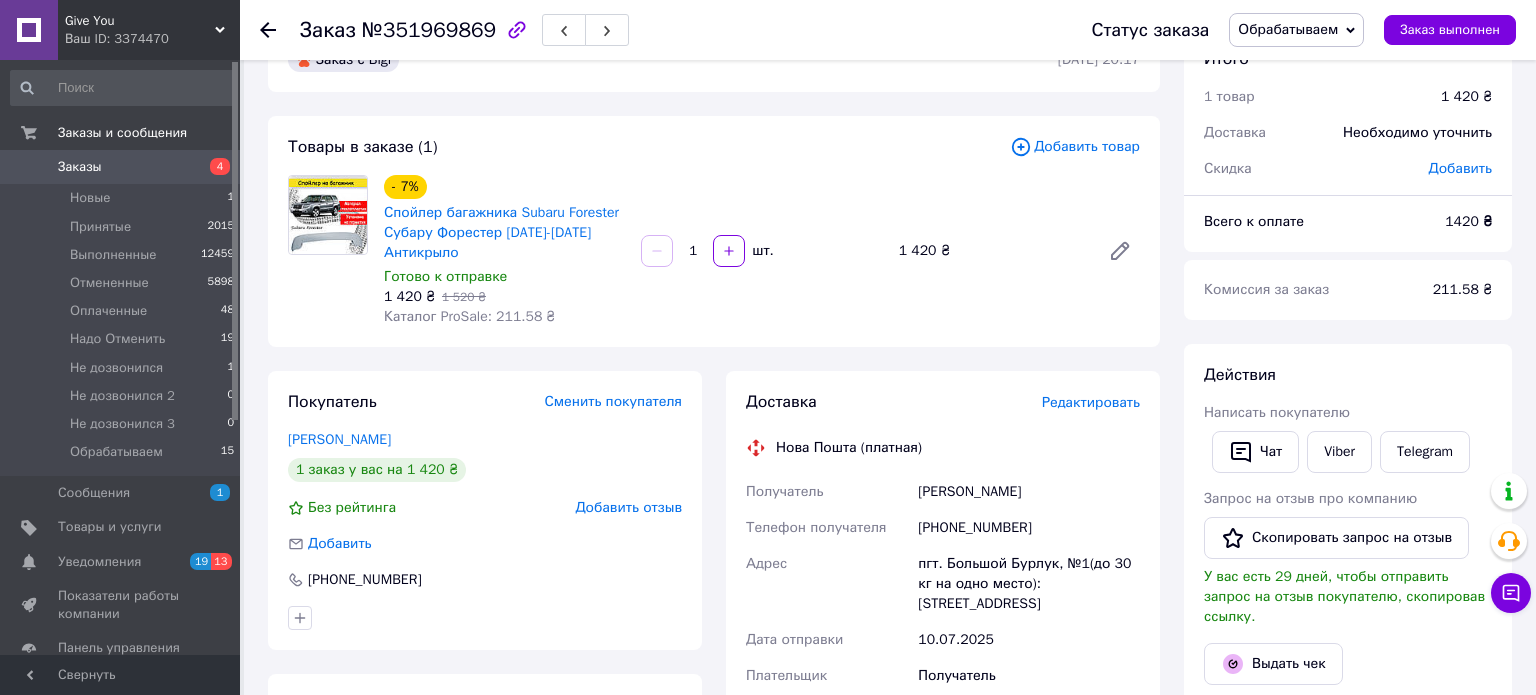 scroll, scrollTop: 80, scrollLeft: 0, axis: vertical 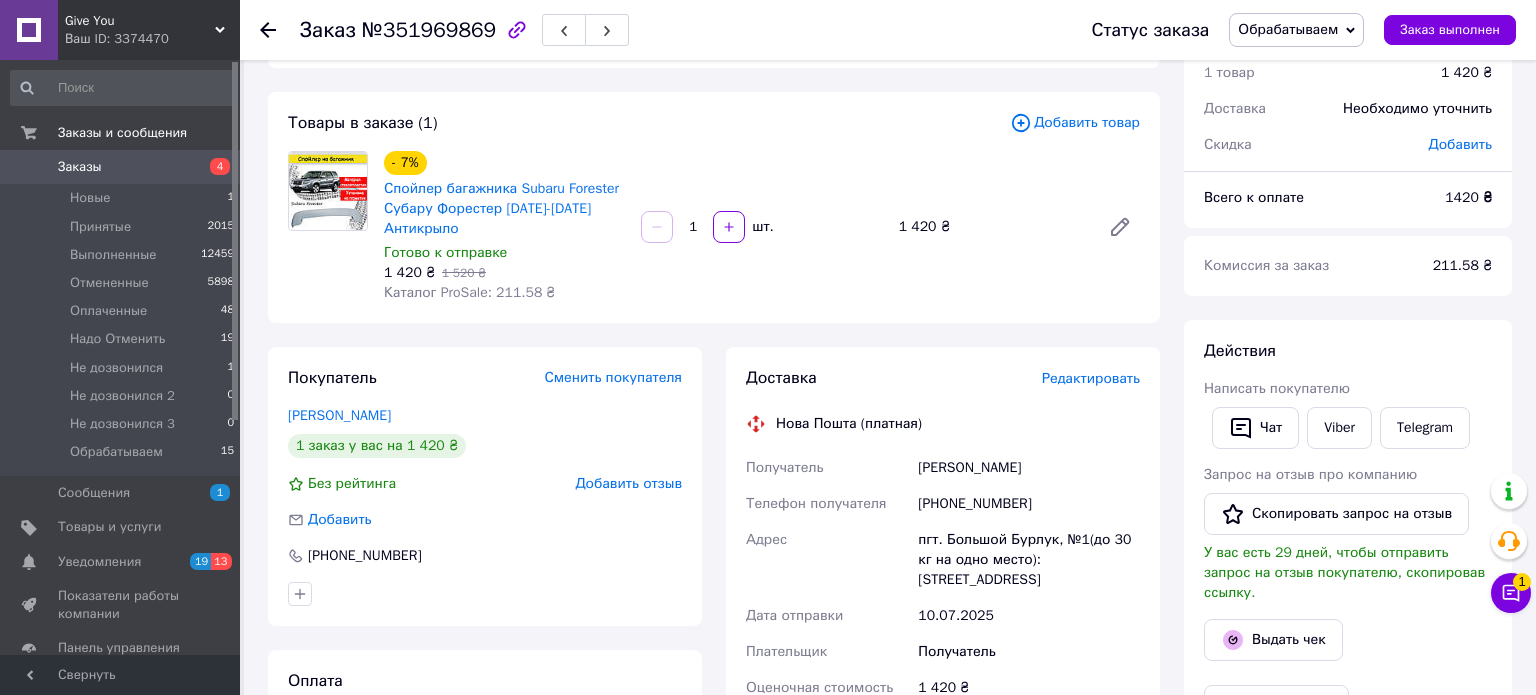 click on "Редактировать" at bounding box center [1091, 378] 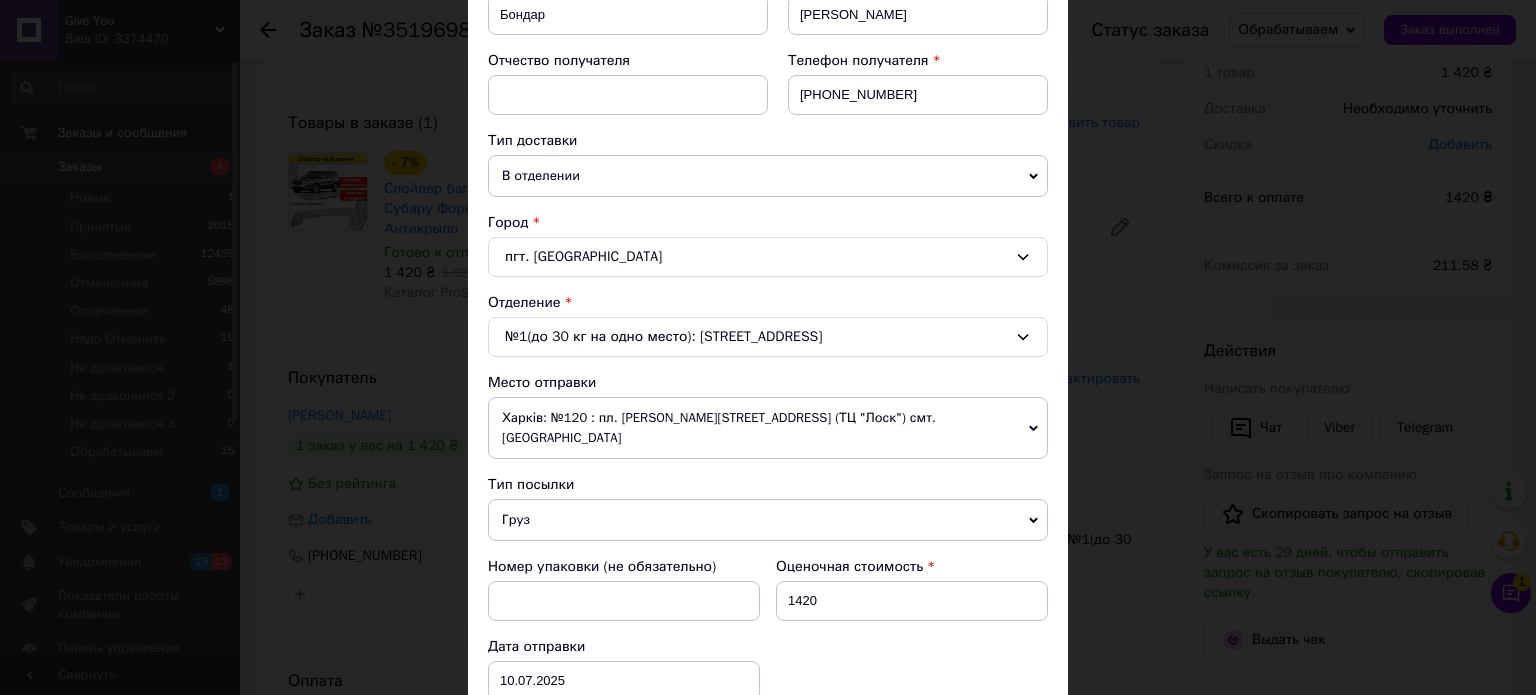 scroll, scrollTop: 342, scrollLeft: 0, axis: vertical 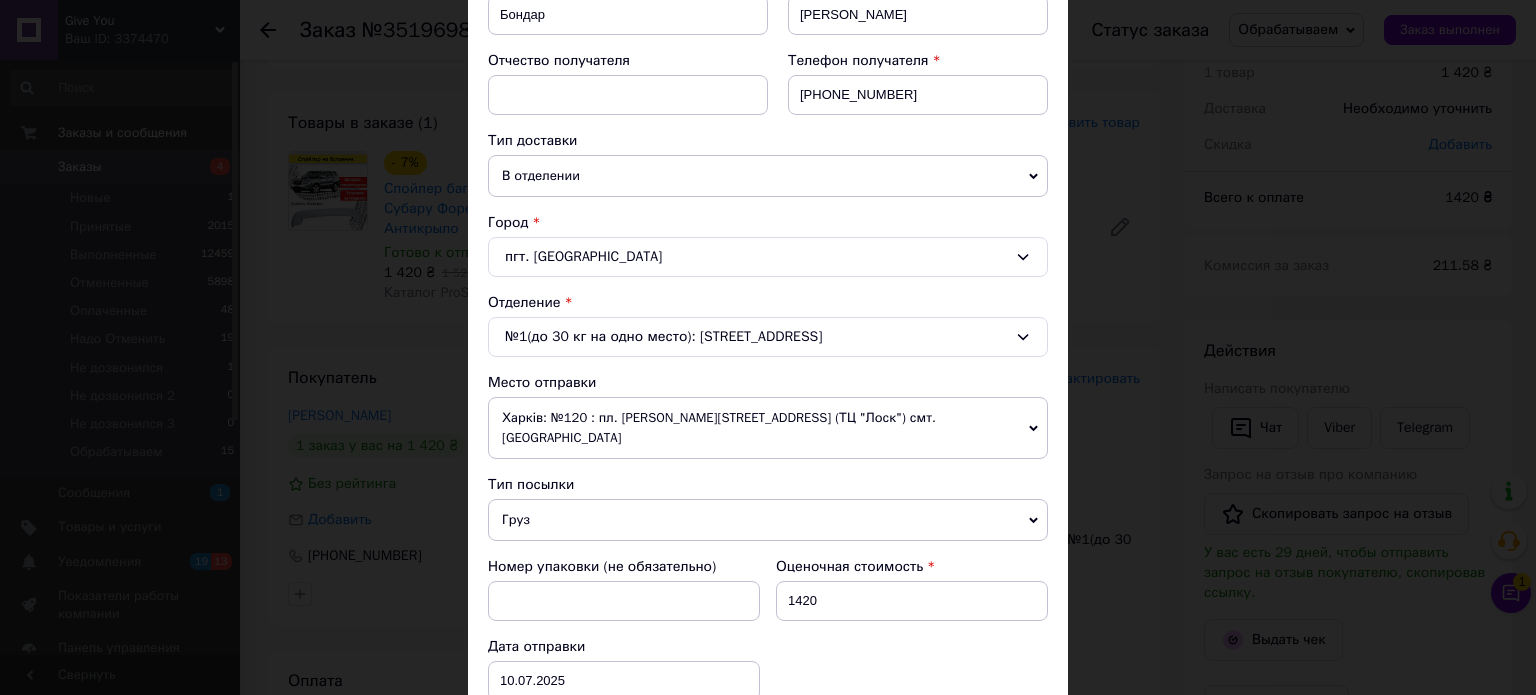 click on "№1(до 30 кг на одно место): ул. Парковая, 27" at bounding box center [768, 337] 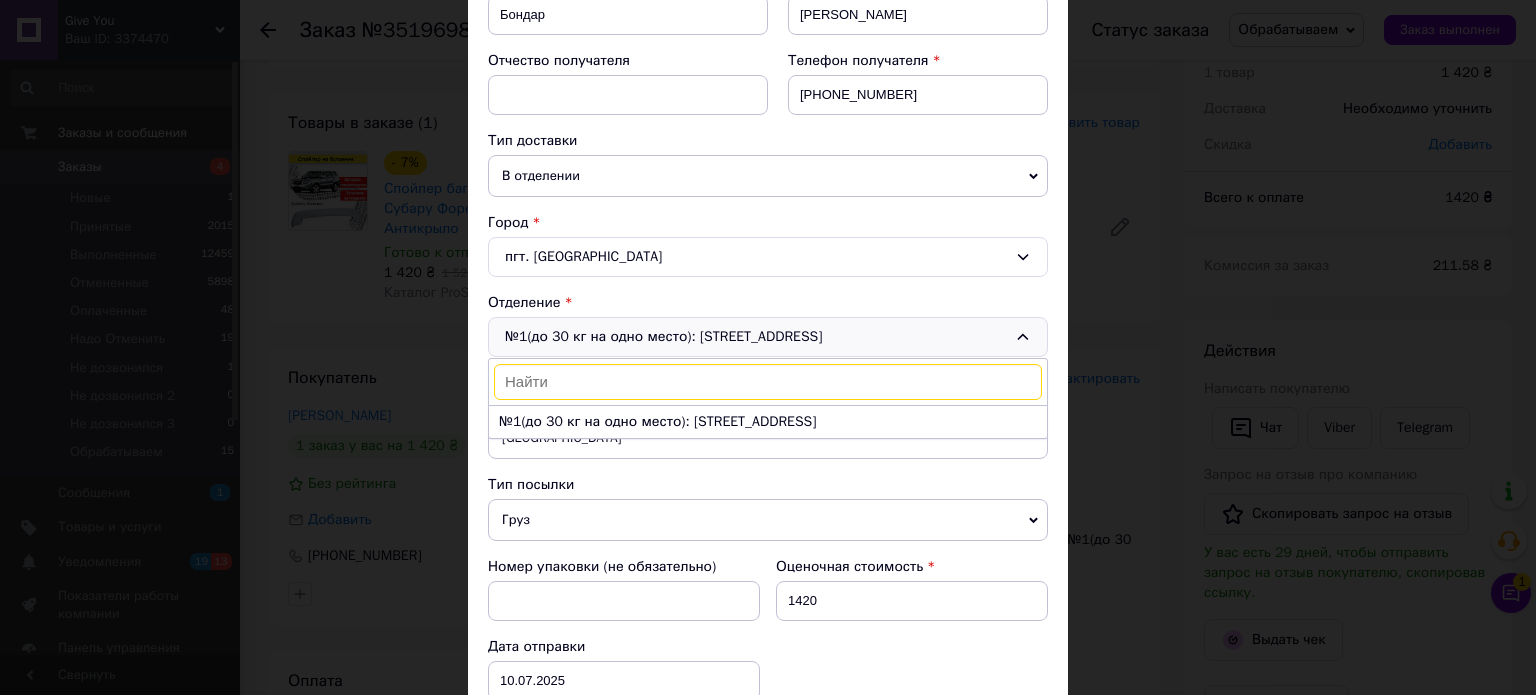 click on "№1(до 30 кг на одно место): ул. Парковая, 27 №1(до 30 кг на одно место): ул. Парковая, 27" at bounding box center [768, 337] 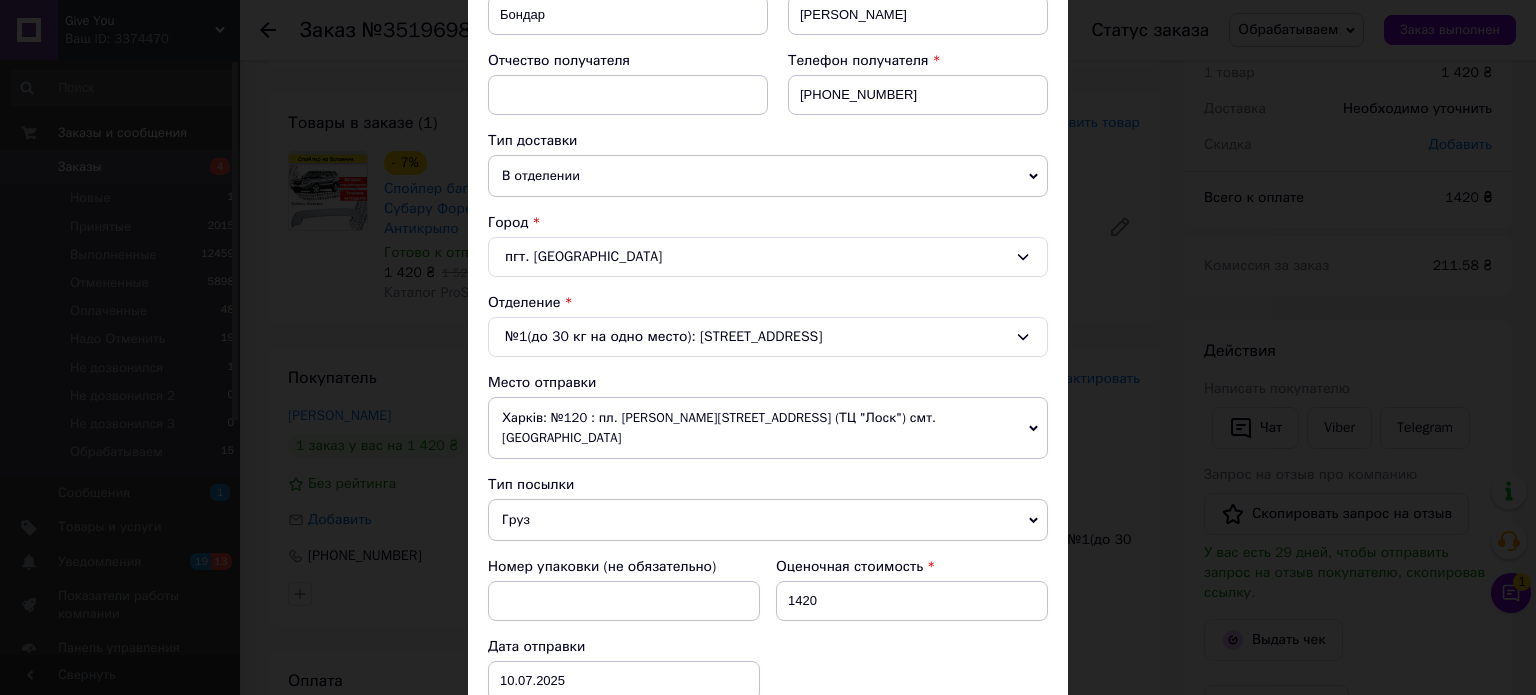 click on "пгт. Большой Бурлук" at bounding box center (768, 257) 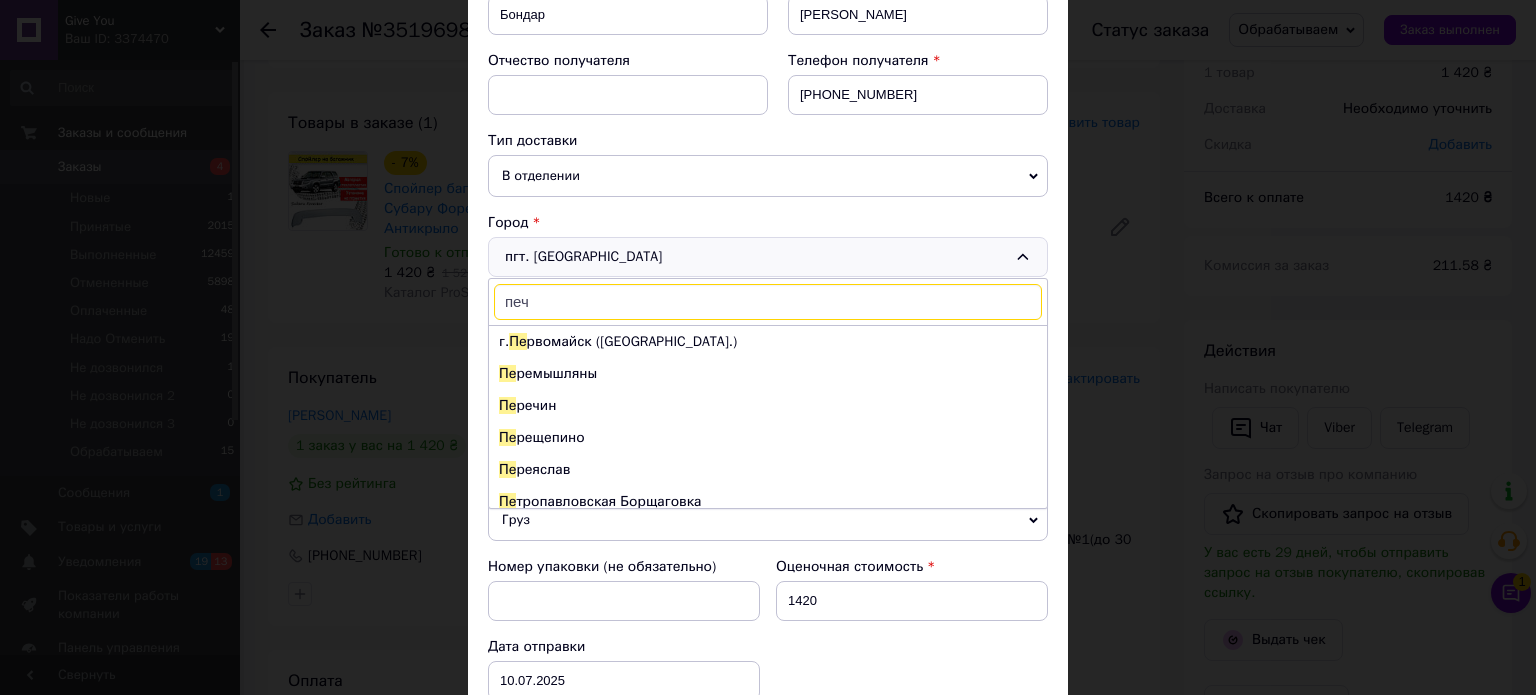 type on "пече" 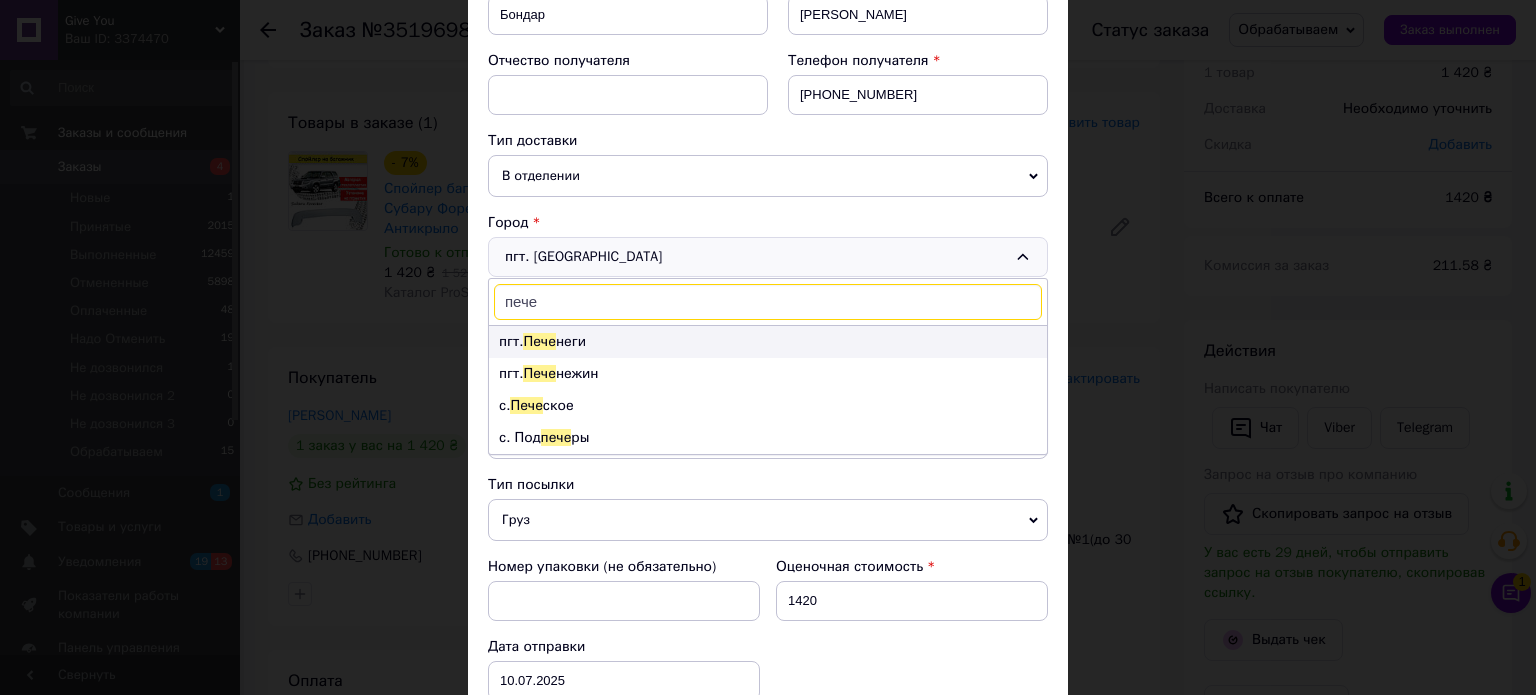 click on "Пече" at bounding box center [539, 341] 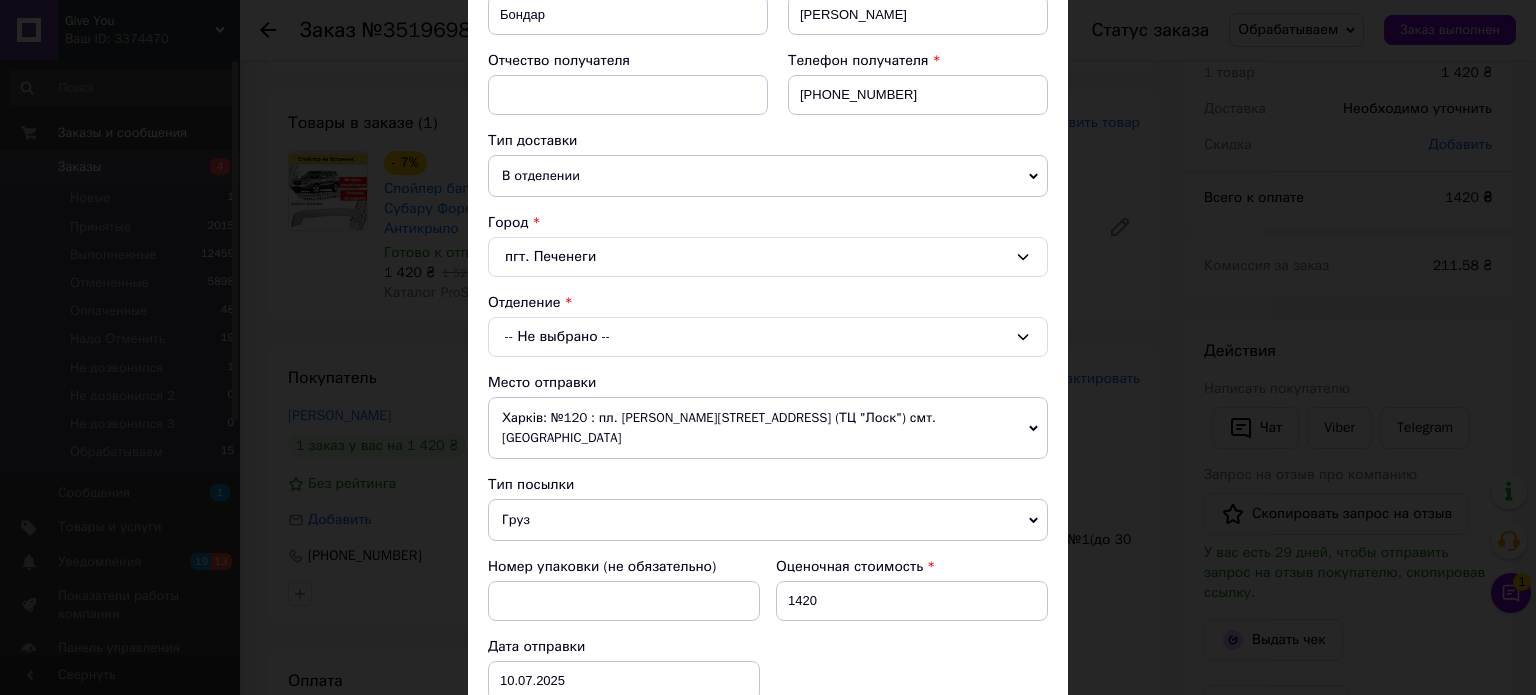 click on "-- Не выбрано --" at bounding box center [768, 337] 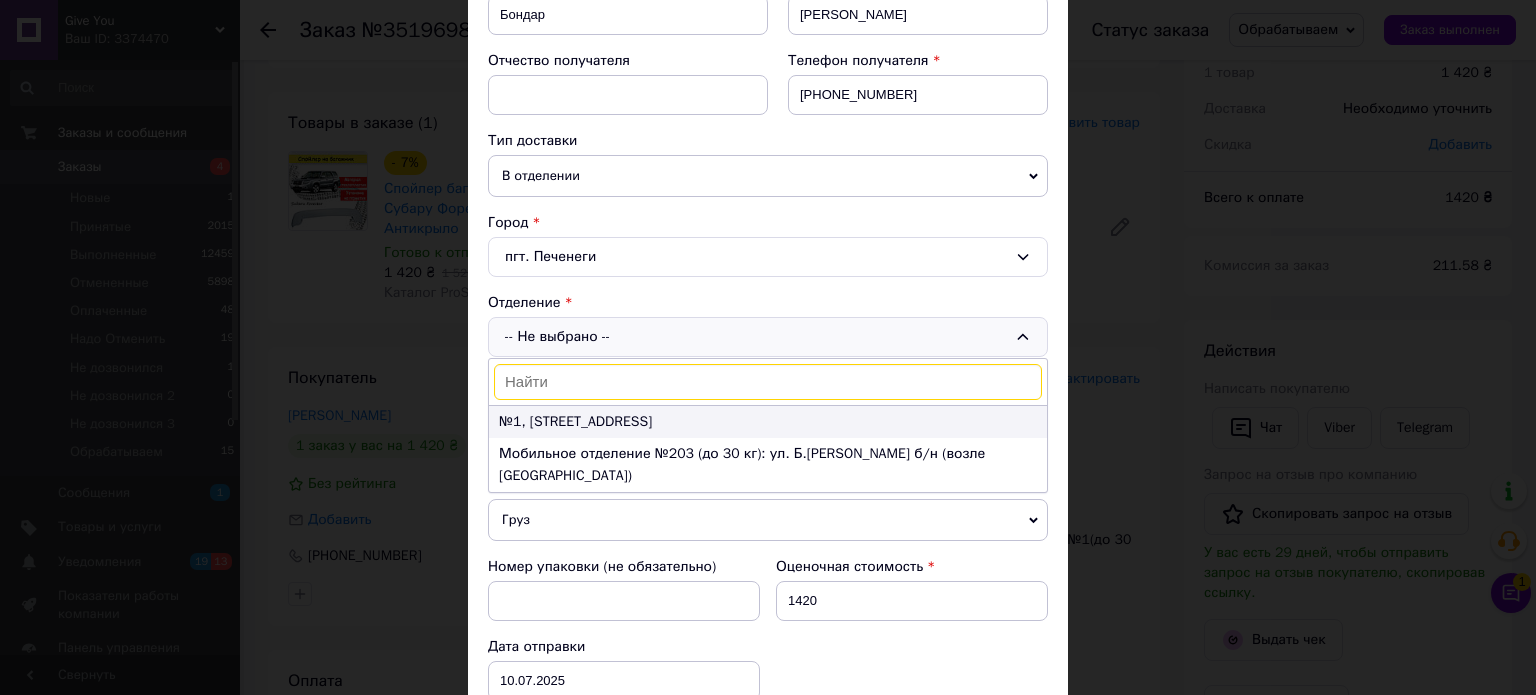click on "№1, ул. Харьковская 100А" at bounding box center [768, 422] 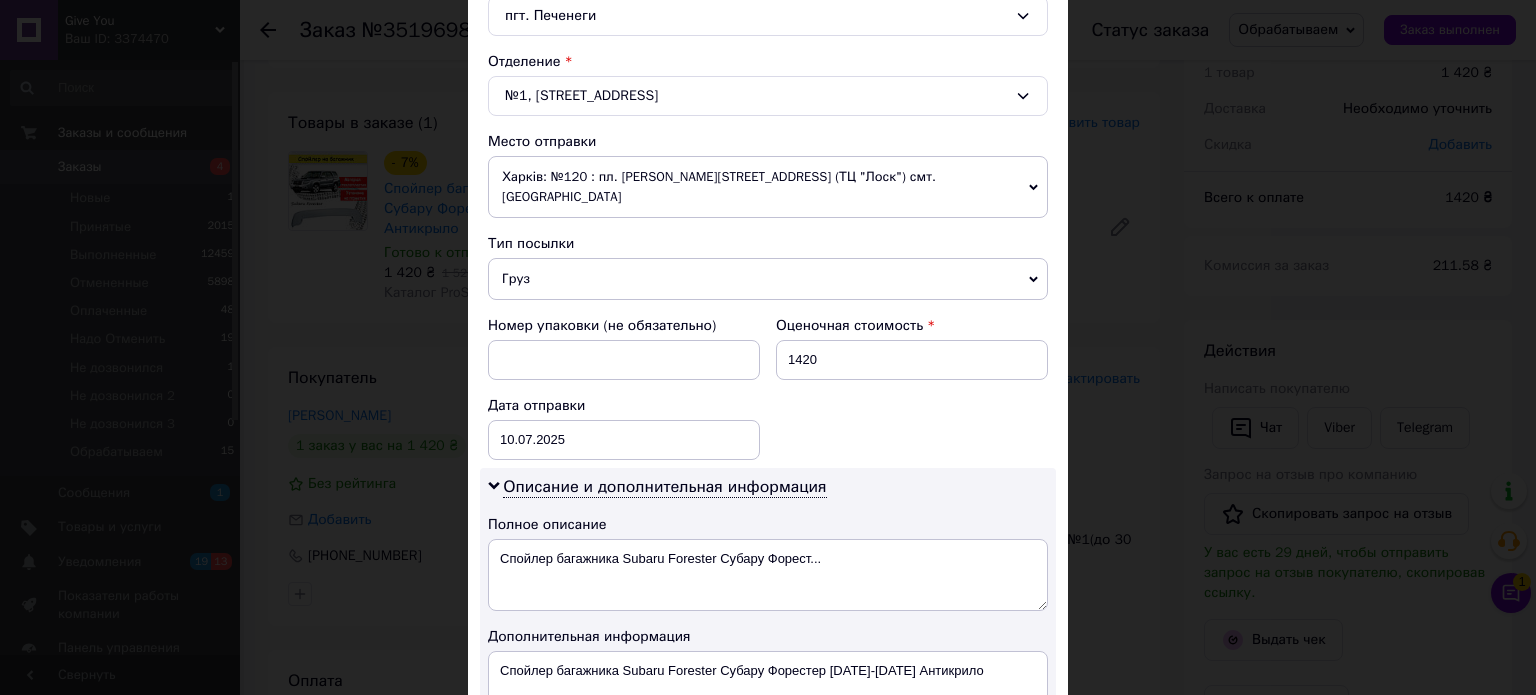 scroll, scrollTop: 1068, scrollLeft: 0, axis: vertical 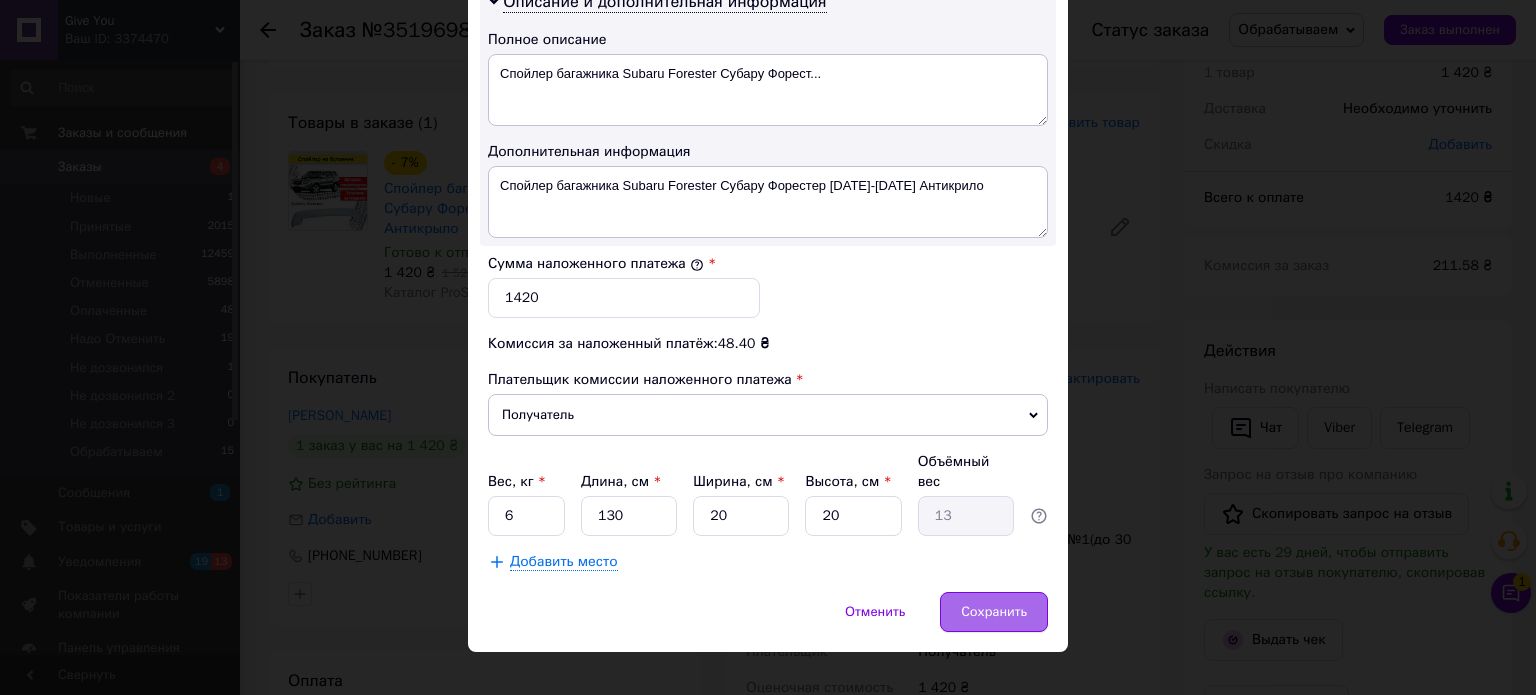 click on "Сохранить" at bounding box center (994, 612) 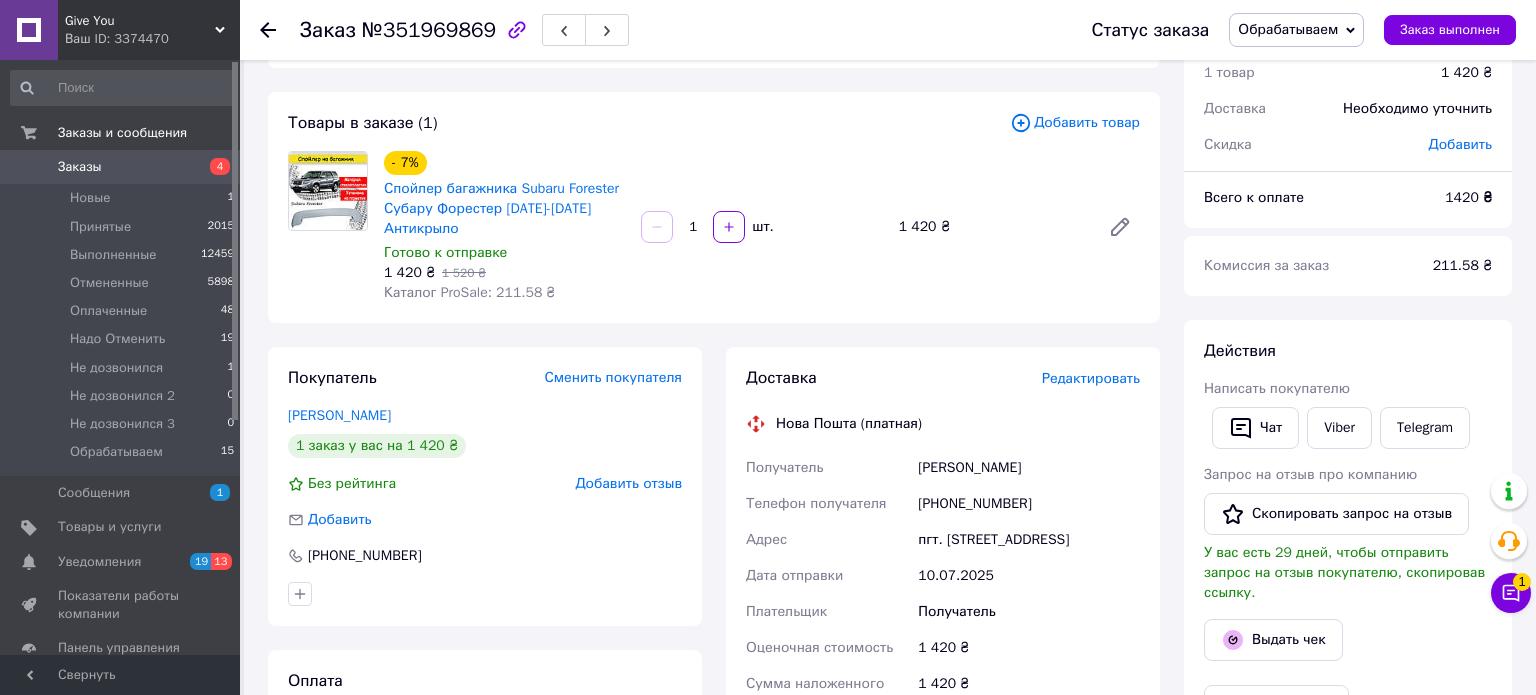 click on "Обрабатываем" at bounding box center [1288, 29] 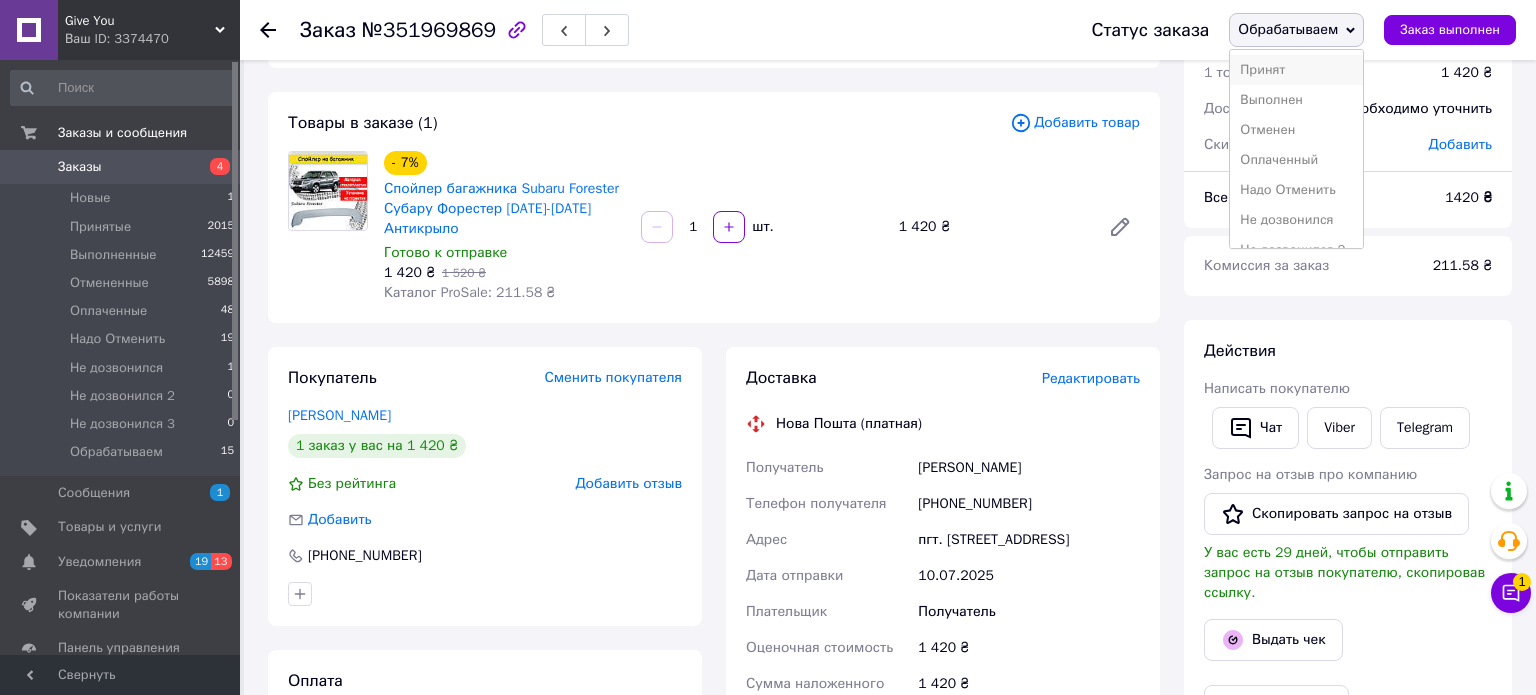 click on "Принят" at bounding box center [1296, 70] 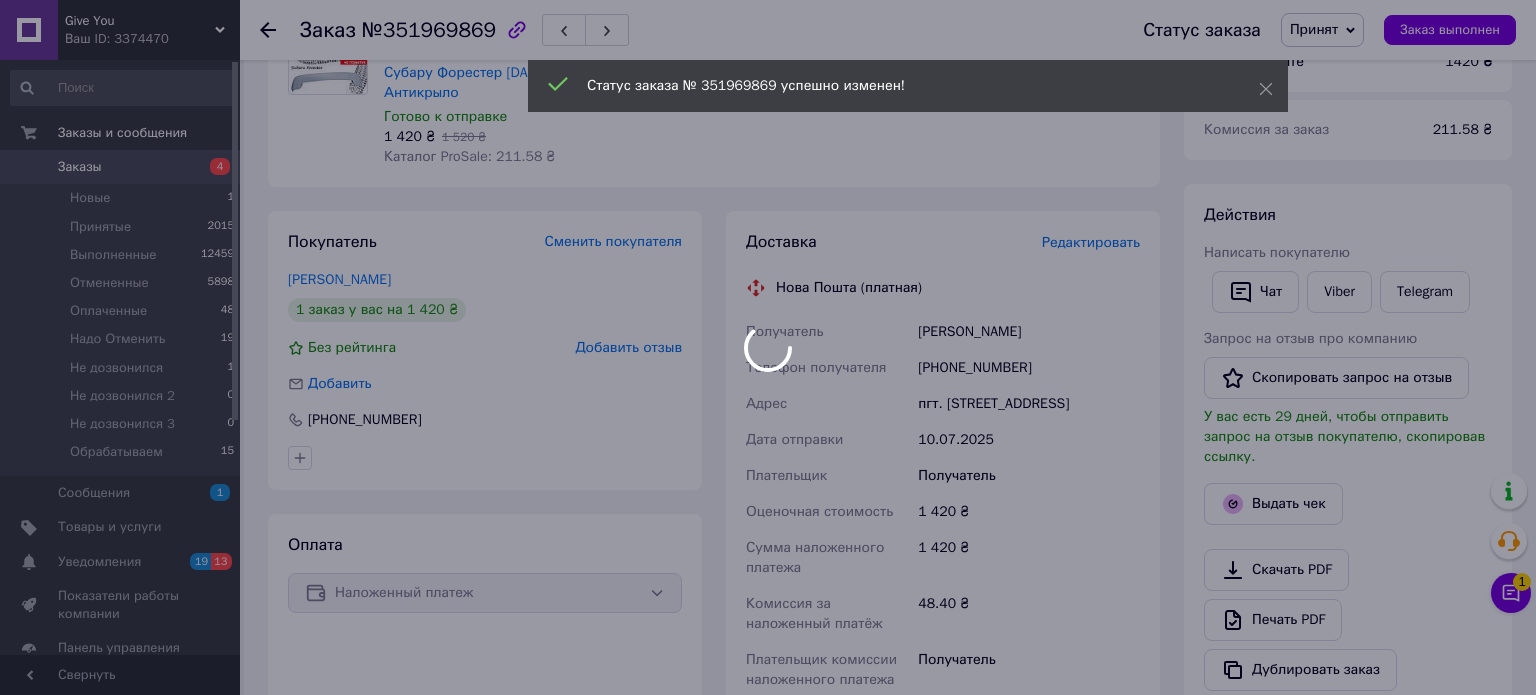 scroll, scrollTop: 446, scrollLeft: 0, axis: vertical 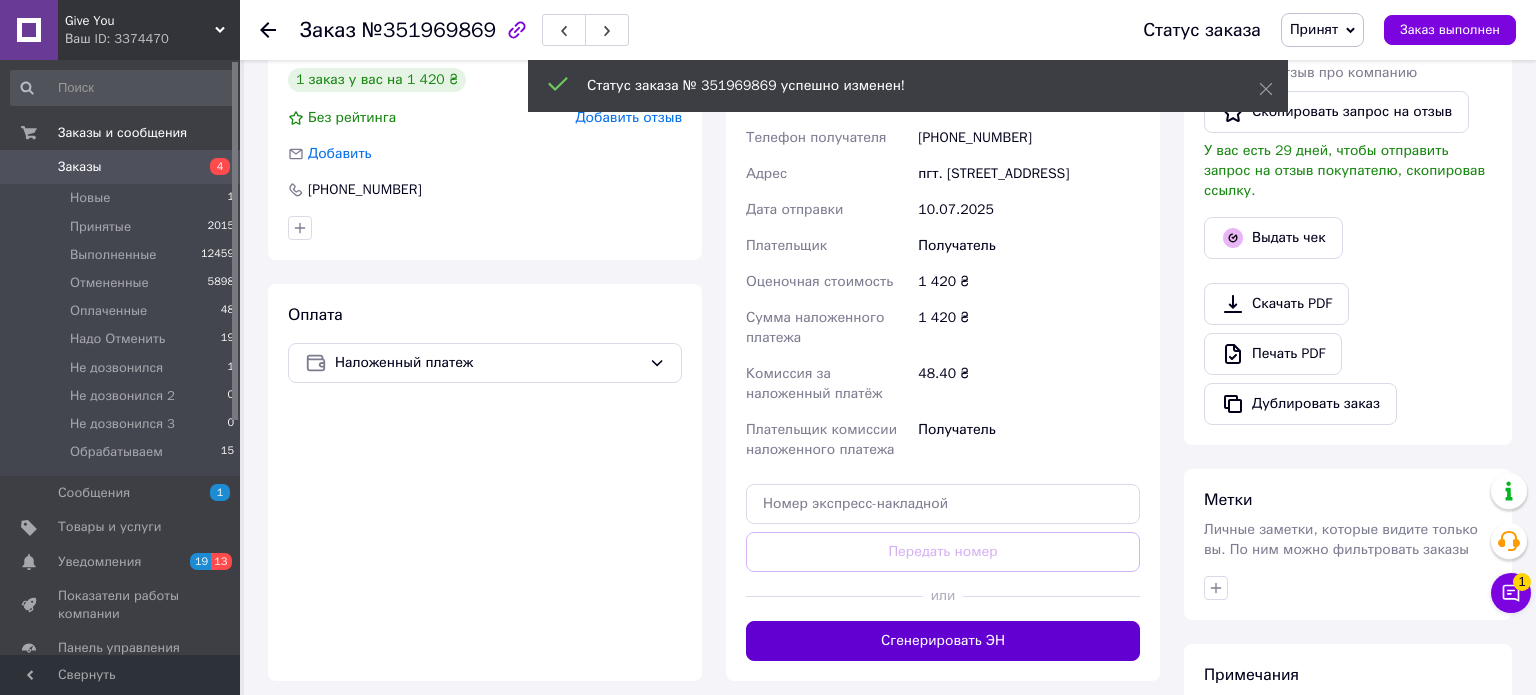 click on "Сгенерировать ЭН" at bounding box center [943, 641] 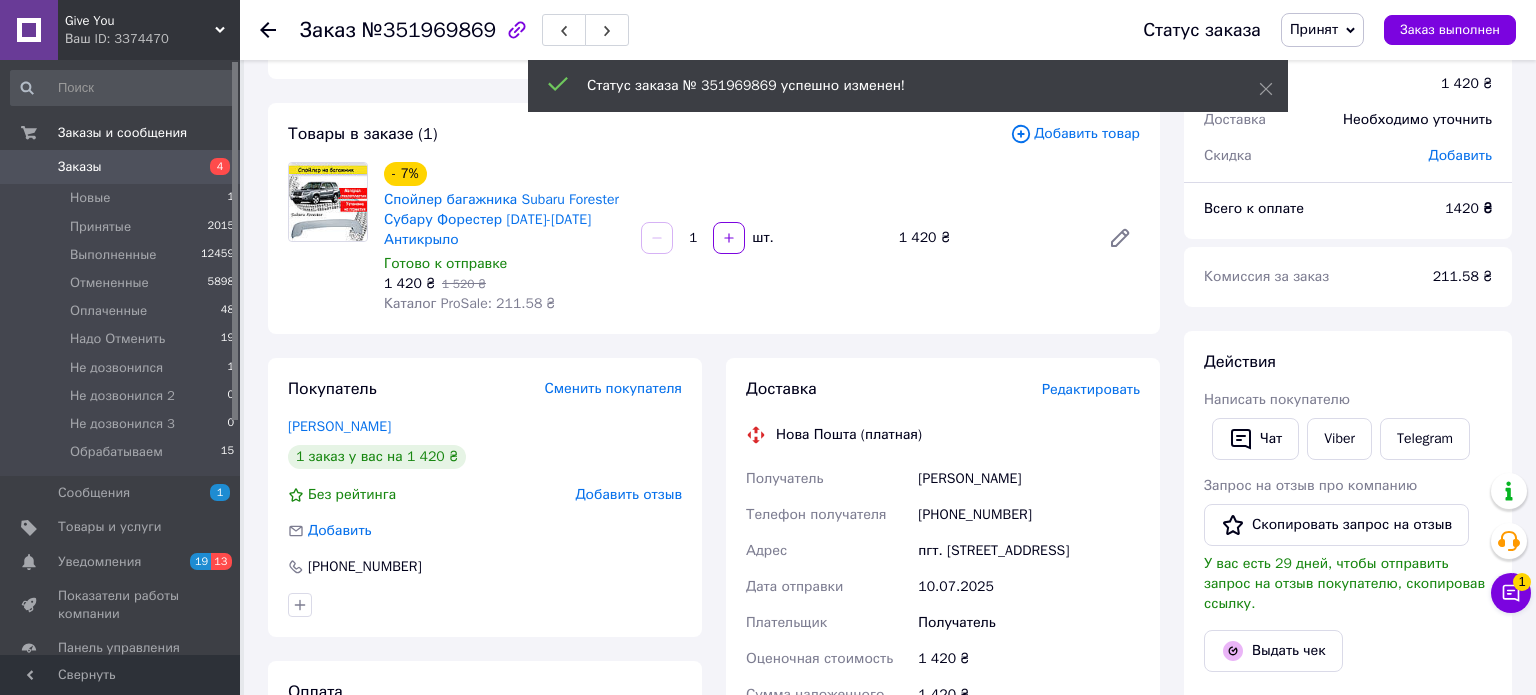 scroll, scrollTop: 0, scrollLeft: 0, axis: both 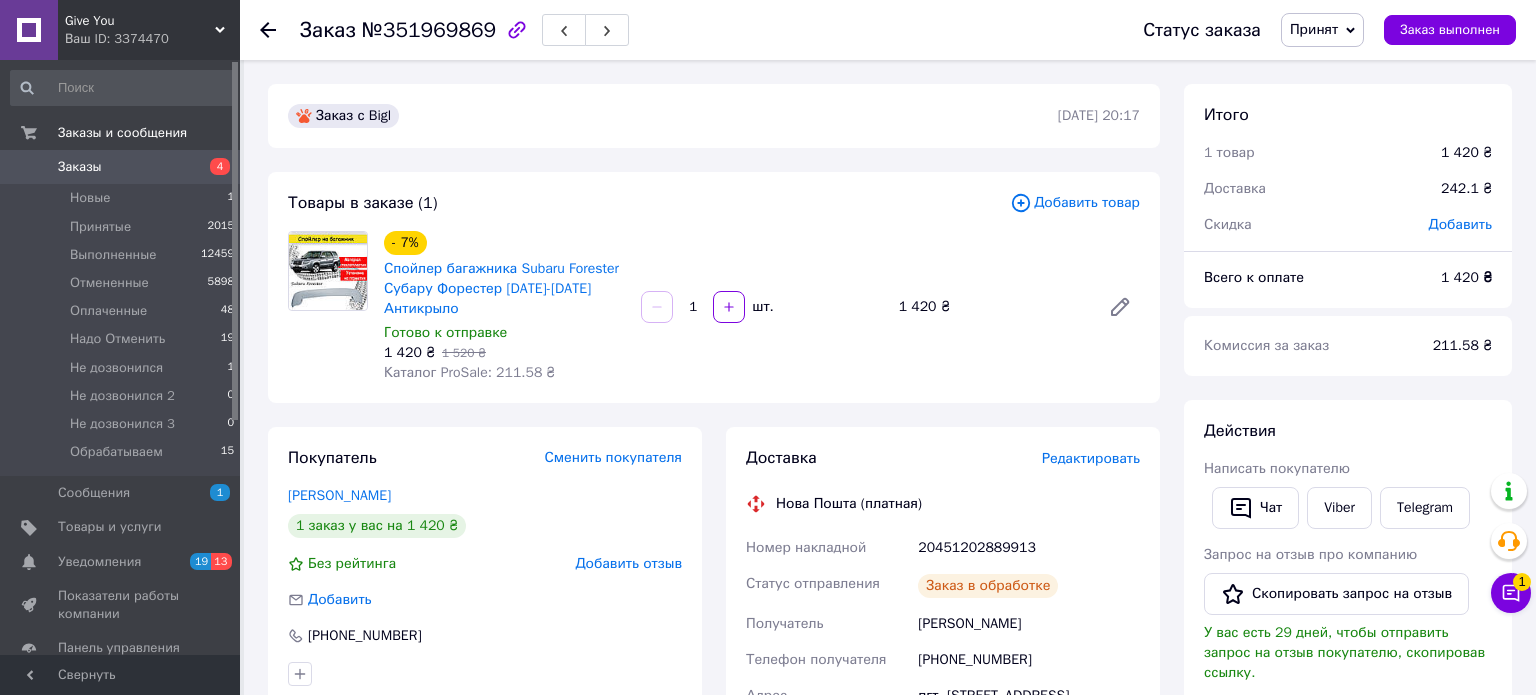 click on "20451202889913" at bounding box center [1029, 548] 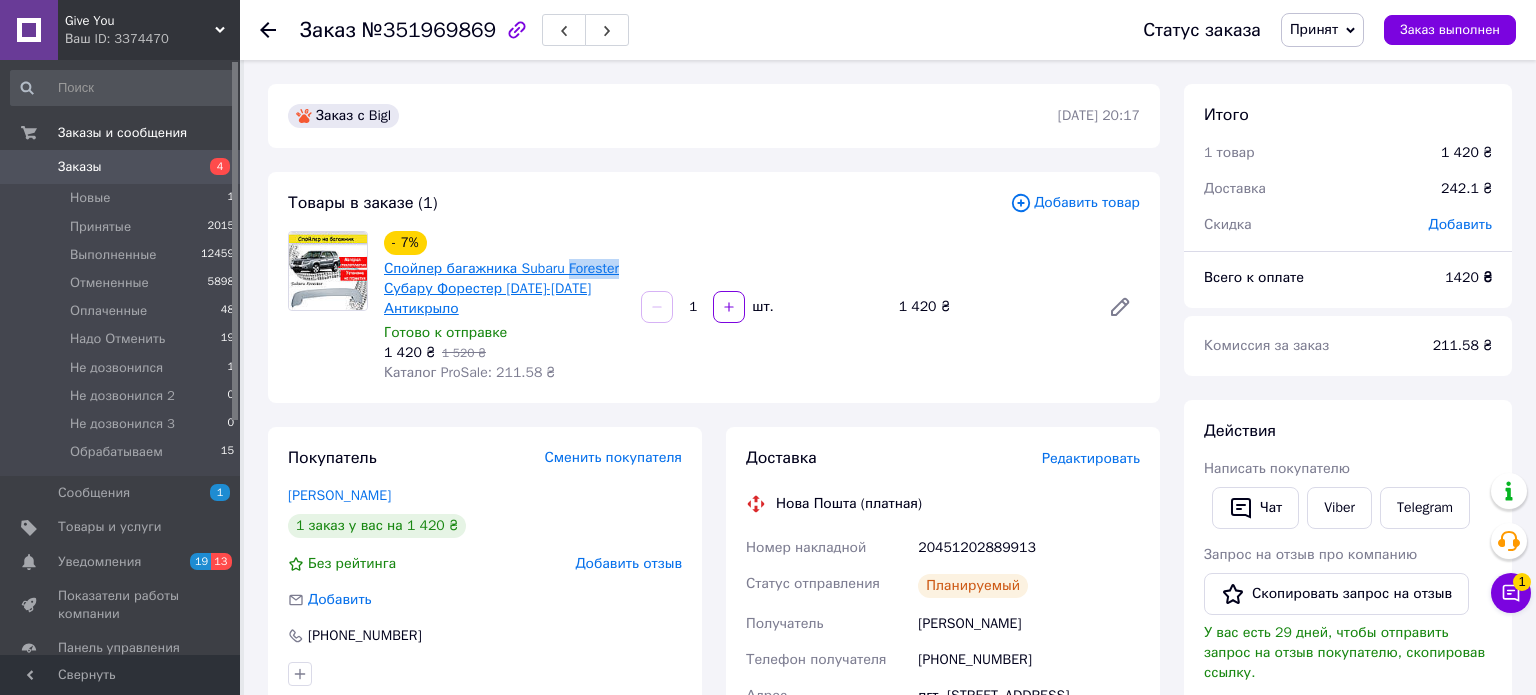 drag, startPoint x: 607, startPoint y: 267, endPoint x: 567, endPoint y: 264, distance: 40.112343 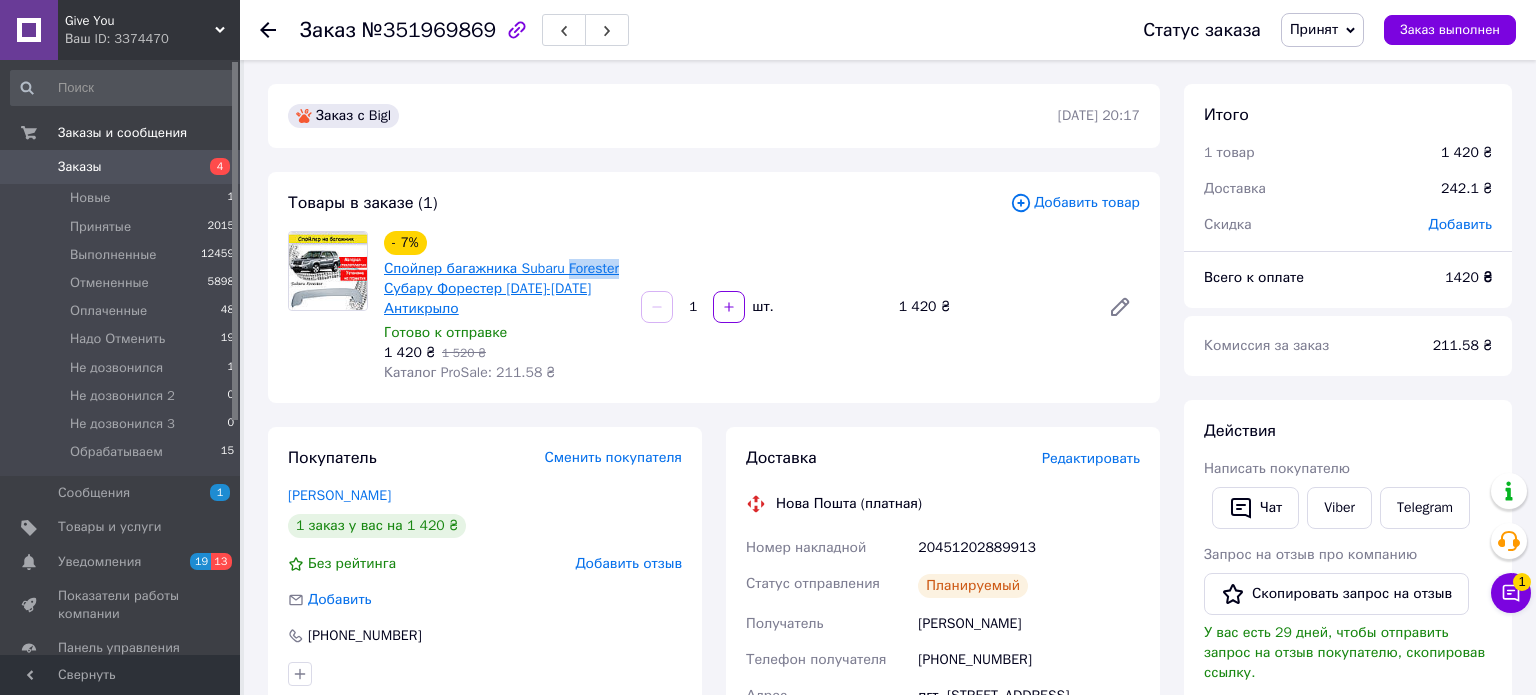 click on "- 7% Спойлер багажника Subaru Forester Субару Форестер 1997-2008 Антикрыло Готово к отправке 1 420 ₴   1 520 ₴ Каталог ProSale: 211.58 ₴" at bounding box center (504, 307) 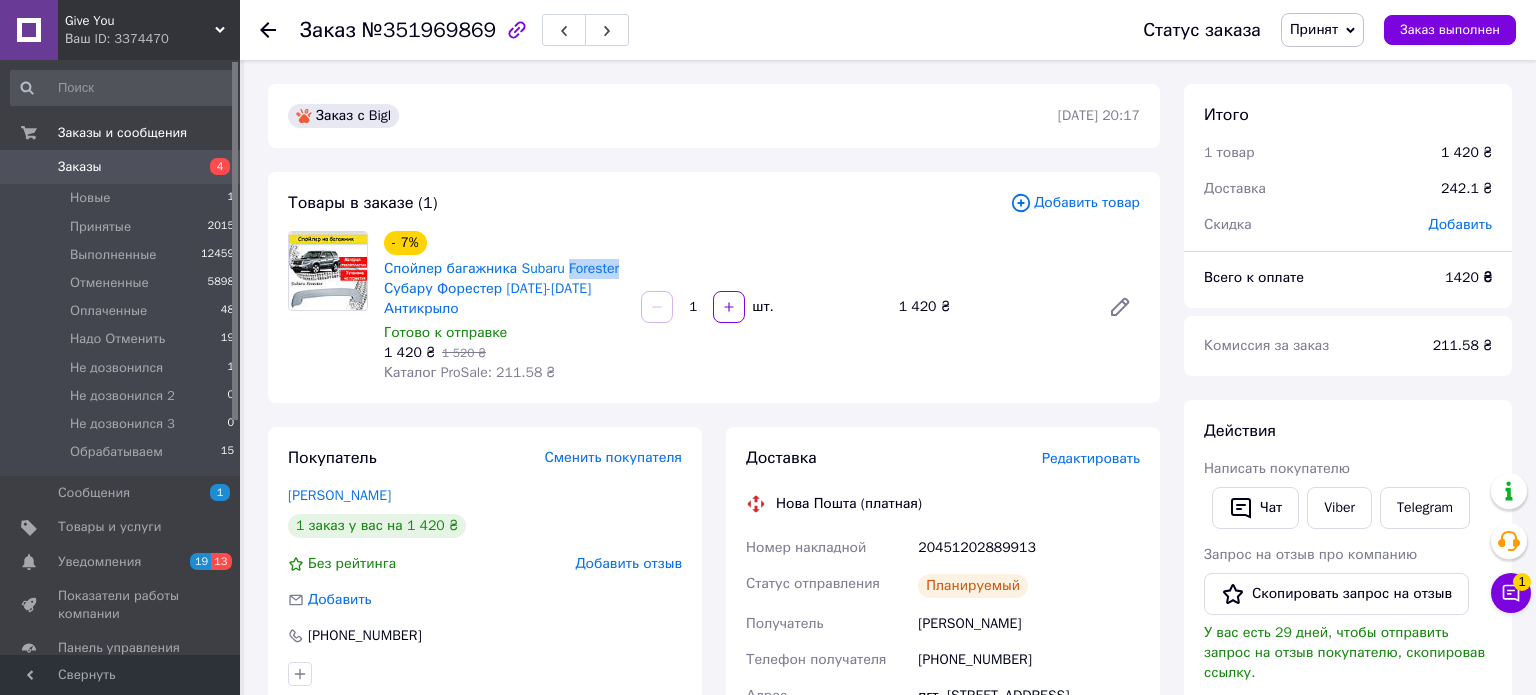 scroll, scrollTop: 219, scrollLeft: 0, axis: vertical 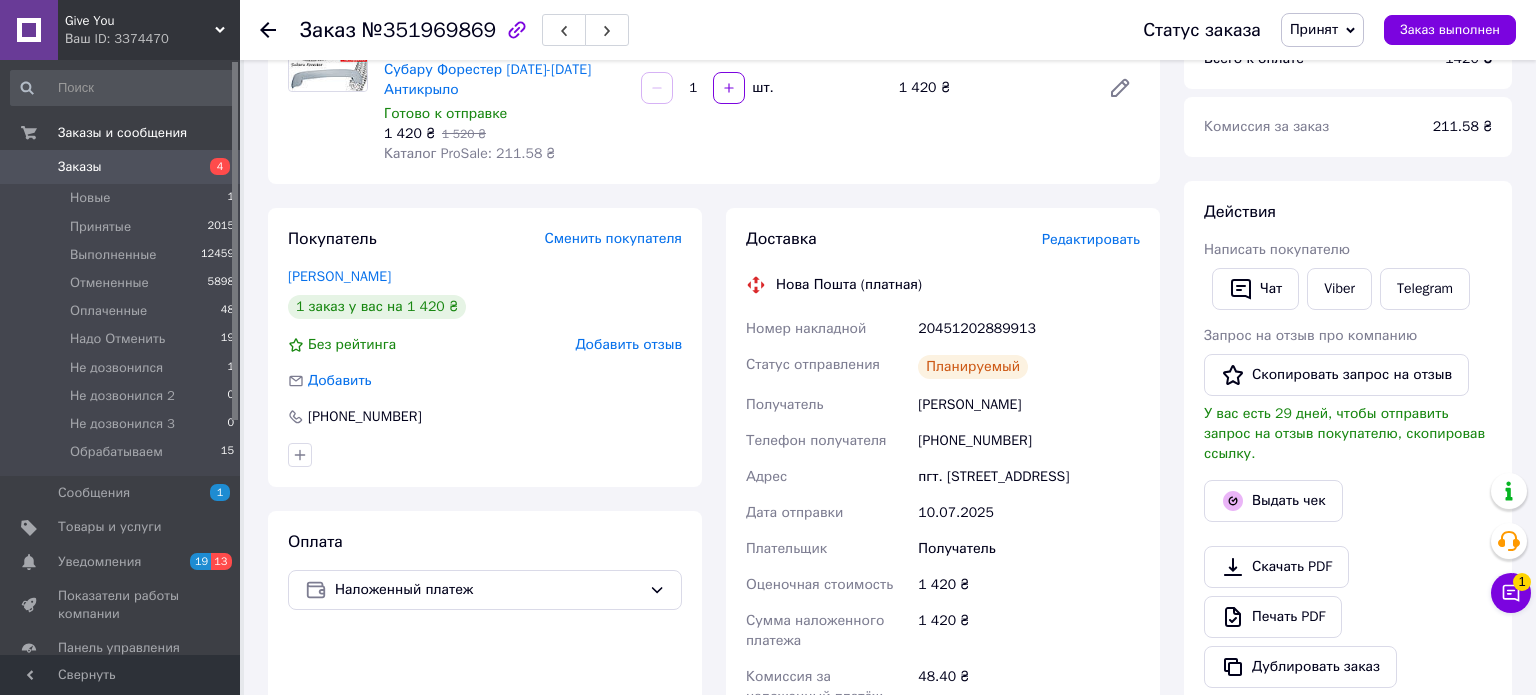 click on "пгт. Печенеги, №1, ул. Харьковская 100А" at bounding box center [1029, 477] 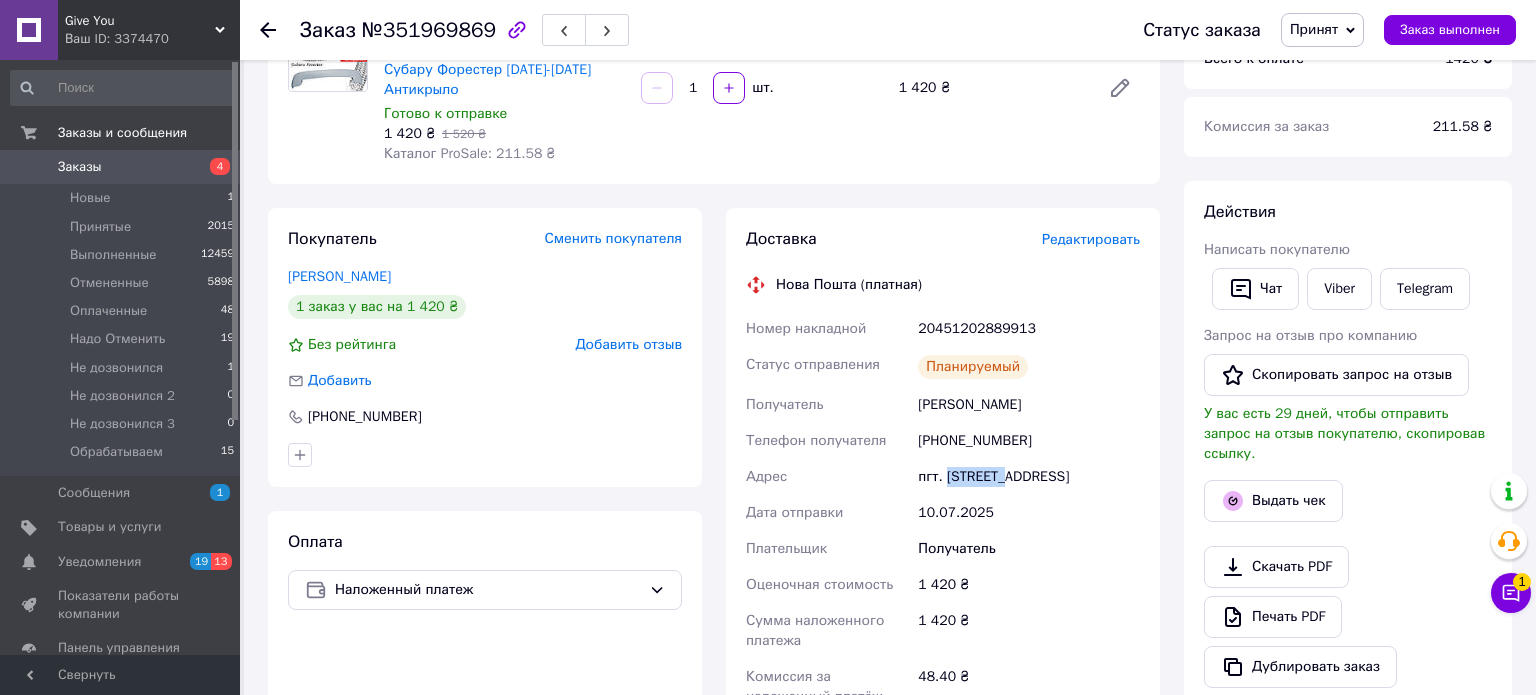 click on "пгт. Печенеги, №1, ул. Харьковская 100А" at bounding box center [1029, 477] 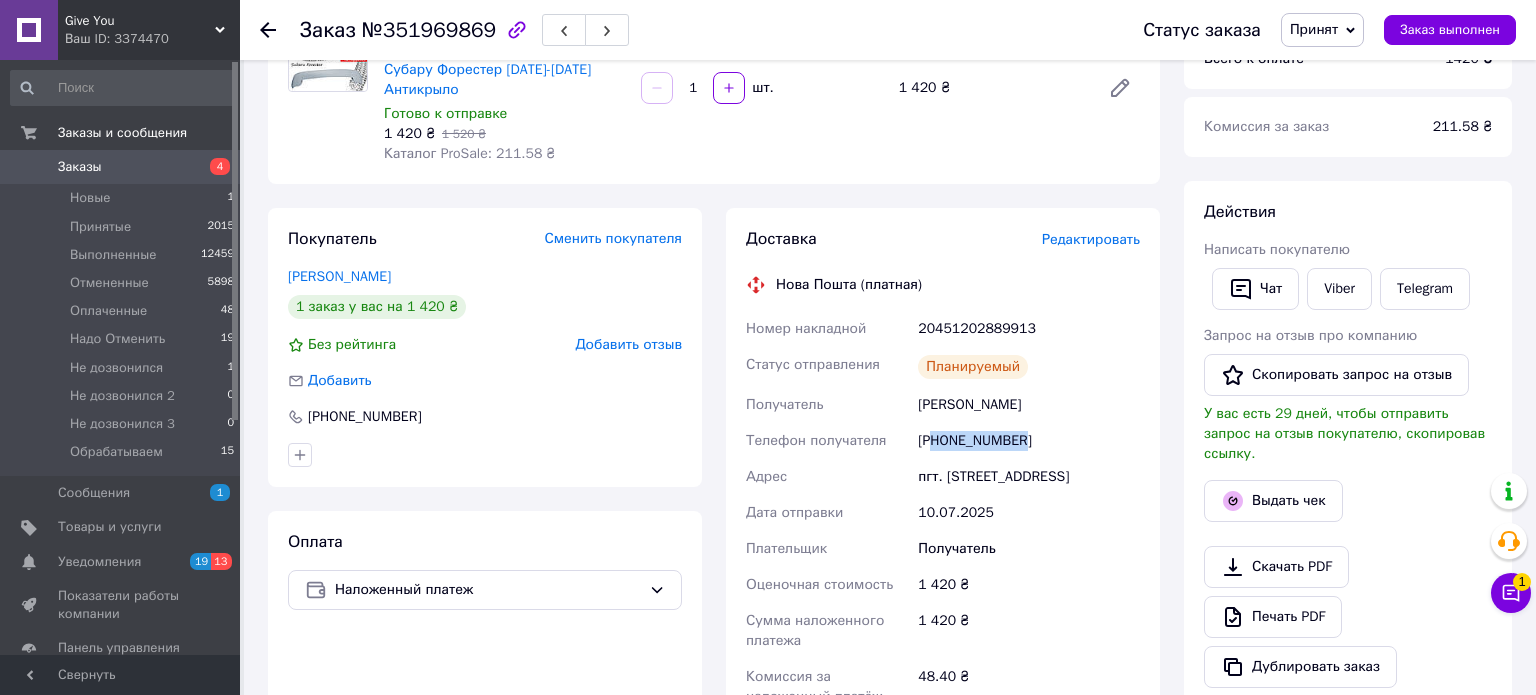drag, startPoint x: 935, startPoint y: 432, endPoint x: 1071, endPoint y: 434, distance: 136.01471 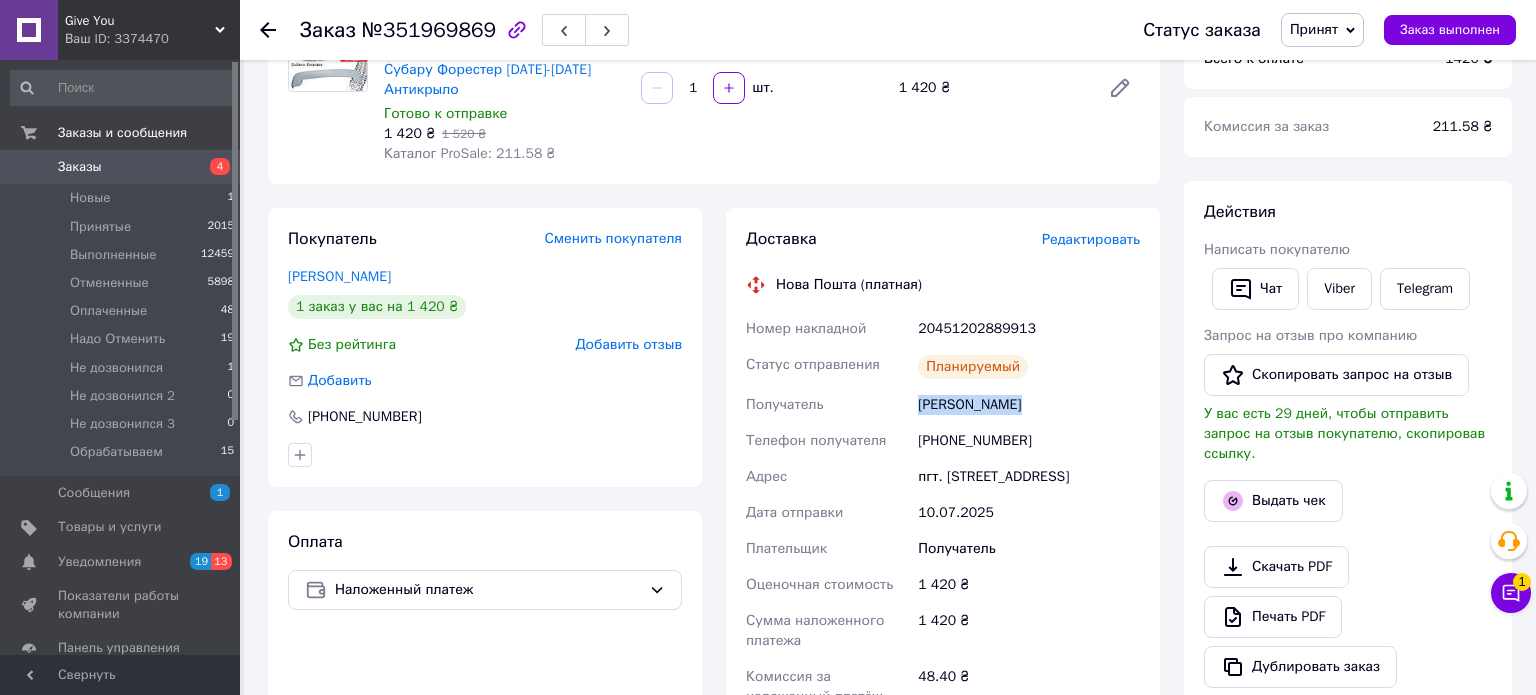 drag, startPoint x: 919, startPoint y: 403, endPoint x: 1077, endPoint y: 403, distance: 158 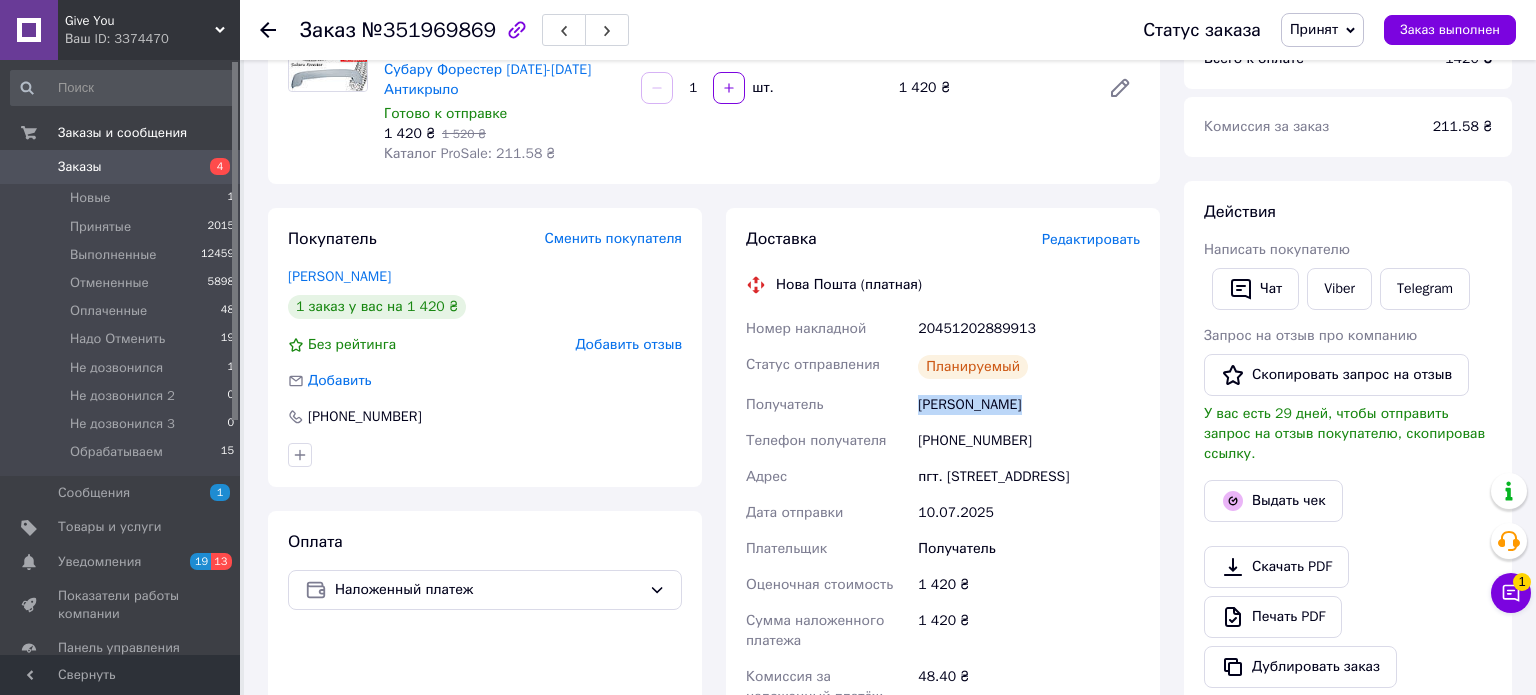 scroll, scrollTop: 0, scrollLeft: 0, axis: both 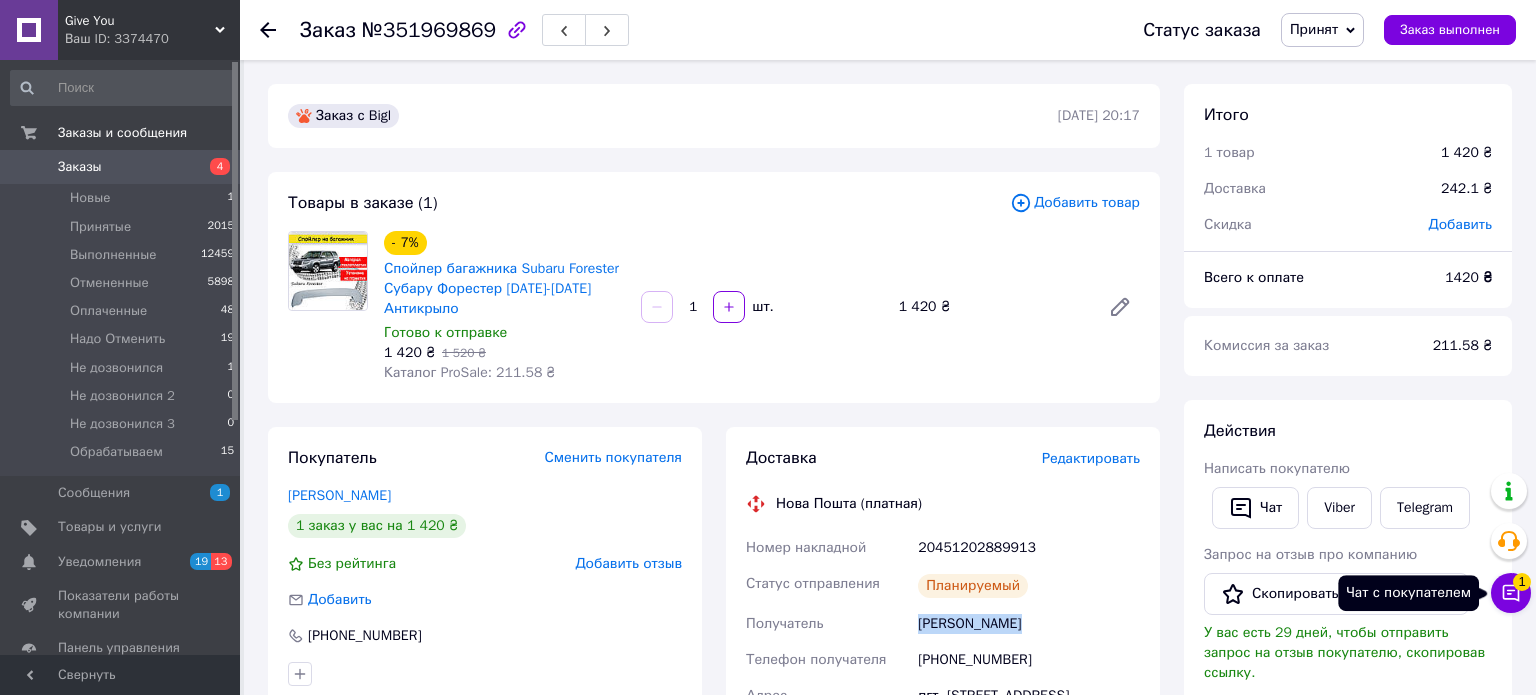 click 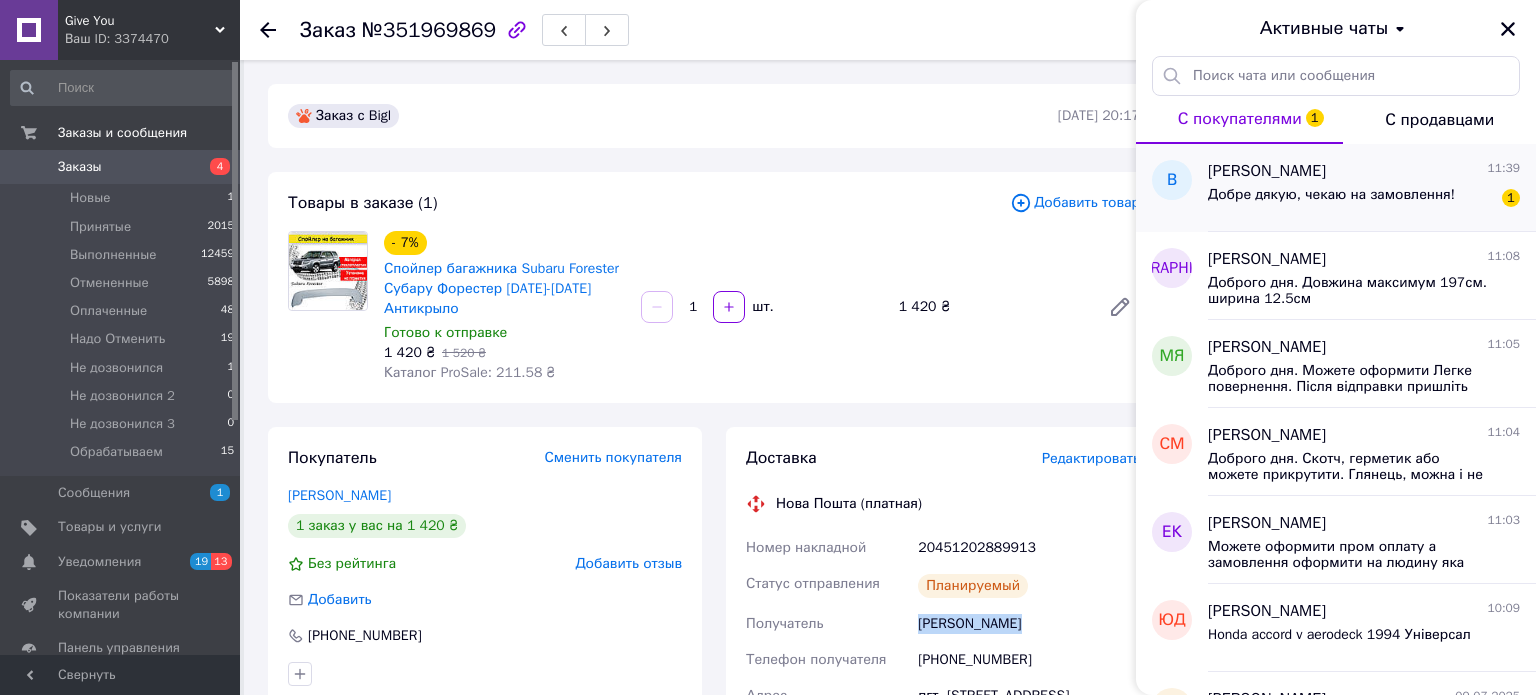 click on "Добре дякую,  чекаю на замовлення!" at bounding box center (1331, 195) 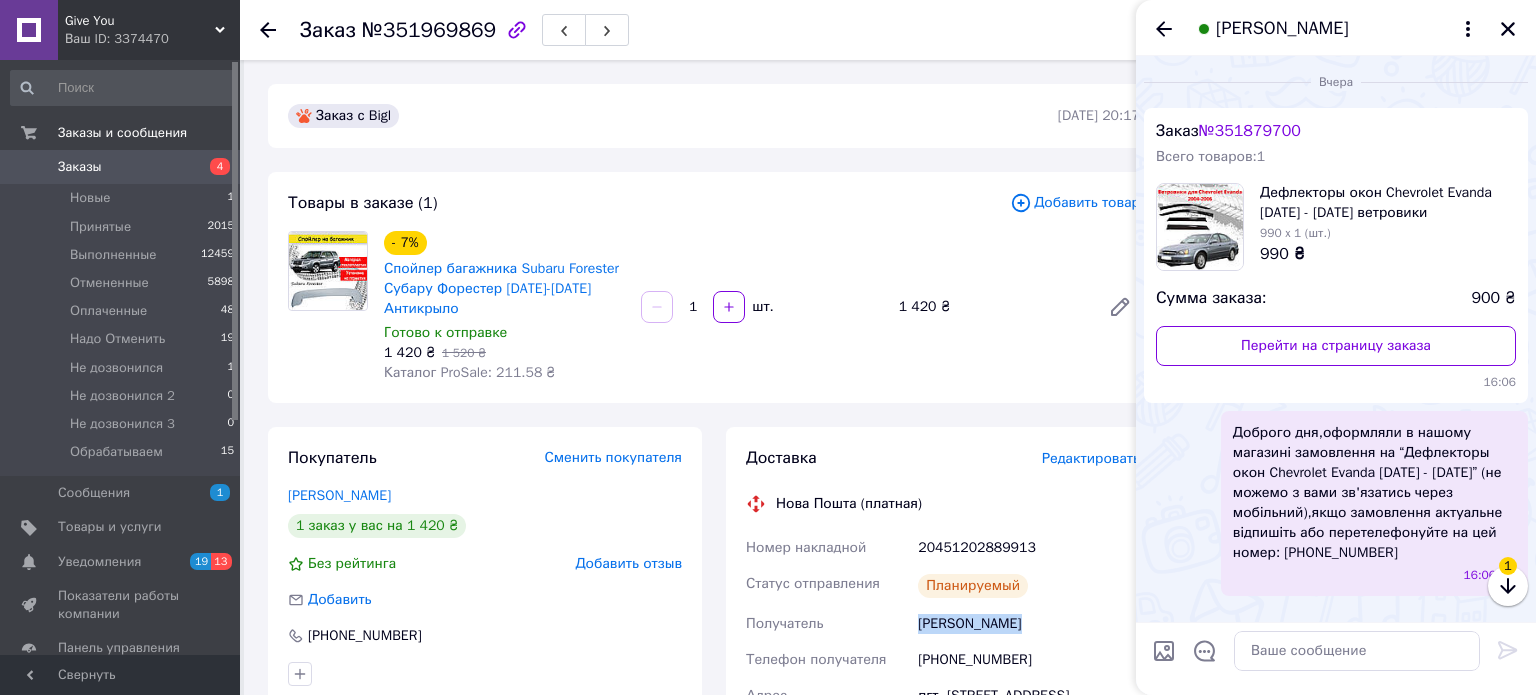 scroll, scrollTop: 368, scrollLeft: 0, axis: vertical 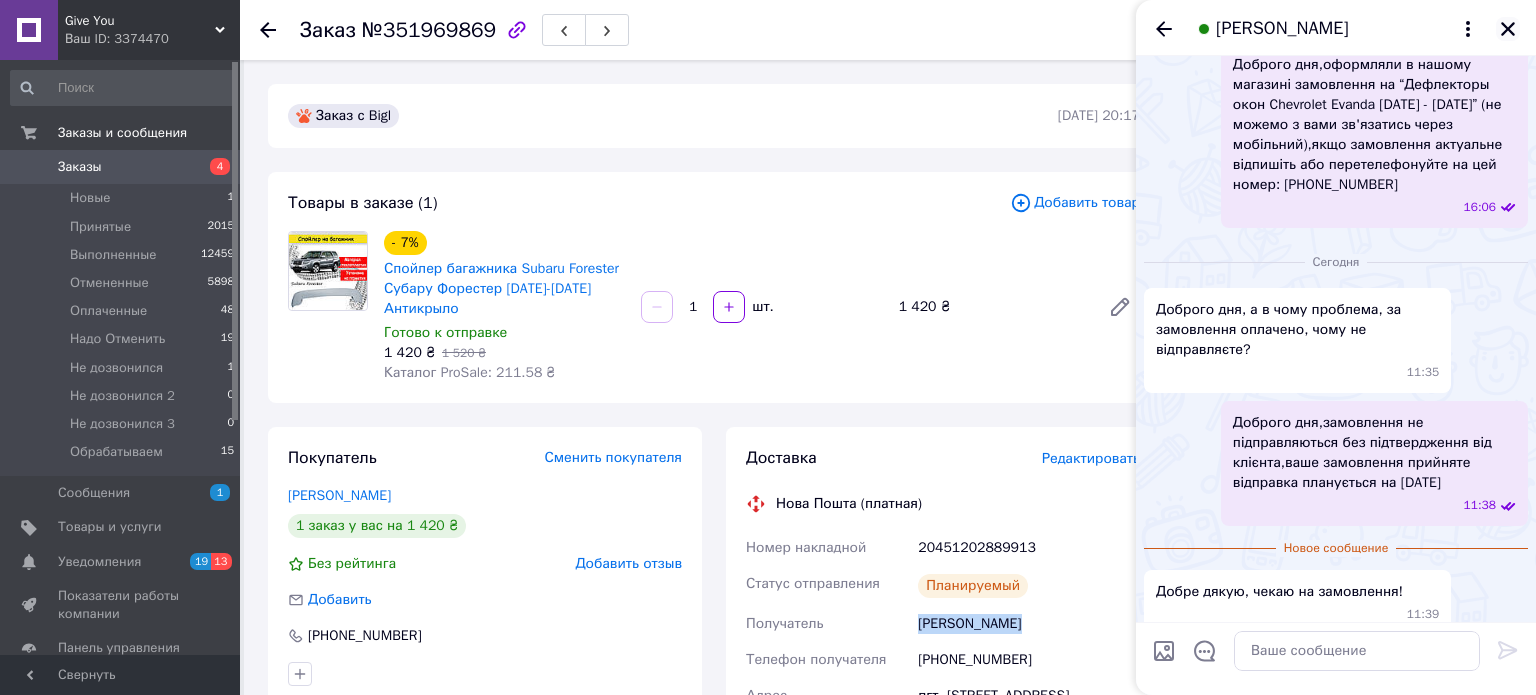 click 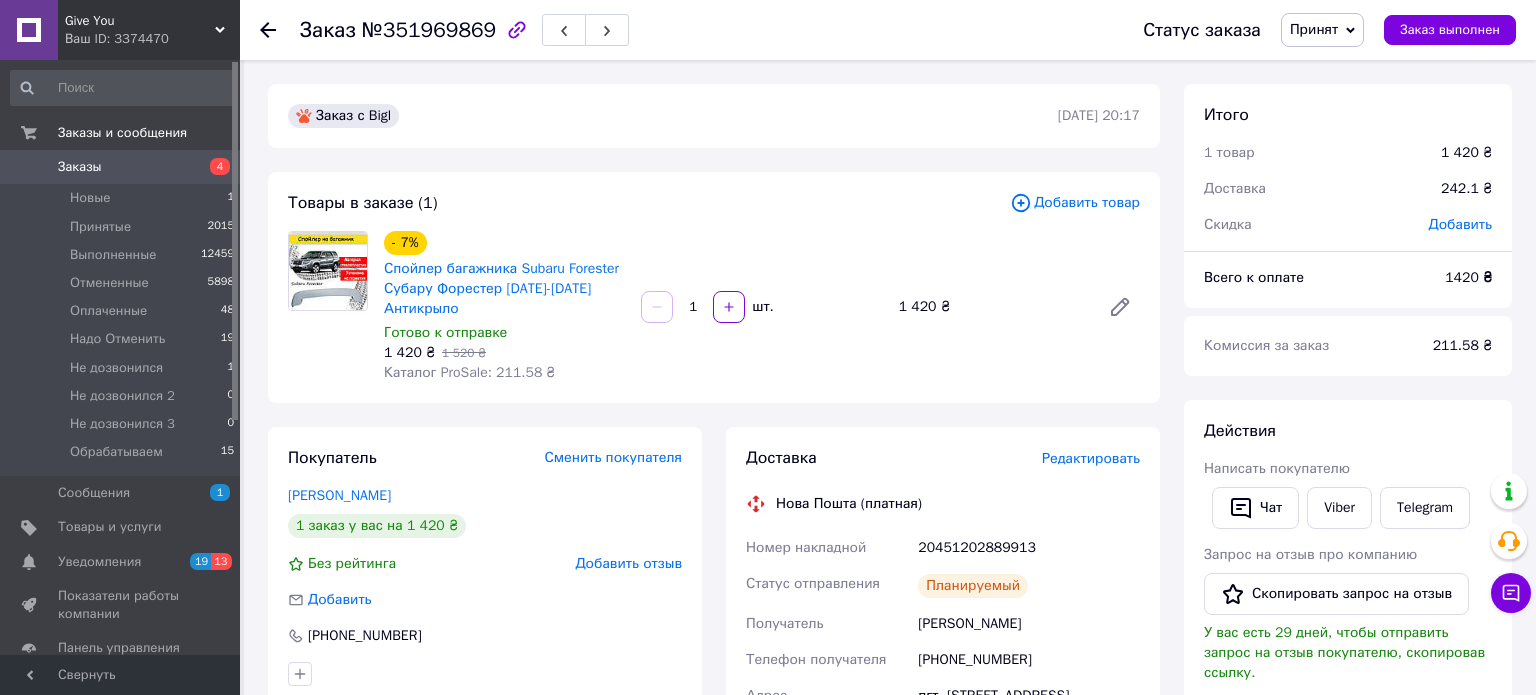 click 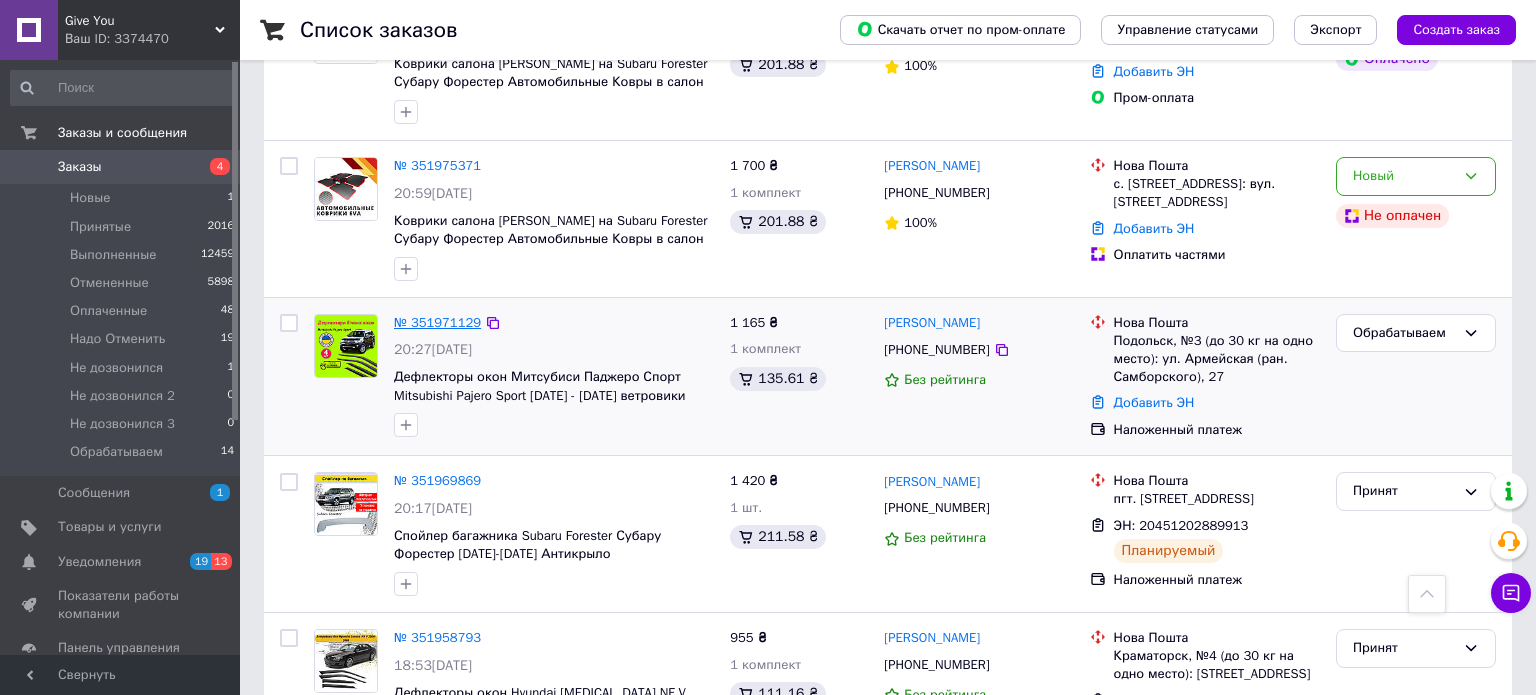 click on "№ 351971129" at bounding box center (437, 322) 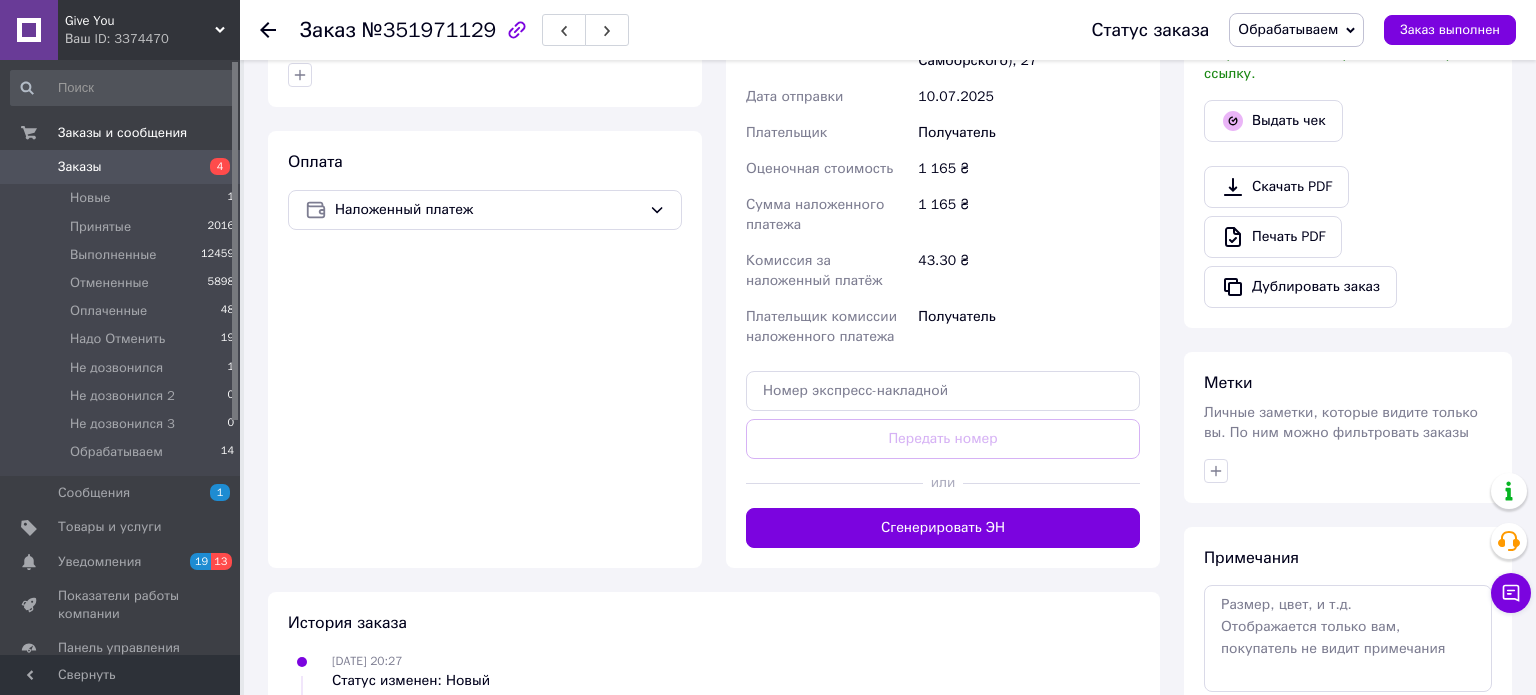 scroll, scrollTop: 632, scrollLeft: 0, axis: vertical 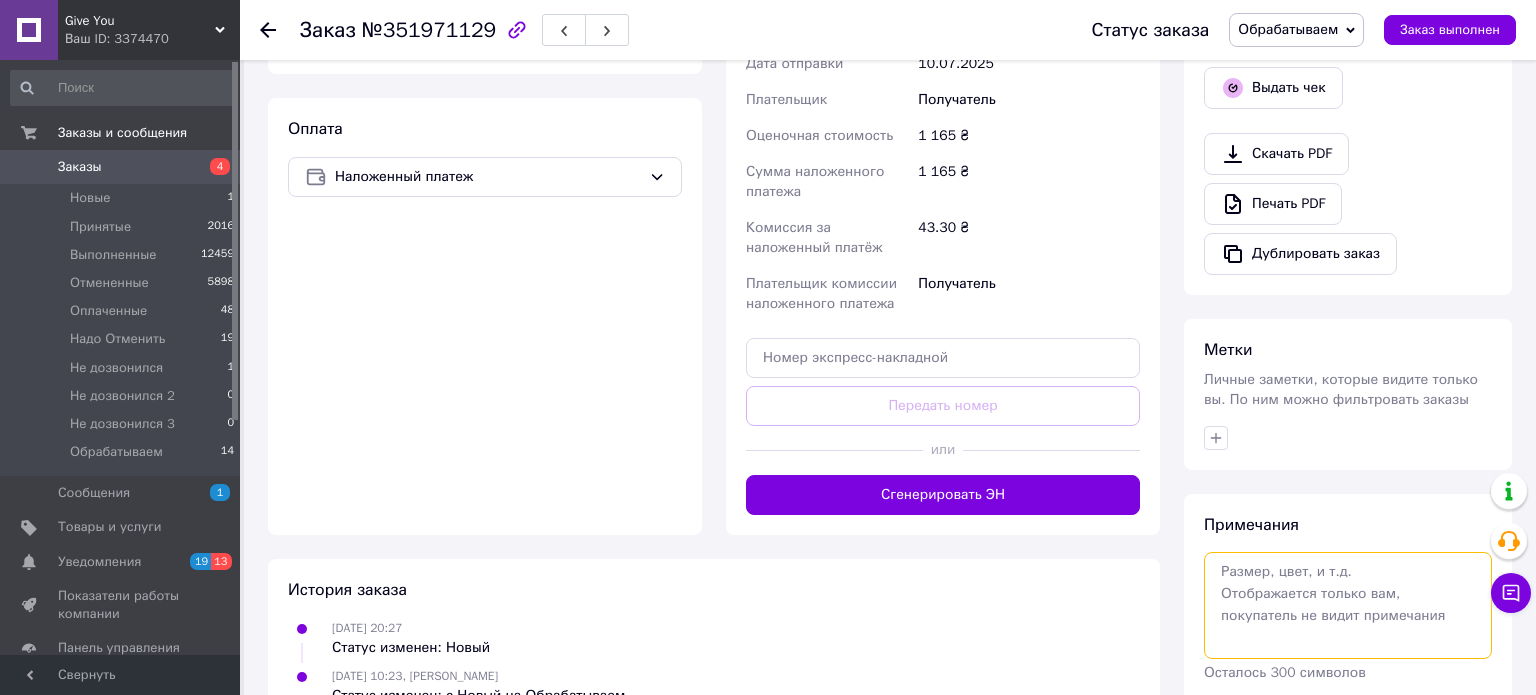 click at bounding box center [1348, 605] 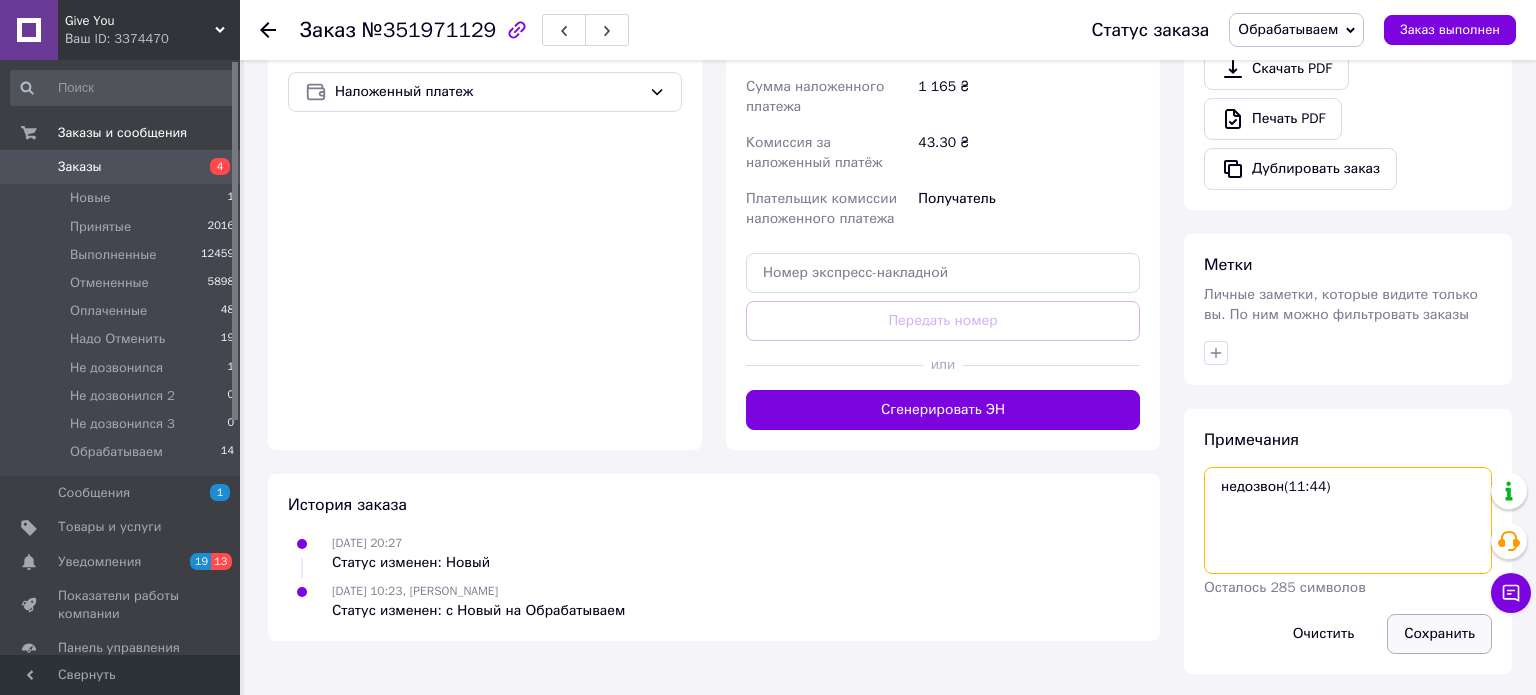 type on "недозвон(11:44)" 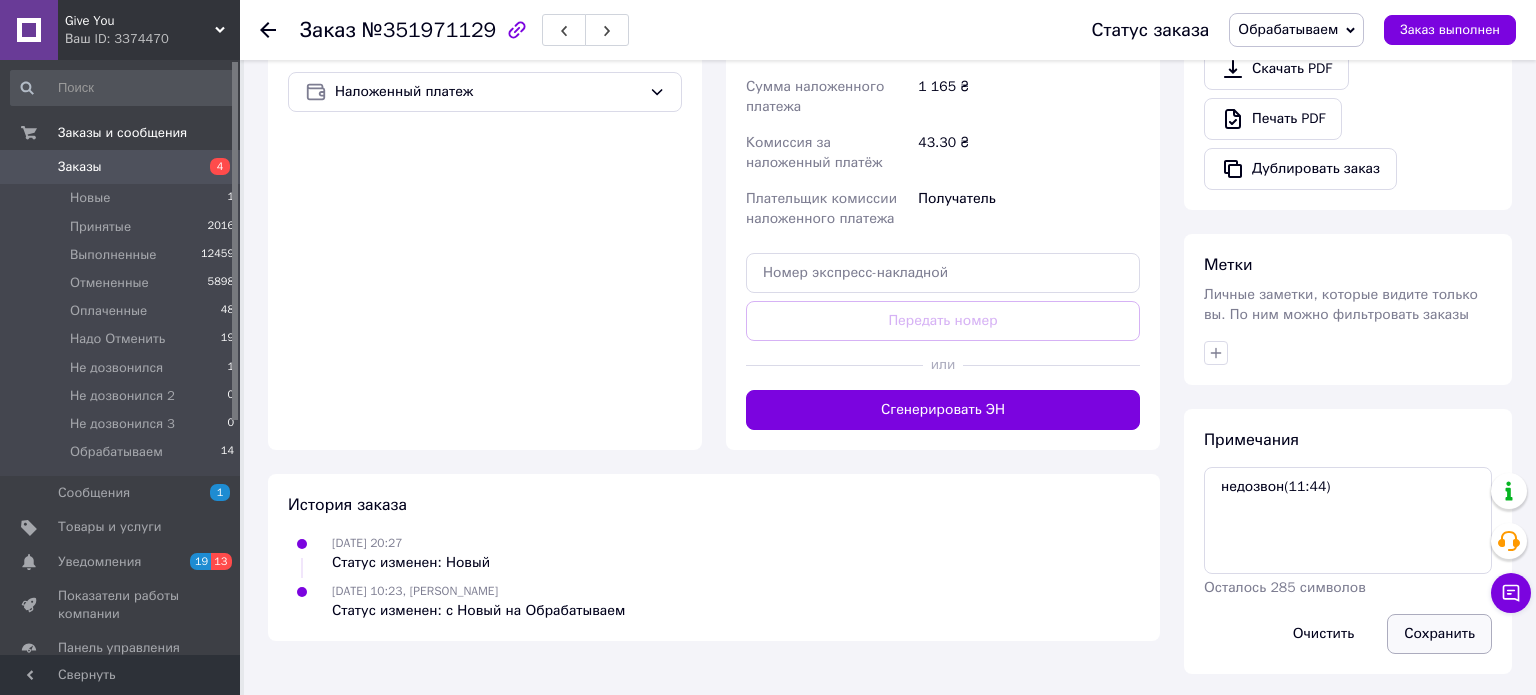 click on "Сохранить" at bounding box center [1439, 634] 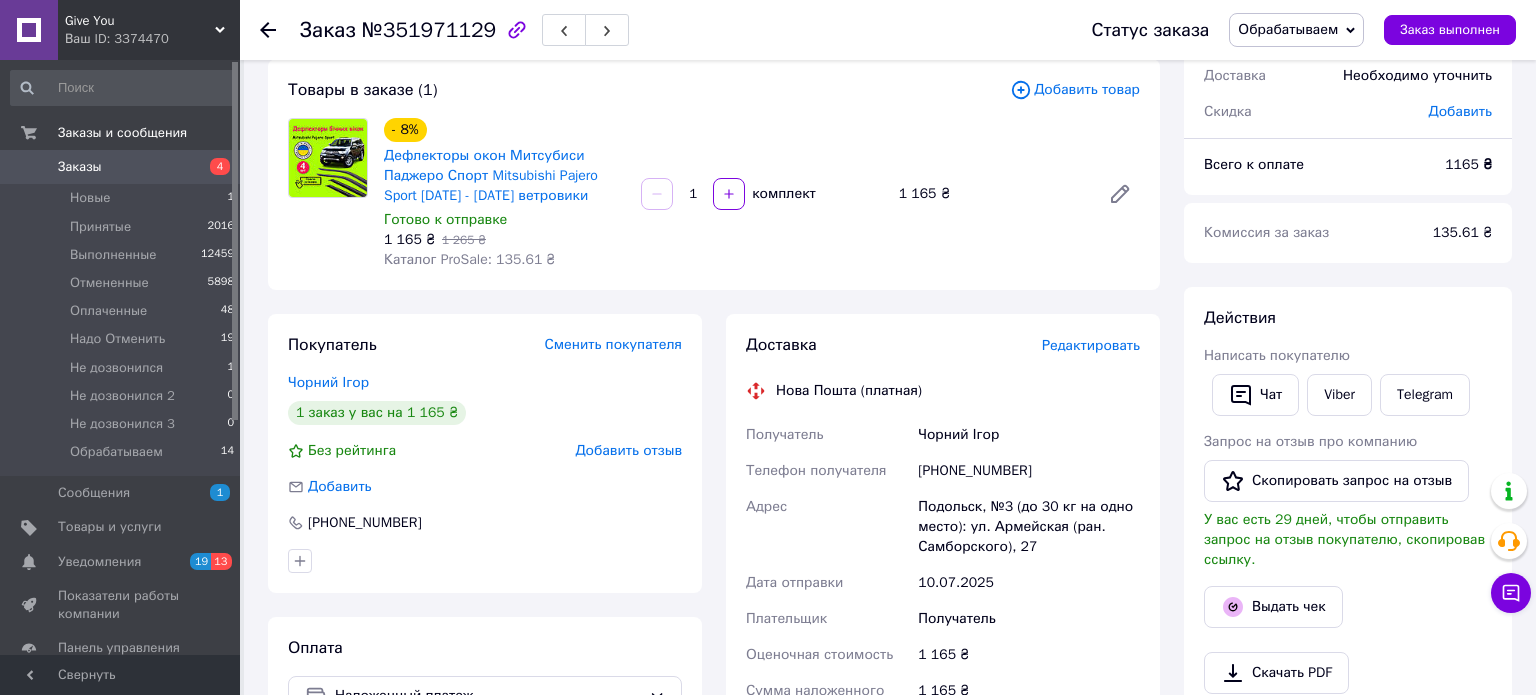 scroll, scrollTop: 0, scrollLeft: 0, axis: both 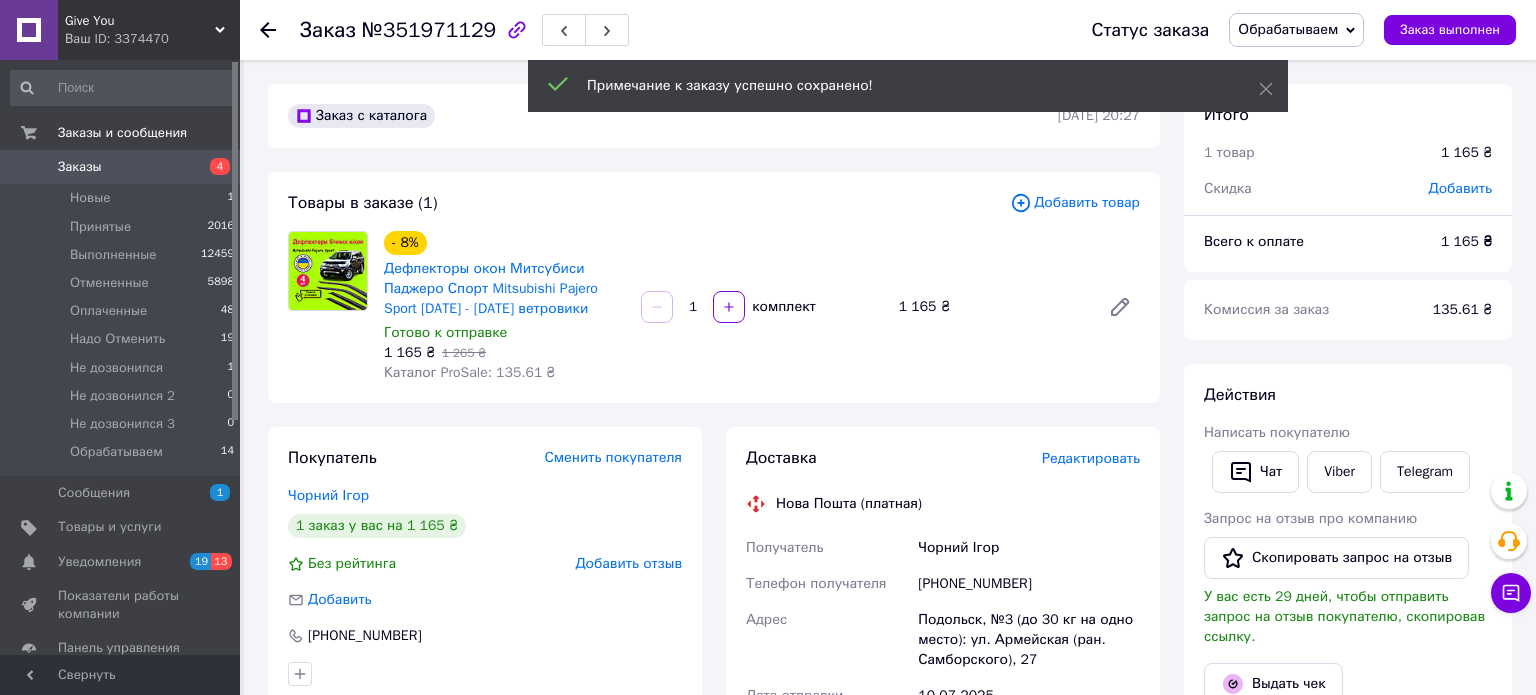 click on "Обрабатываем" at bounding box center [1288, 29] 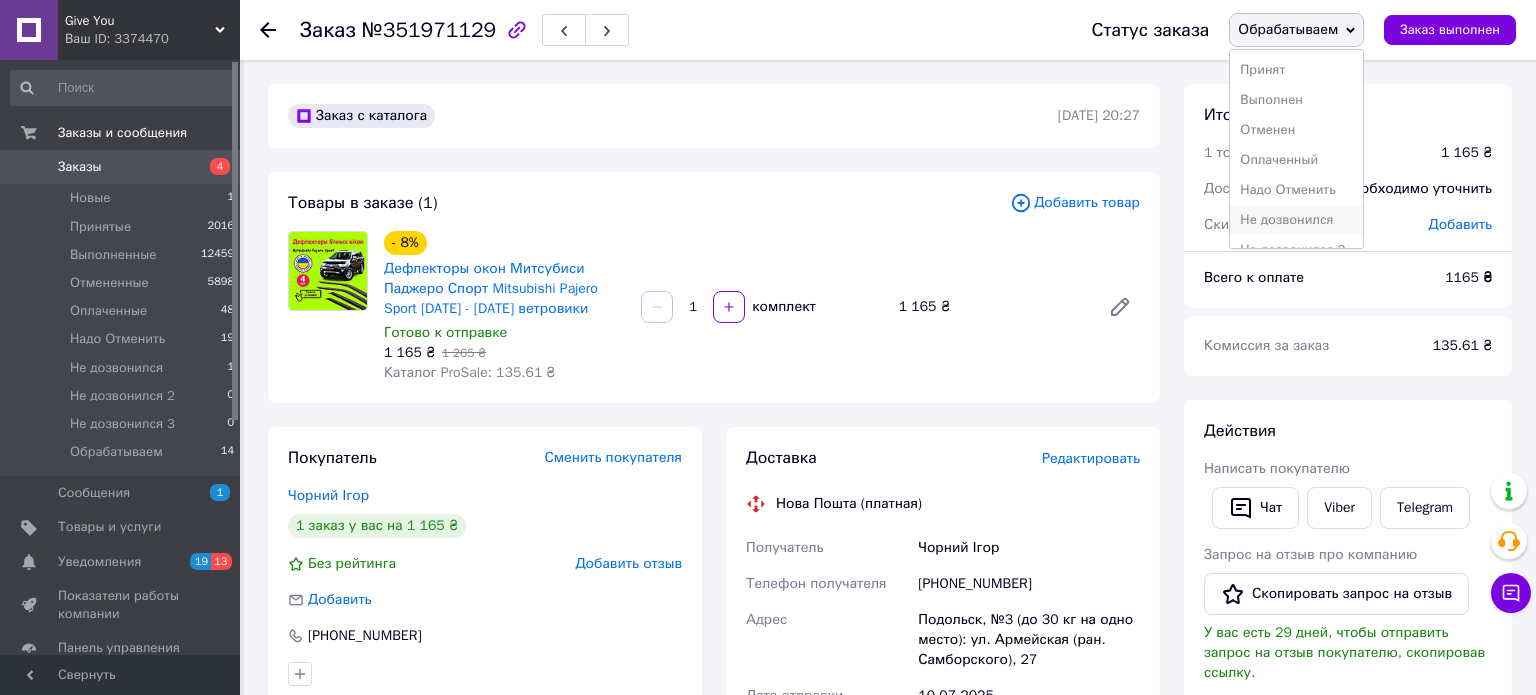 click on "Не дозвонился" at bounding box center (1296, 220) 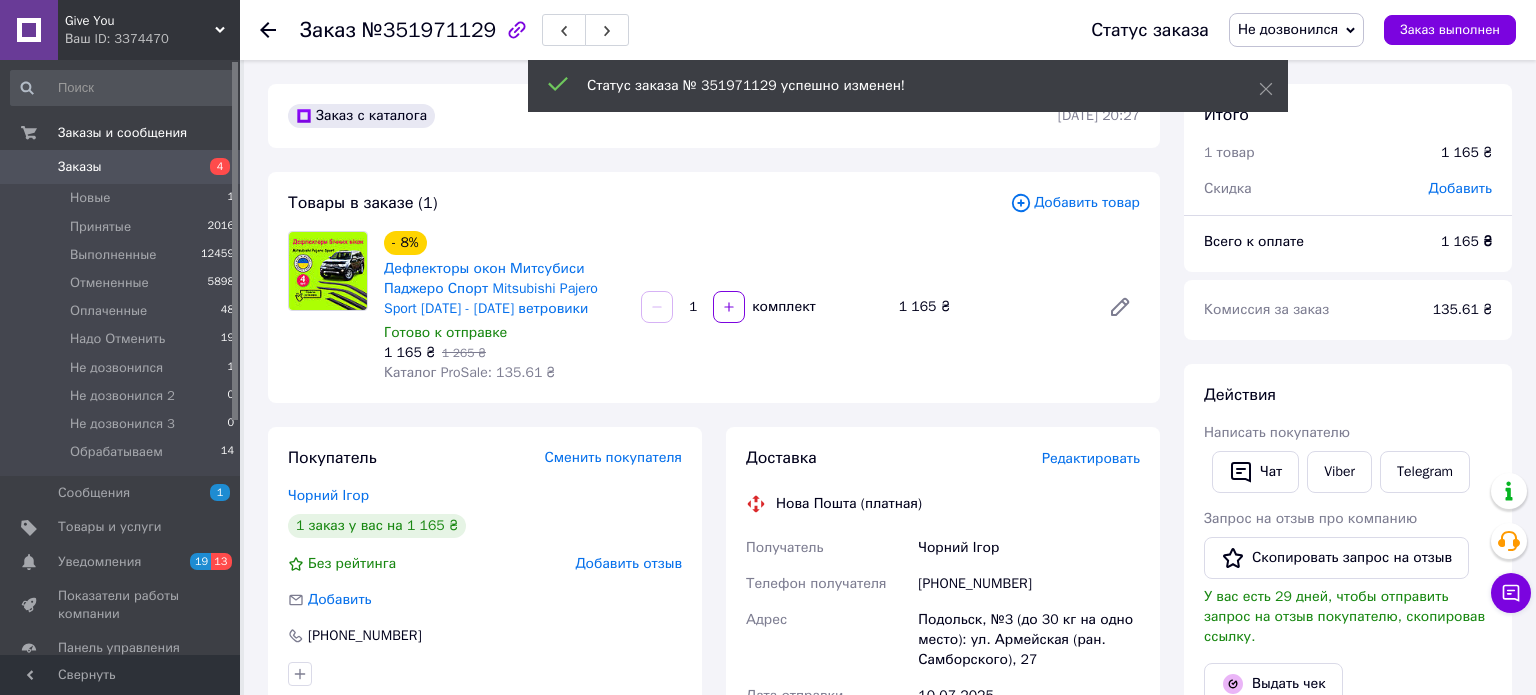 click 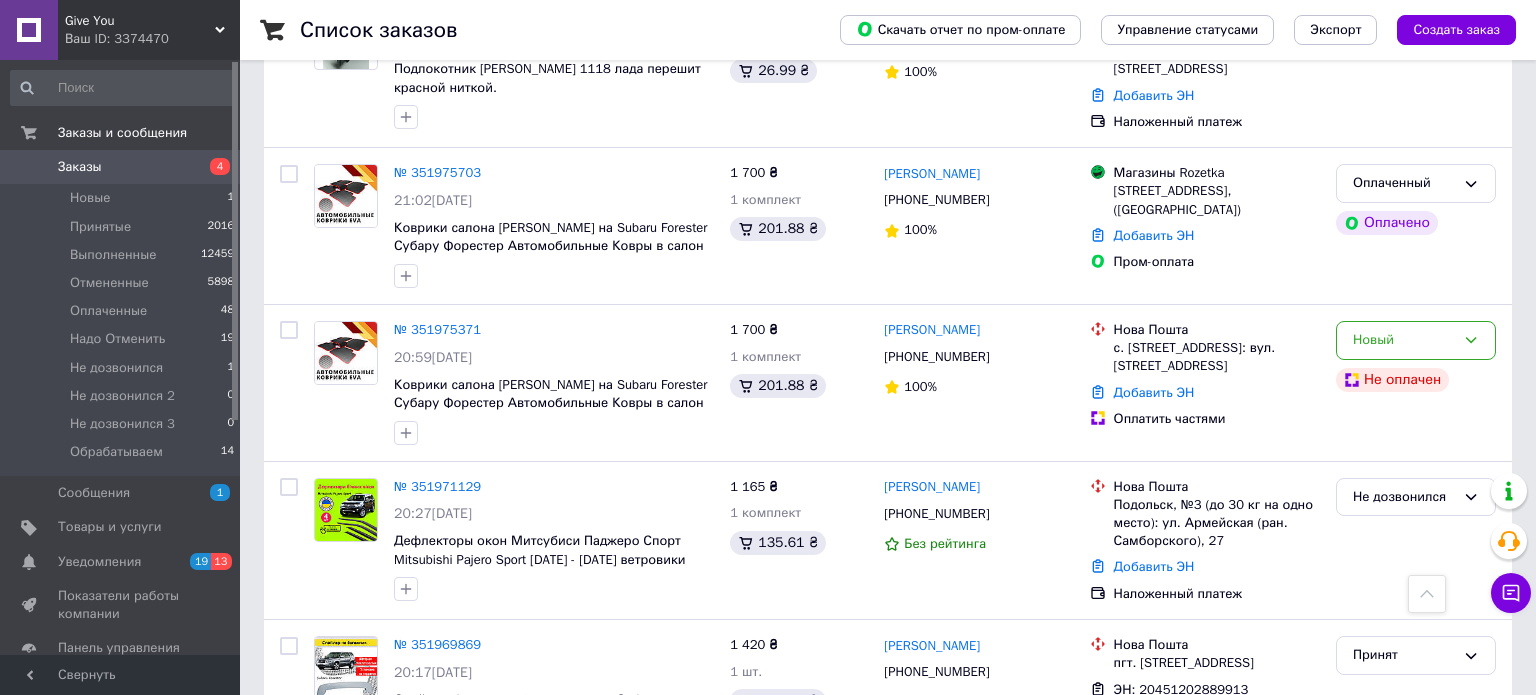 scroll, scrollTop: 2438, scrollLeft: 0, axis: vertical 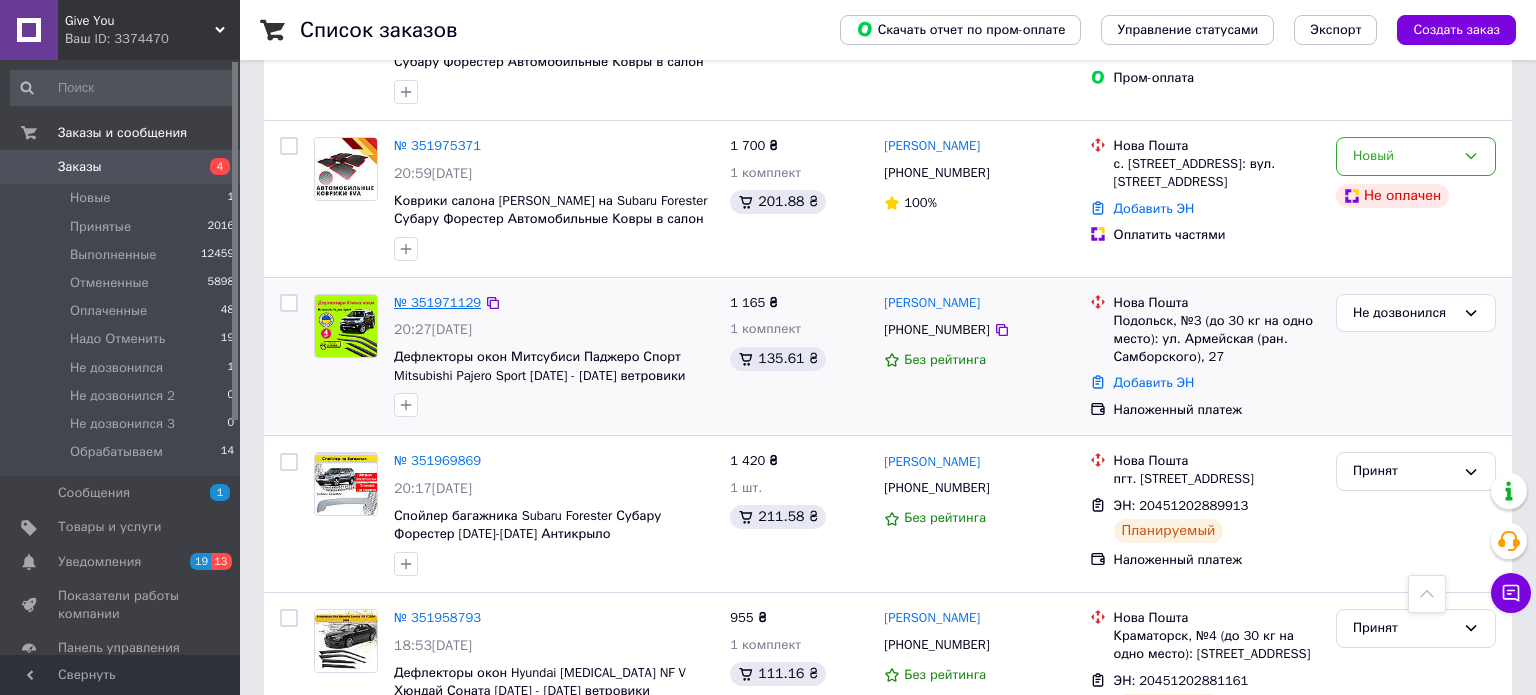 click on "№ 351971129" at bounding box center [437, 302] 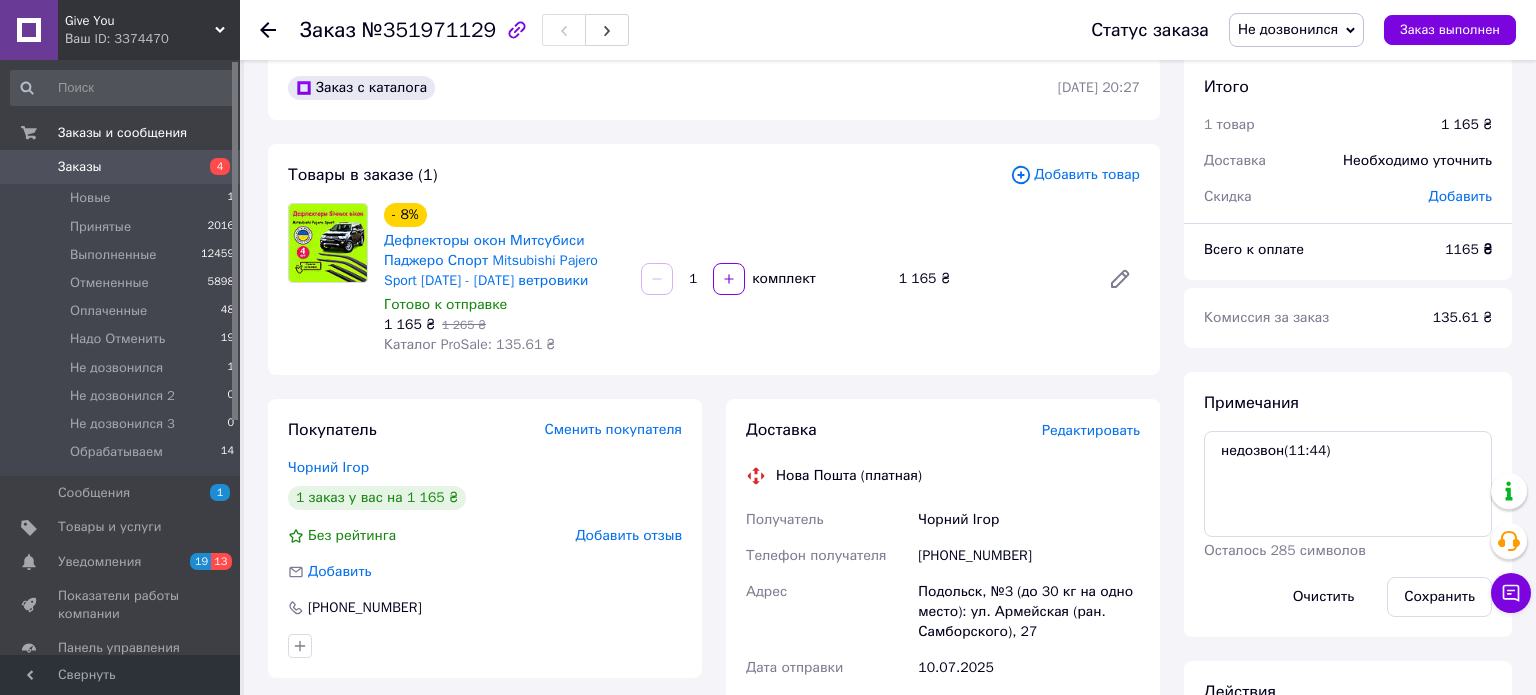 scroll, scrollTop: 0, scrollLeft: 0, axis: both 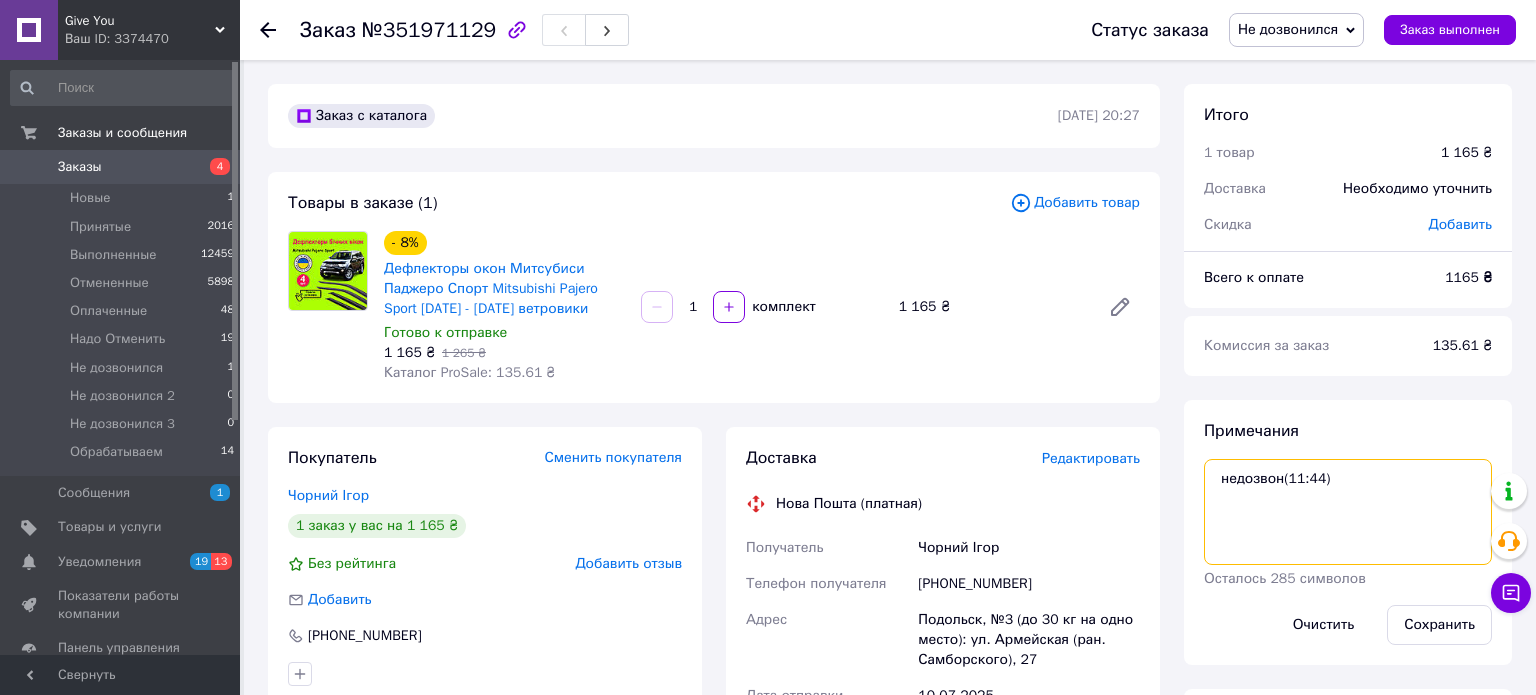 click on "недозвон(11:44)" at bounding box center [1348, 512] 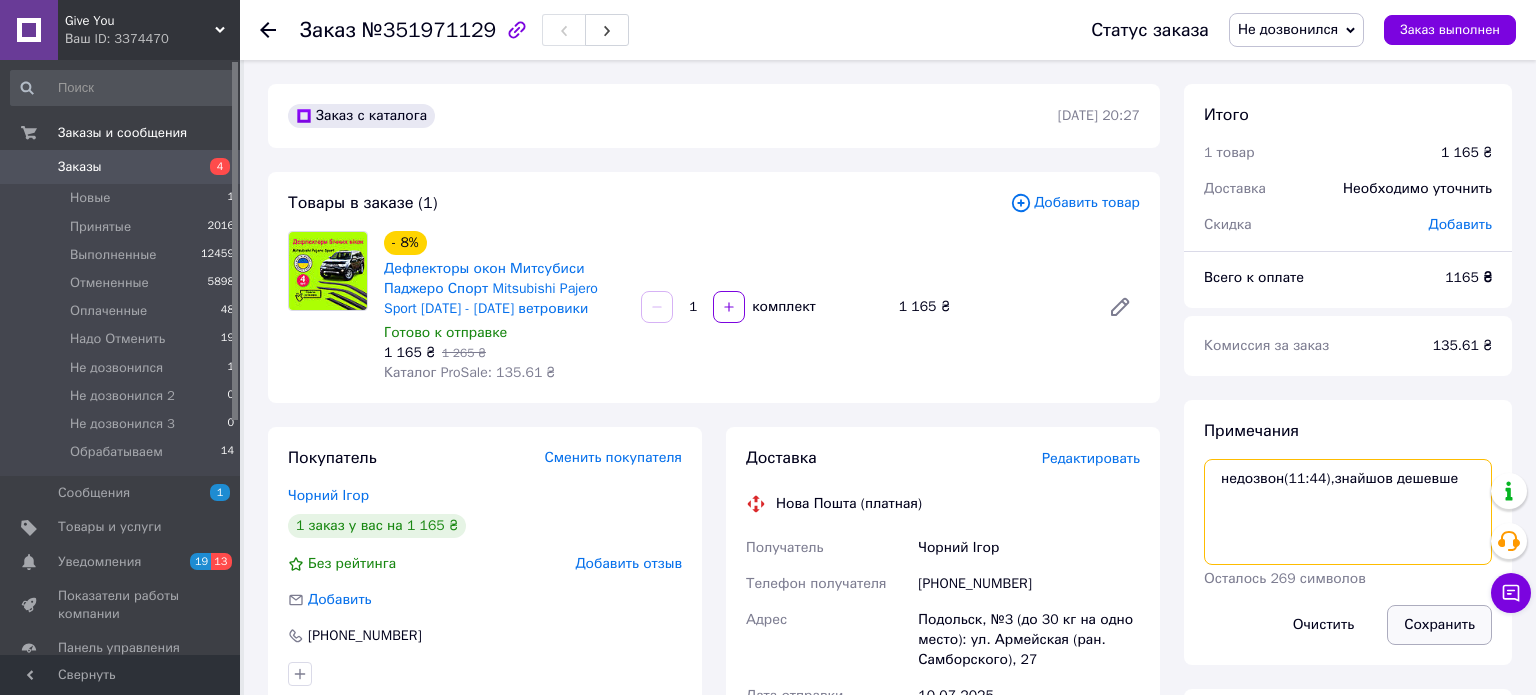 type on "недозвон(11:44),знайшов дешевше" 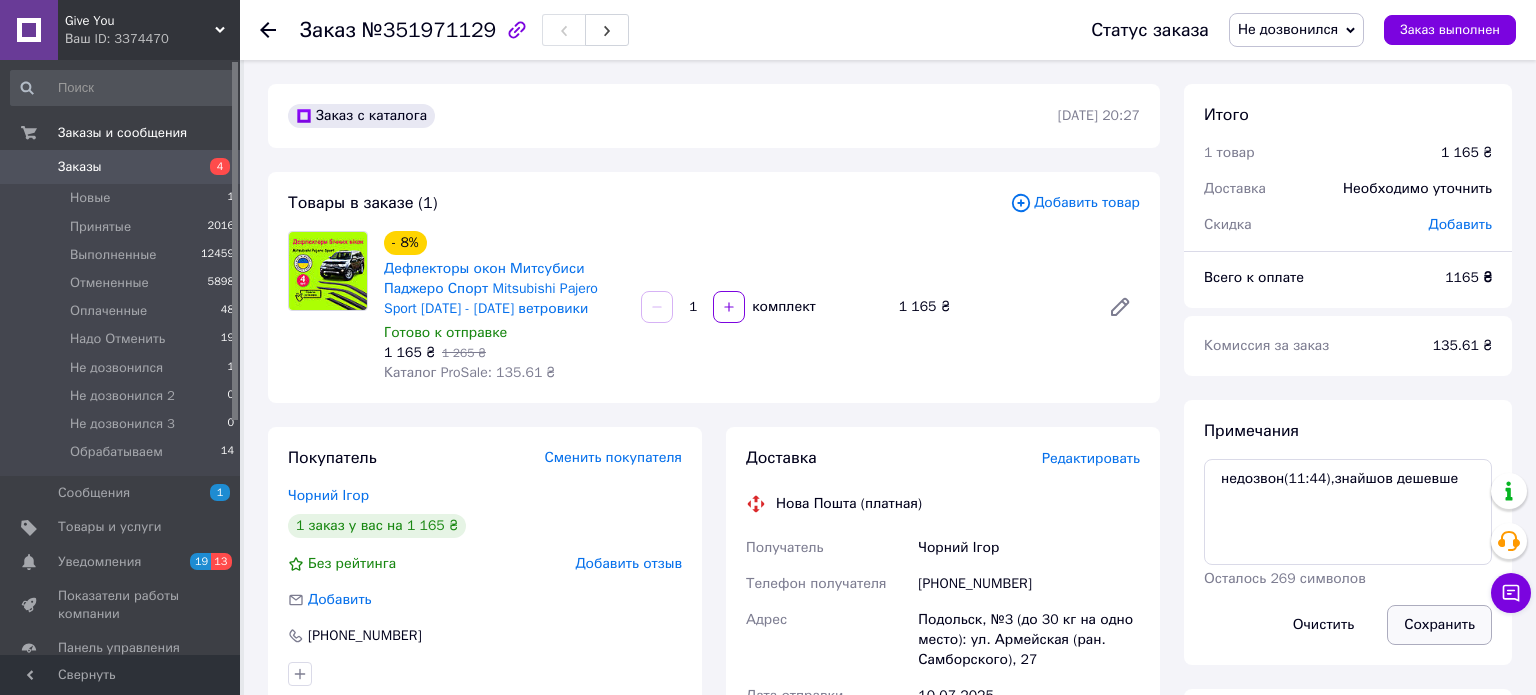click on "Сохранить" at bounding box center [1439, 625] 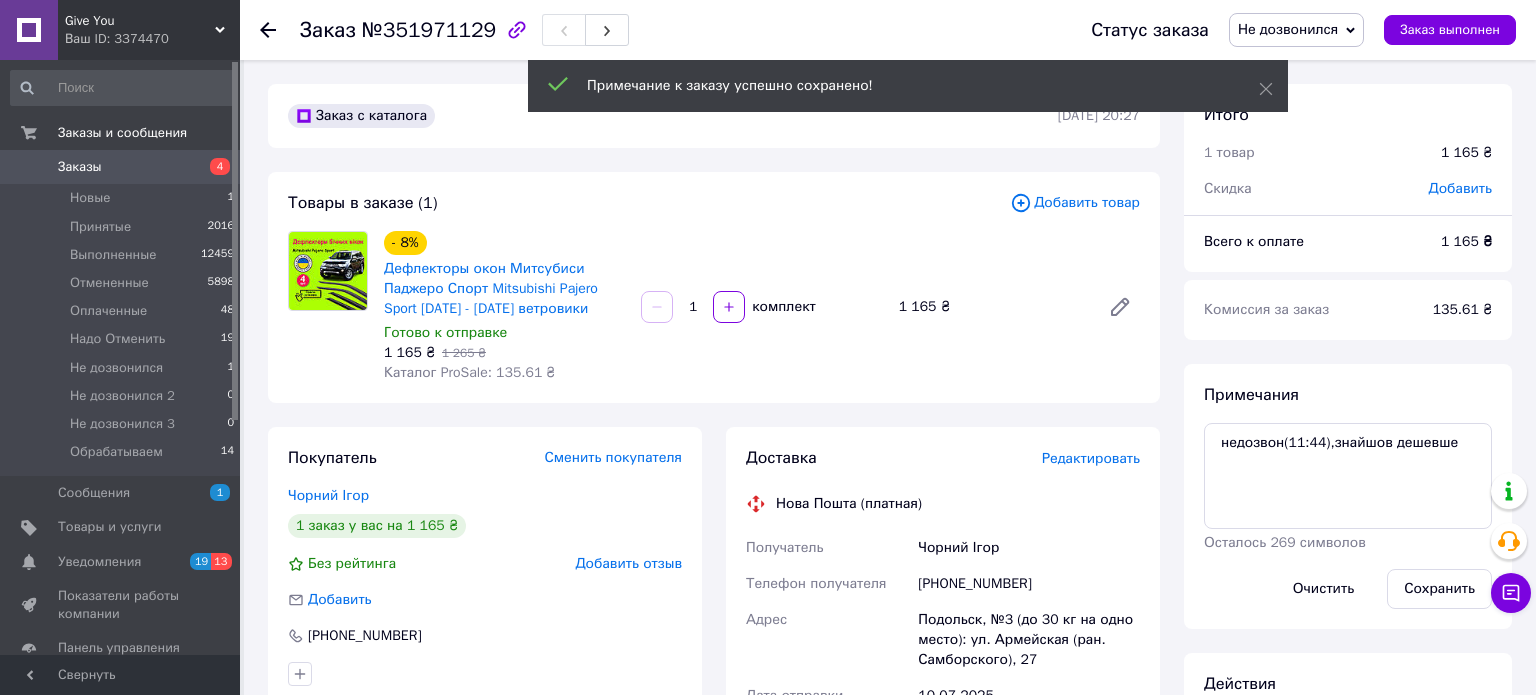 click on "Не дозвонился" at bounding box center [1288, 29] 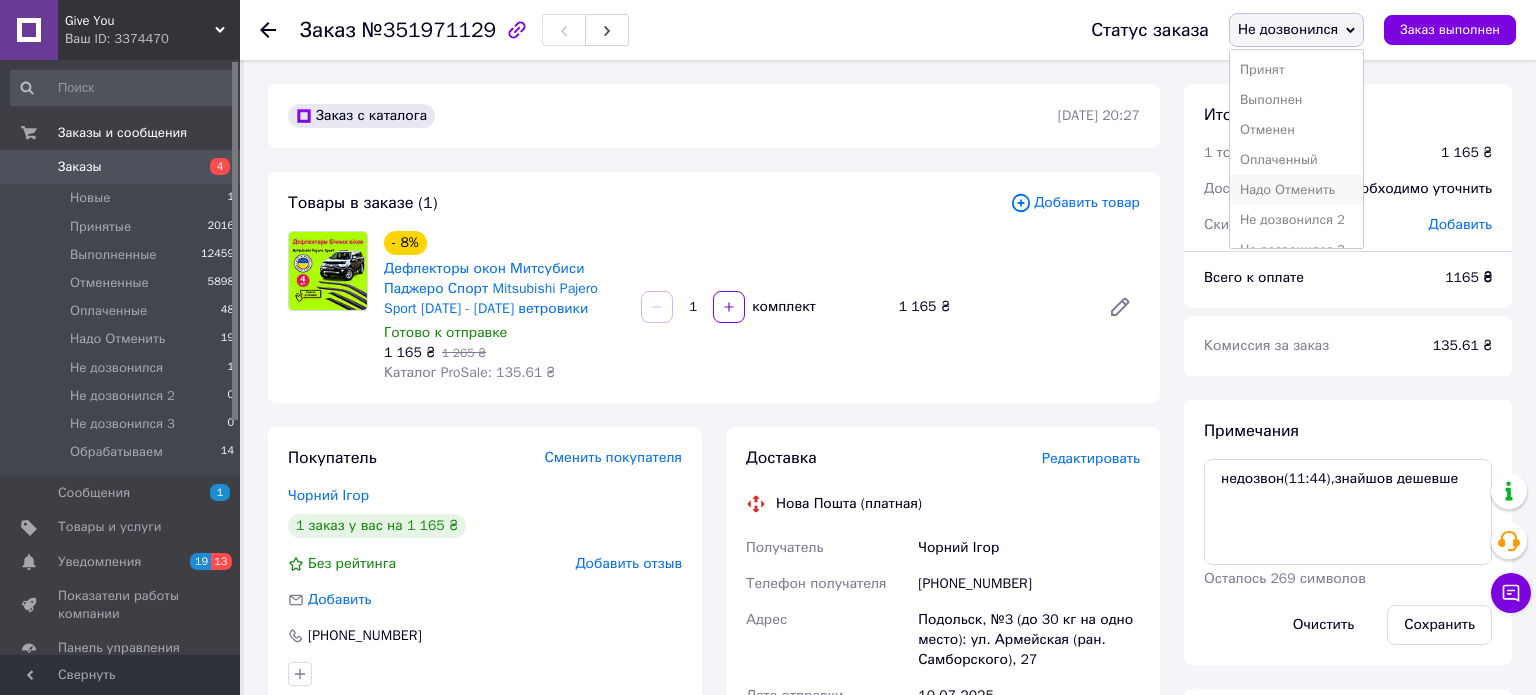 click on "Надо Отменить" at bounding box center [1296, 190] 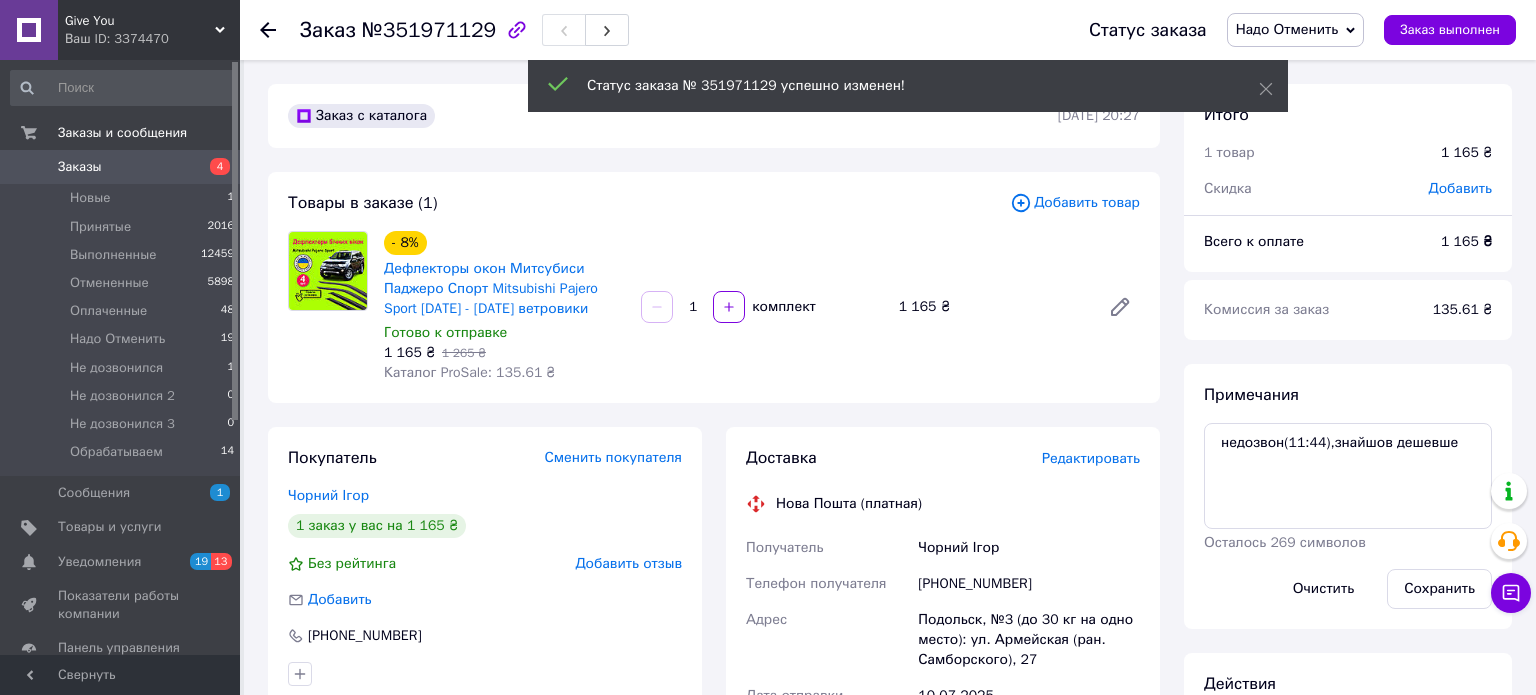 click 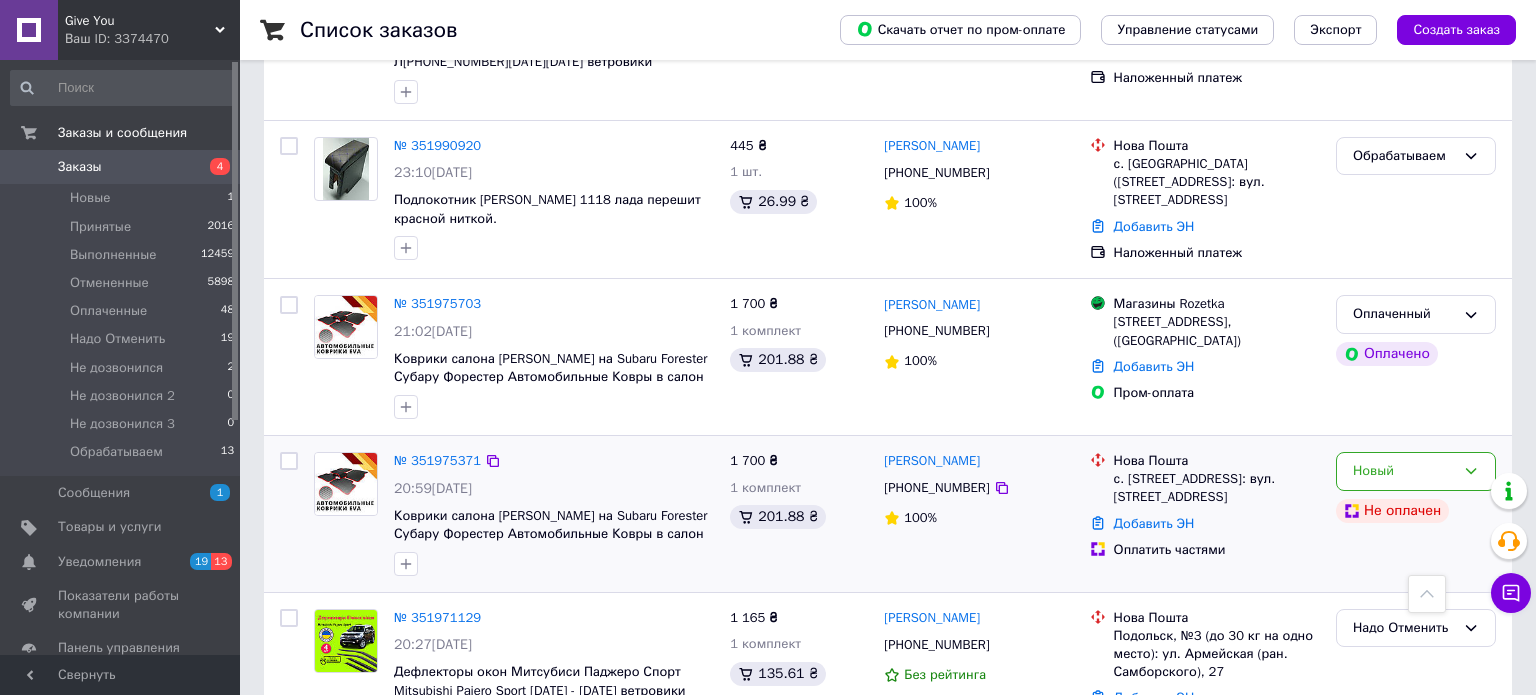 scroll, scrollTop: 2120, scrollLeft: 0, axis: vertical 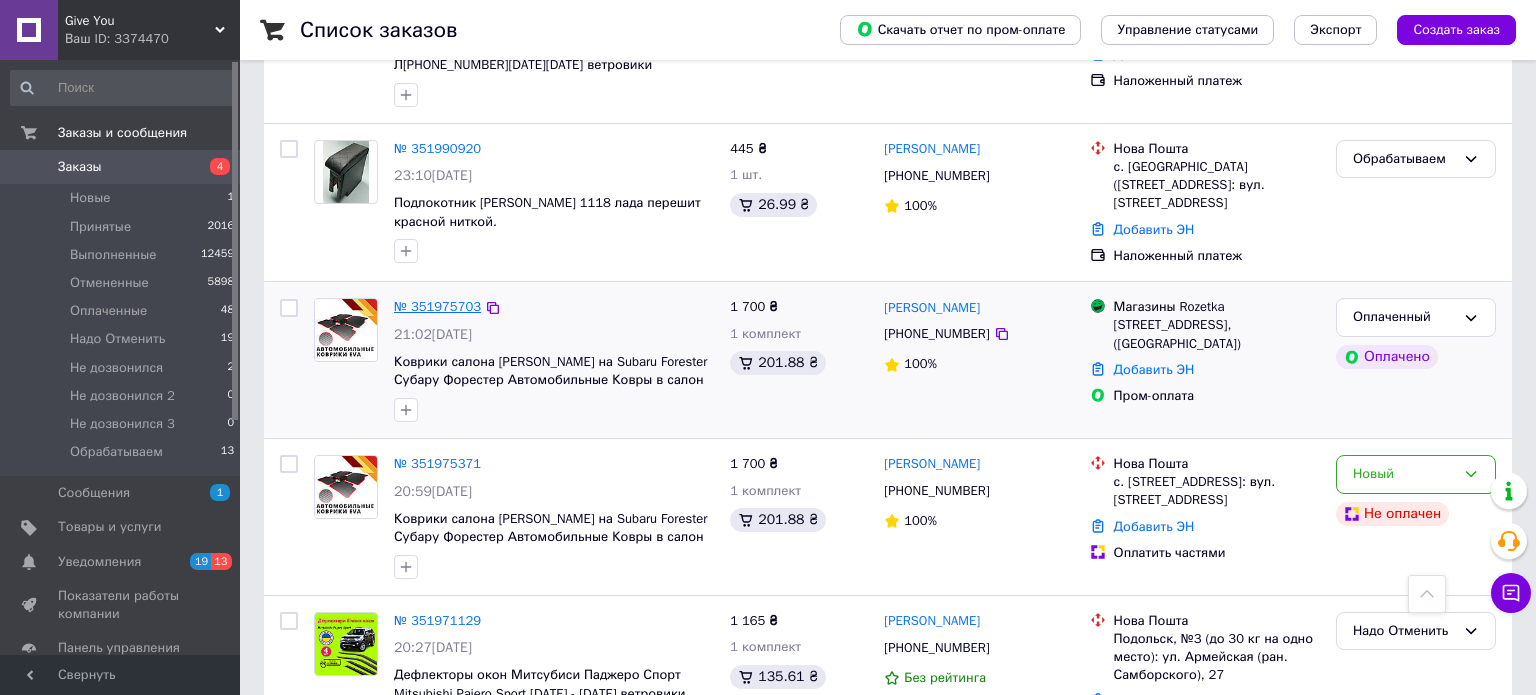 click on "№ 351975703" at bounding box center [437, 306] 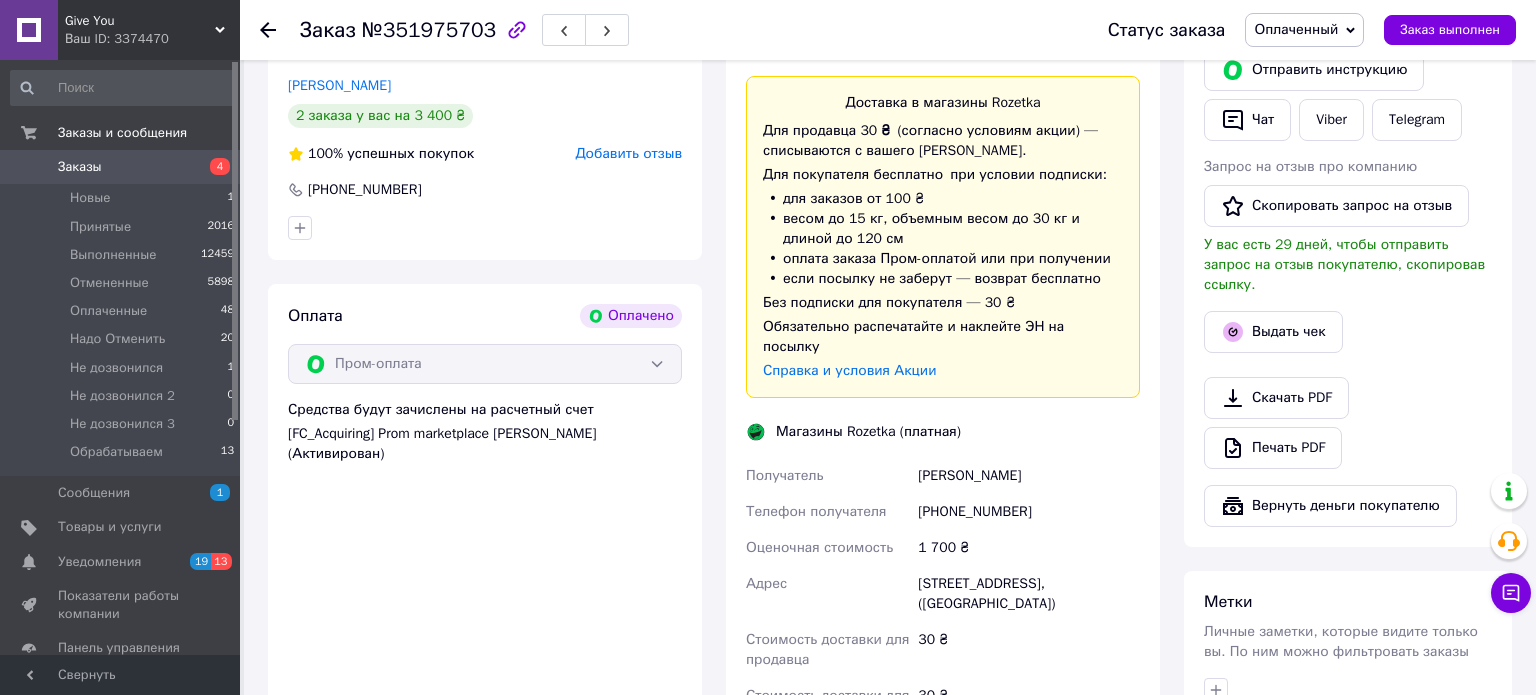 scroll, scrollTop: 0, scrollLeft: 0, axis: both 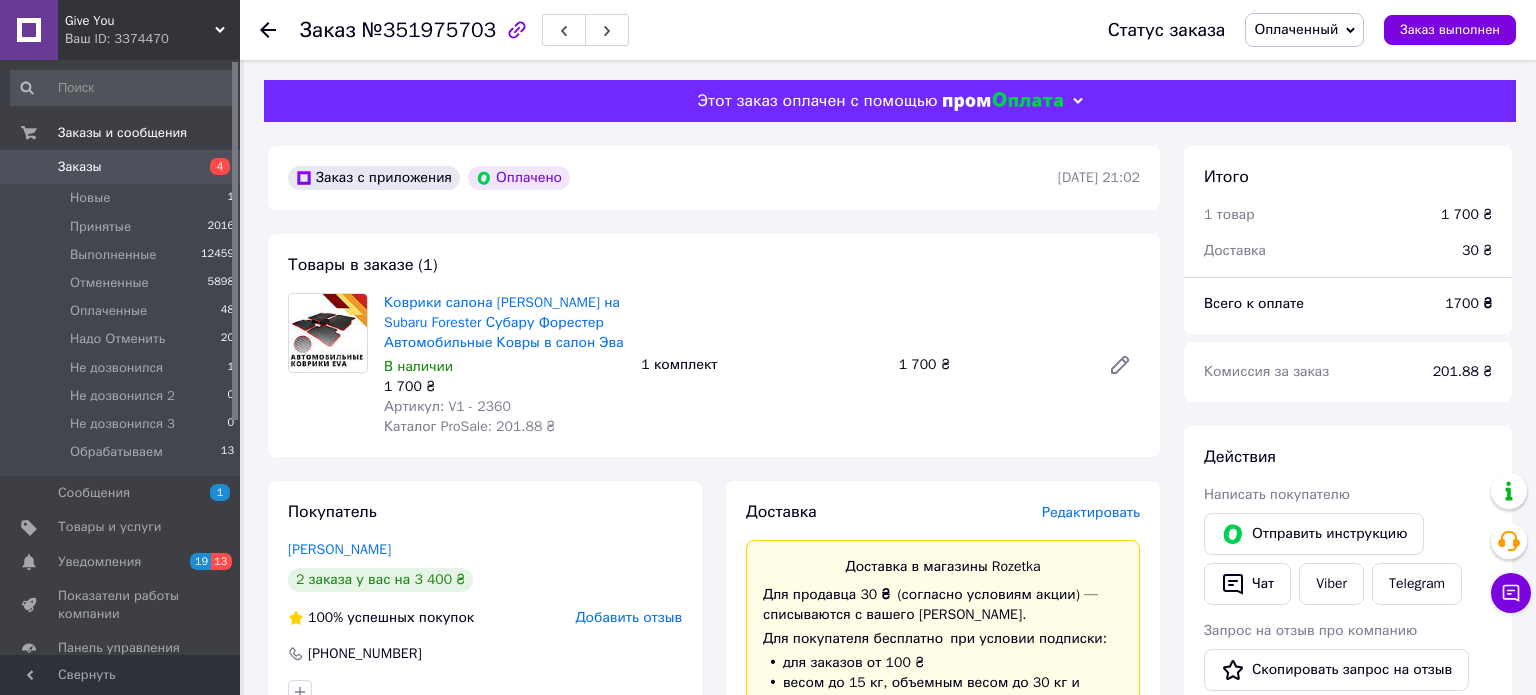 click on "Ваш ID: 3374470" at bounding box center [152, 39] 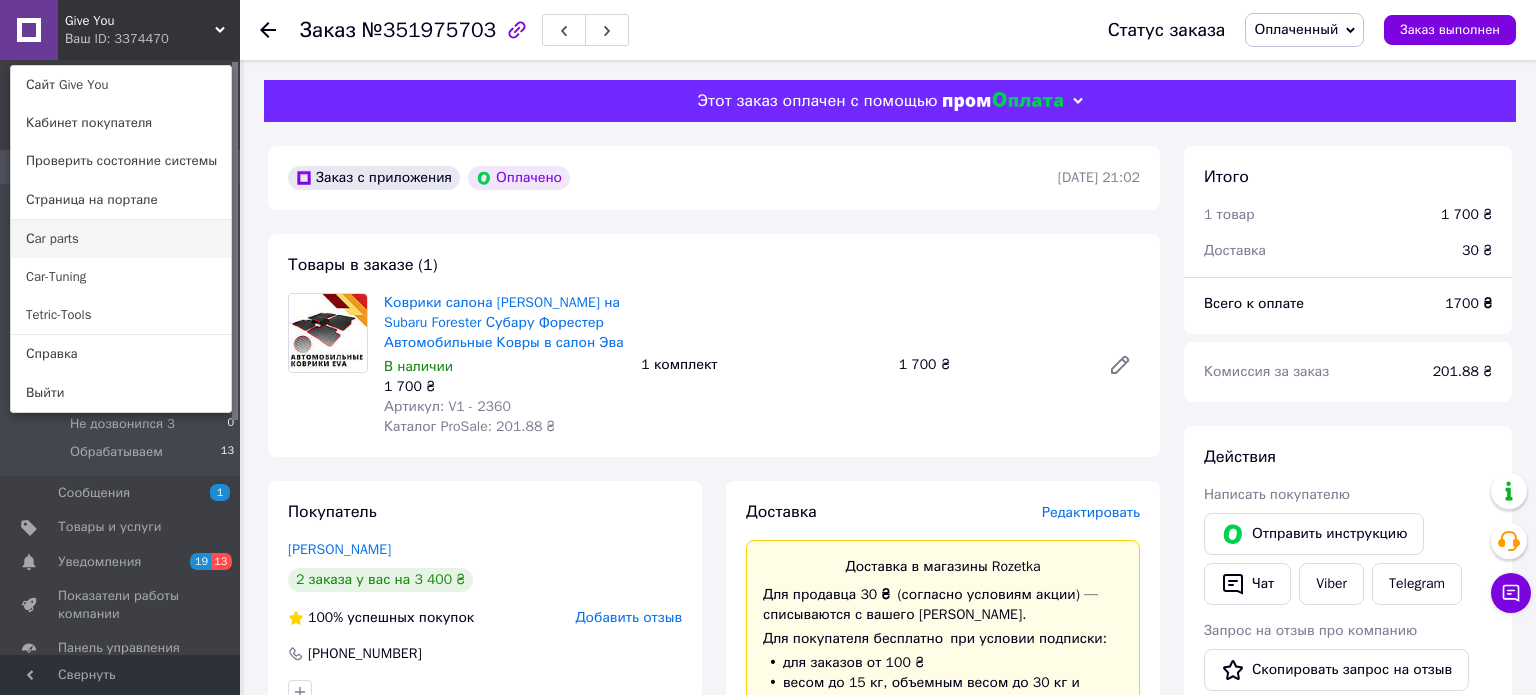 click on "Сar parts" at bounding box center (121, 239) 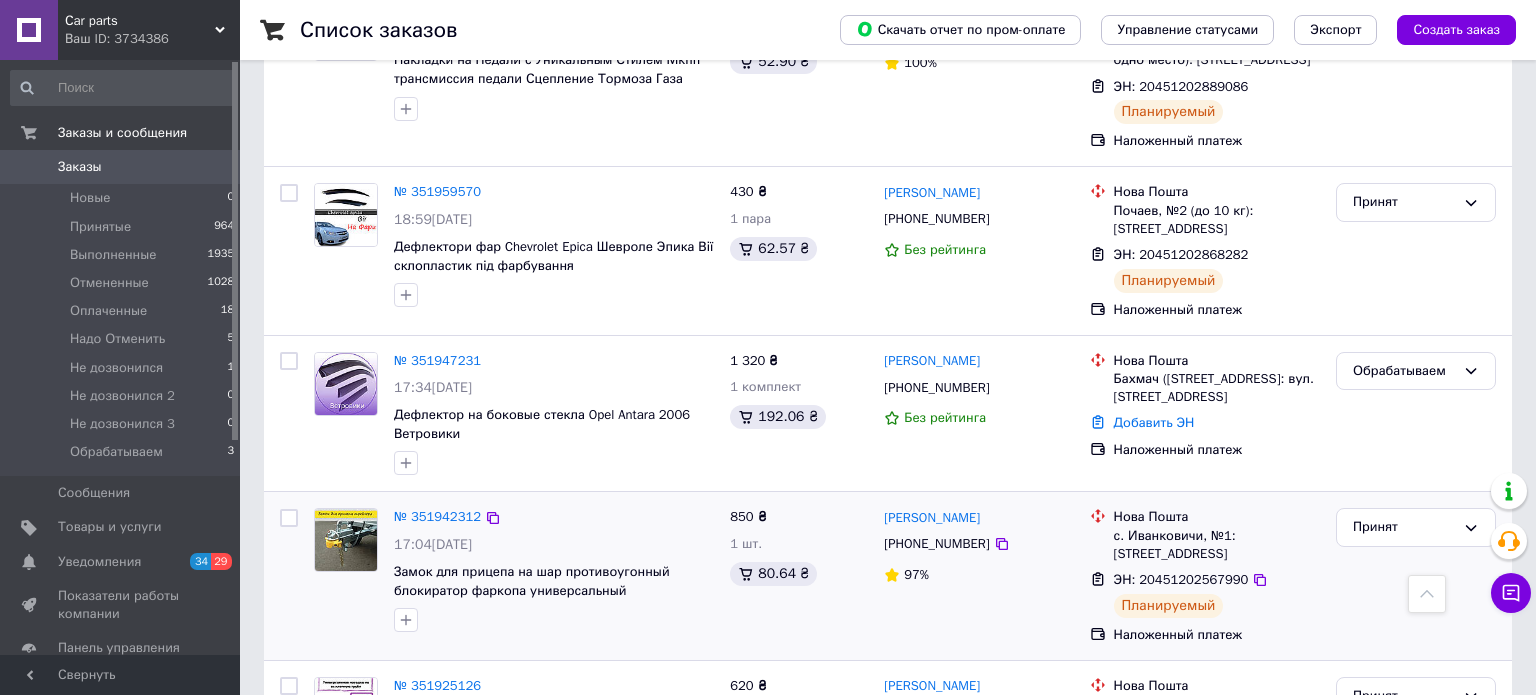 scroll, scrollTop: 1449, scrollLeft: 0, axis: vertical 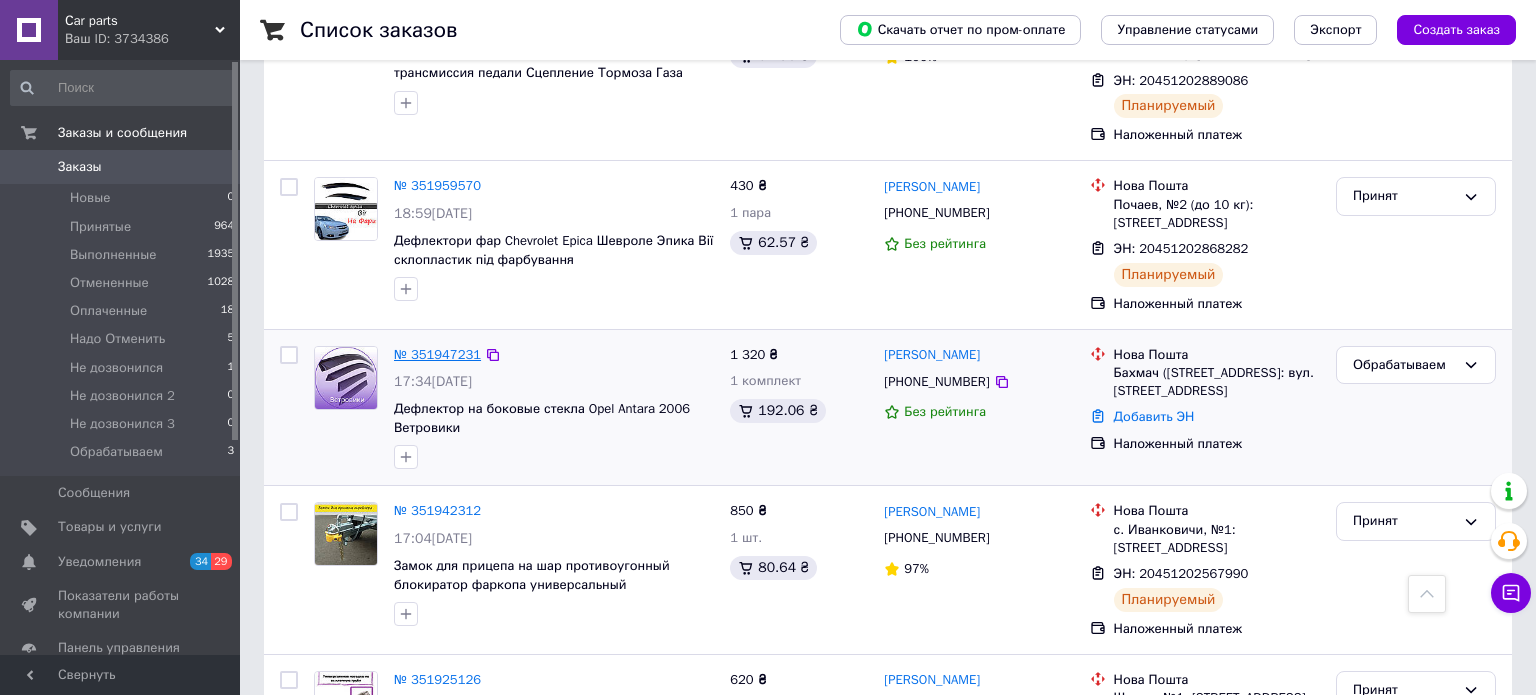 click on "№ 351947231" at bounding box center [437, 354] 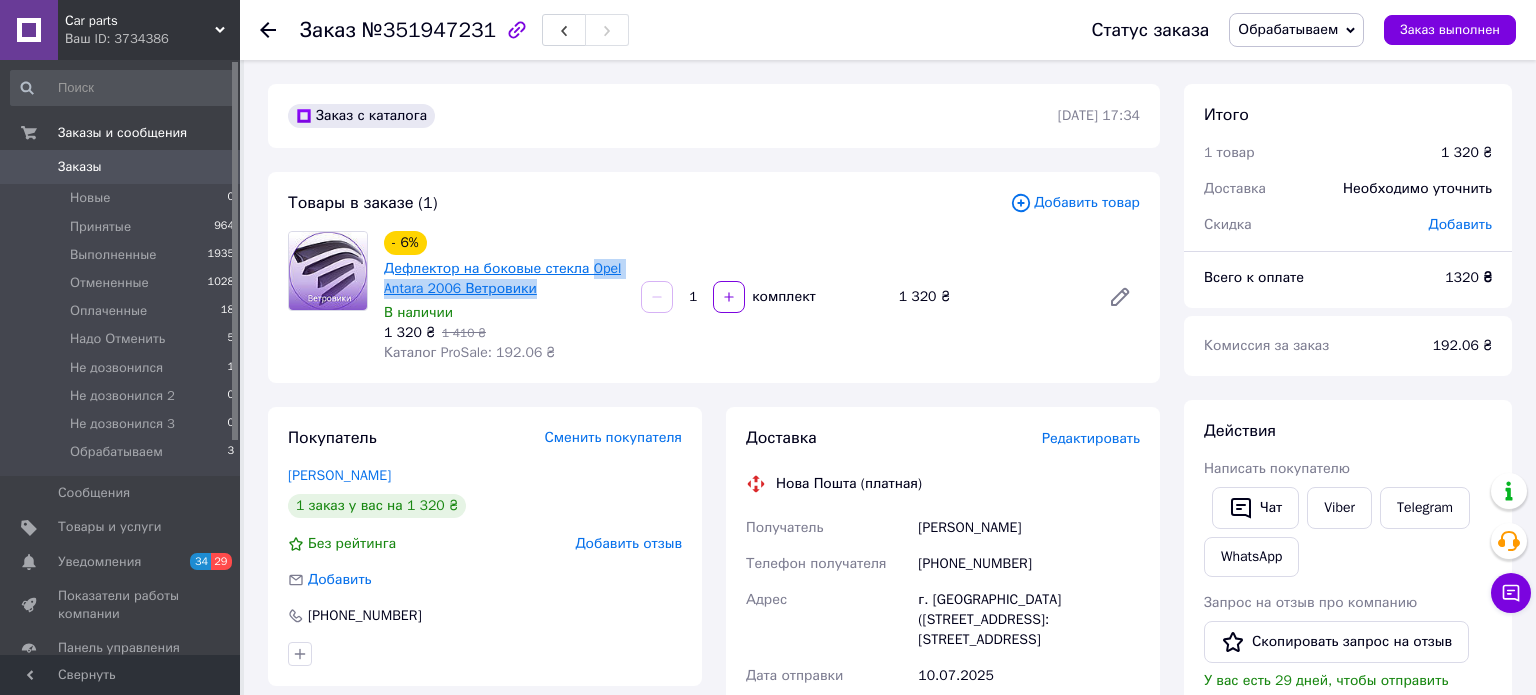 drag, startPoint x: 599, startPoint y: 296, endPoint x: 591, endPoint y: 268, distance: 29.12044 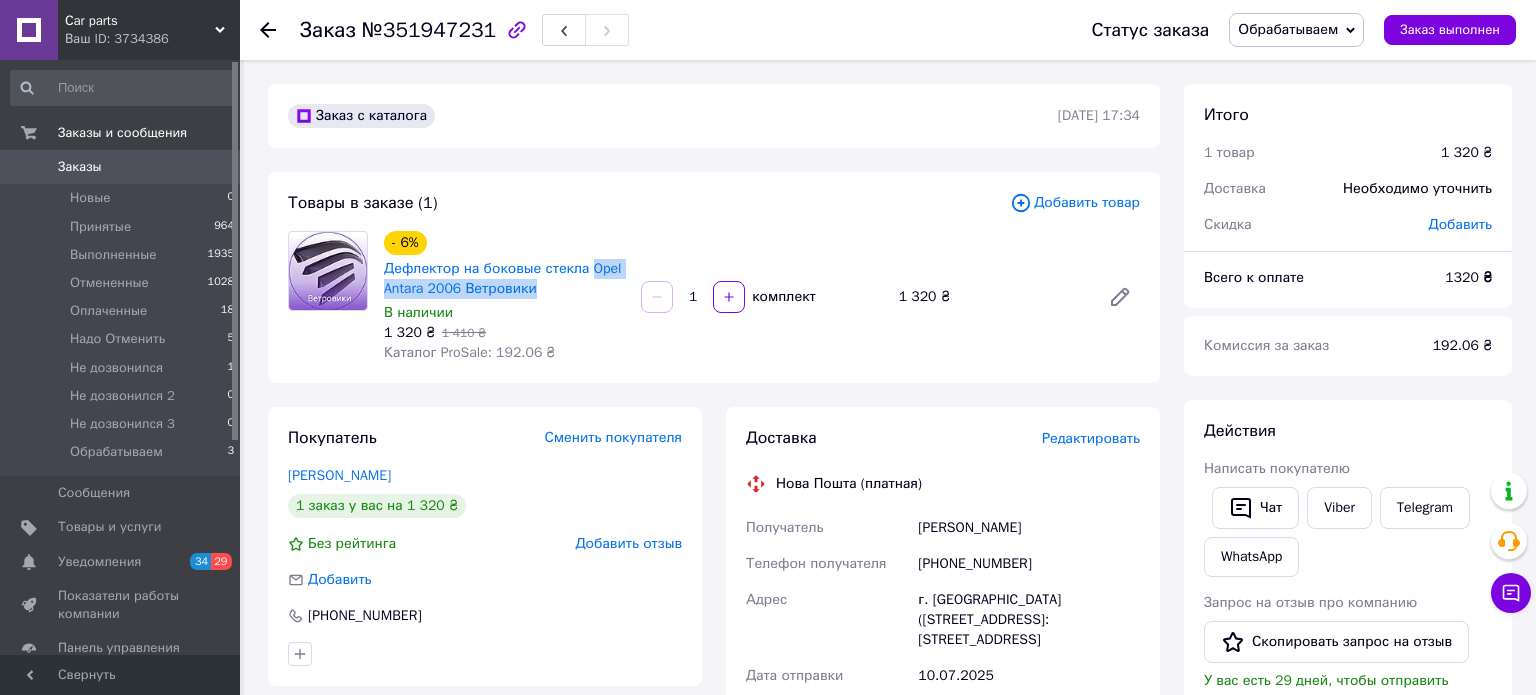 copy on "Opel Antara 2006  Ветровики" 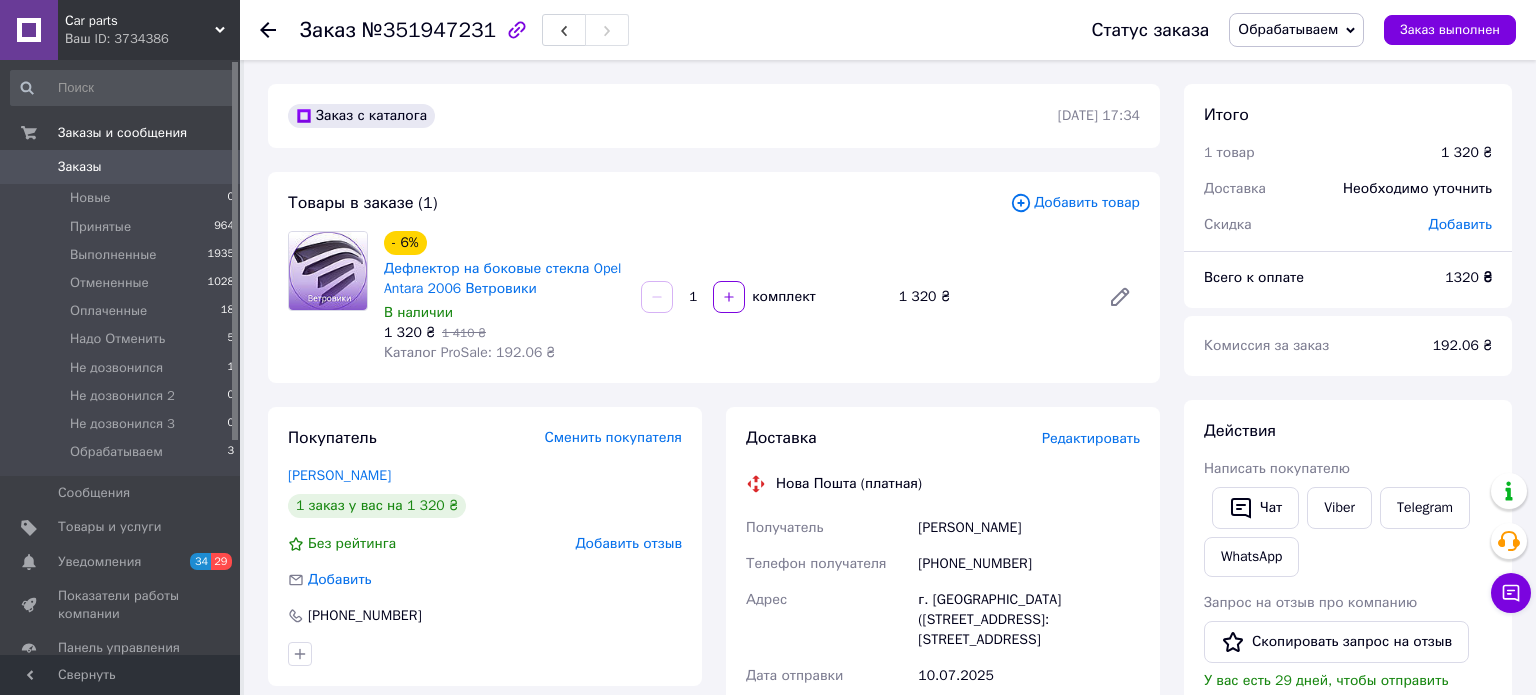 click on "Сar parts" at bounding box center (140, 21) 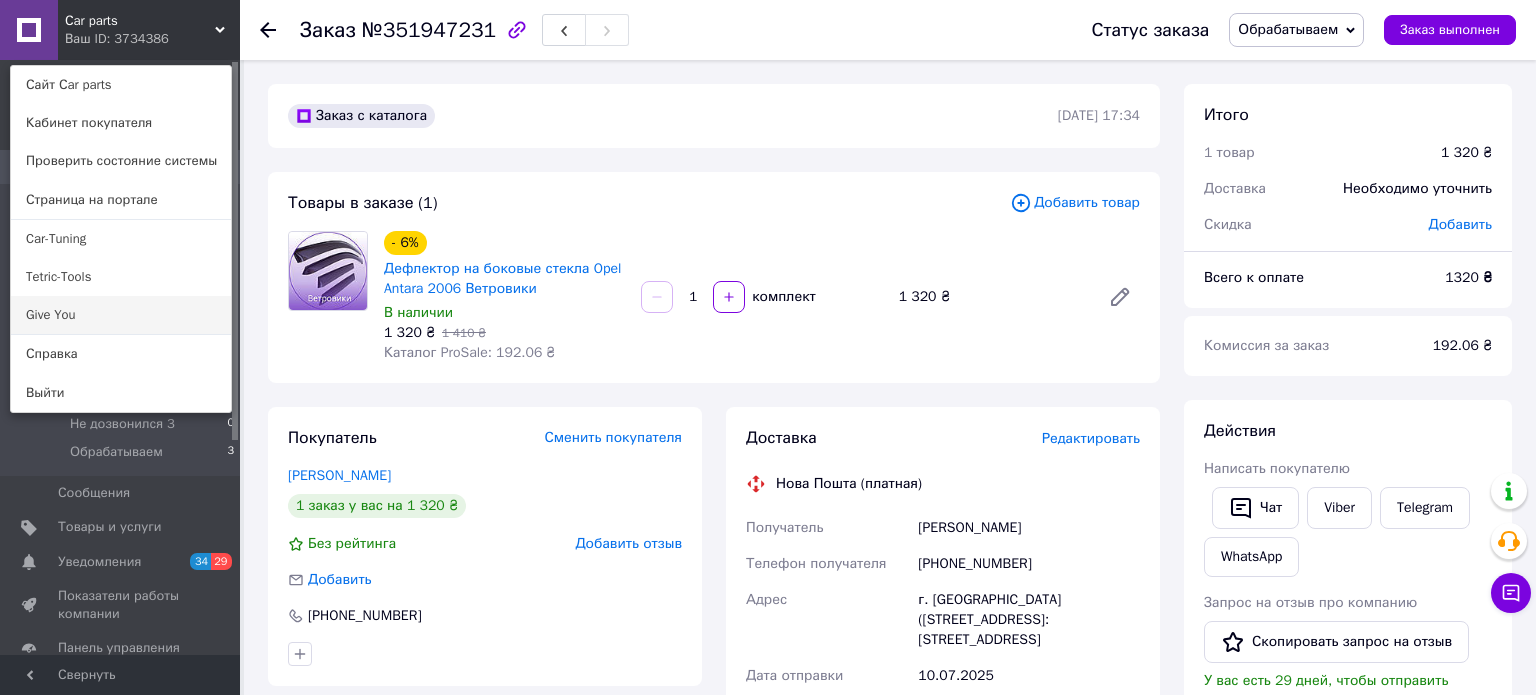 click on "Give You" at bounding box center (121, 315) 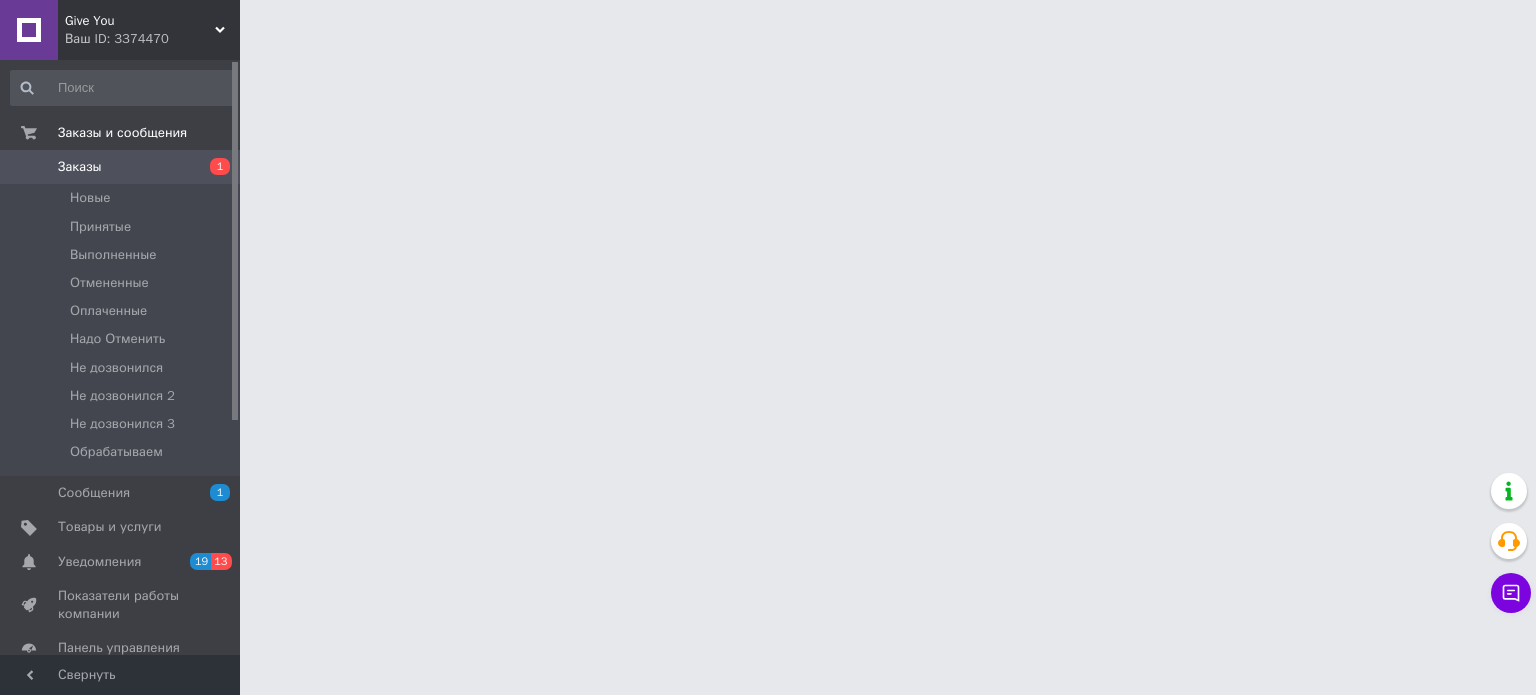 scroll, scrollTop: 0, scrollLeft: 0, axis: both 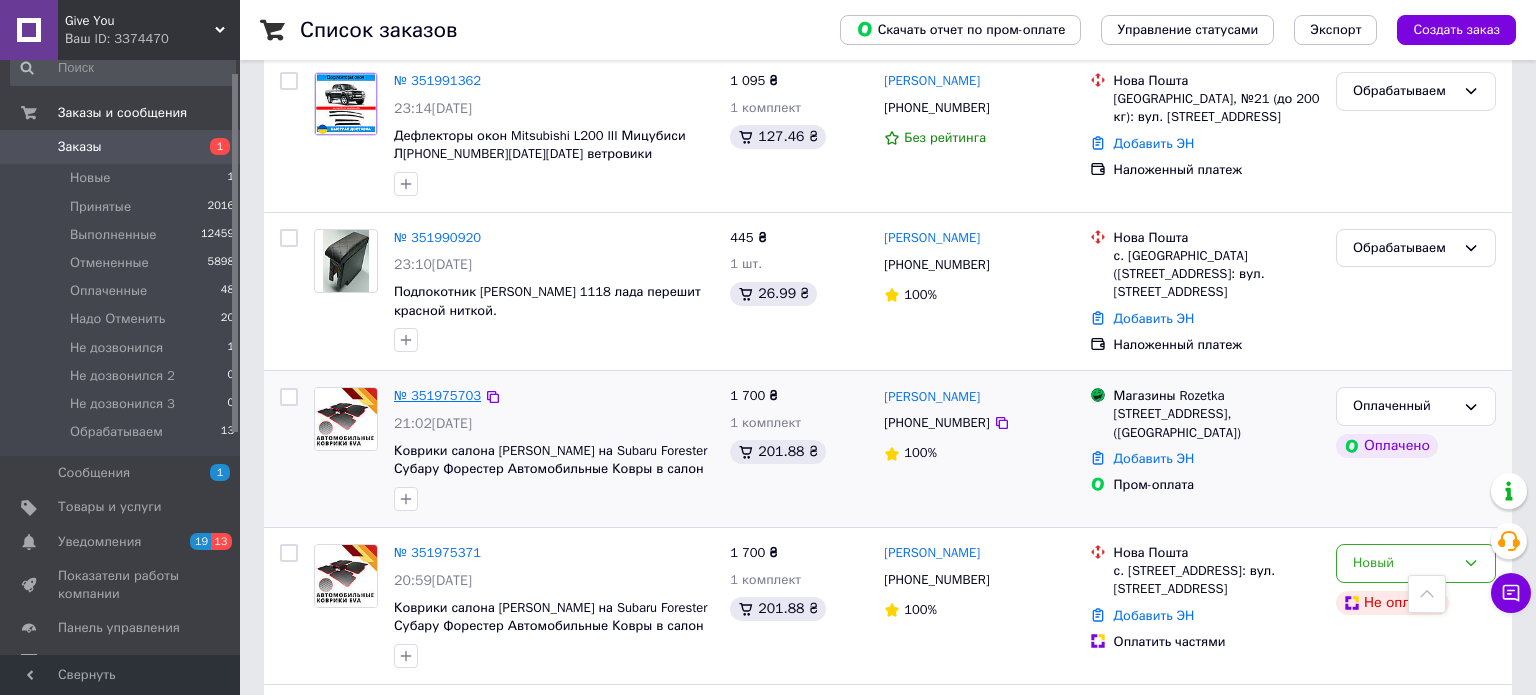 click on "№ 351975703" at bounding box center [437, 395] 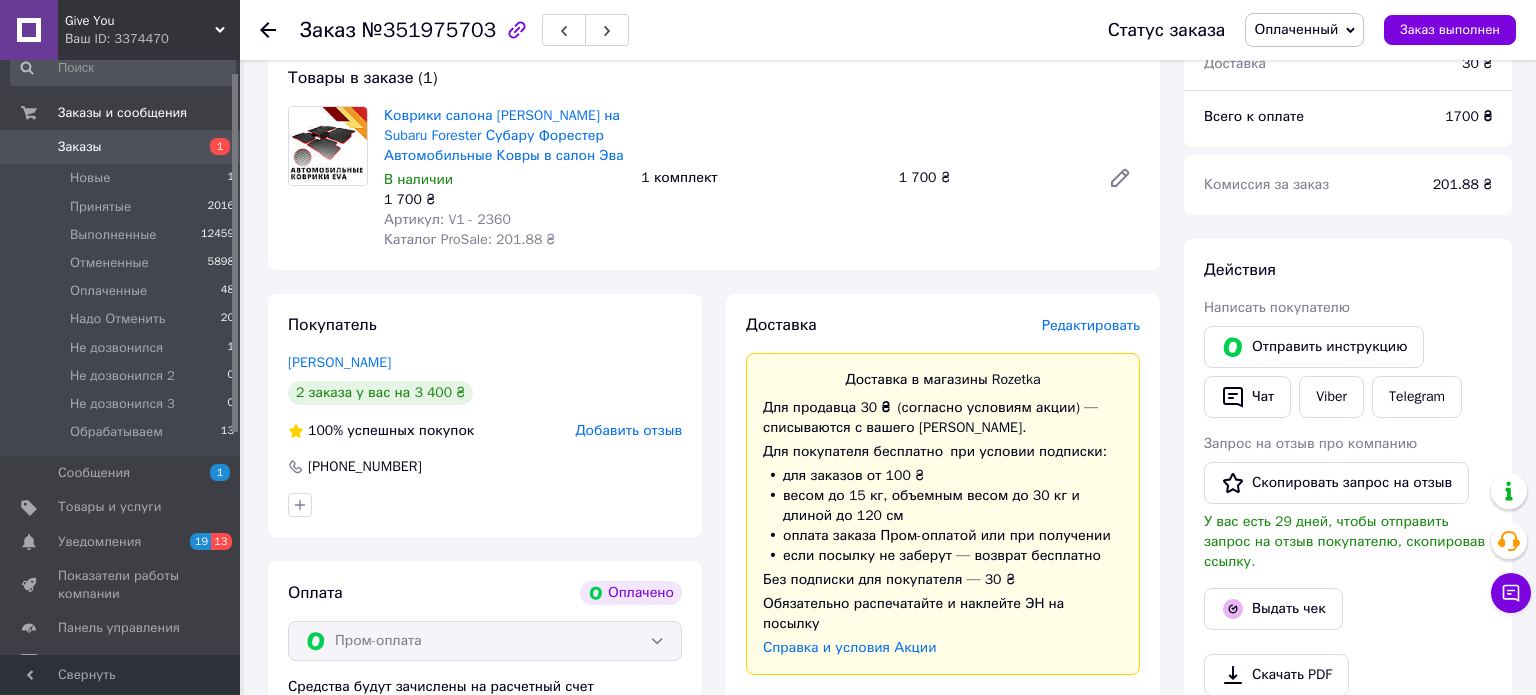 scroll, scrollTop: 185, scrollLeft: 0, axis: vertical 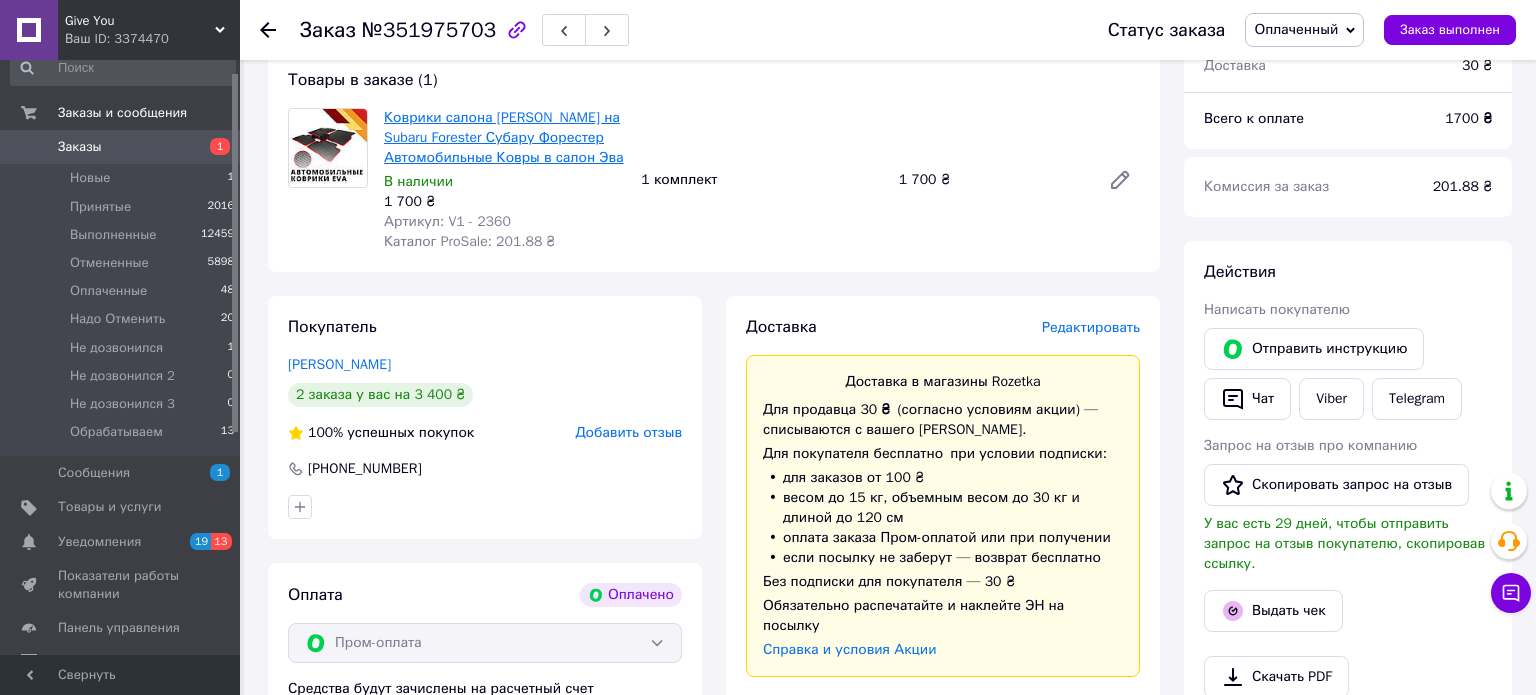 click on "Коврики салона EVA на Subaru Forester Субару Форестер Автомобильные Ковры в салон Эва" at bounding box center [504, 137] 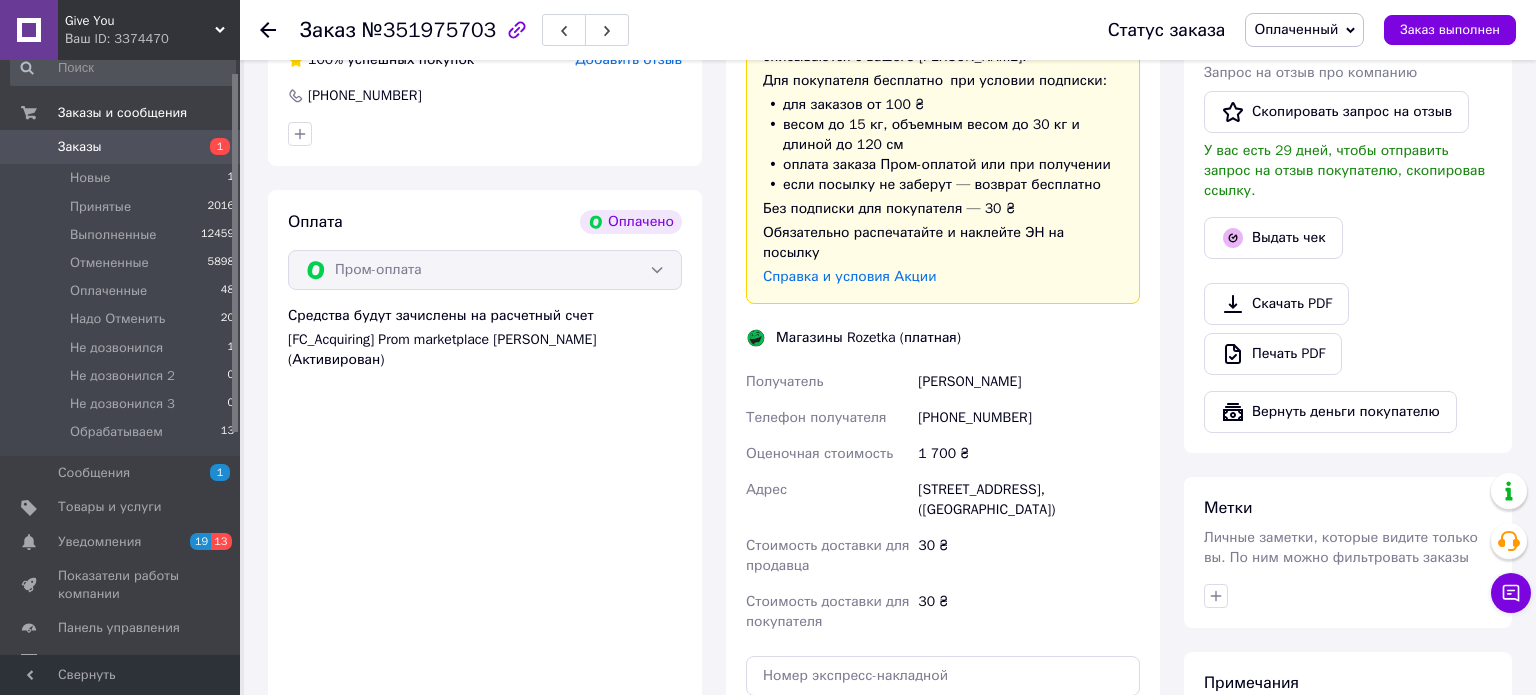 scroll, scrollTop: 0, scrollLeft: 0, axis: both 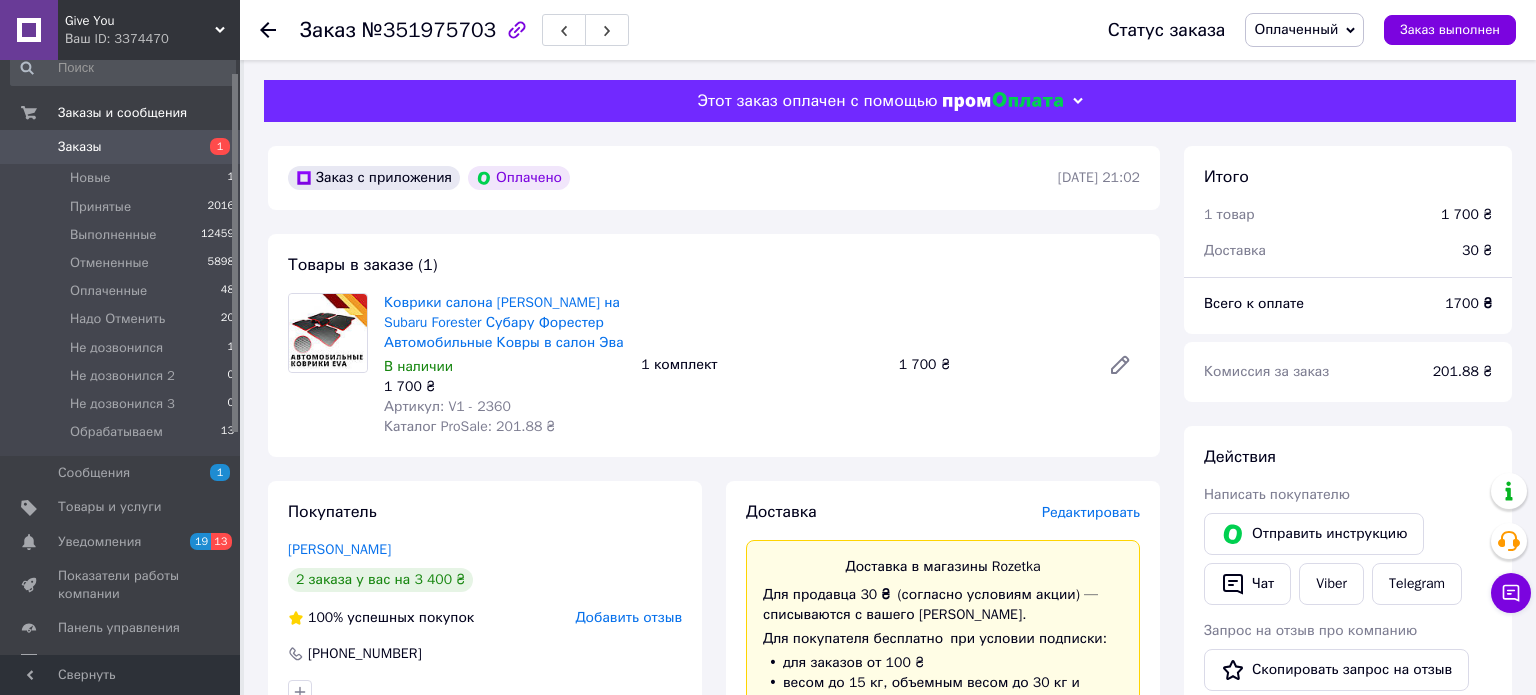 click on "Редактировать" at bounding box center (1091, 512) 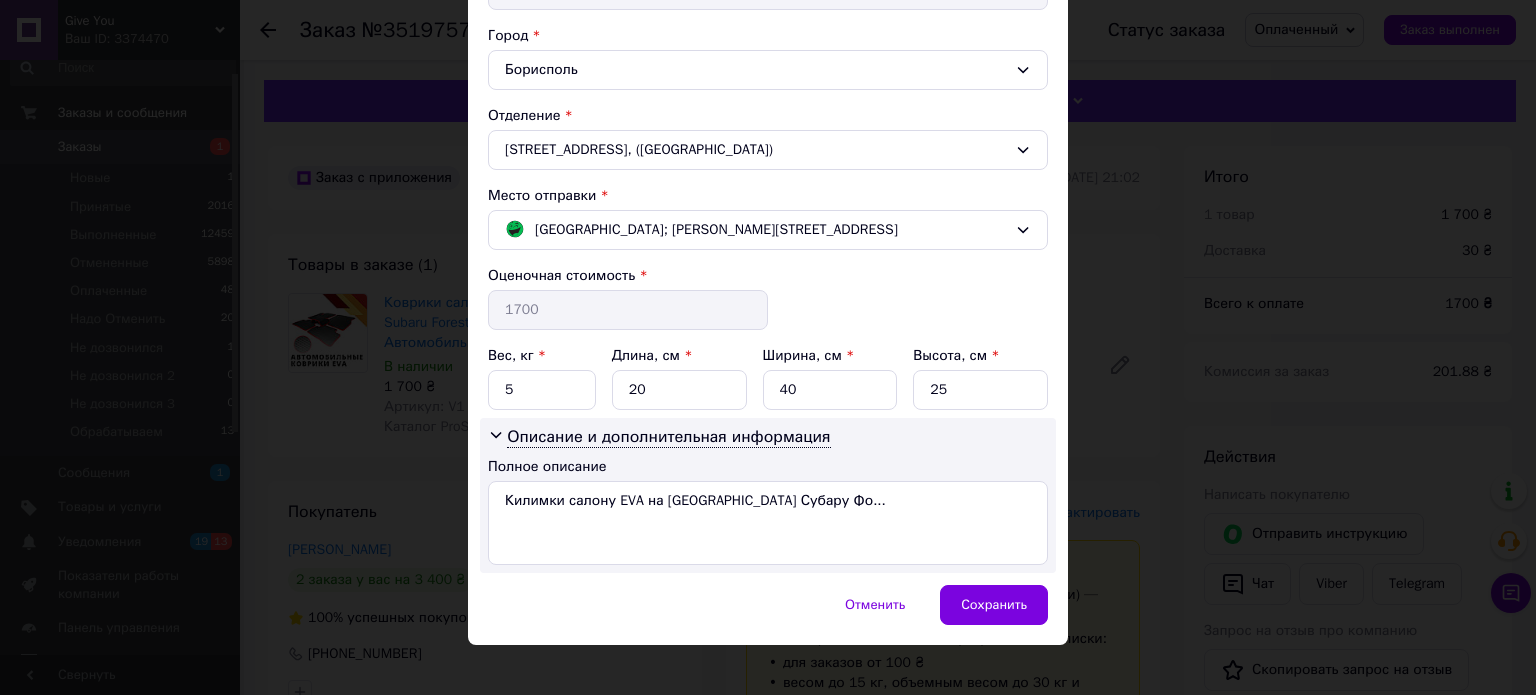 scroll, scrollTop: 540, scrollLeft: 0, axis: vertical 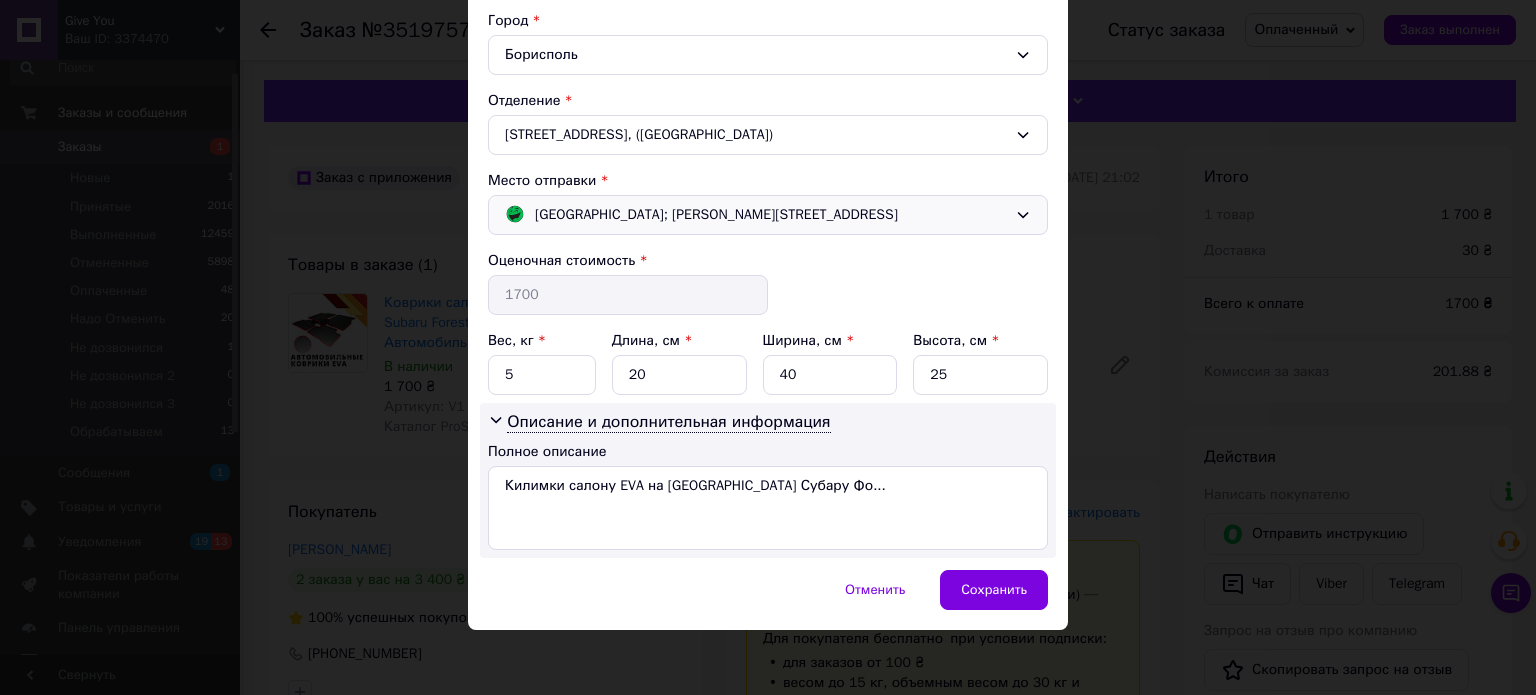 click on "Ужгород; Шандора Петефи пл., 17" at bounding box center (768, 215) 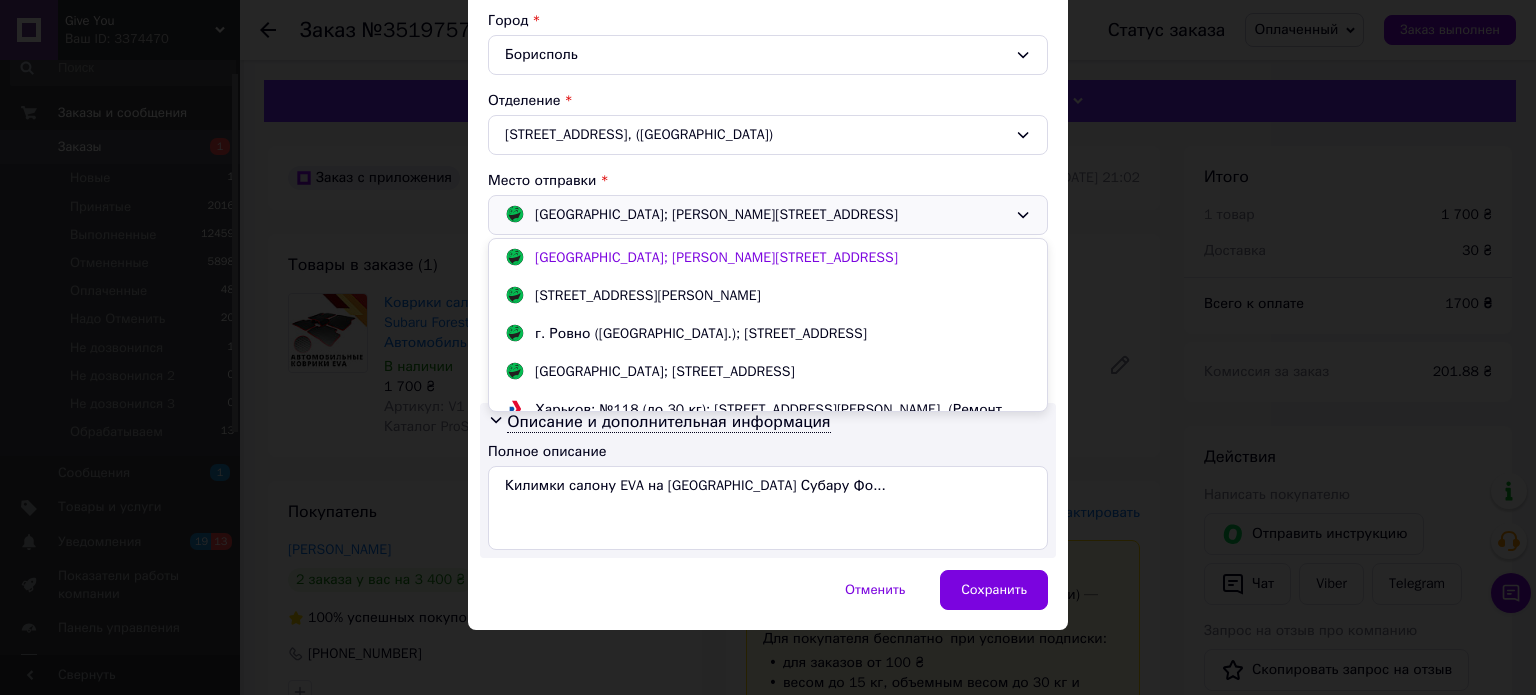 click on "Ужгород; Шандора Петефи пл., 17" at bounding box center (716, 215) 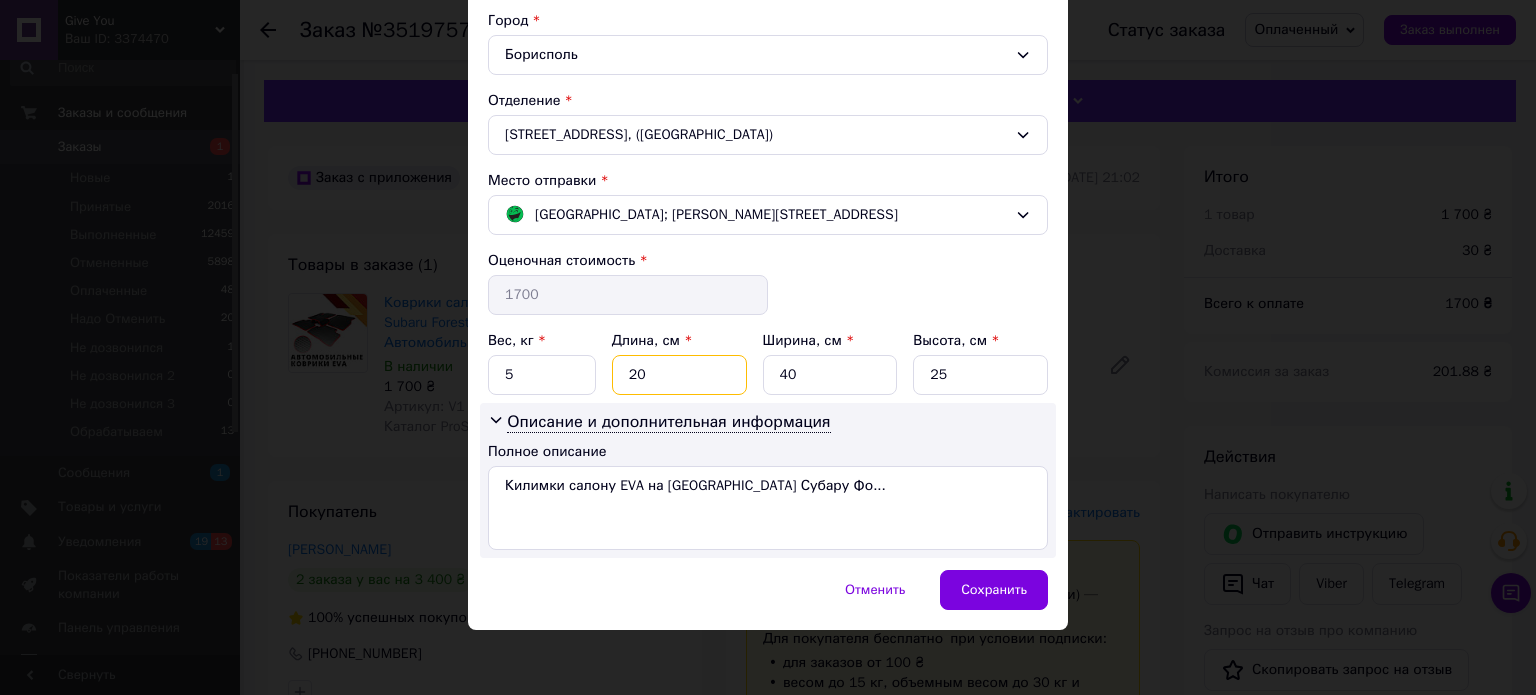 click on "20" at bounding box center (679, 375) 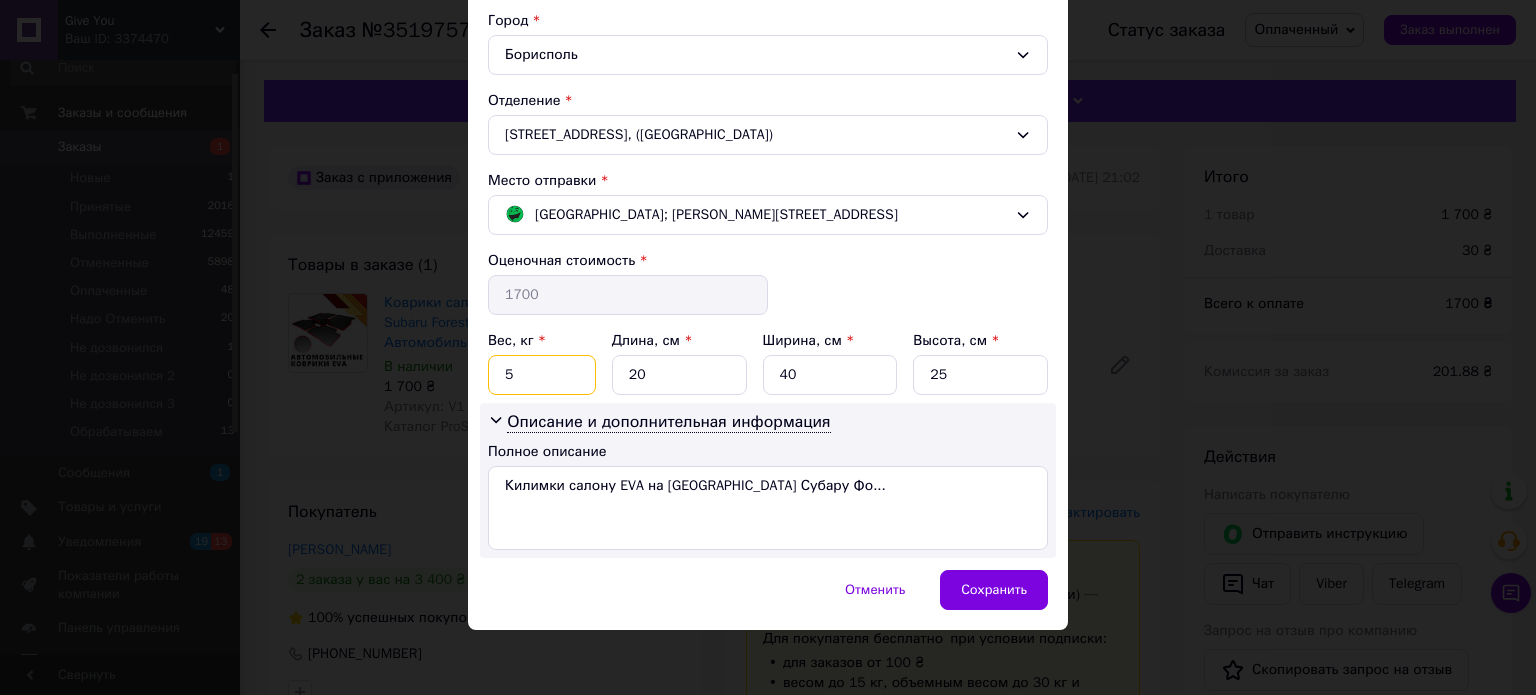click on "5" at bounding box center [542, 375] 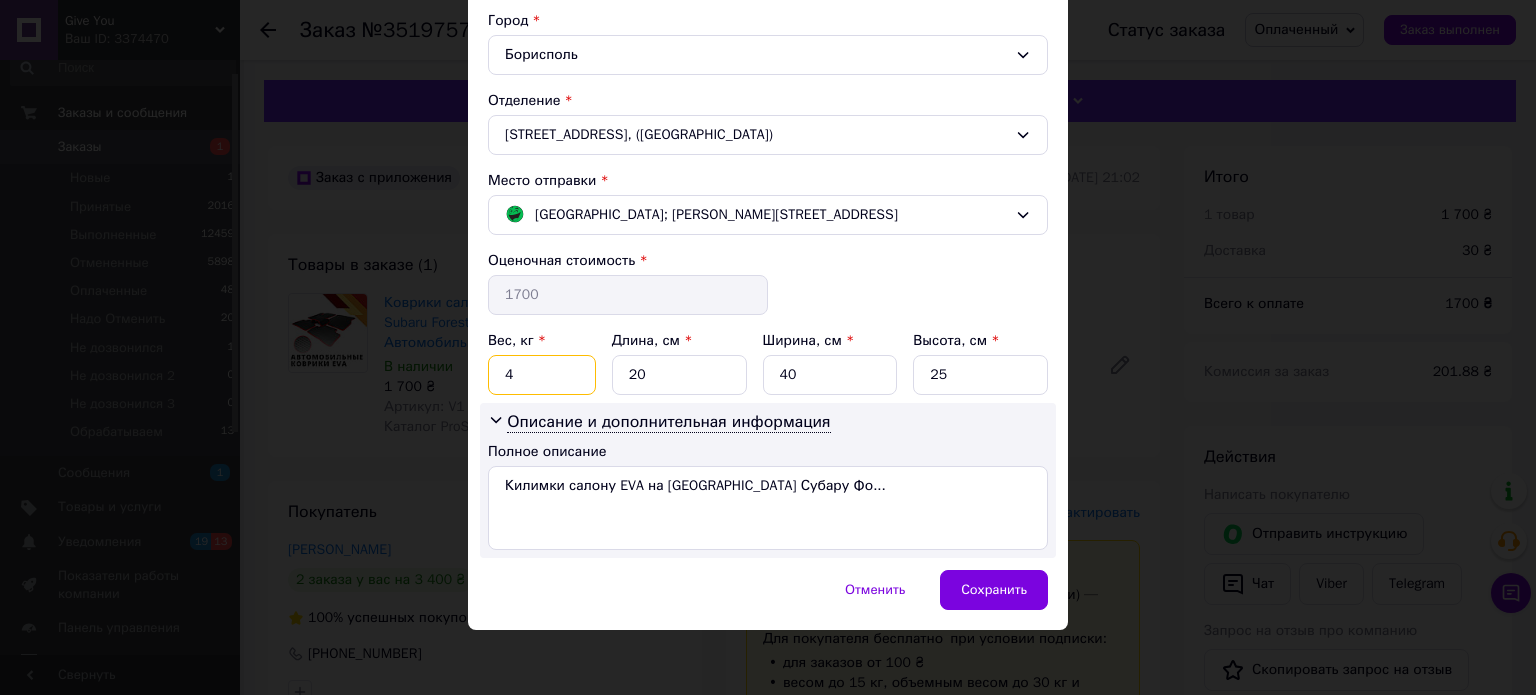 type on "4" 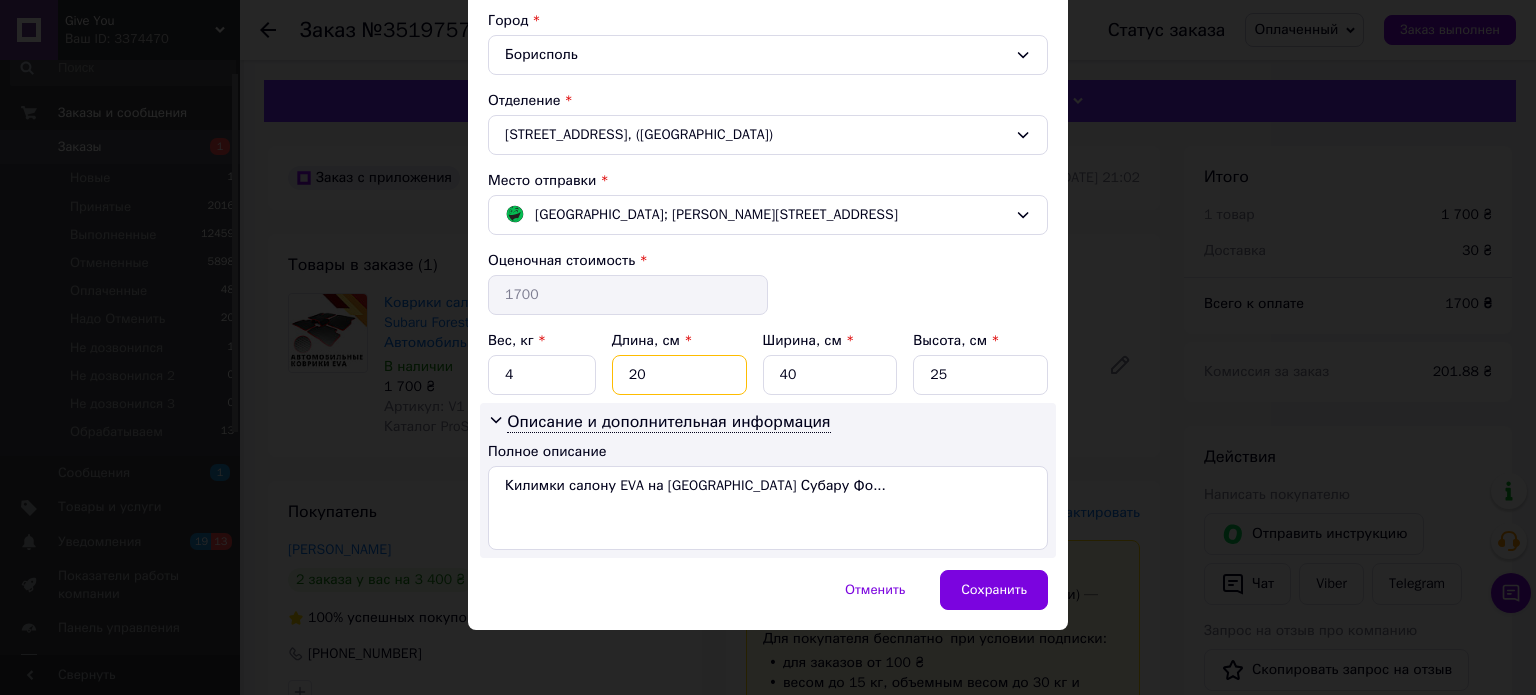 click on "20" at bounding box center [679, 375] 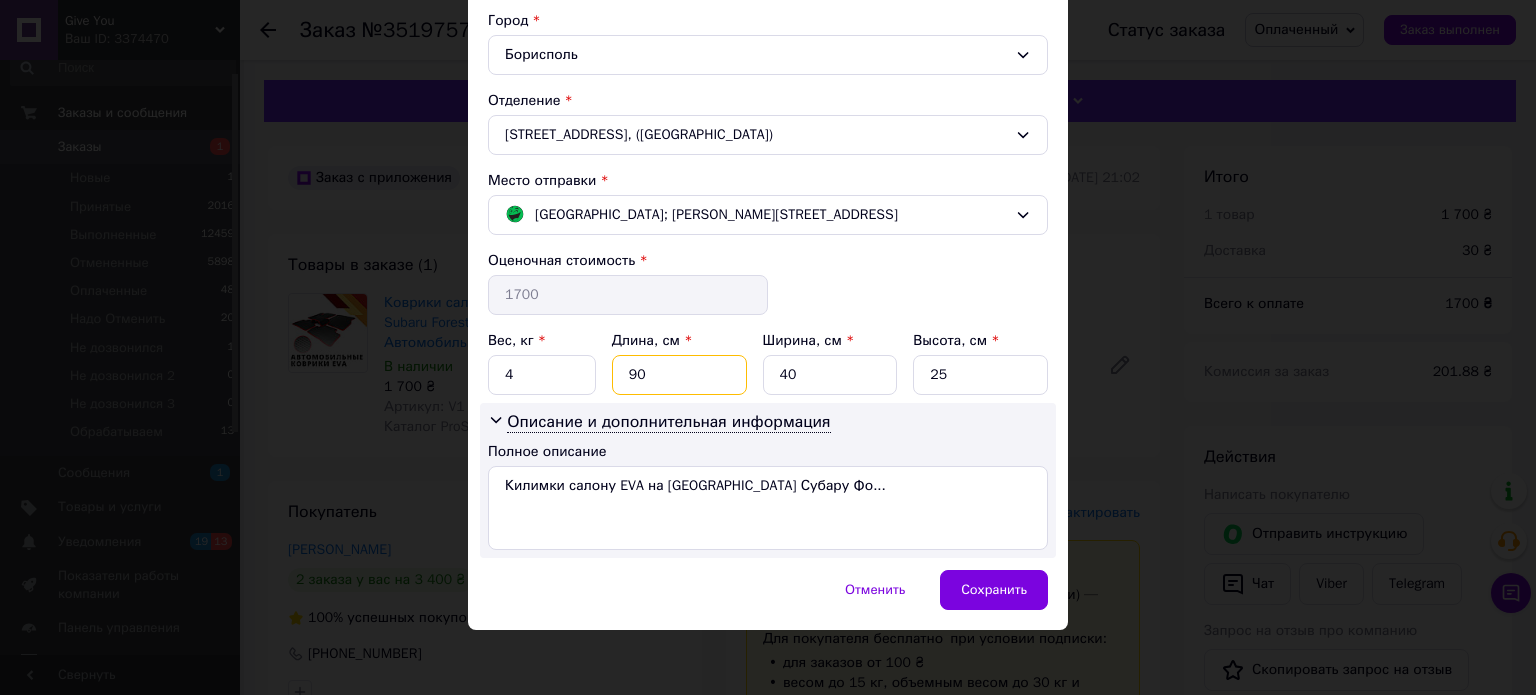 type on "90" 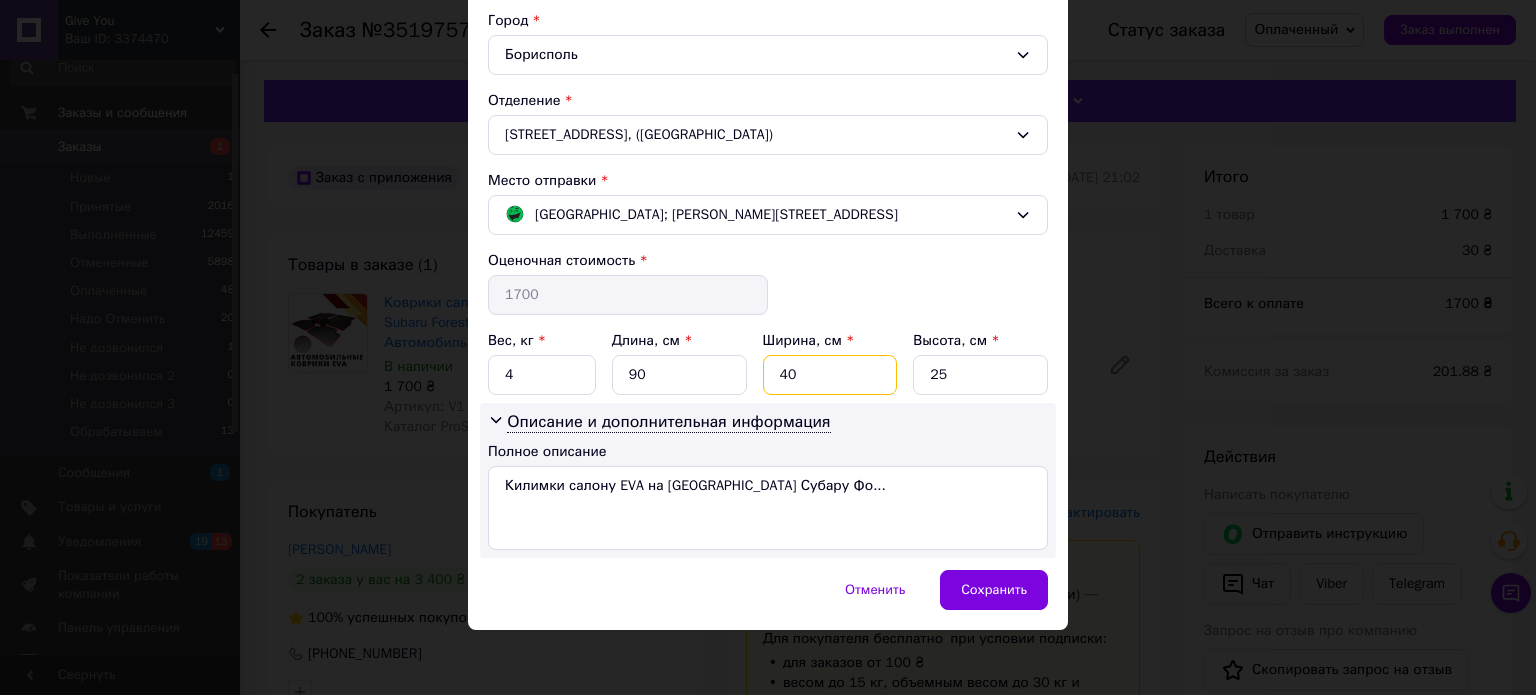 click on "40" at bounding box center [830, 375] 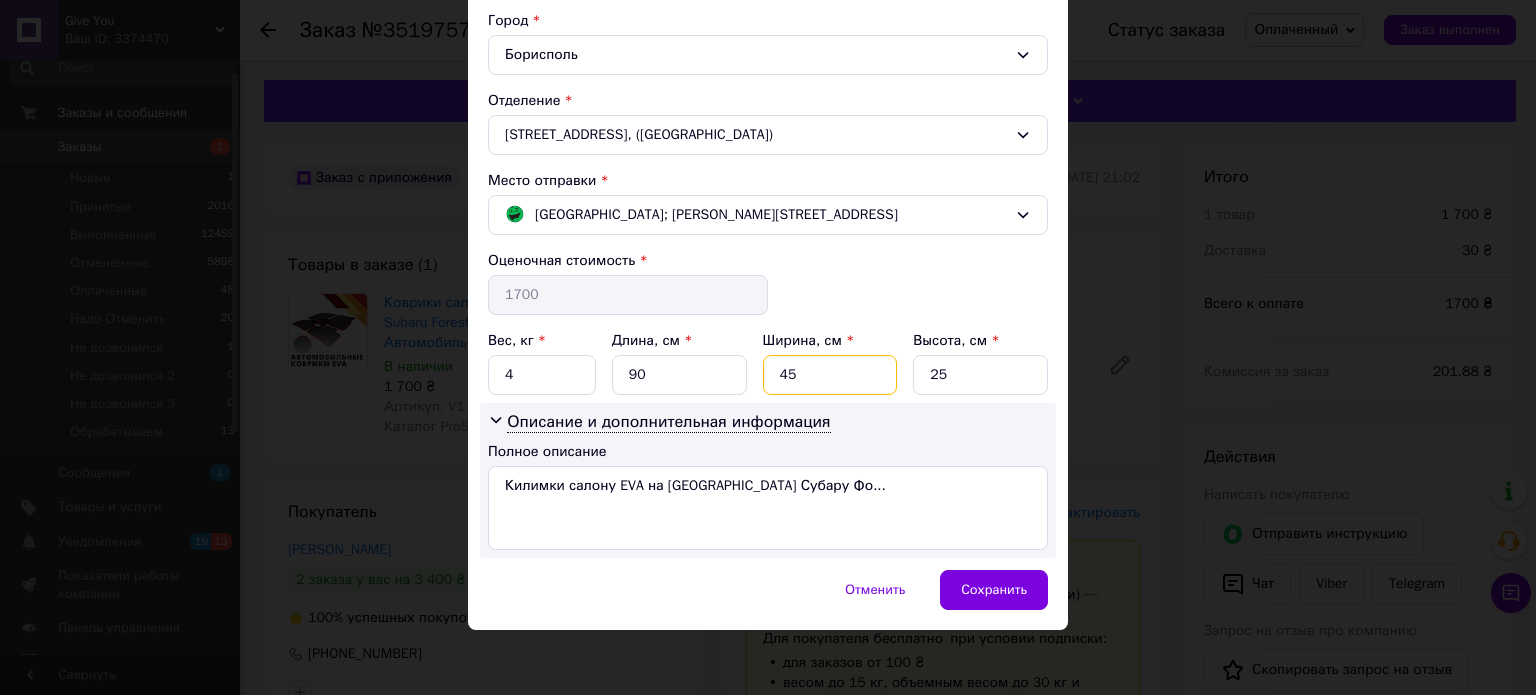 type on "45" 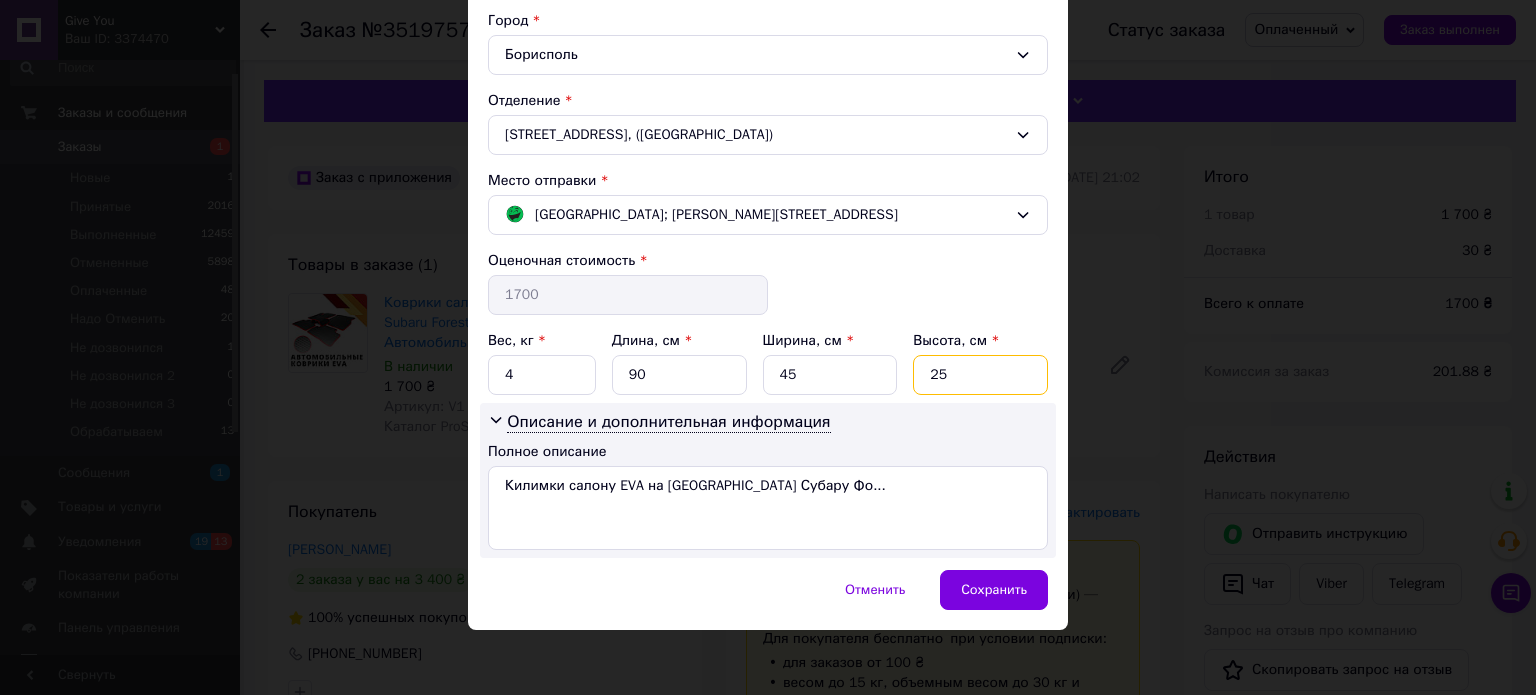 click on "25" at bounding box center (980, 375) 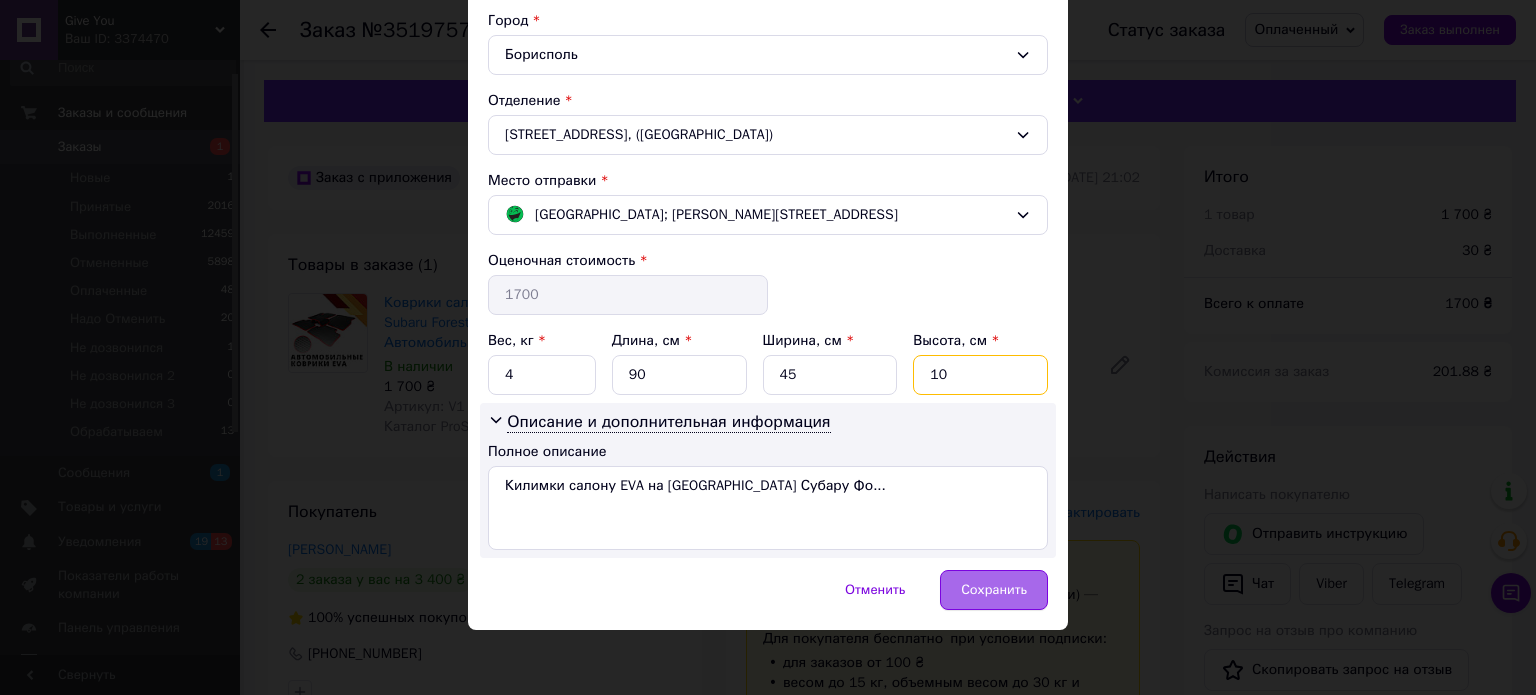 type on "10" 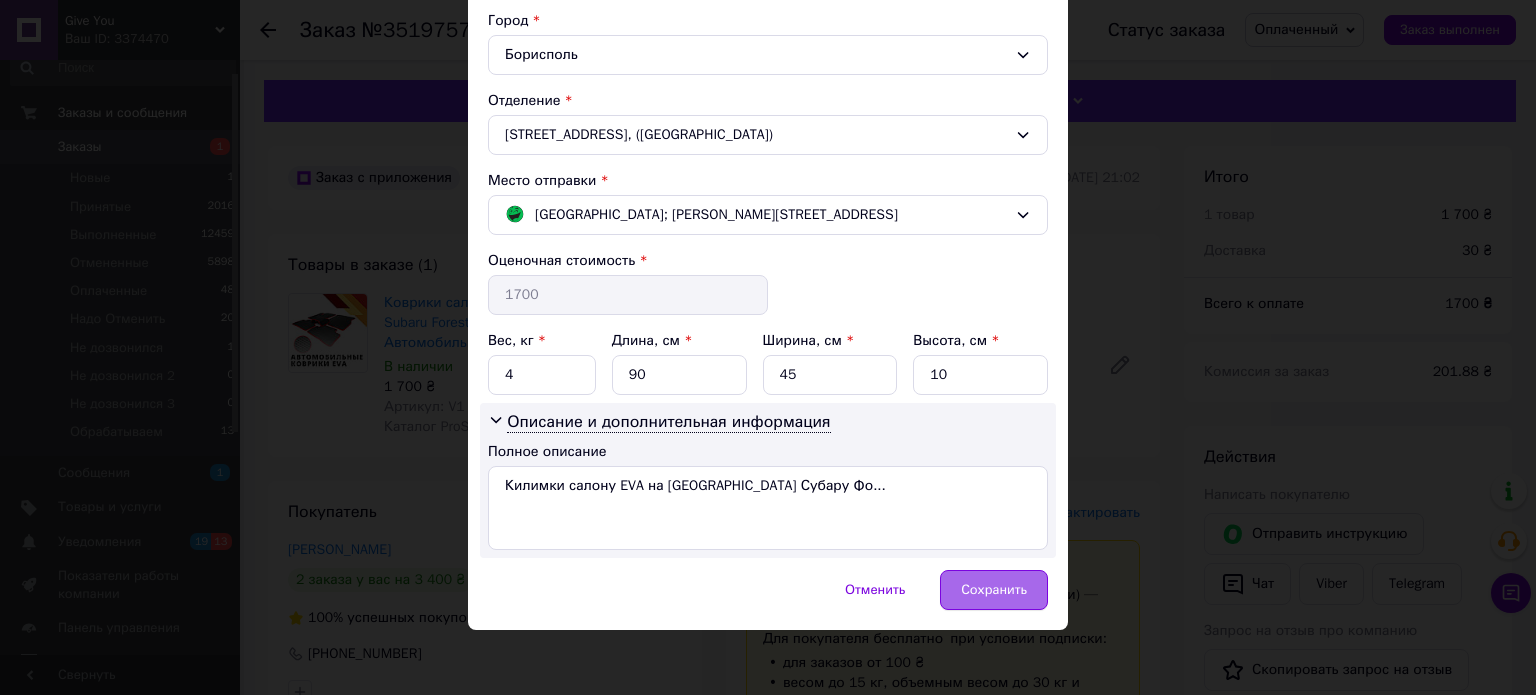 click on "Сохранить" at bounding box center [994, 590] 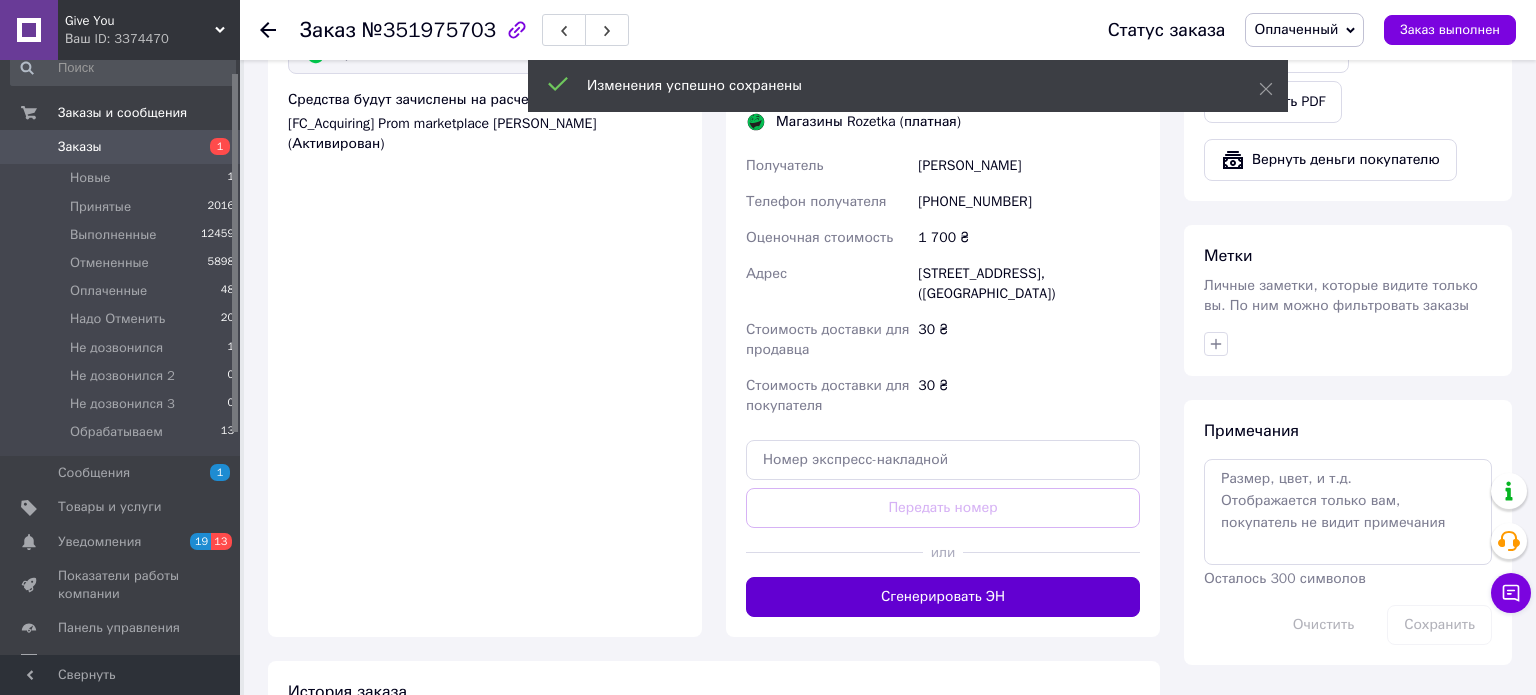 click on "Сгенерировать ЭН" at bounding box center (943, 597) 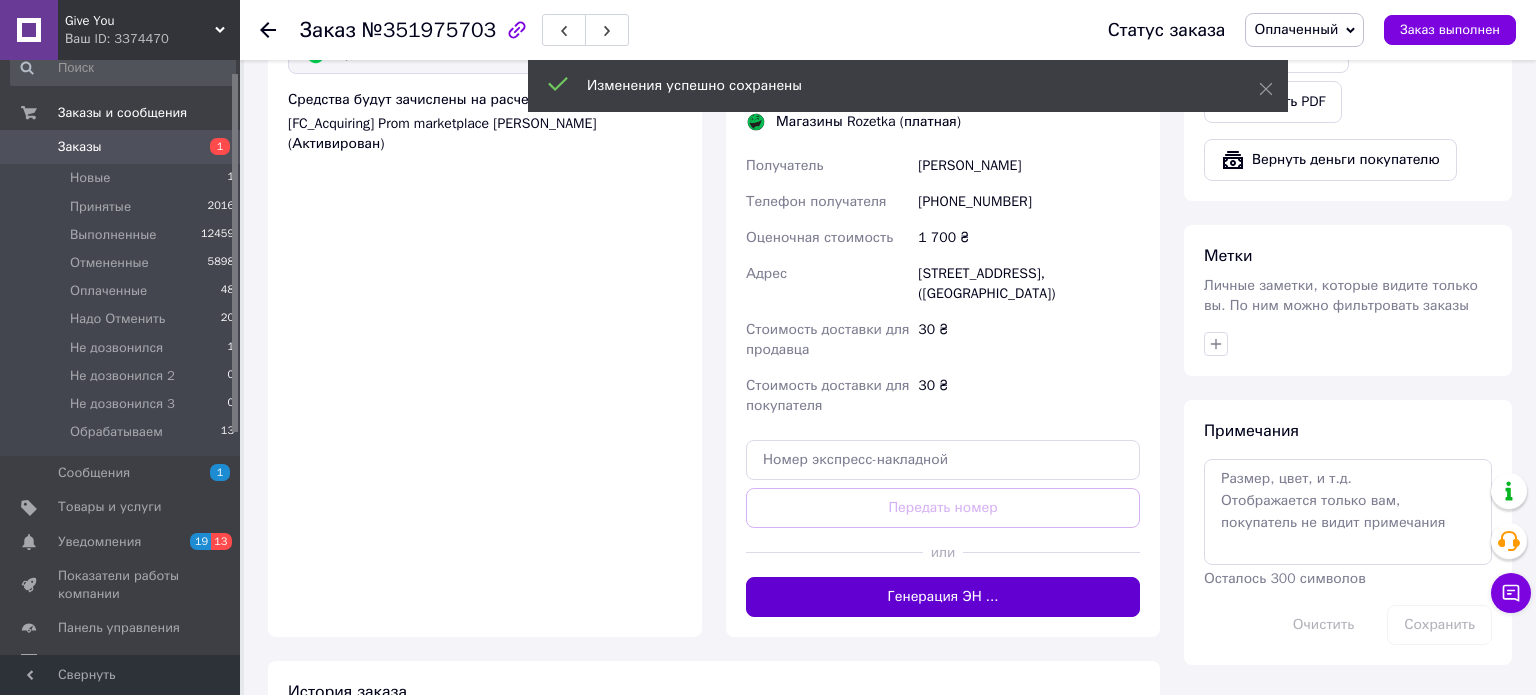 scroll, scrollTop: 358, scrollLeft: 0, axis: vertical 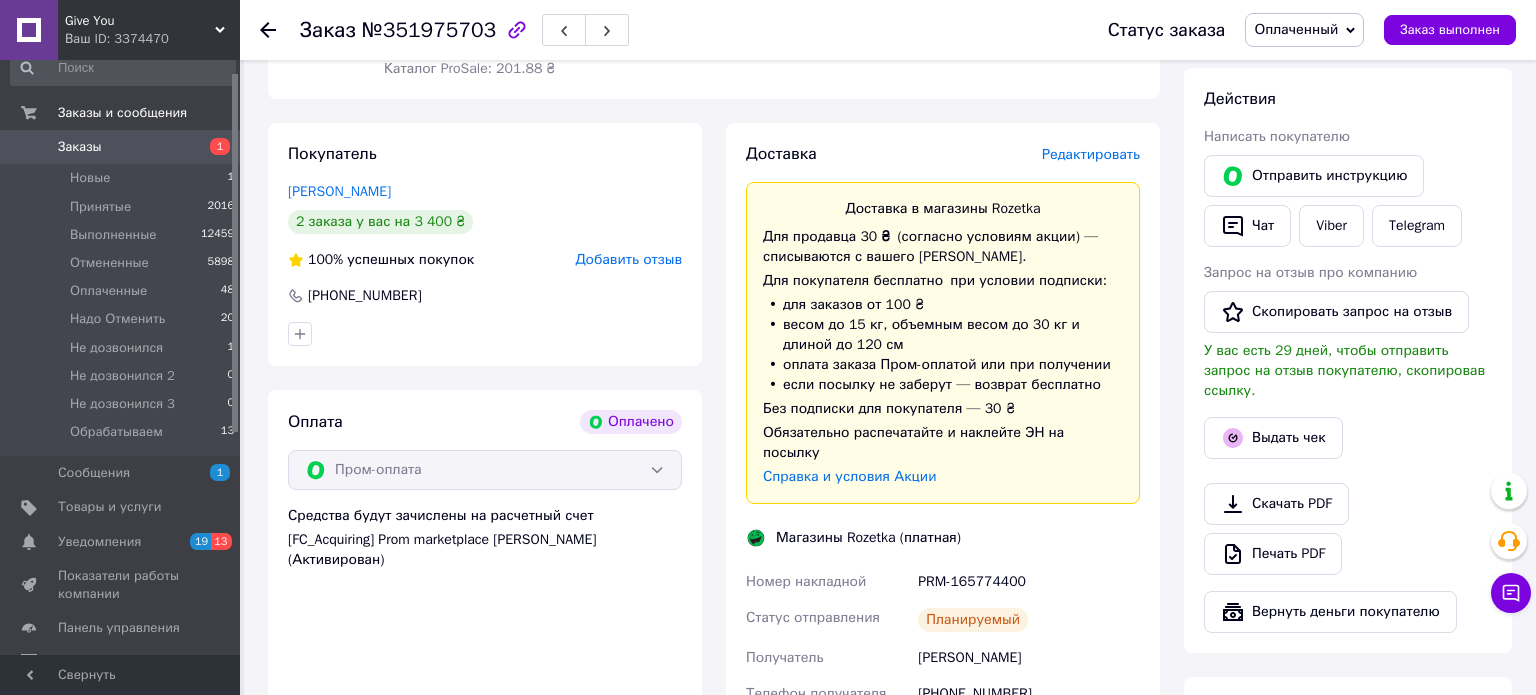 click on "PRM-165774400" at bounding box center (1029, 582) 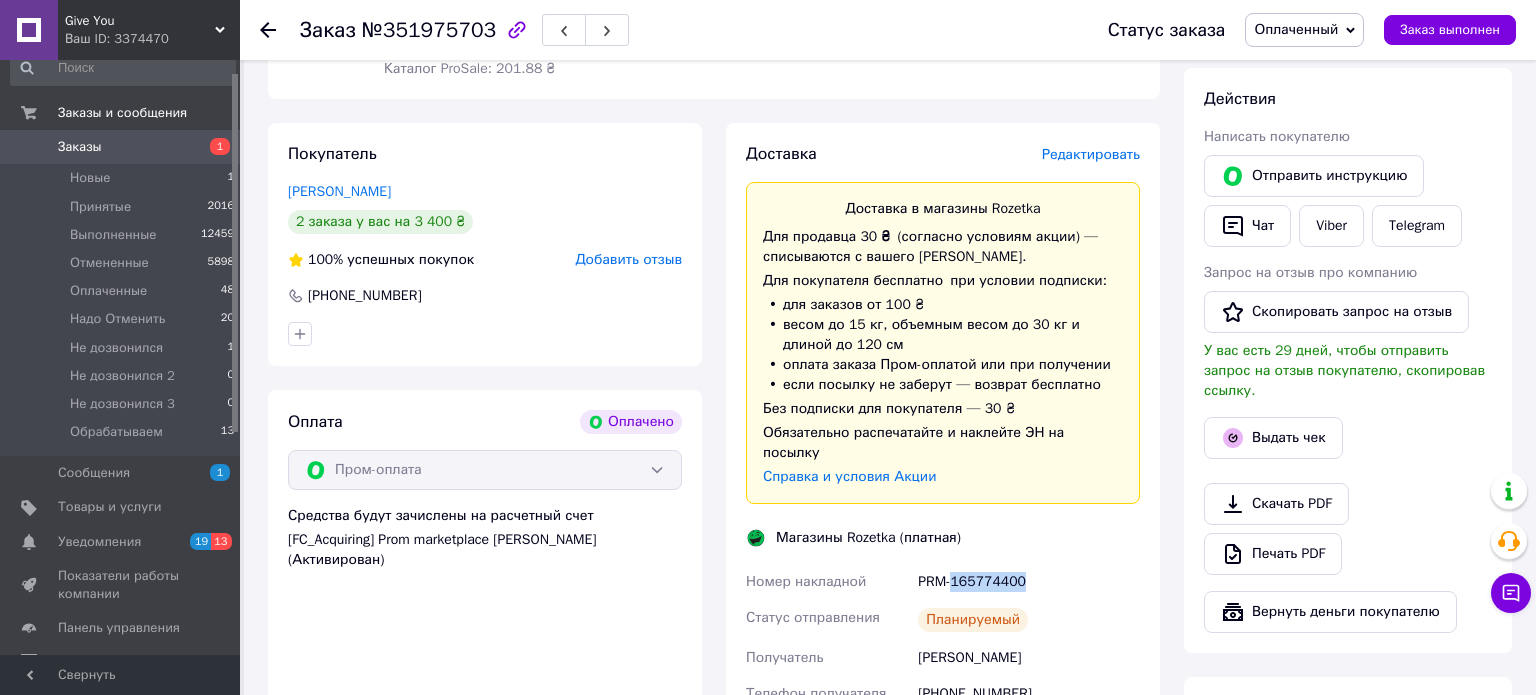 click on "PRM-165774400" at bounding box center [1029, 582] 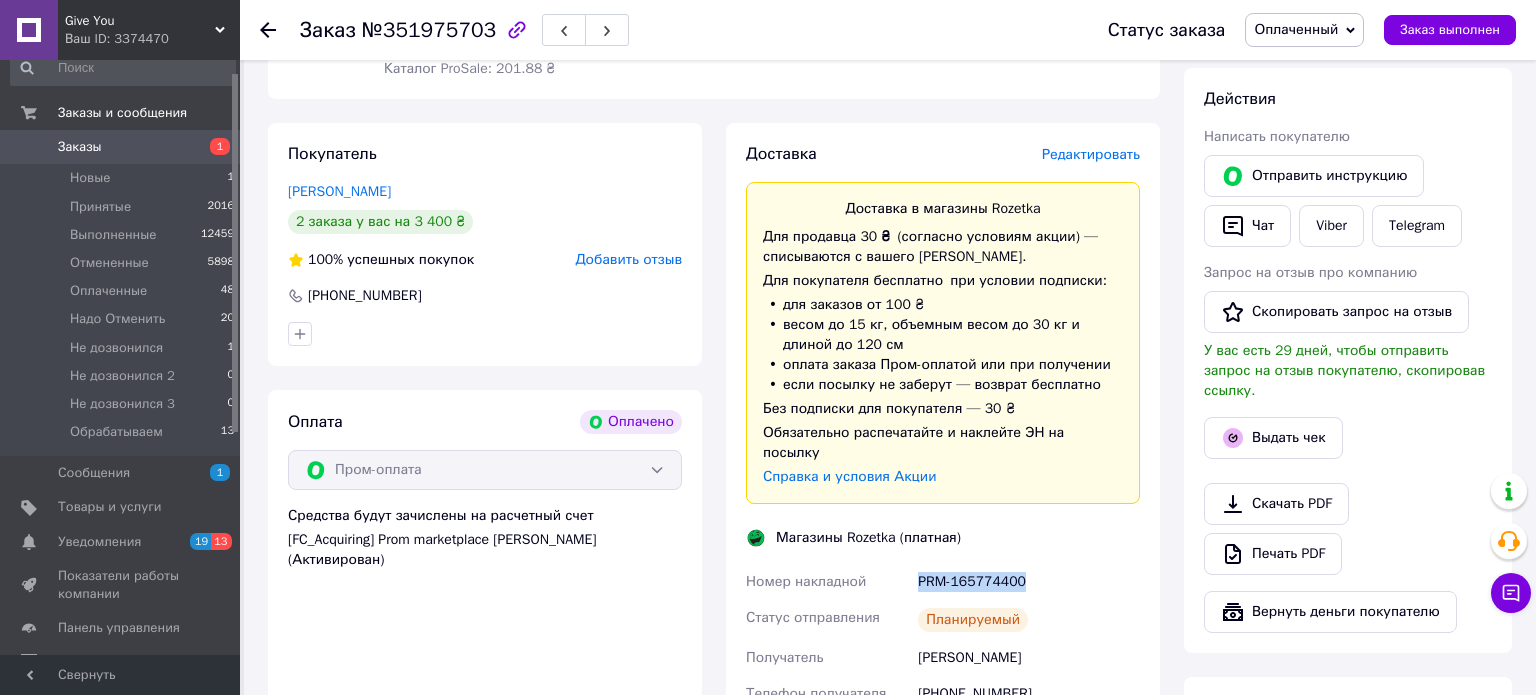 click on "PRM-165774400" at bounding box center (1029, 582) 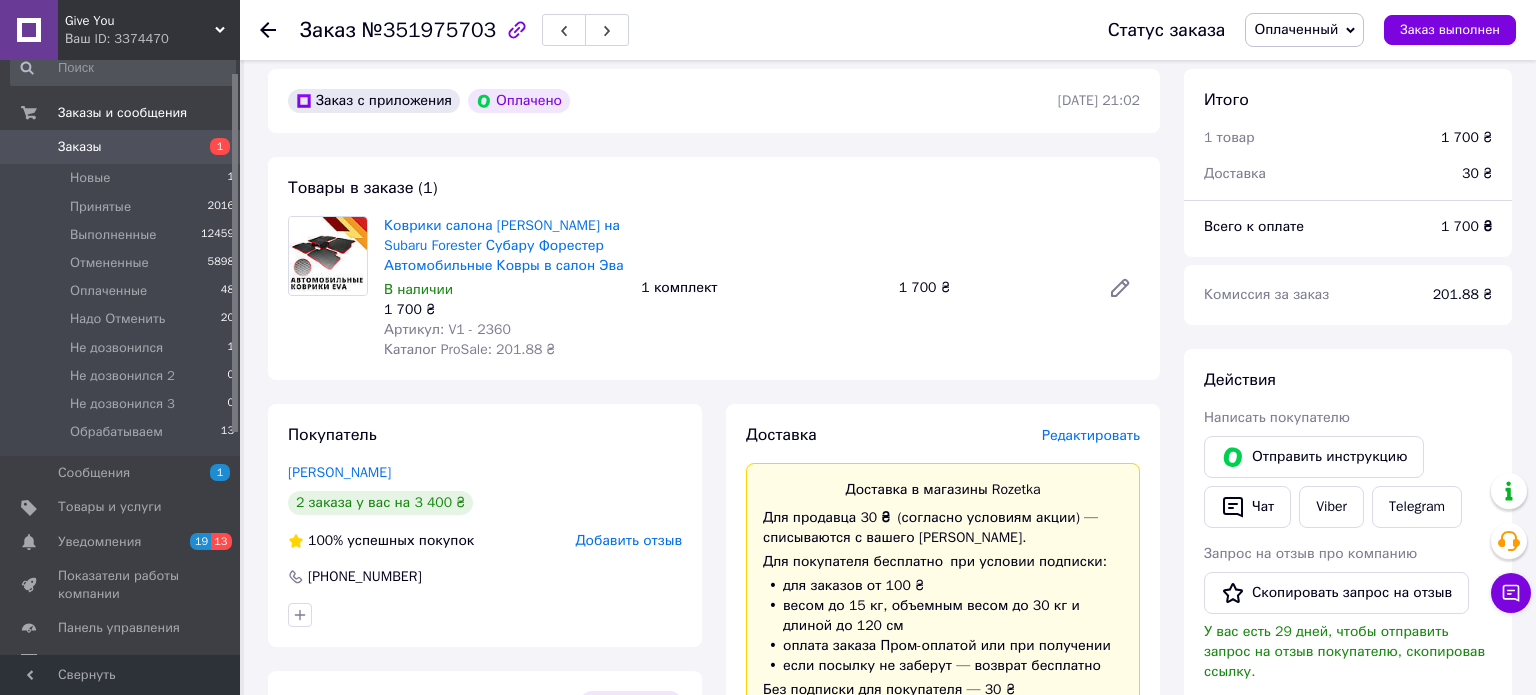 scroll, scrollTop: 0, scrollLeft: 0, axis: both 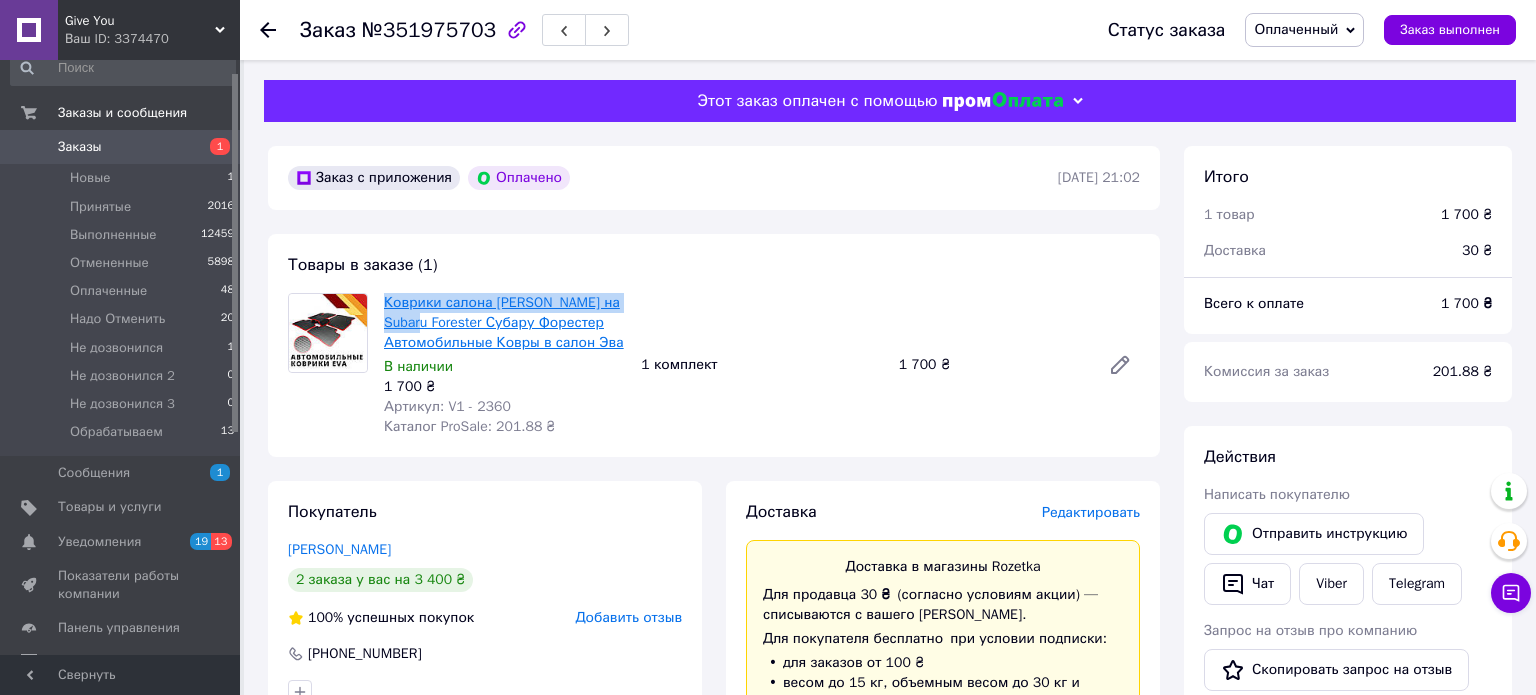 drag, startPoint x: 380, startPoint y: 300, endPoint x: 435, endPoint y: 328, distance: 61.7171 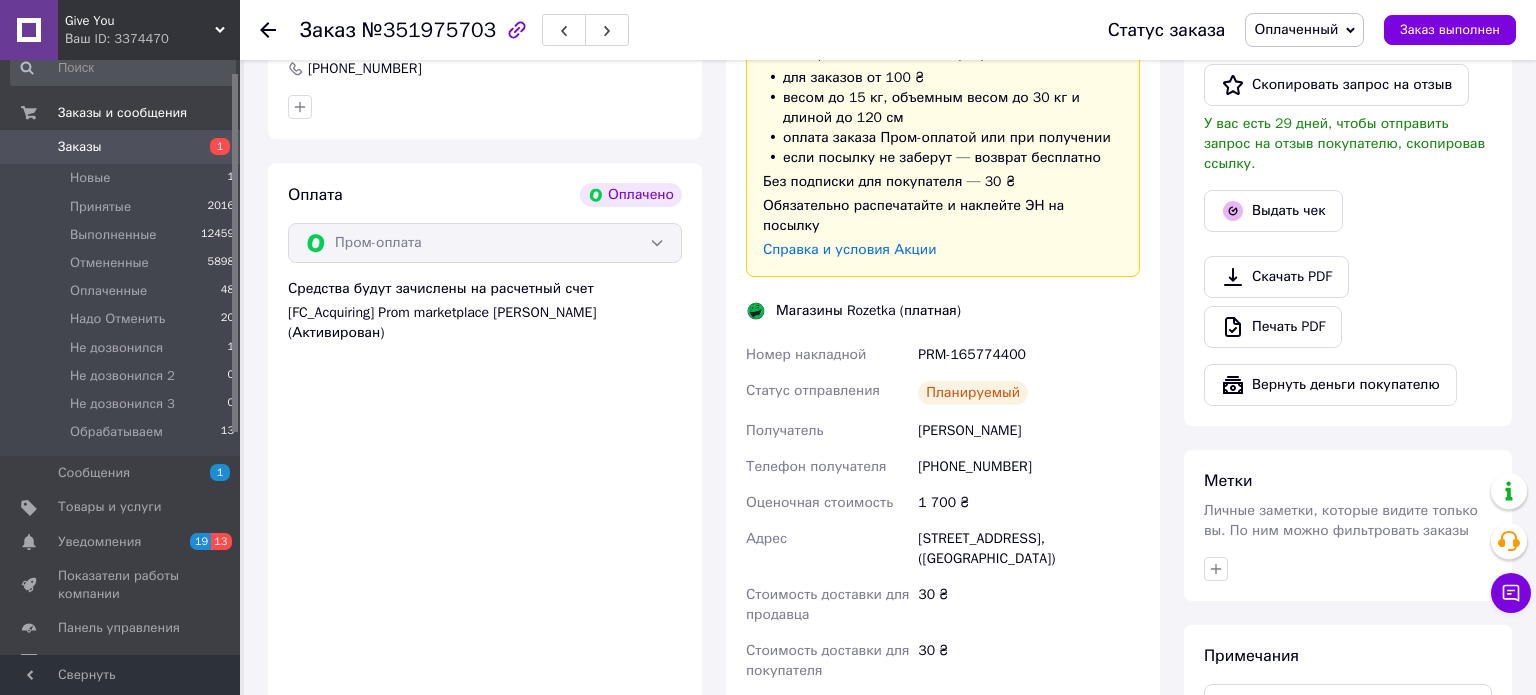scroll, scrollTop: 586, scrollLeft: 0, axis: vertical 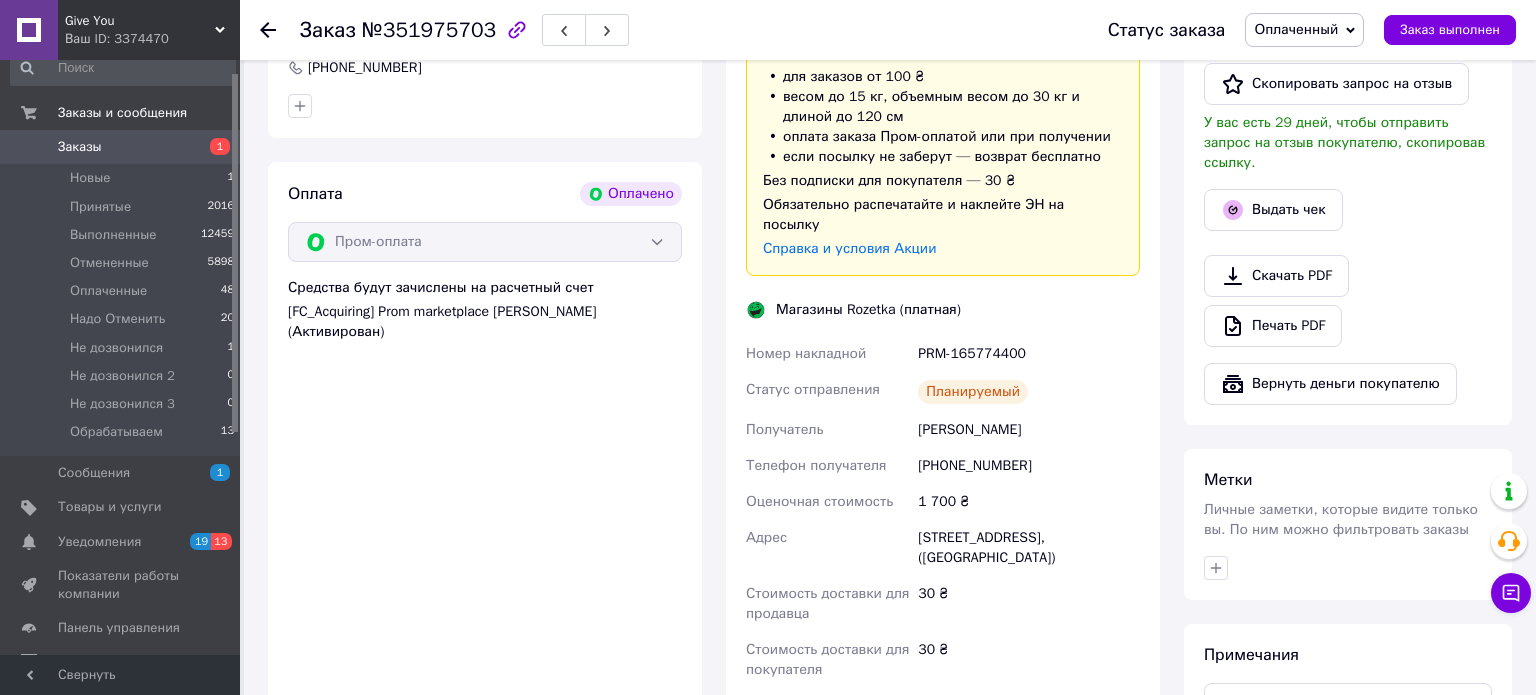 click on "Борисполь, Киевский шлях ул., 67, (ТЦ PARK TOWN)" at bounding box center (1029, 548) 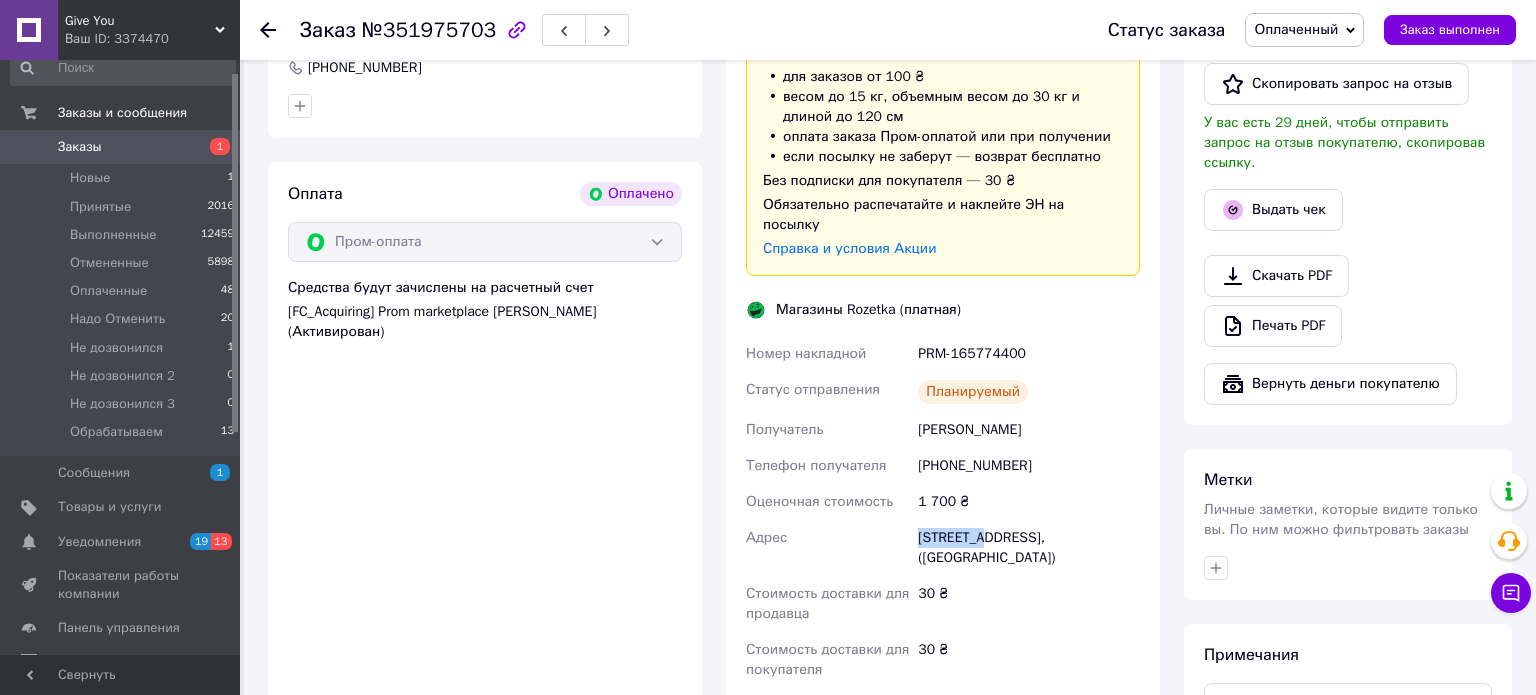 click on "Борисполь, Киевский шлях ул., 67, (ТЦ PARK TOWN)" at bounding box center [1029, 548] 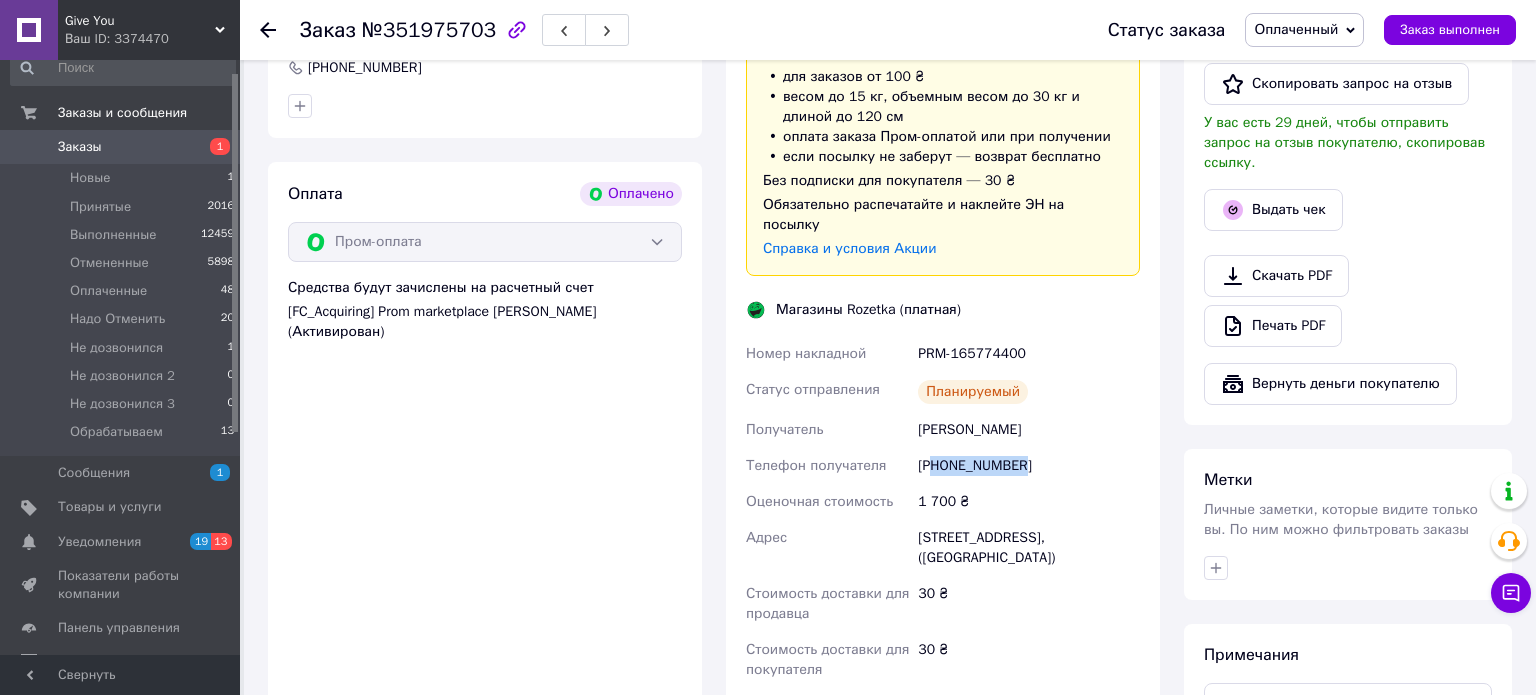 drag, startPoint x: 934, startPoint y: 441, endPoint x: 1046, endPoint y: 440, distance: 112.00446 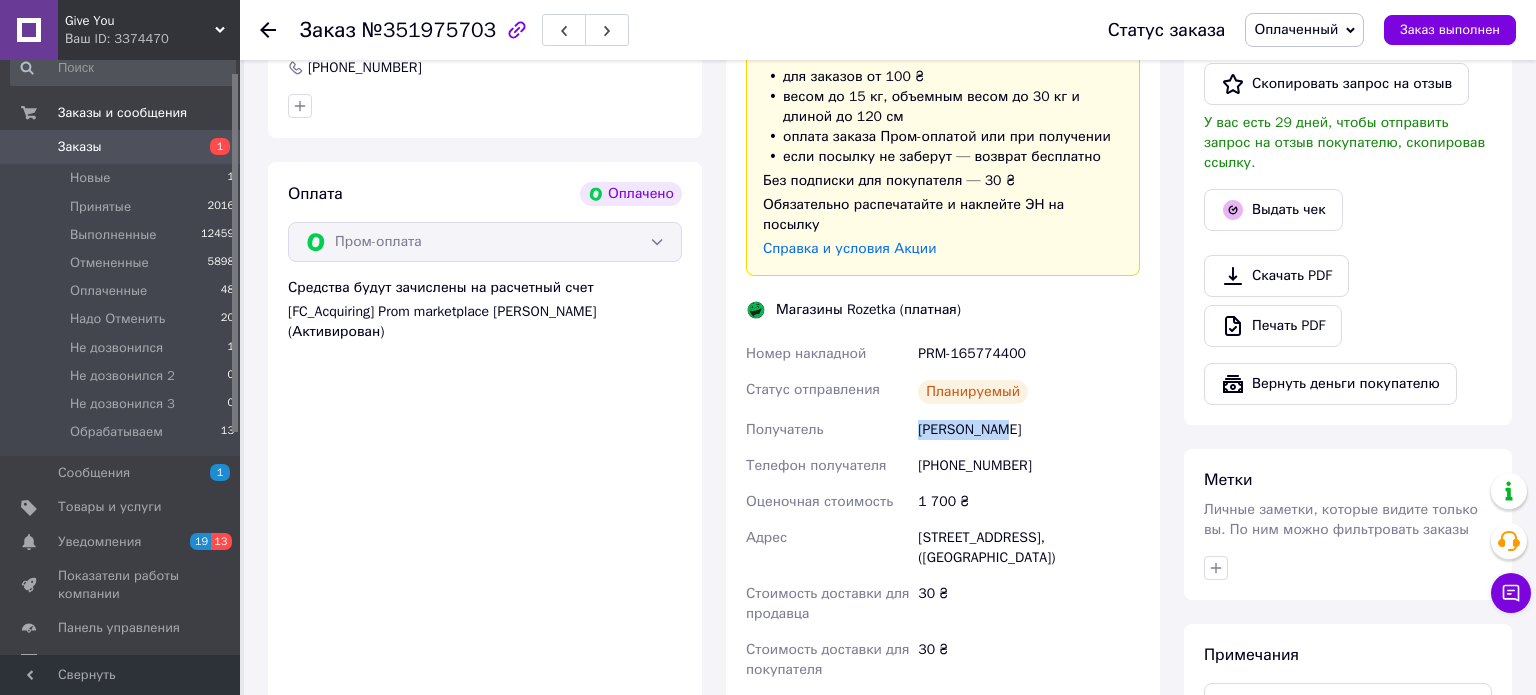drag, startPoint x: 919, startPoint y: 412, endPoint x: 1022, endPoint y: 414, distance: 103.01942 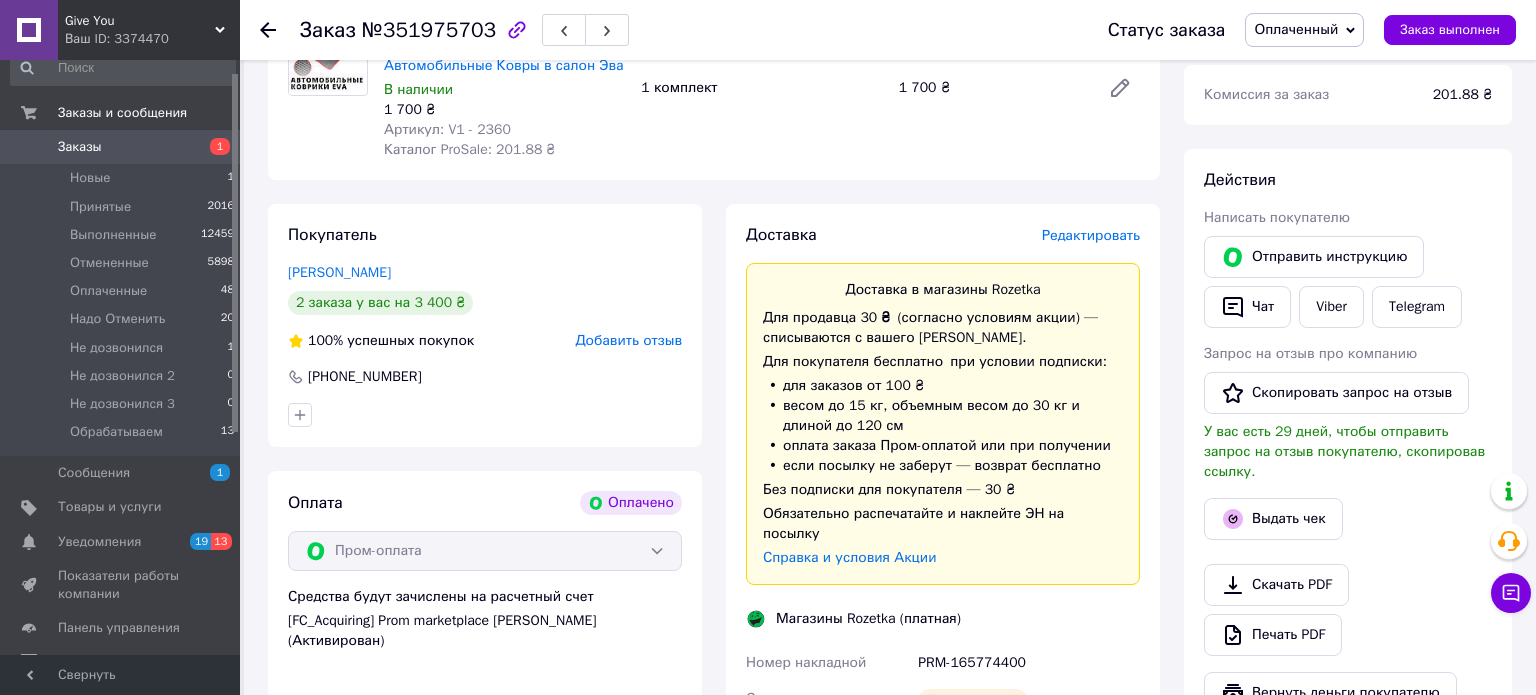 scroll, scrollTop: 0, scrollLeft: 0, axis: both 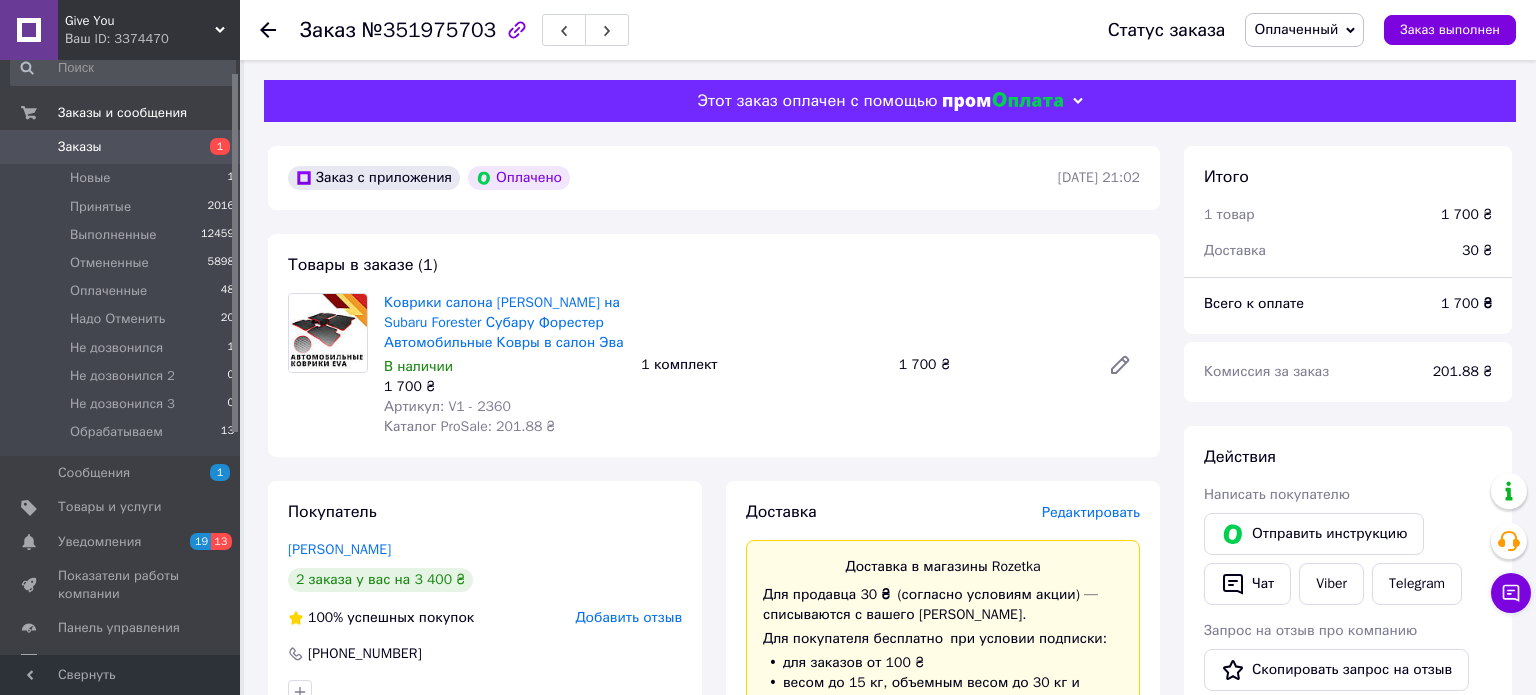 click 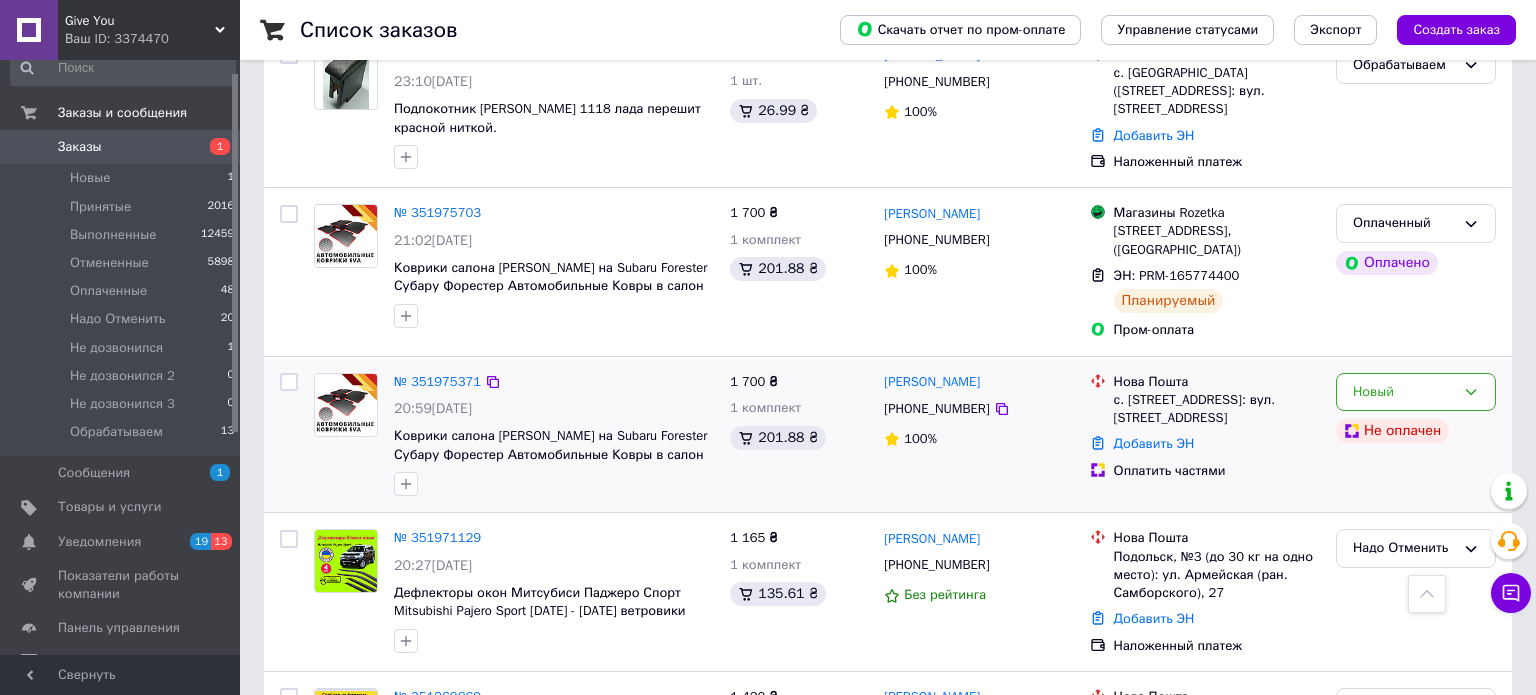 scroll, scrollTop: 2231, scrollLeft: 0, axis: vertical 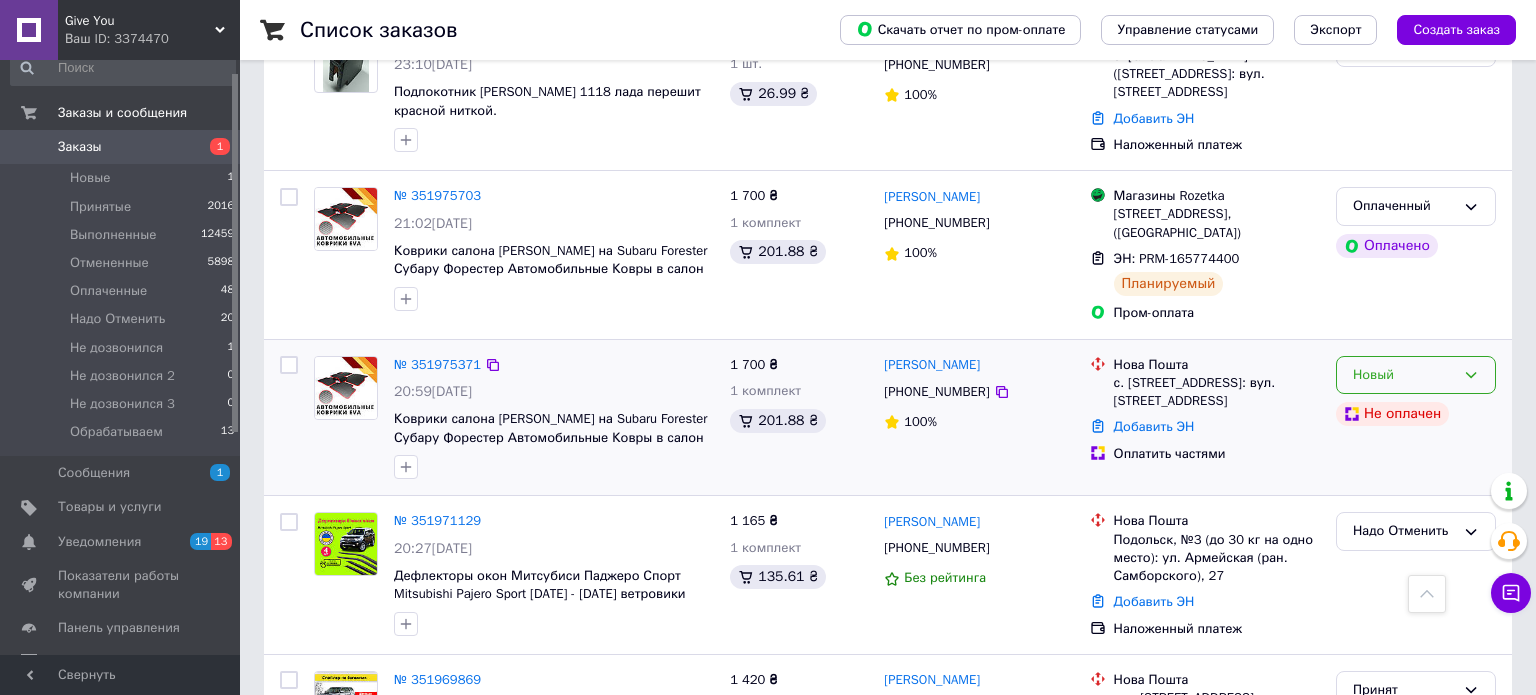click 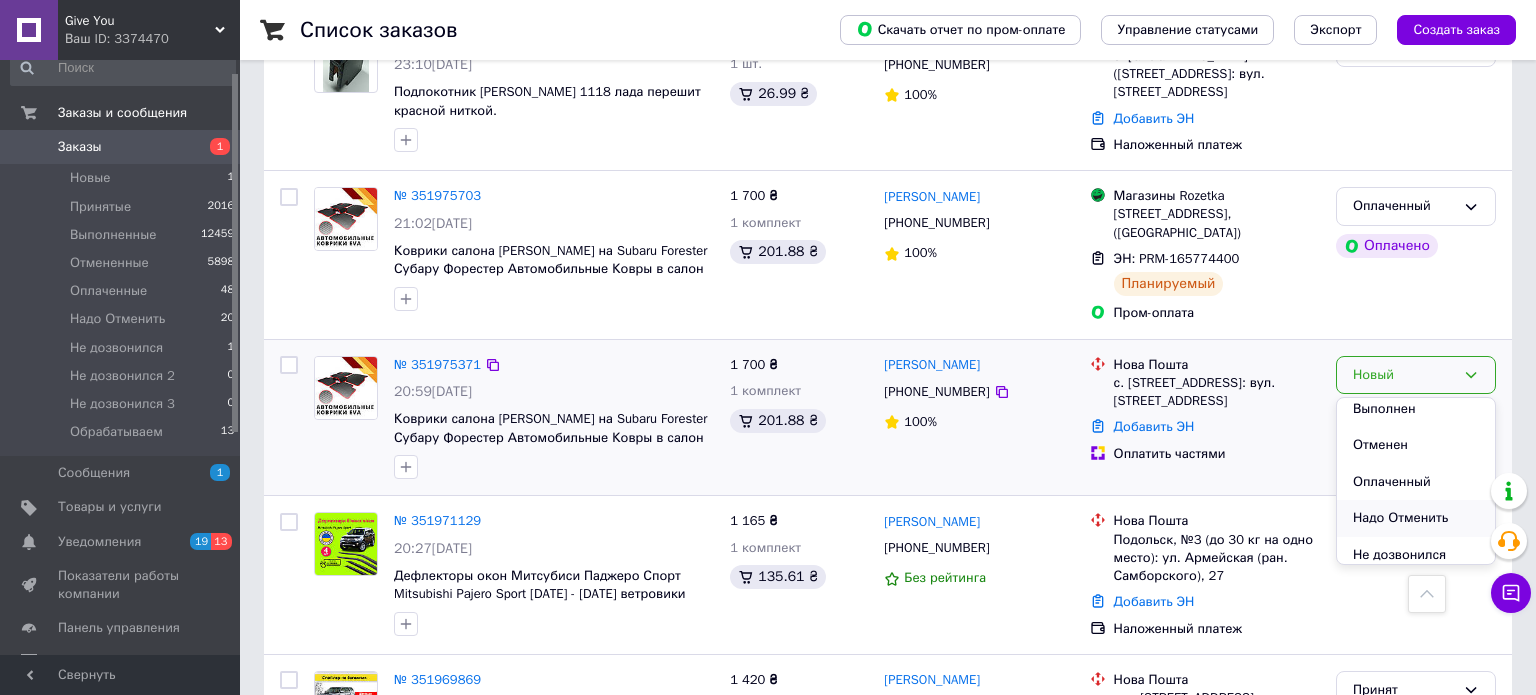 scroll, scrollTop: 48, scrollLeft: 0, axis: vertical 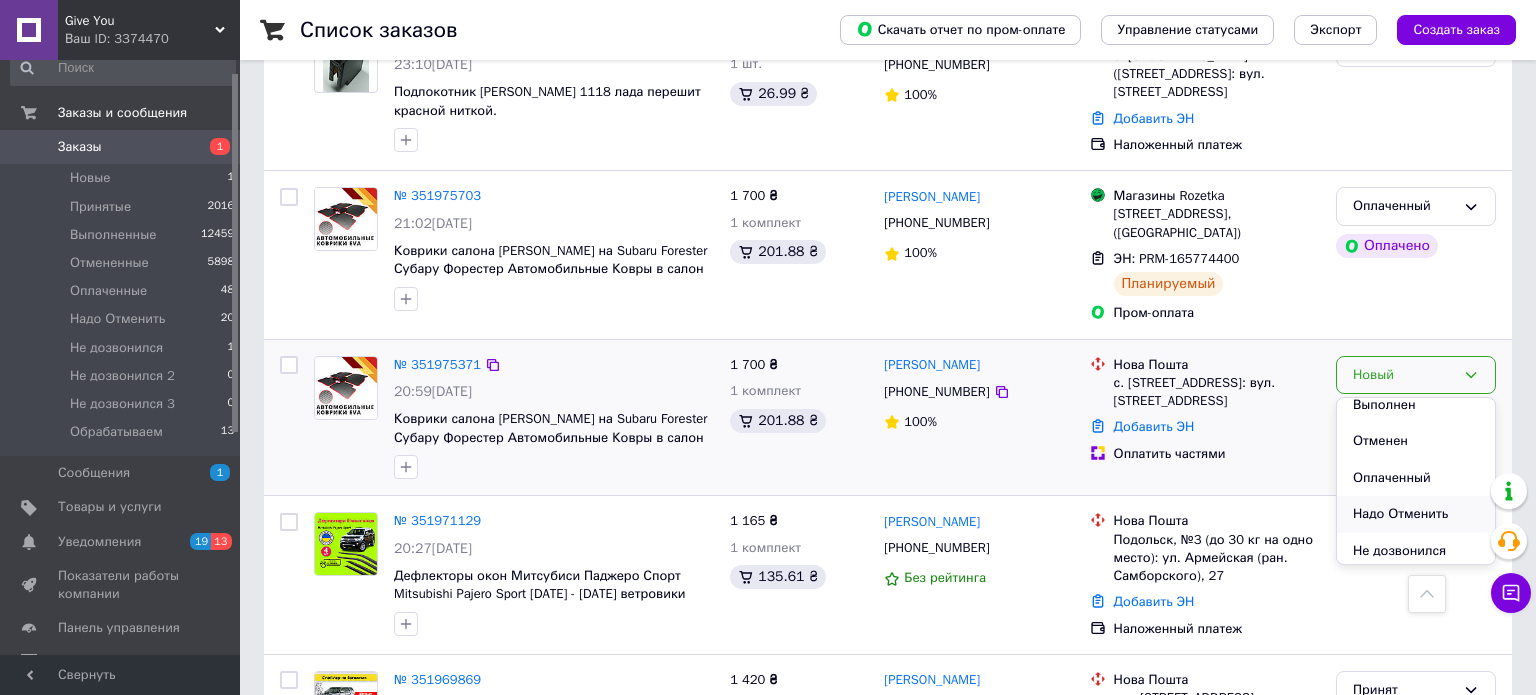 click on "Надо Отменить" at bounding box center [1416, 514] 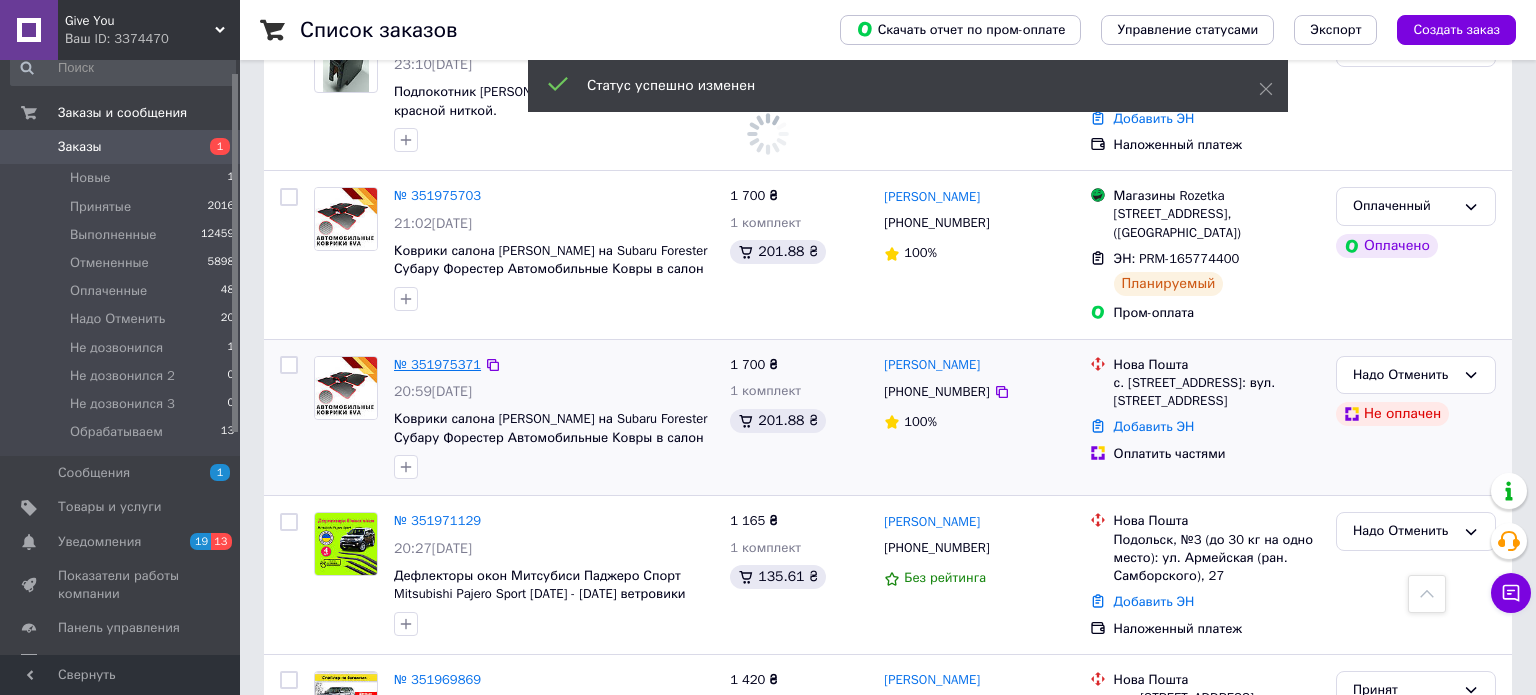 click on "№ 351975371" at bounding box center [437, 364] 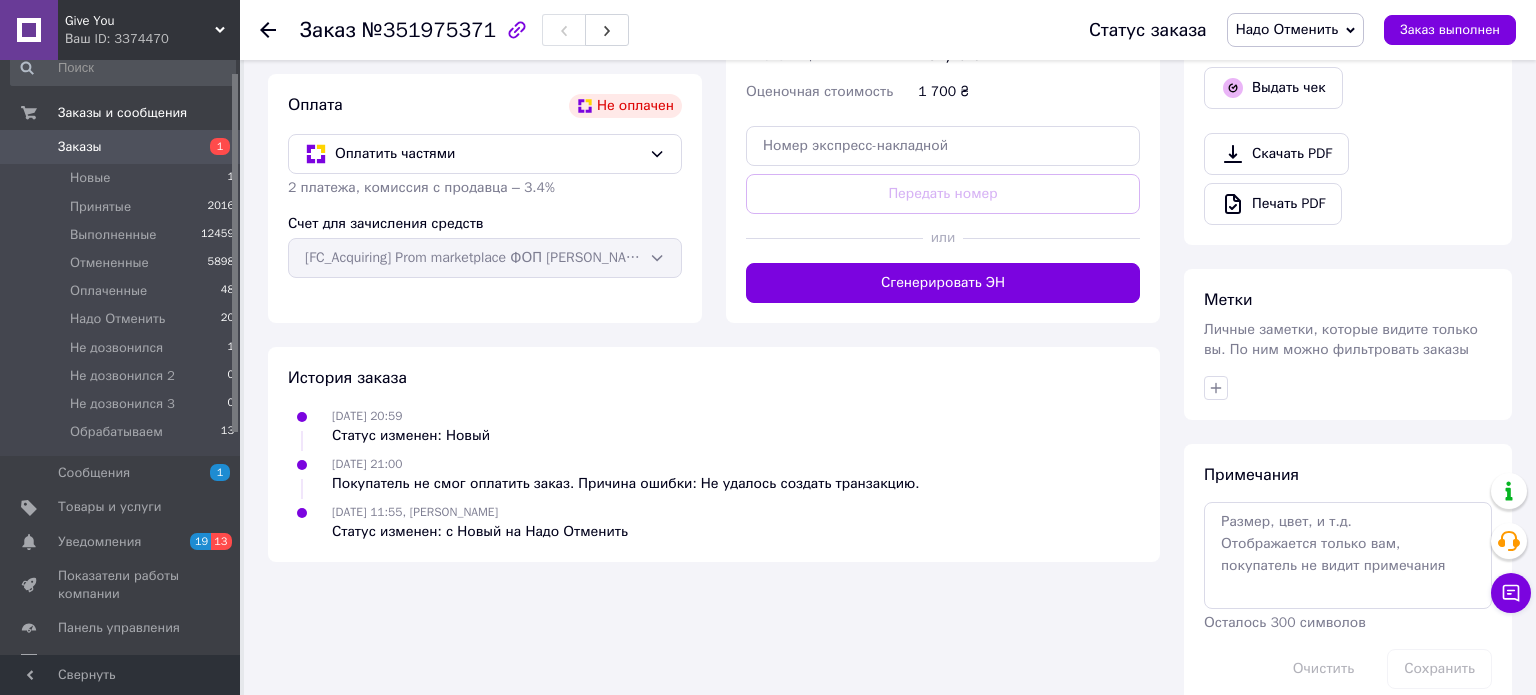scroll, scrollTop: 684, scrollLeft: 0, axis: vertical 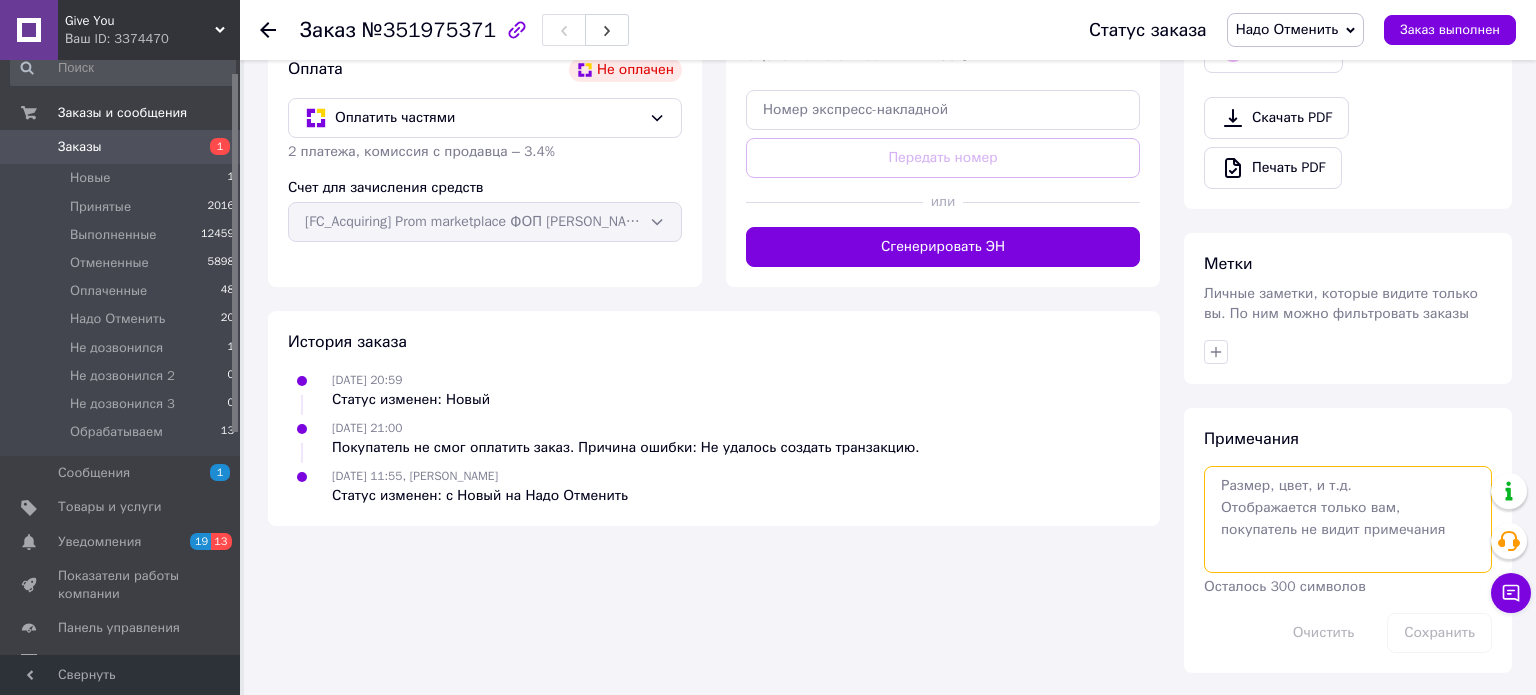 click at bounding box center (1348, 519) 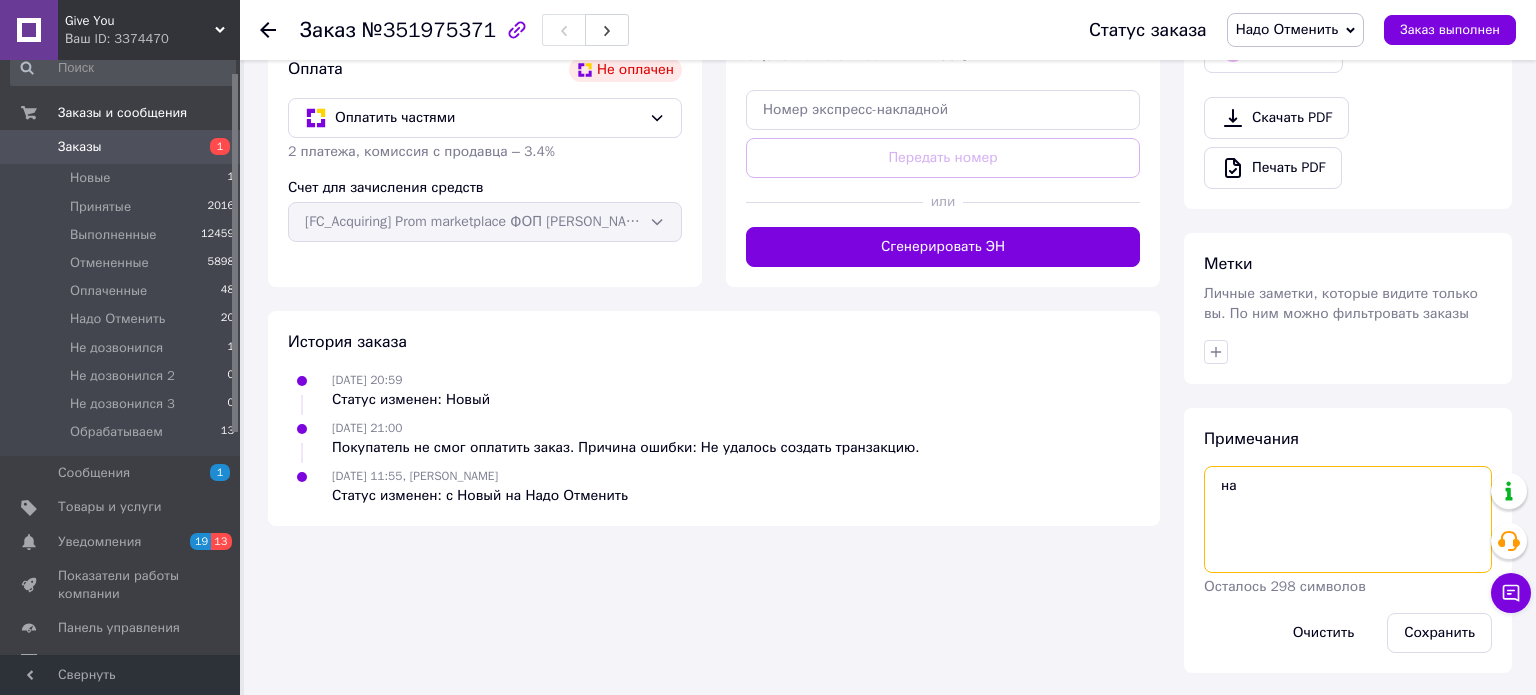 type on "н" 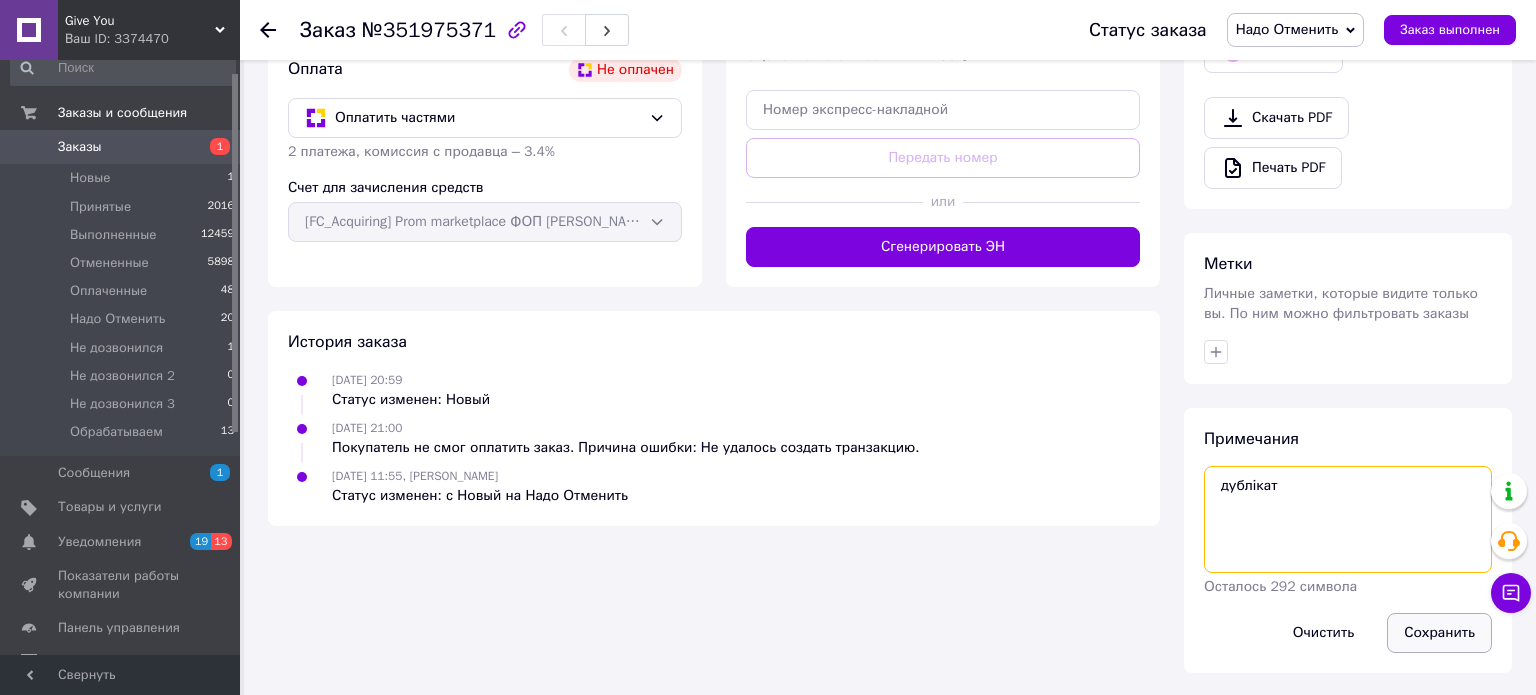 type on "дублікат" 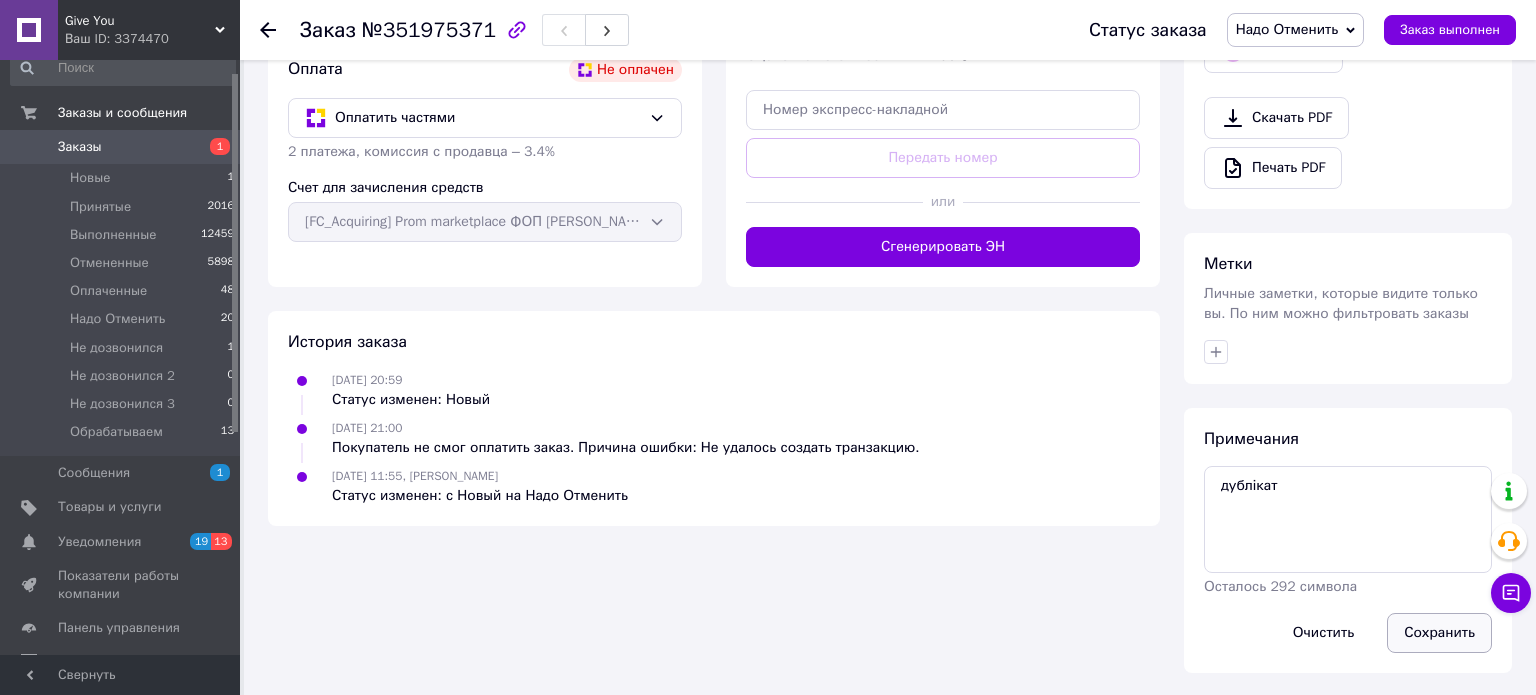 click on "Сохранить" at bounding box center [1439, 633] 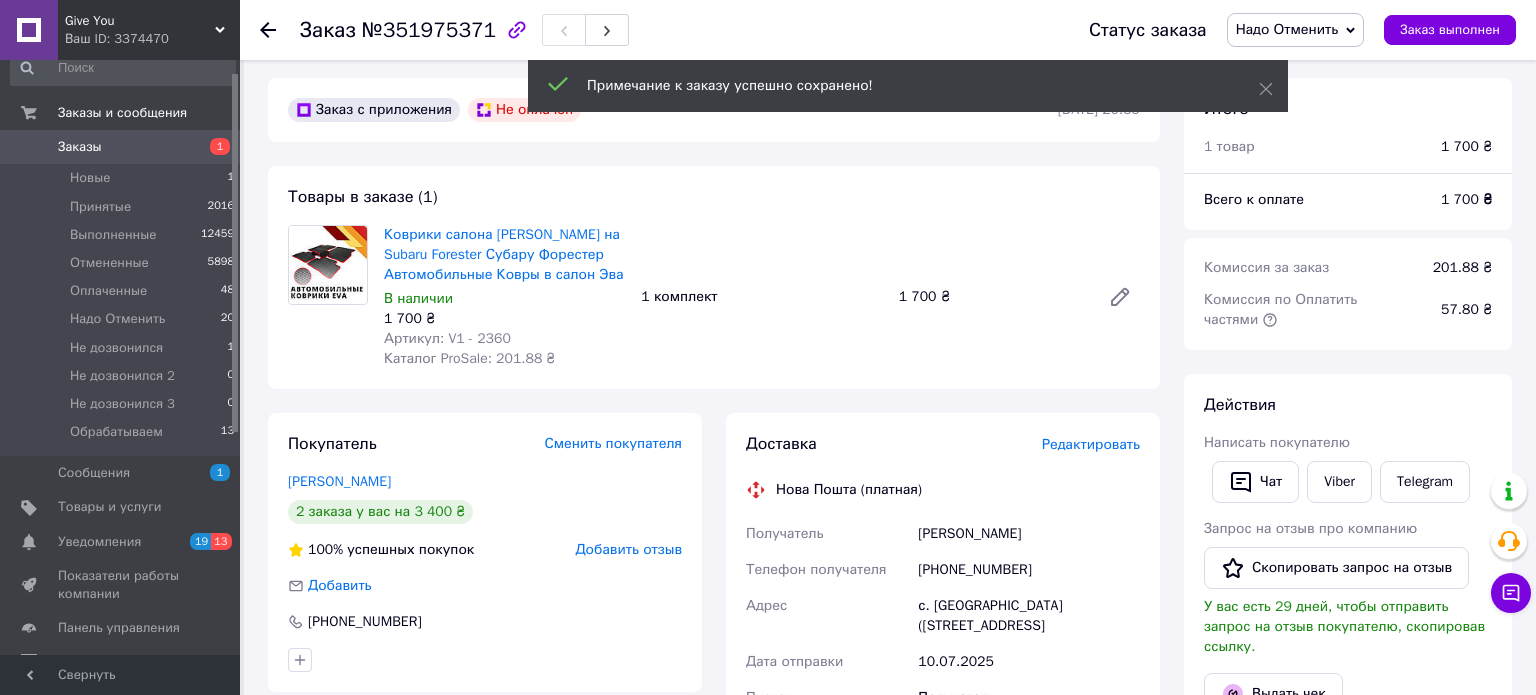 scroll, scrollTop: 0, scrollLeft: 0, axis: both 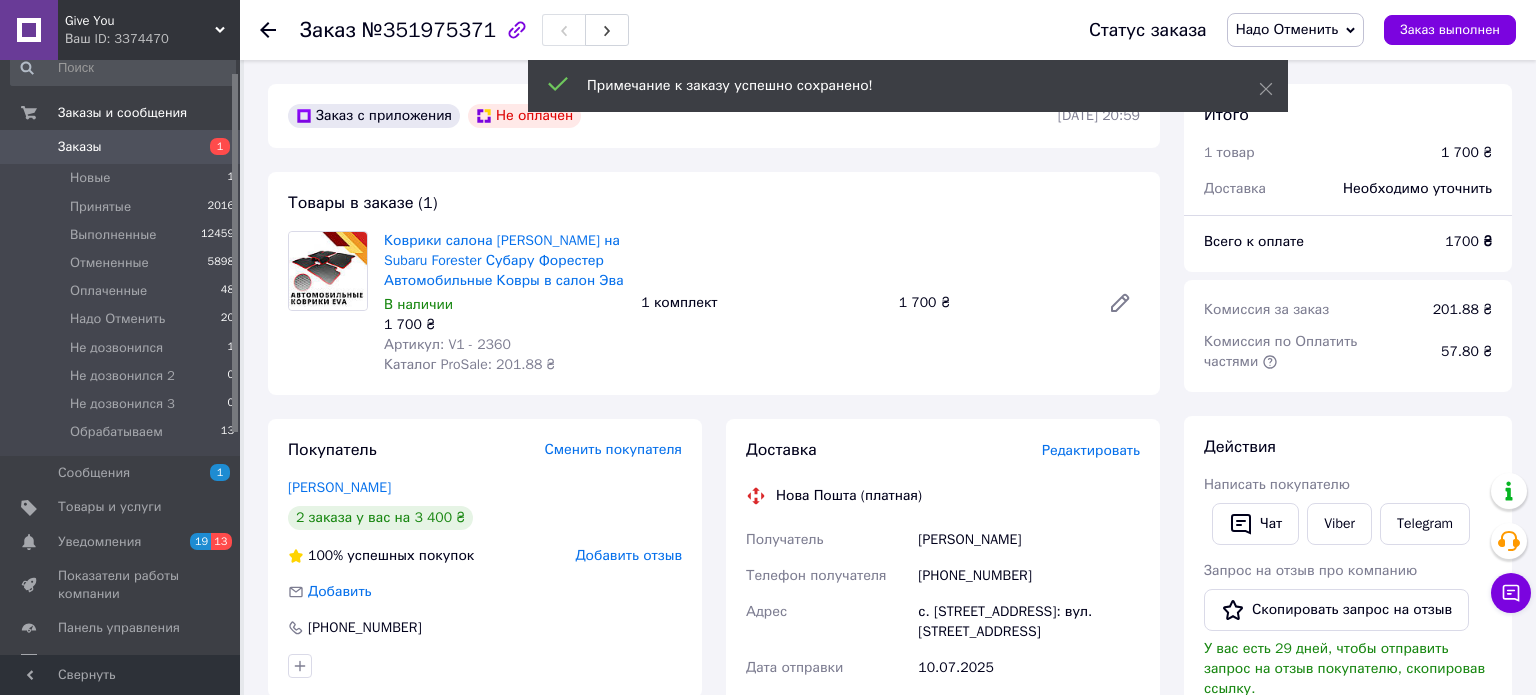 click 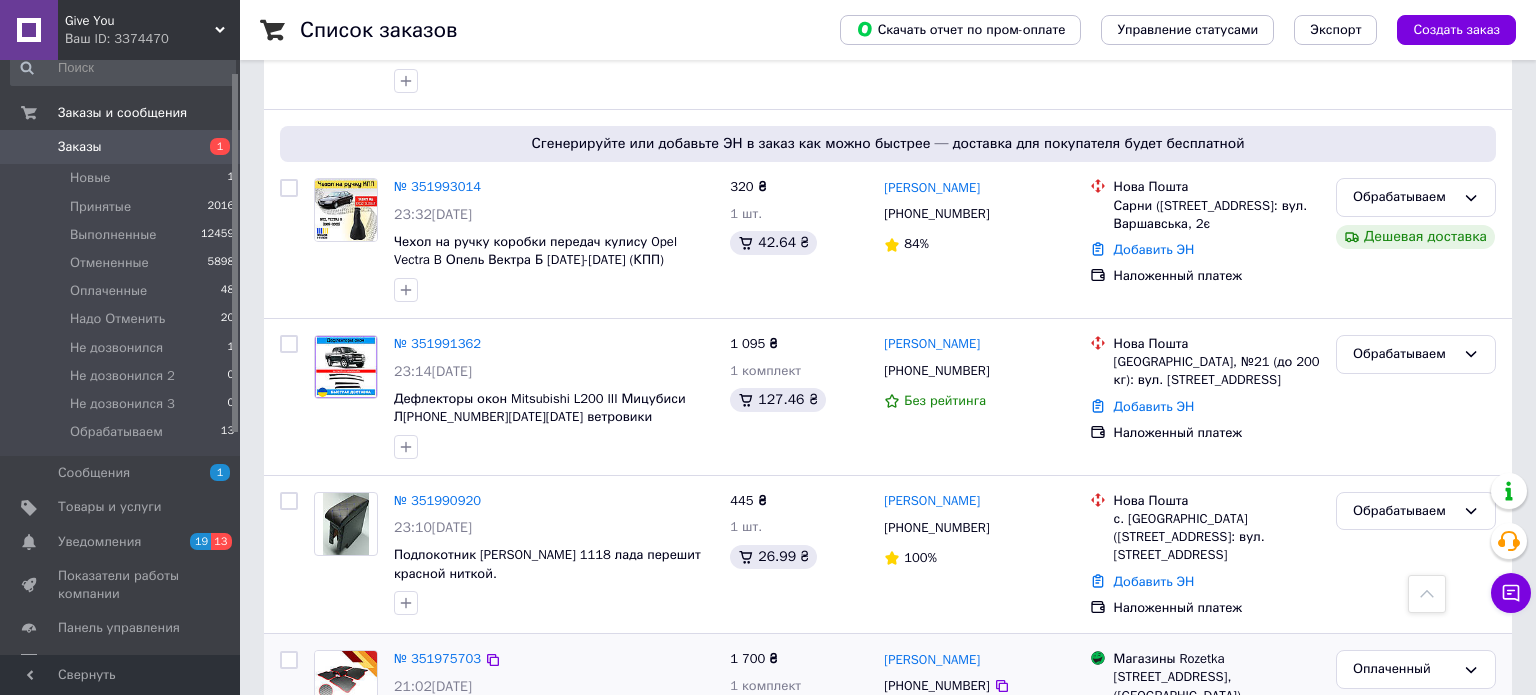 scroll, scrollTop: 1904, scrollLeft: 0, axis: vertical 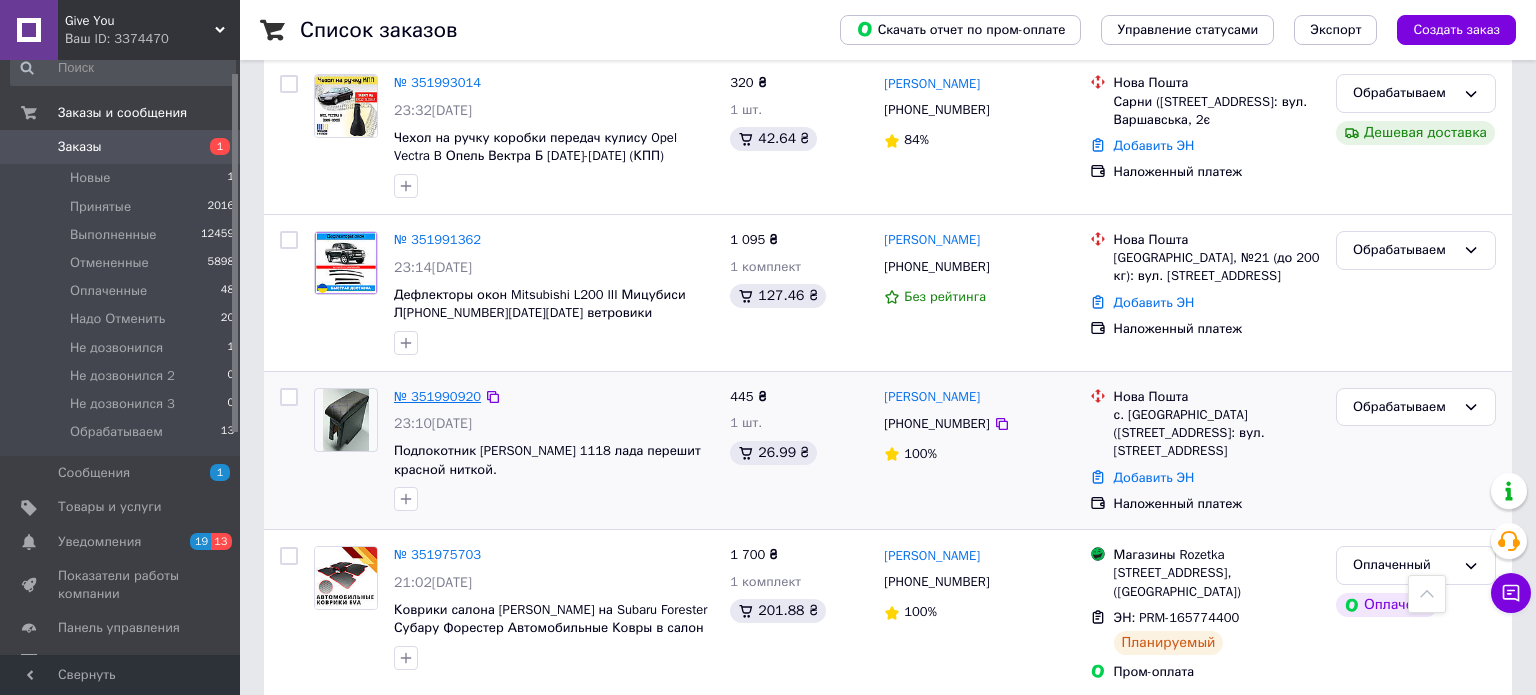 click on "№ 351990920" at bounding box center (437, 396) 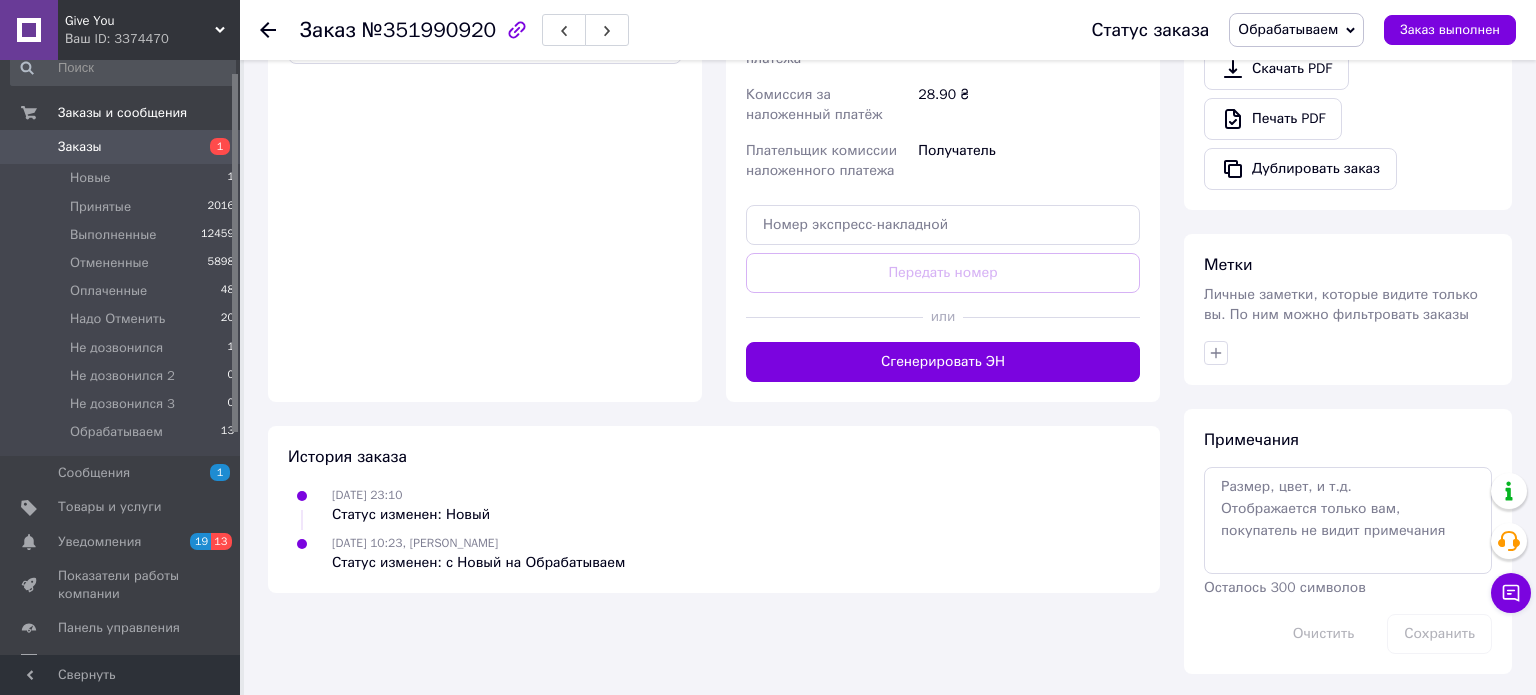 scroll, scrollTop: 0, scrollLeft: 0, axis: both 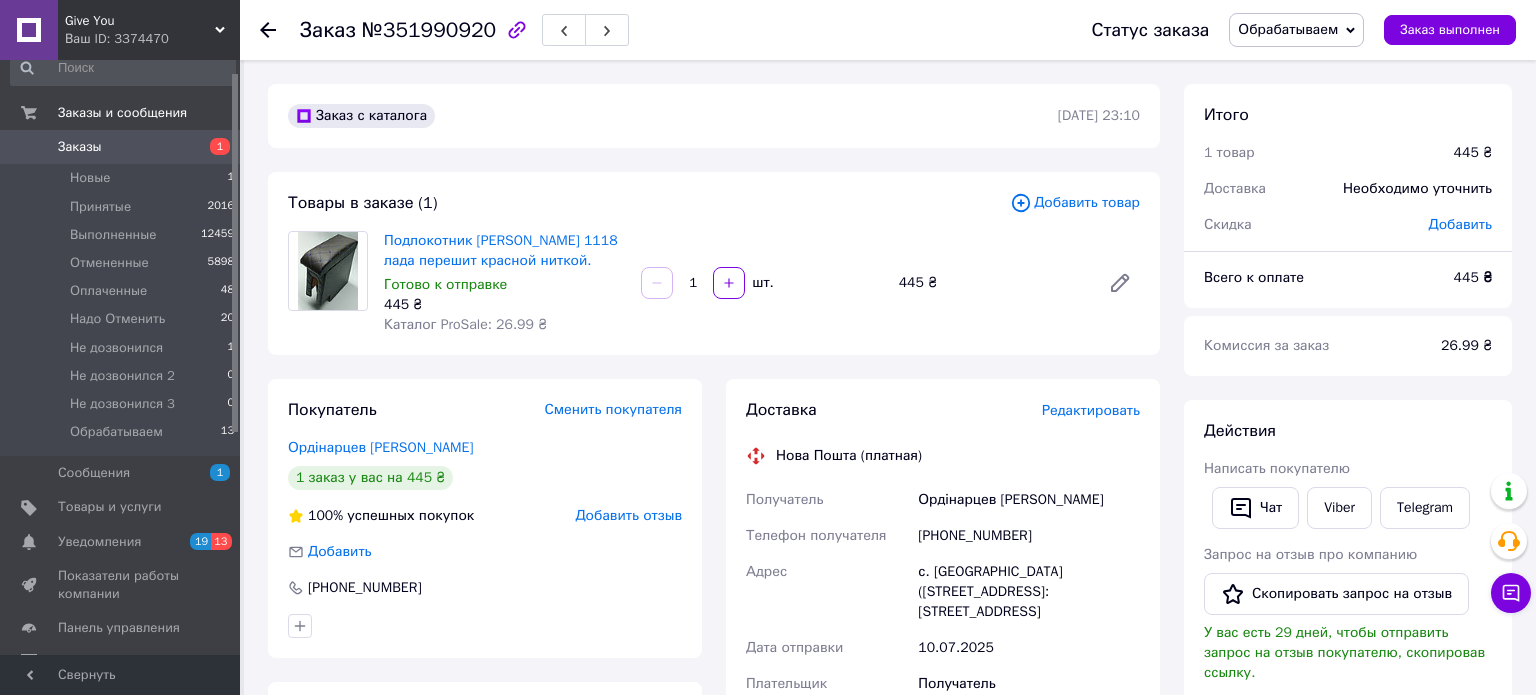 click 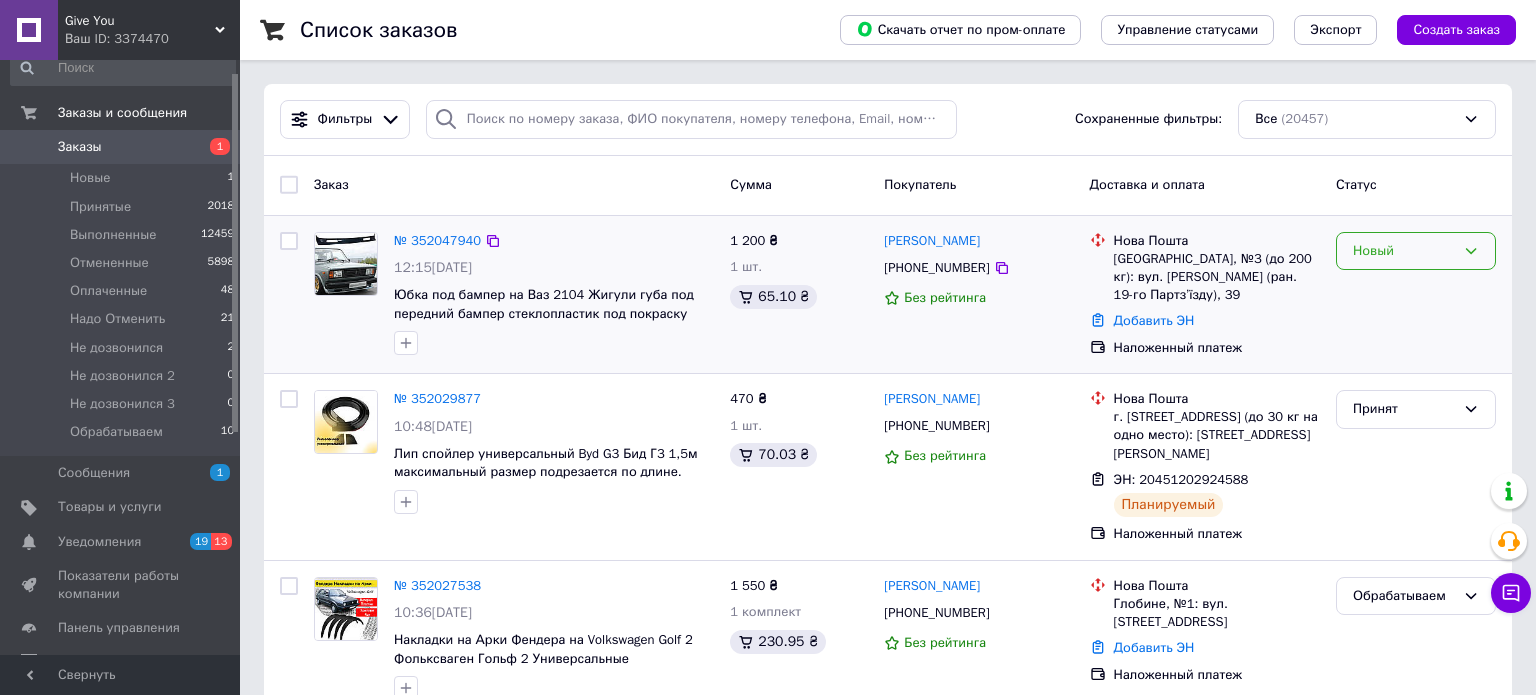 click on "Новый" at bounding box center [1404, 251] 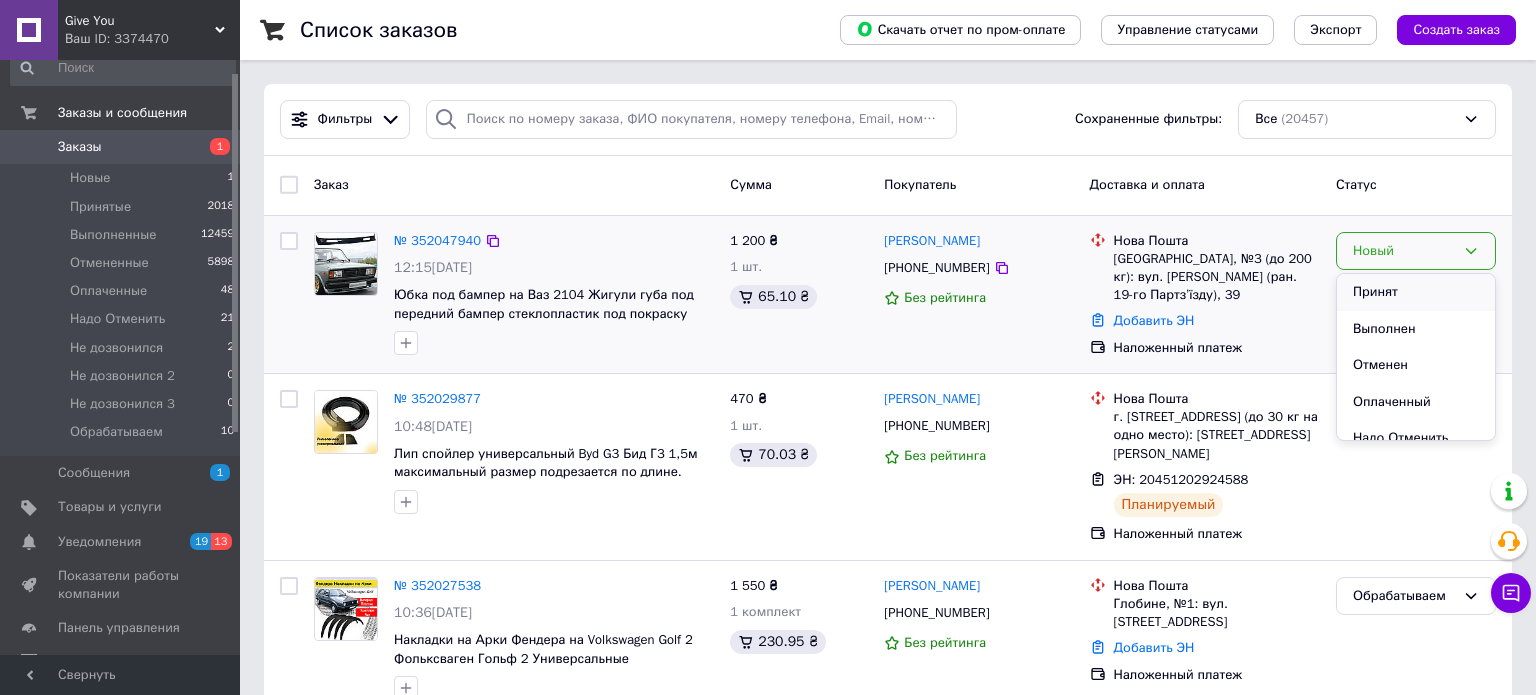 scroll, scrollTop: 20, scrollLeft: 0, axis: vertical 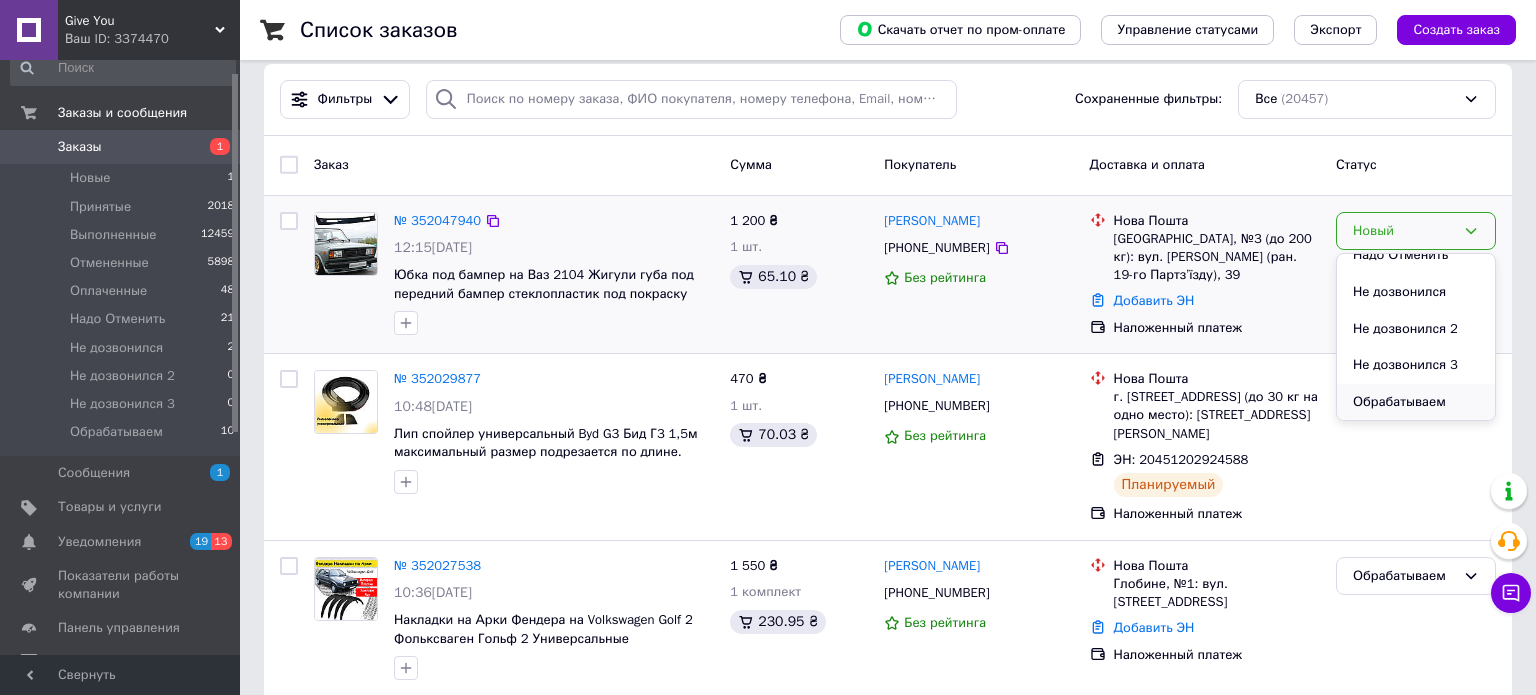 click on "Обрабатываем" at bounding box center [1416, 402] 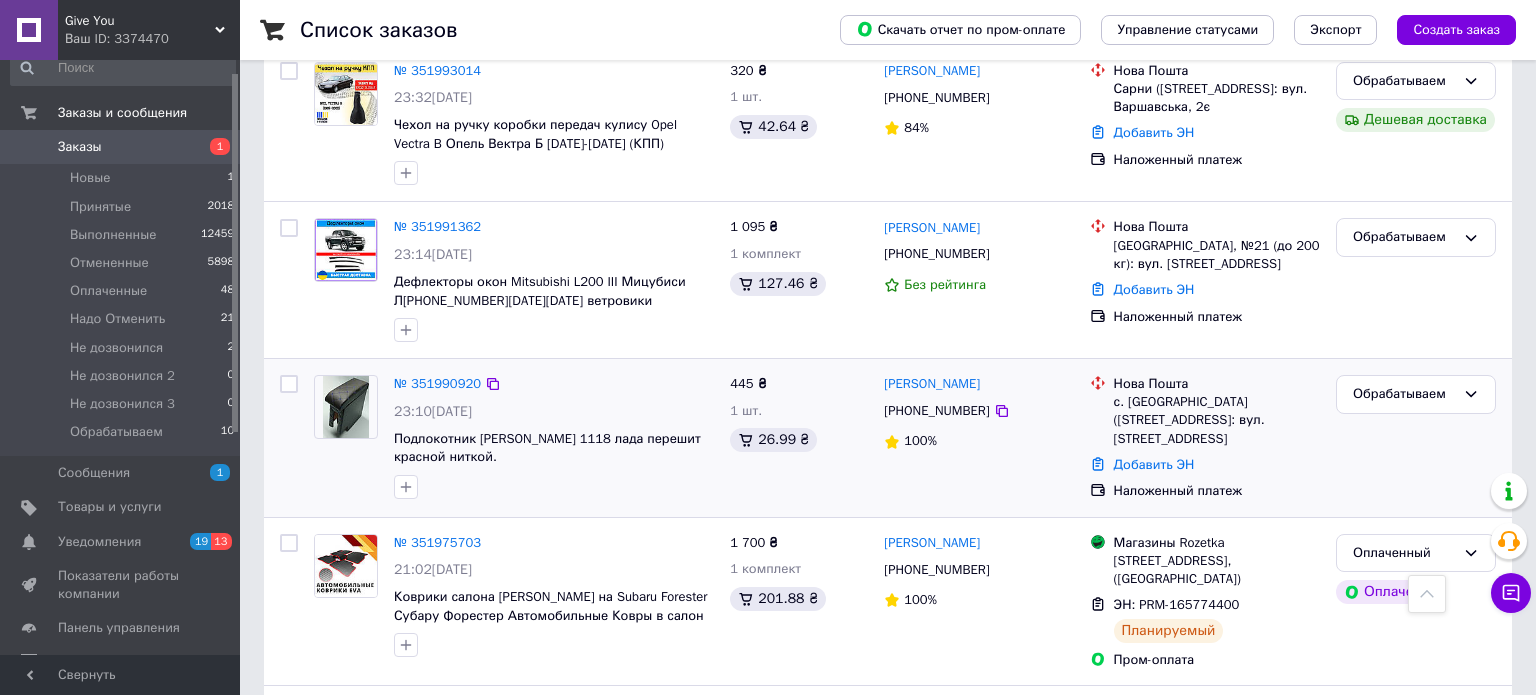 scroll, scrollTop: 2066, scrollLeft: 0, axis: vertical 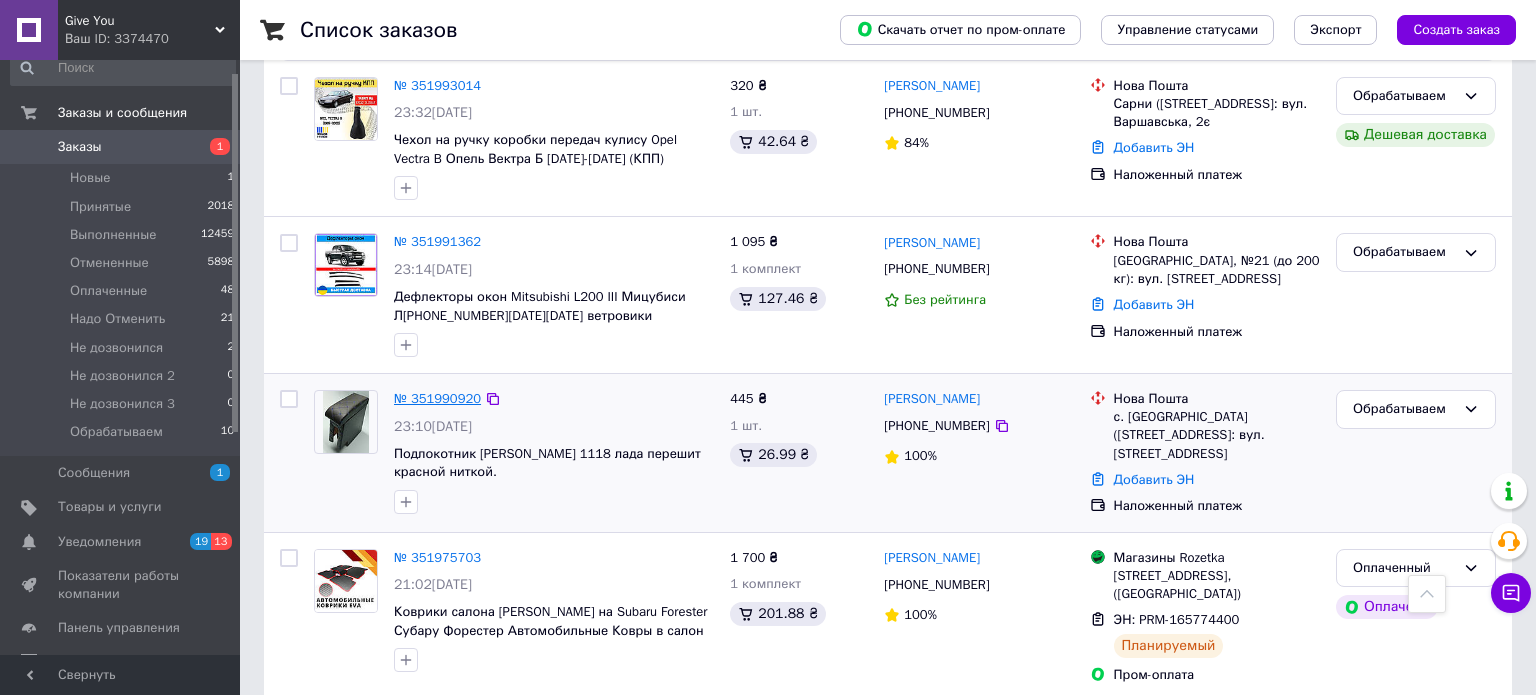 click on "№ 351990920" at bounding box center [437, 398] 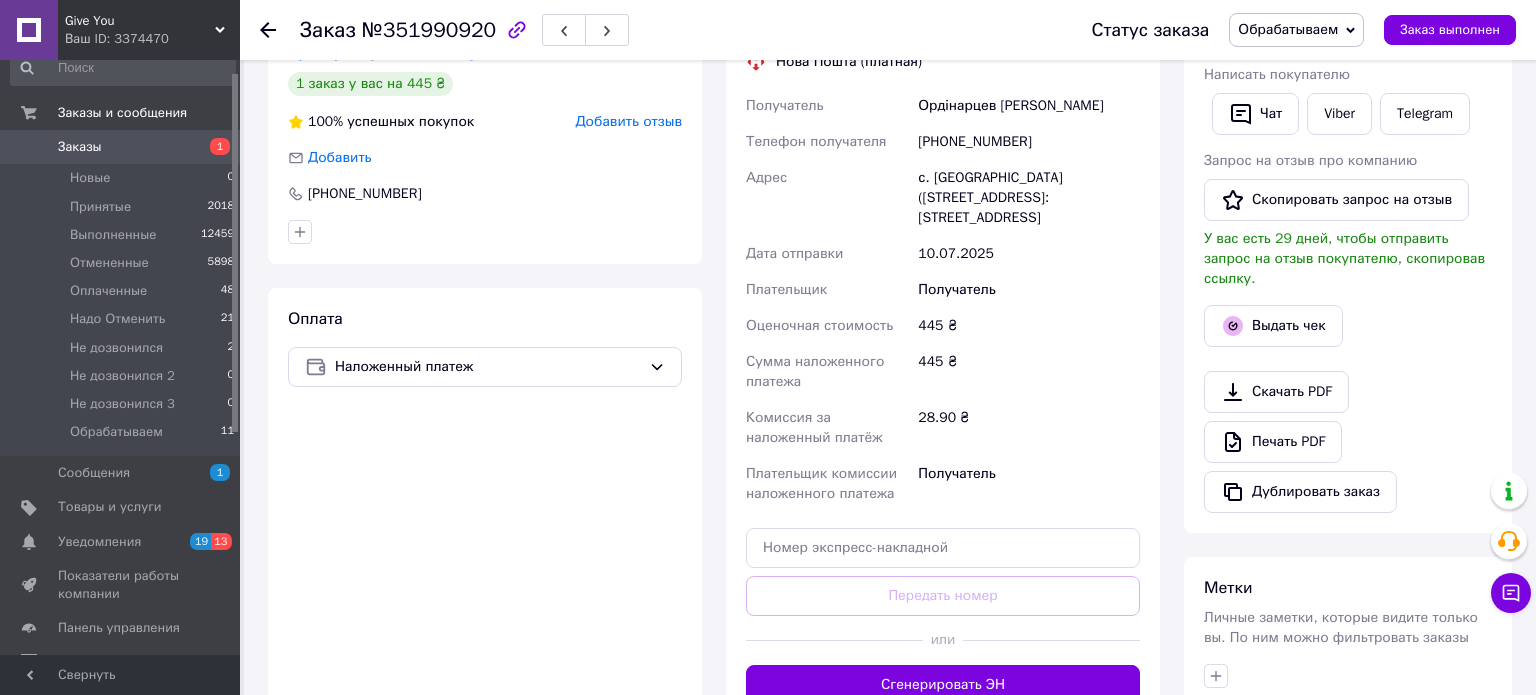 scroll, scrollTop: 717, scrollLeft: 0, axis: vertical 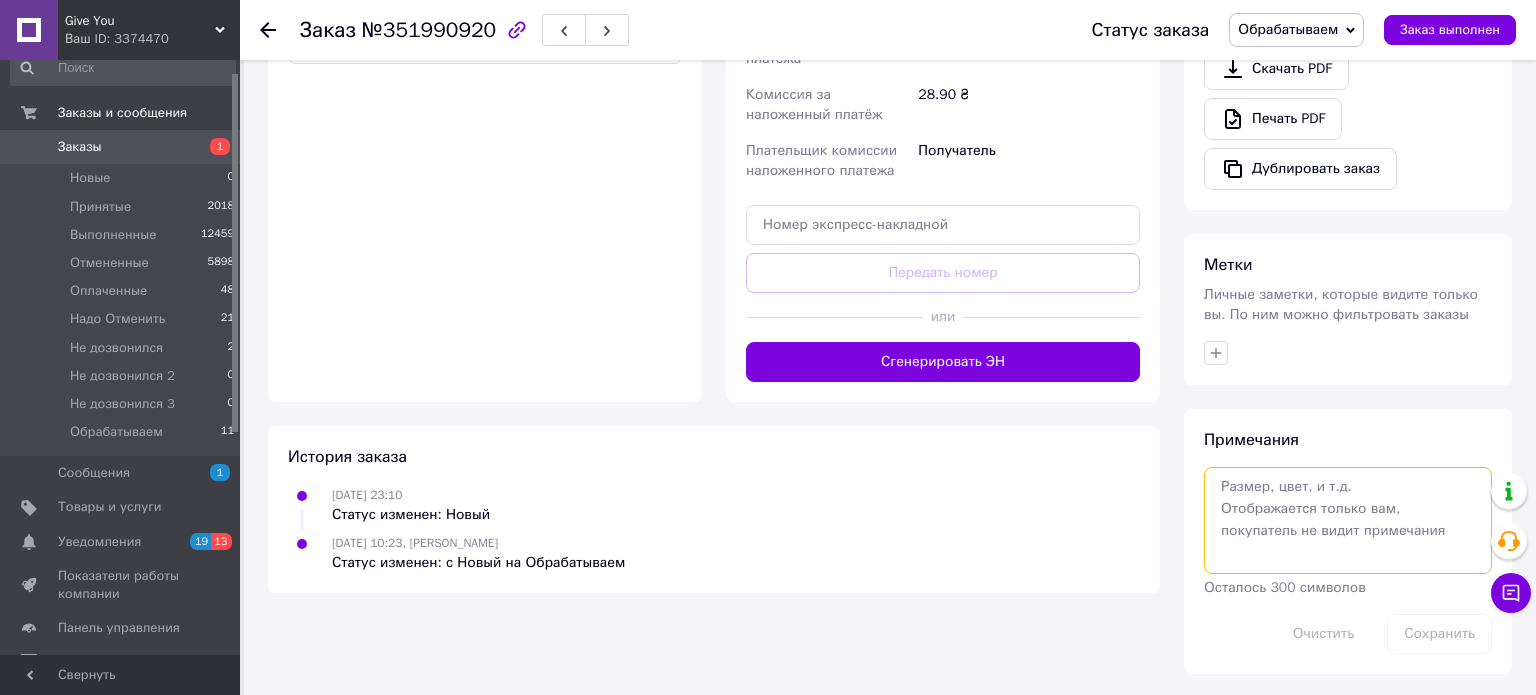 click at bounding box center [1348, 520] 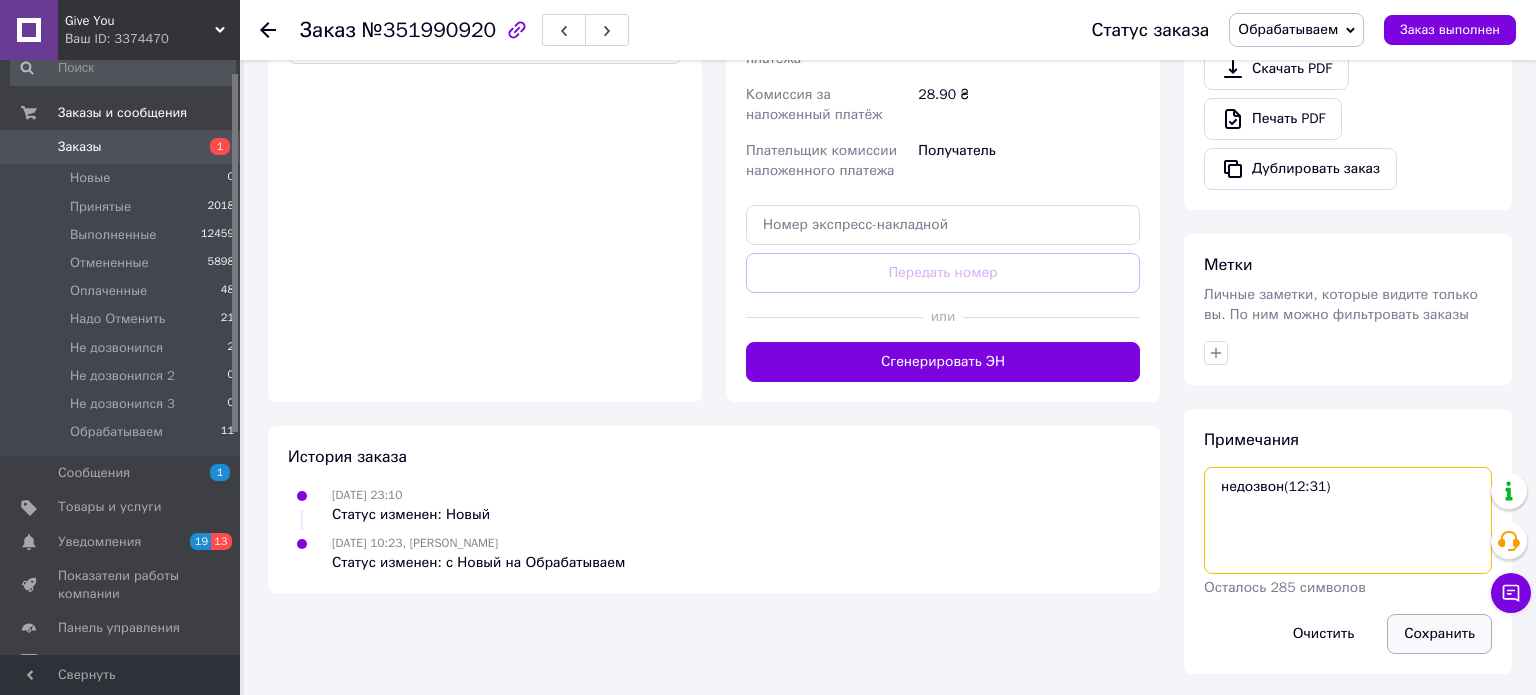 type on "недозвон(12:31)" 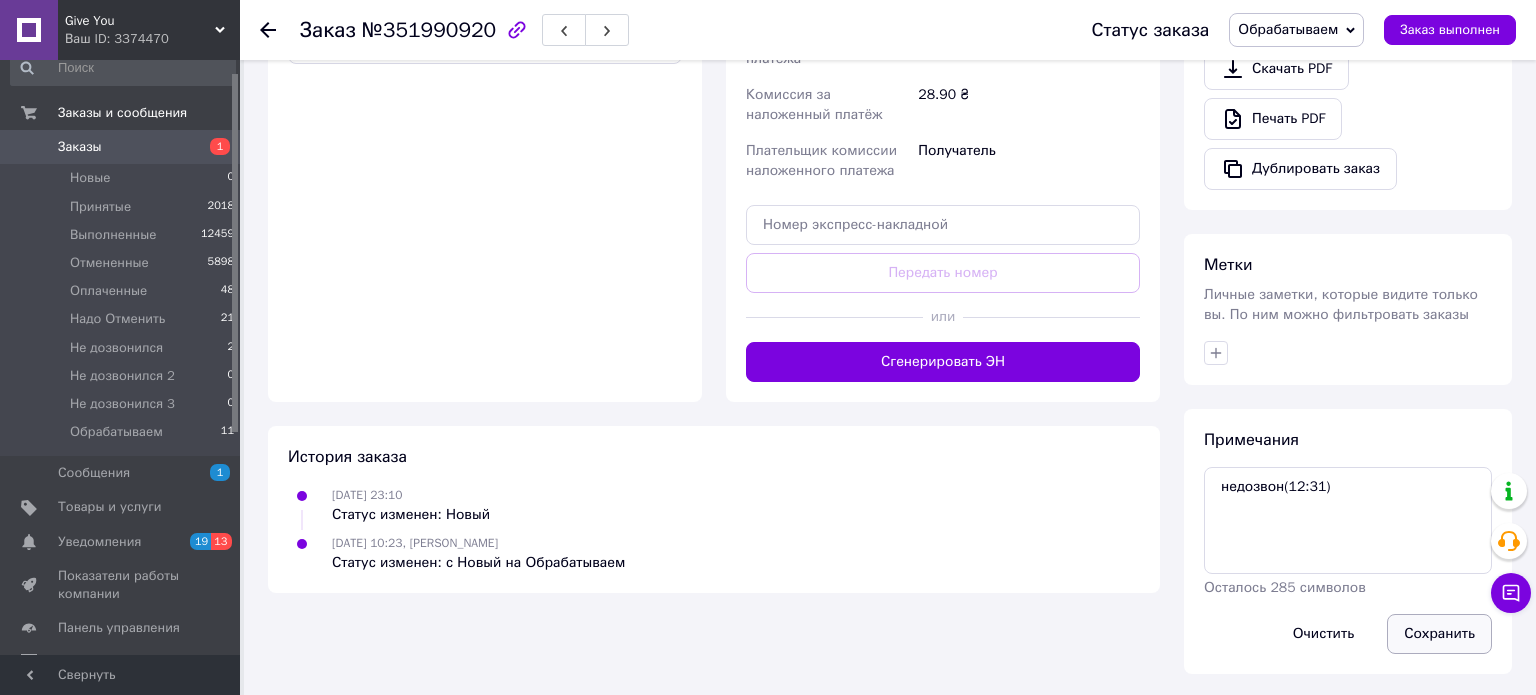 click on "Сохранить" at bounding box center (1439, 634) 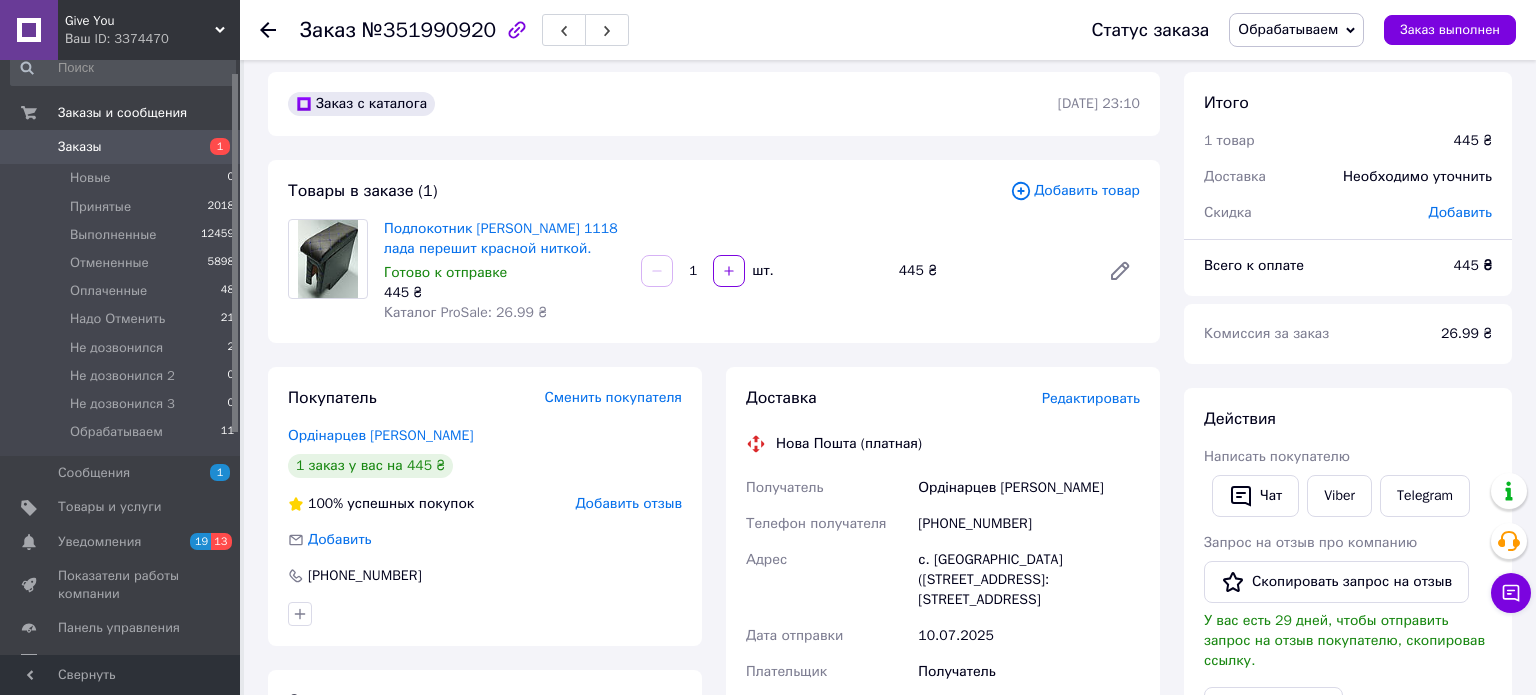 scroll, scrollTop: 0, scrollLeft: 0, axis: both 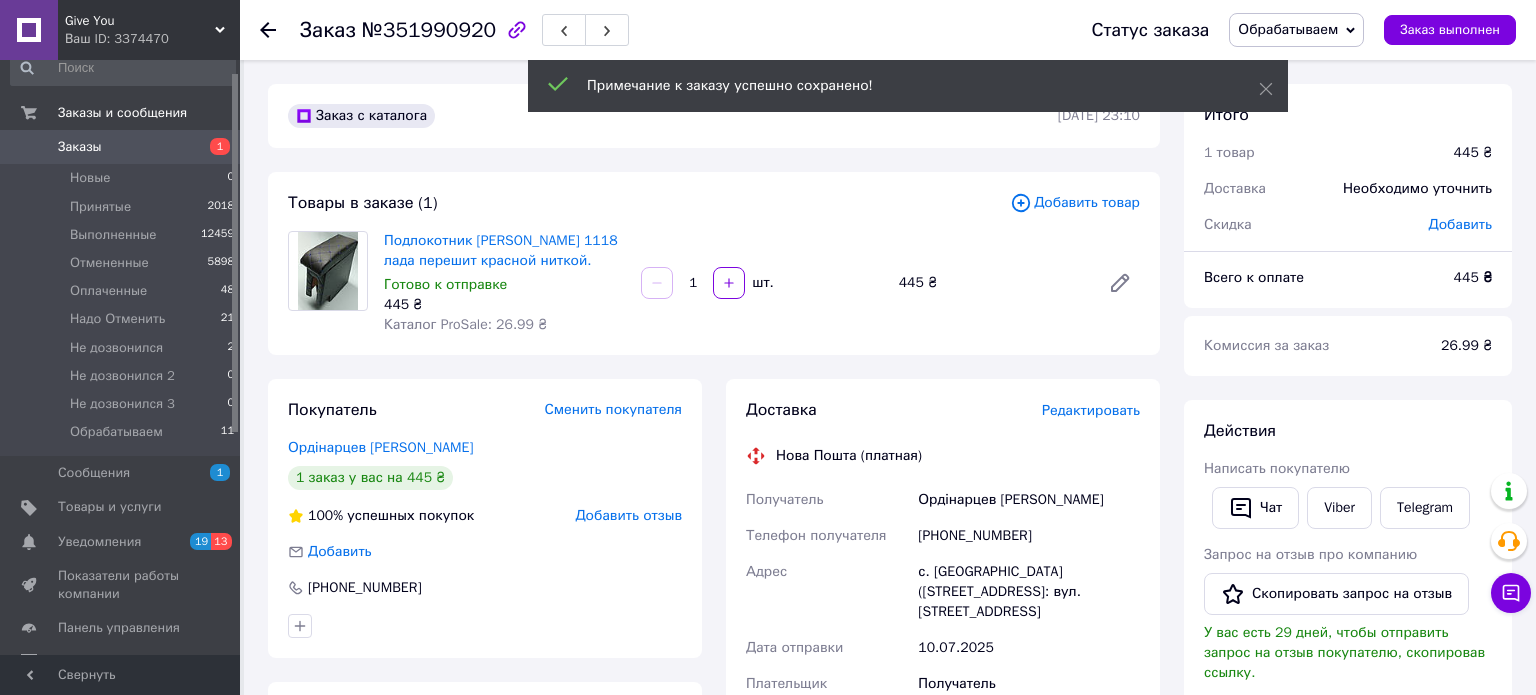 click on "Обрабатываем" at bounding box center (1296, 30) 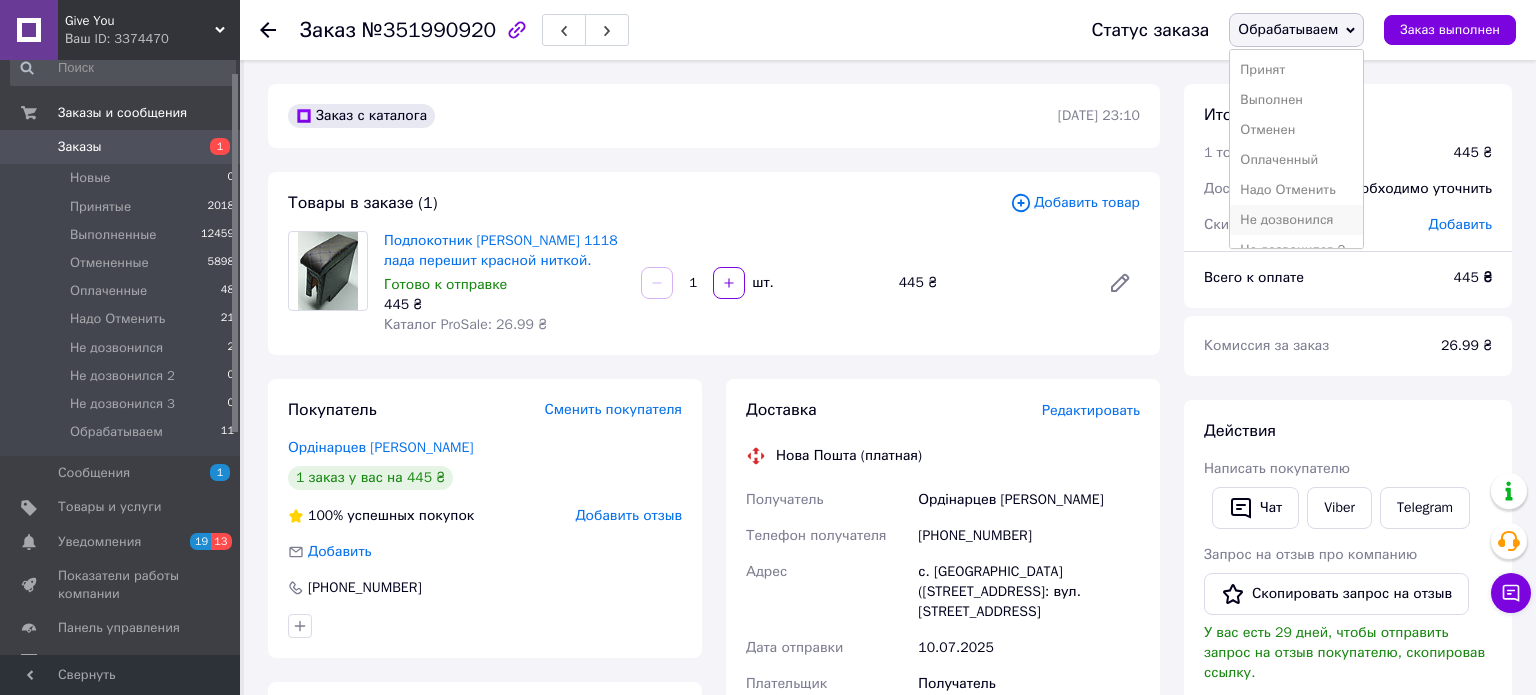 click on "Не дозвонился" at bounding box center [1296, 220] 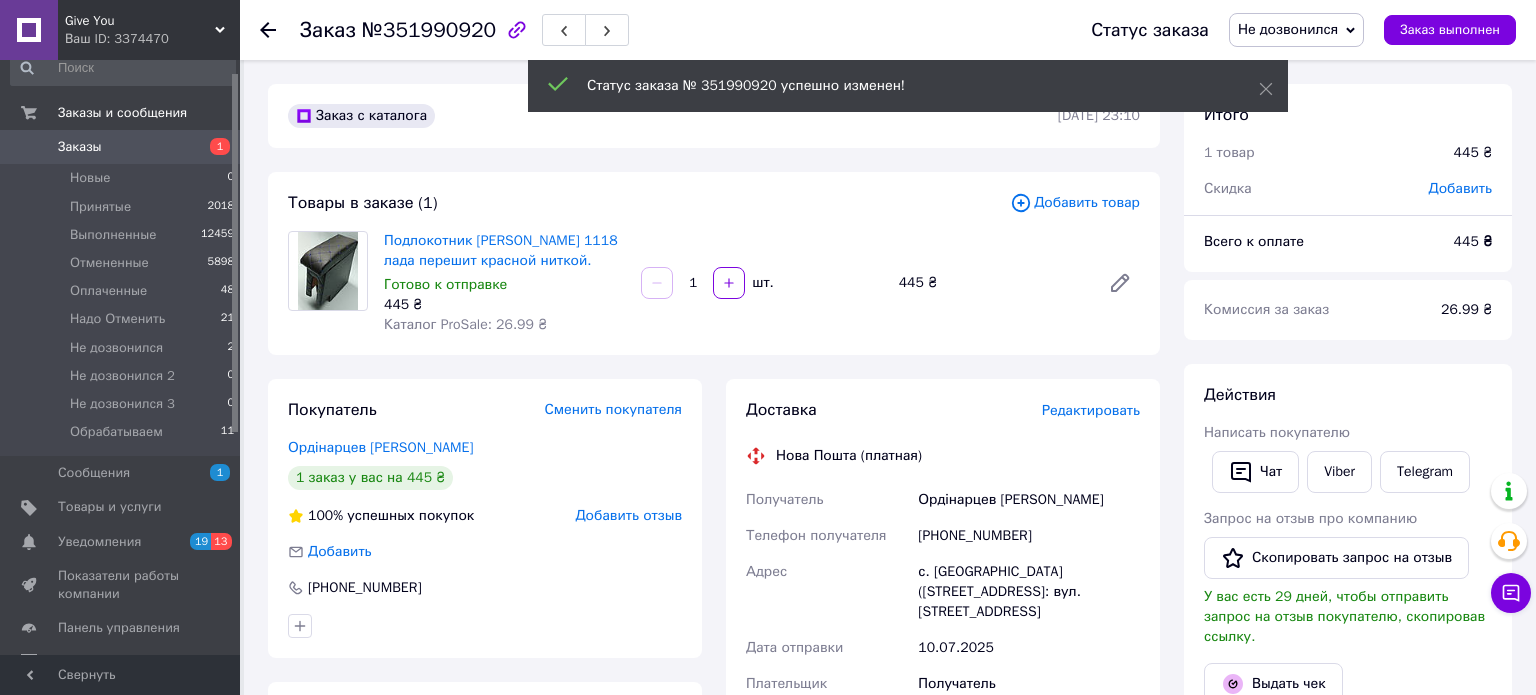 click 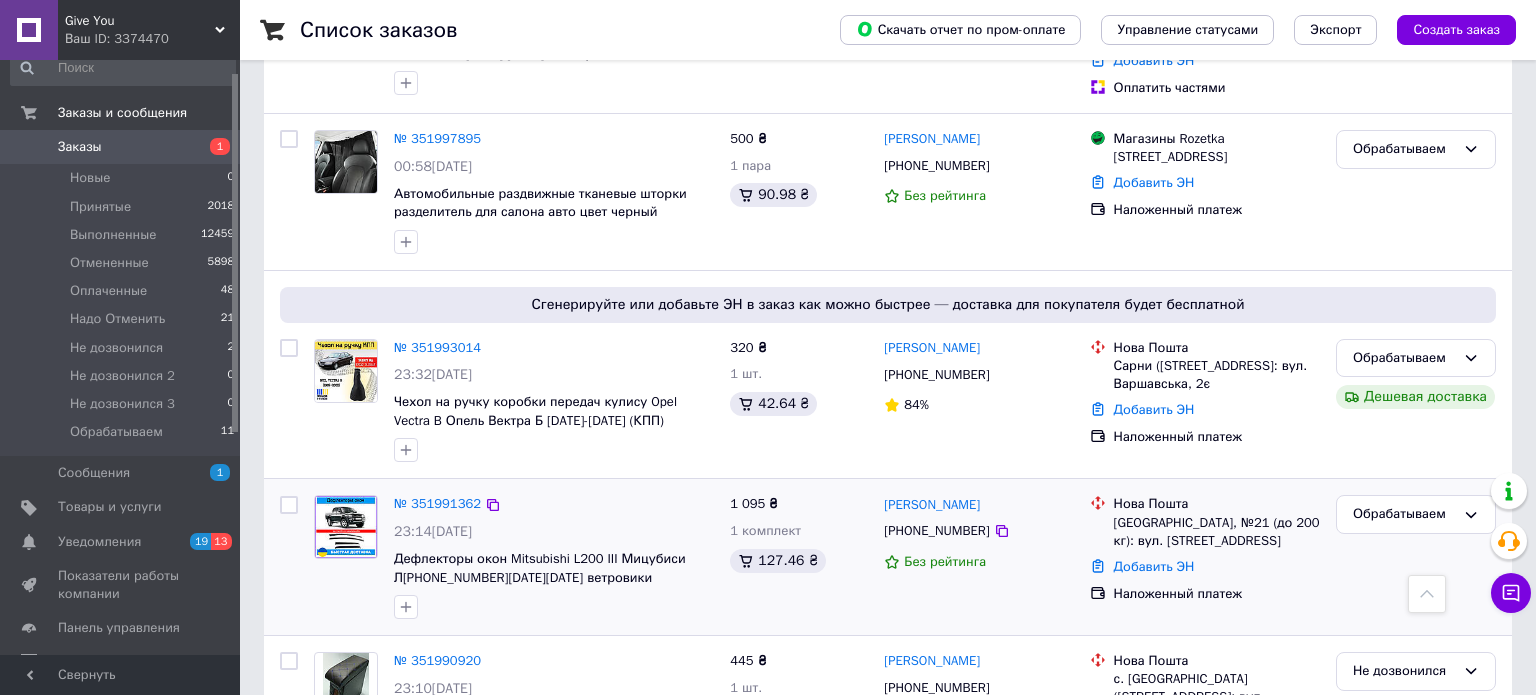 scroll, scrollTop: 1880, scrollLeft: 0, axis: vertical 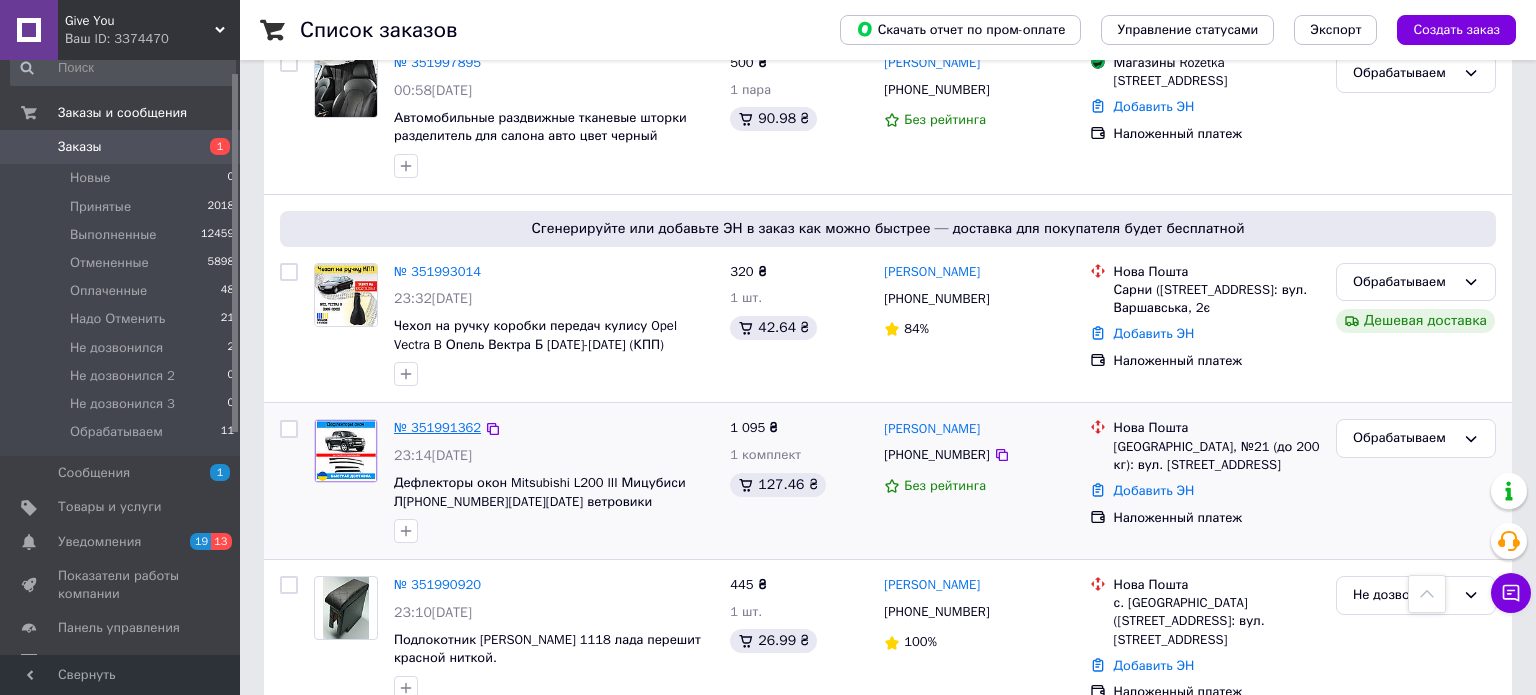 click on "№ 351991362" at bounding box center [437, 427] 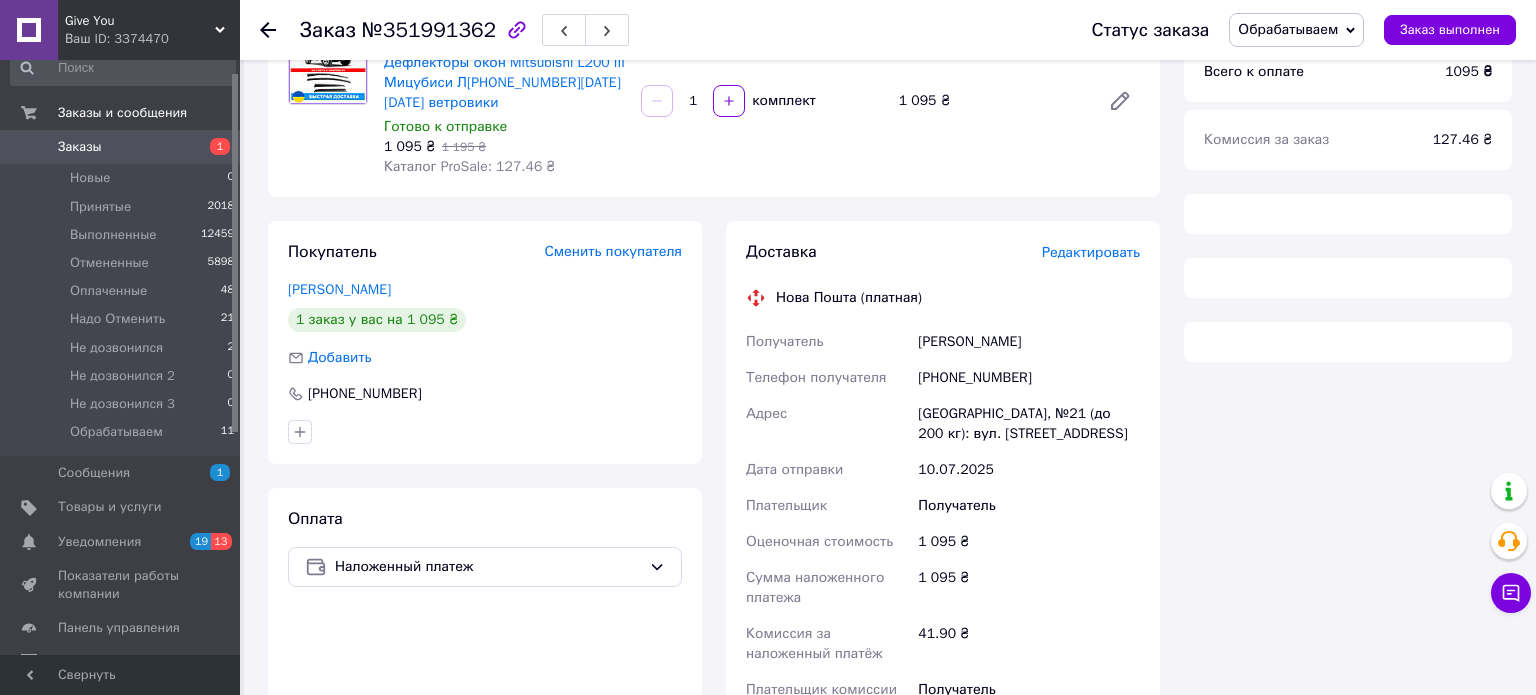 scroll, scrollTop: 0, scrollLeft: 0, axis: both 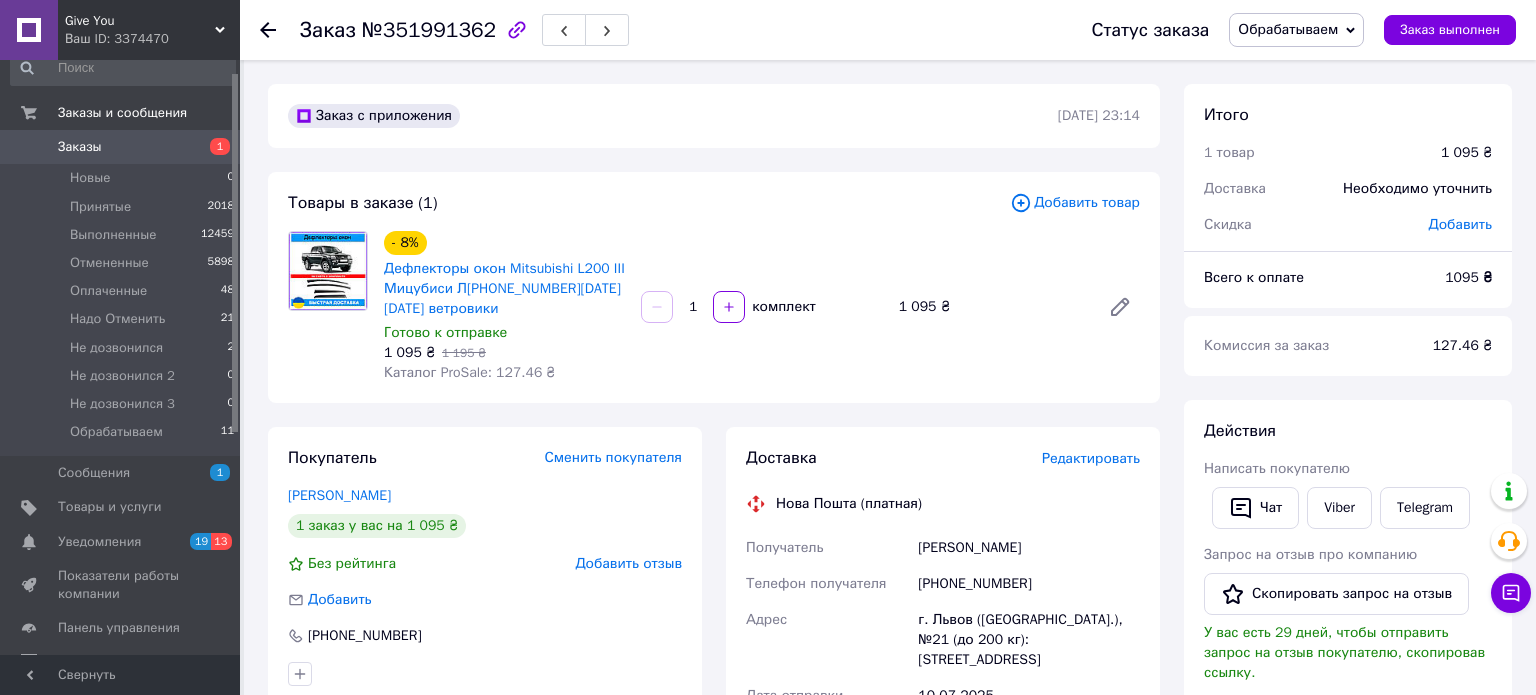 click on "Обрабатываем" at bounding box center (1296, 30) 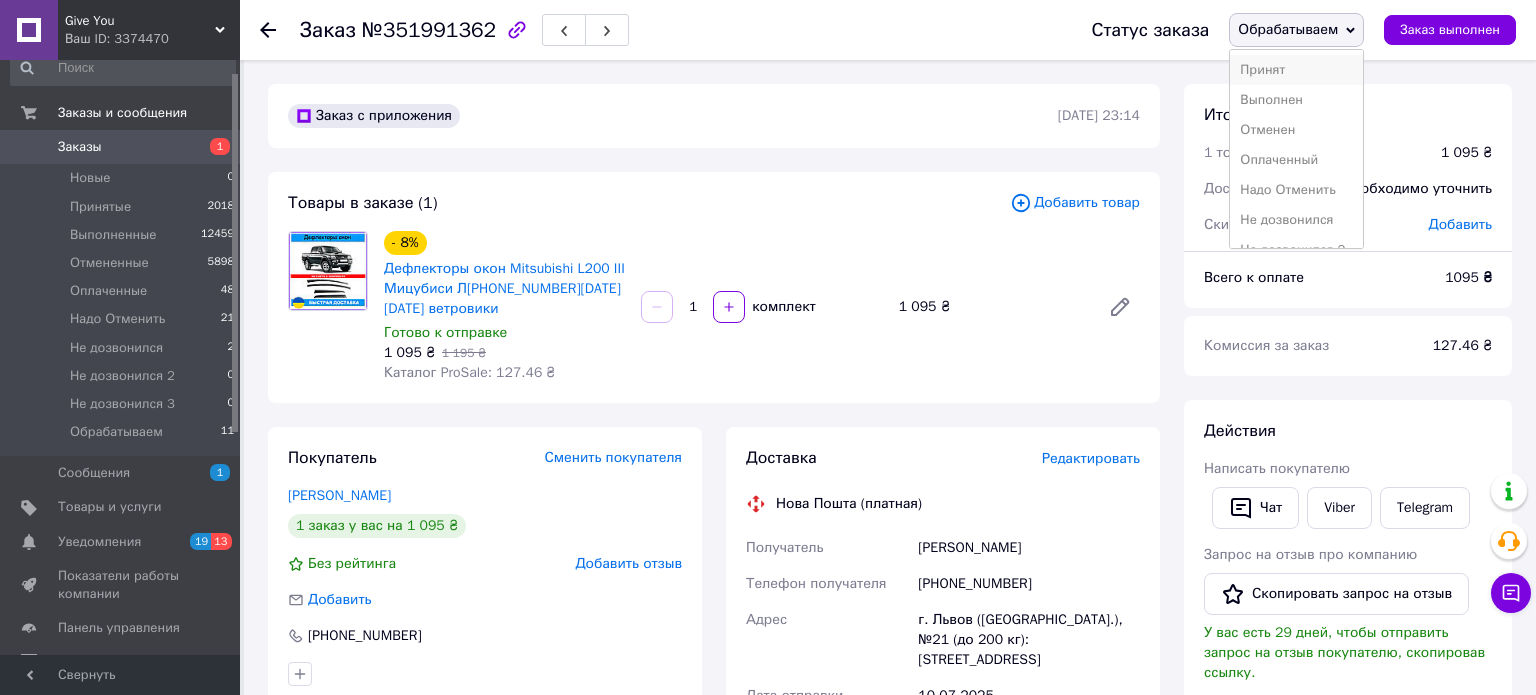 click on "Принят" at bounding box center (1296, 70) 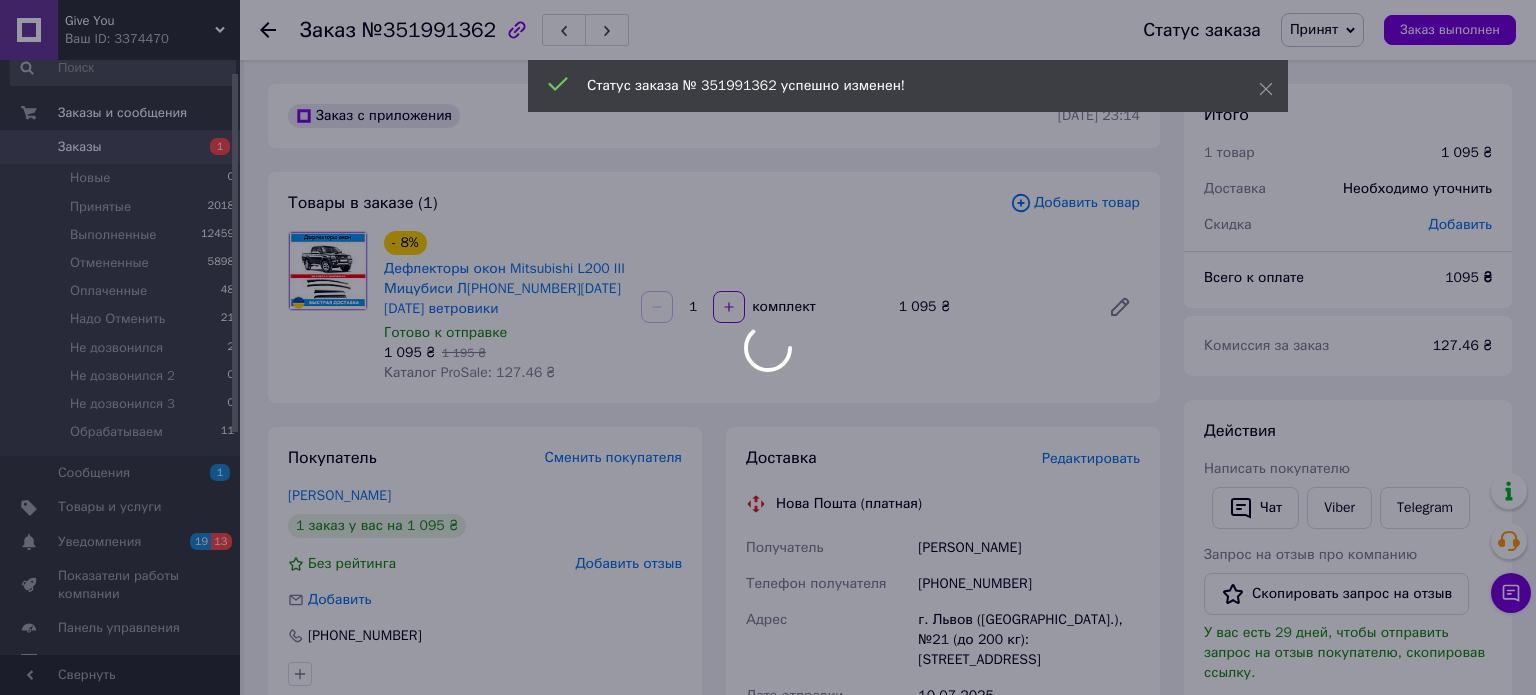 click on "Редактировать" at bounding box center [1091, 458] 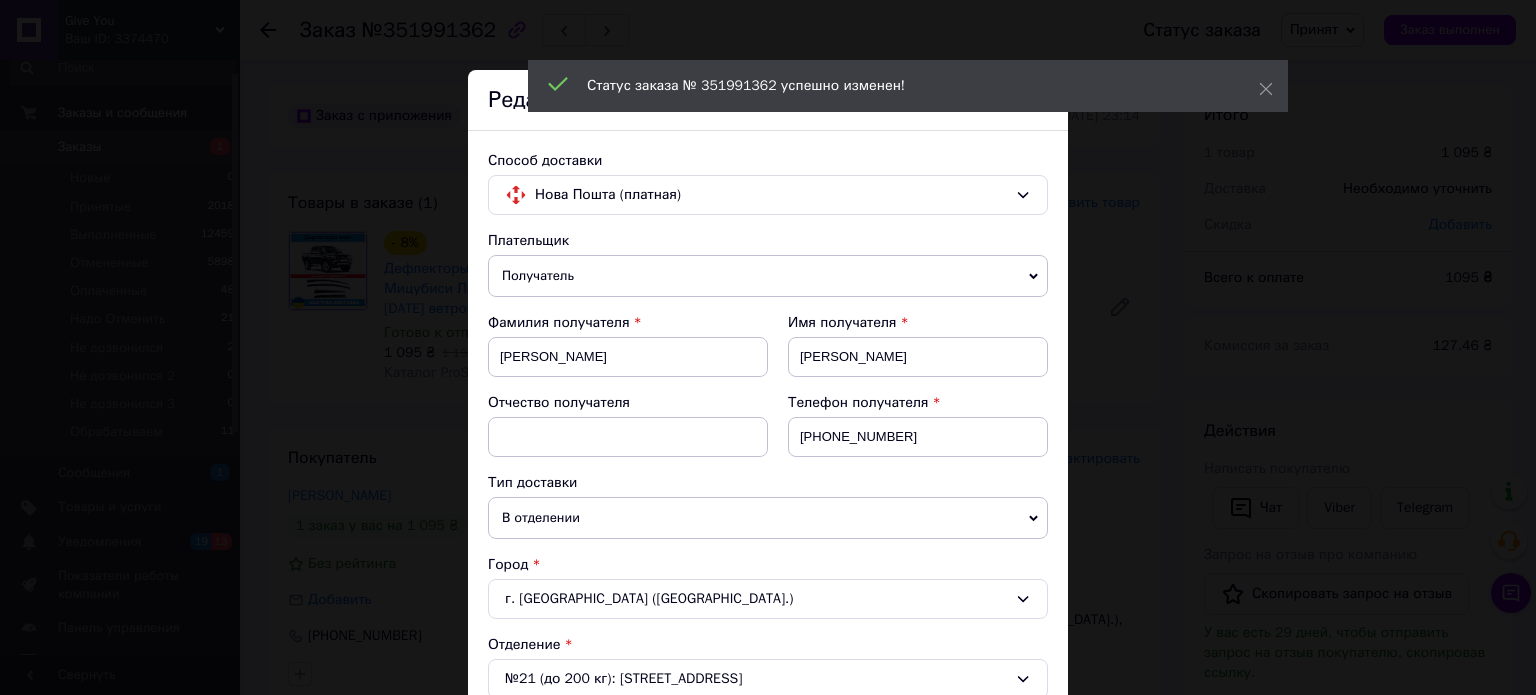 scroll, scrollTop: 1068, scrollLeft: 0, axis: vertical 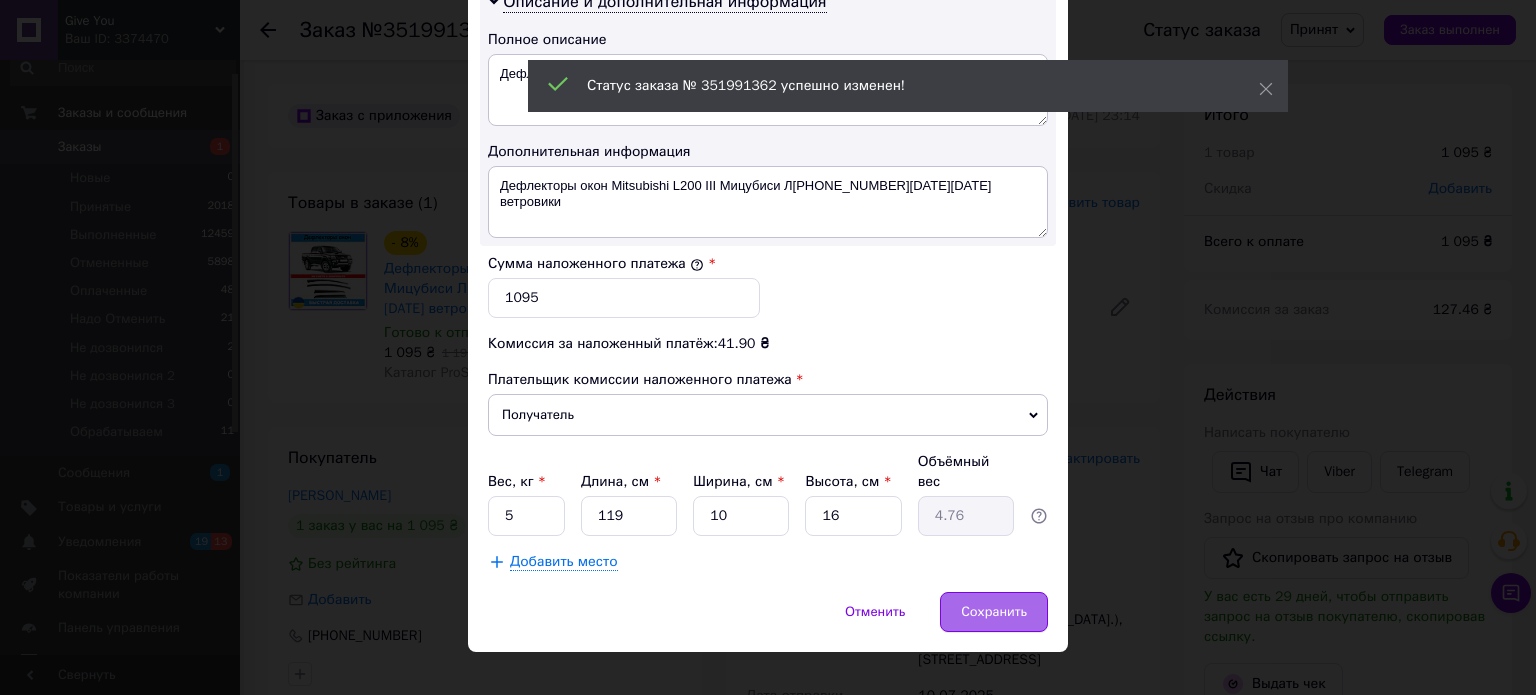 click on "Сохранить" at bounding box center [994, 612] 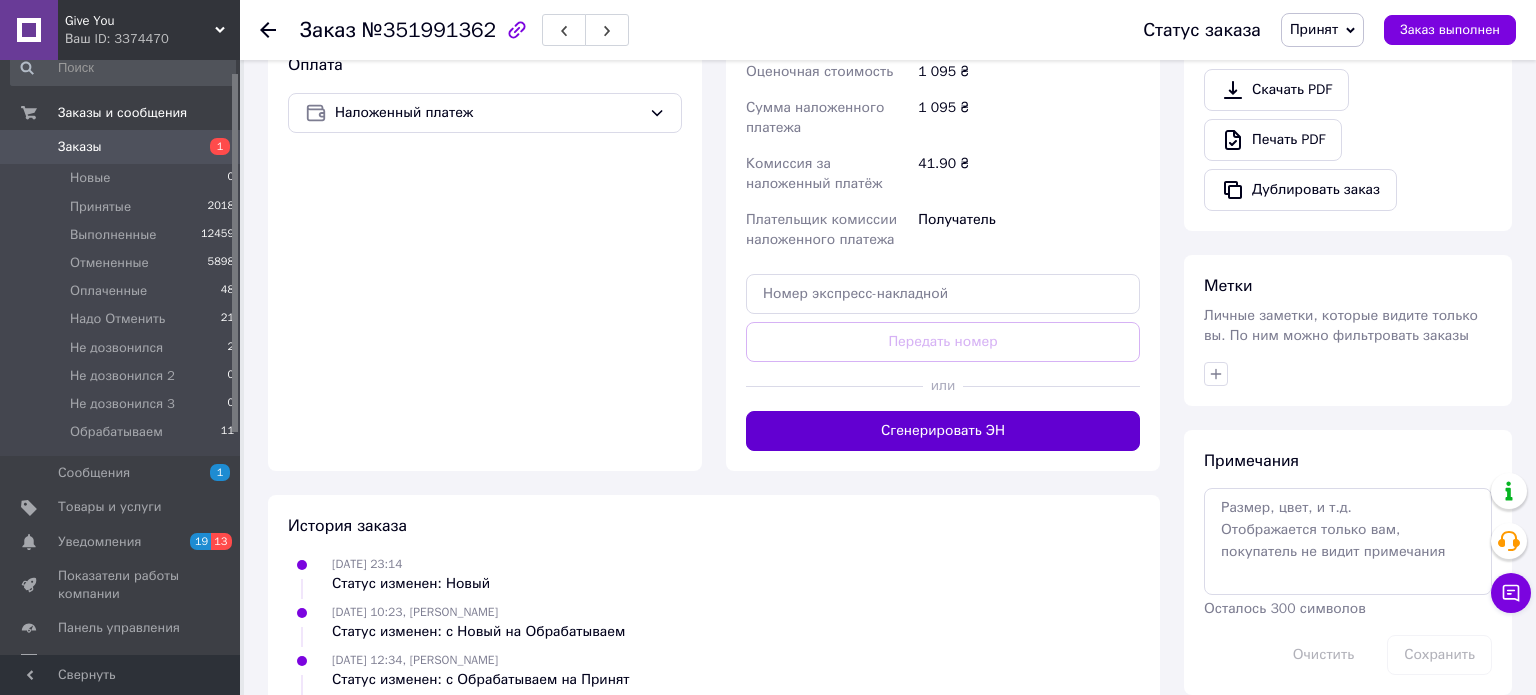 click on "Сгенерировать ЭН" at bounding box center [943, 431] 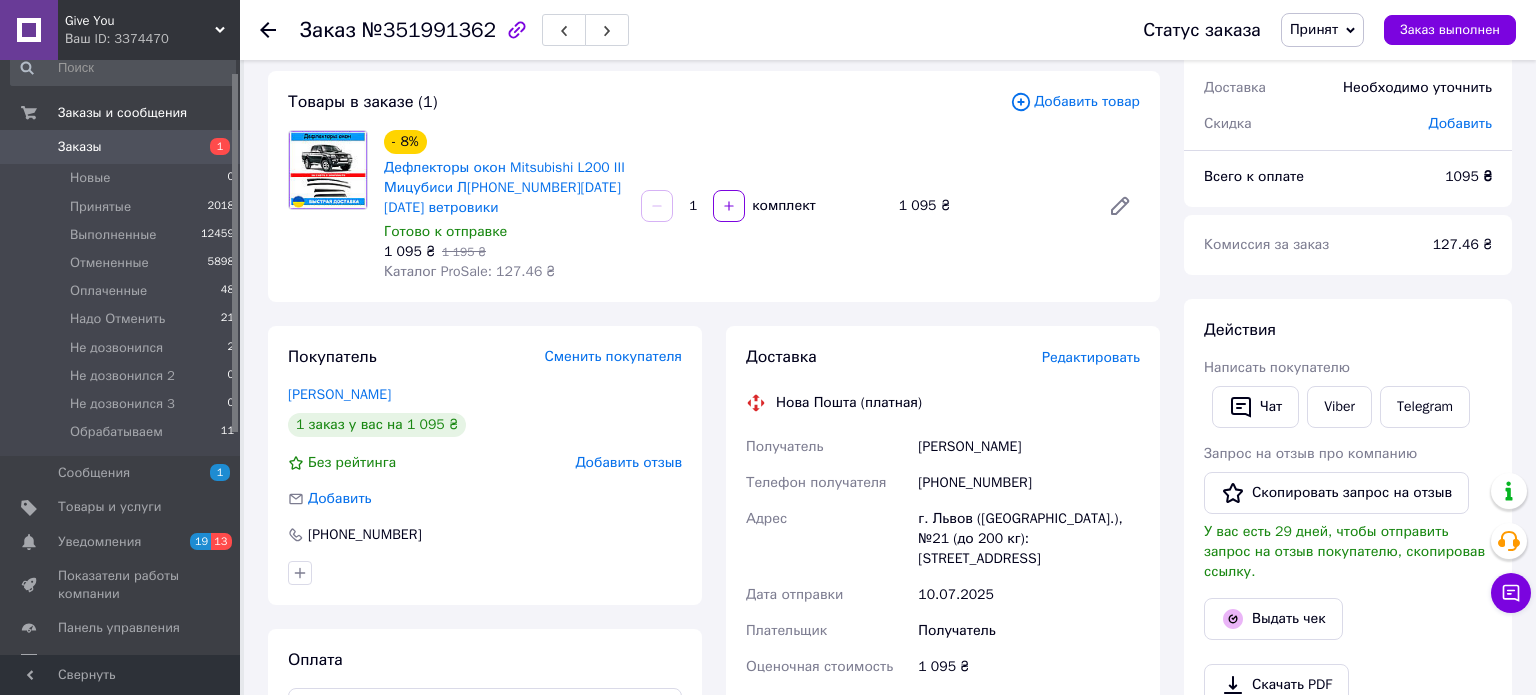 scroll, scrollTop: 15, scrollLeft: 0, axis: vertical 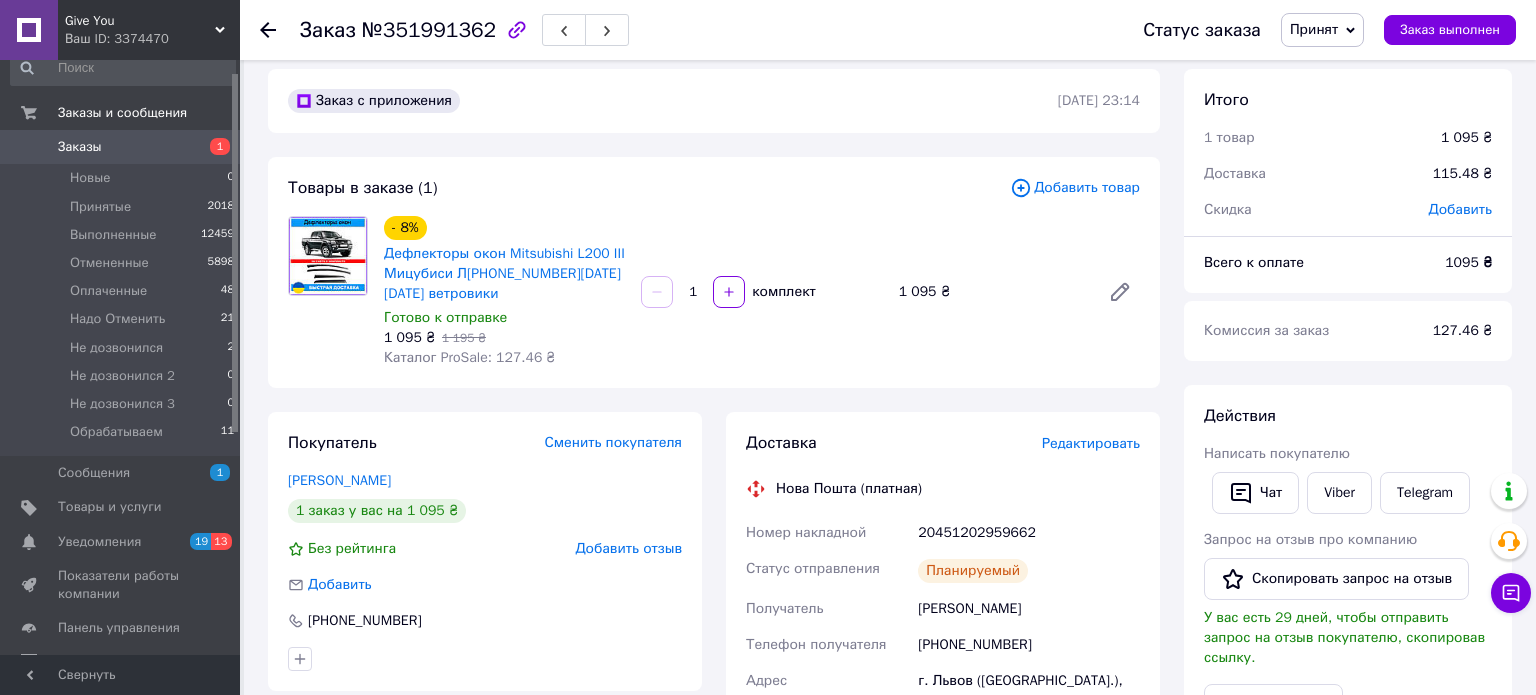 click on "20451202959662" at bounding box center (1029, 533) 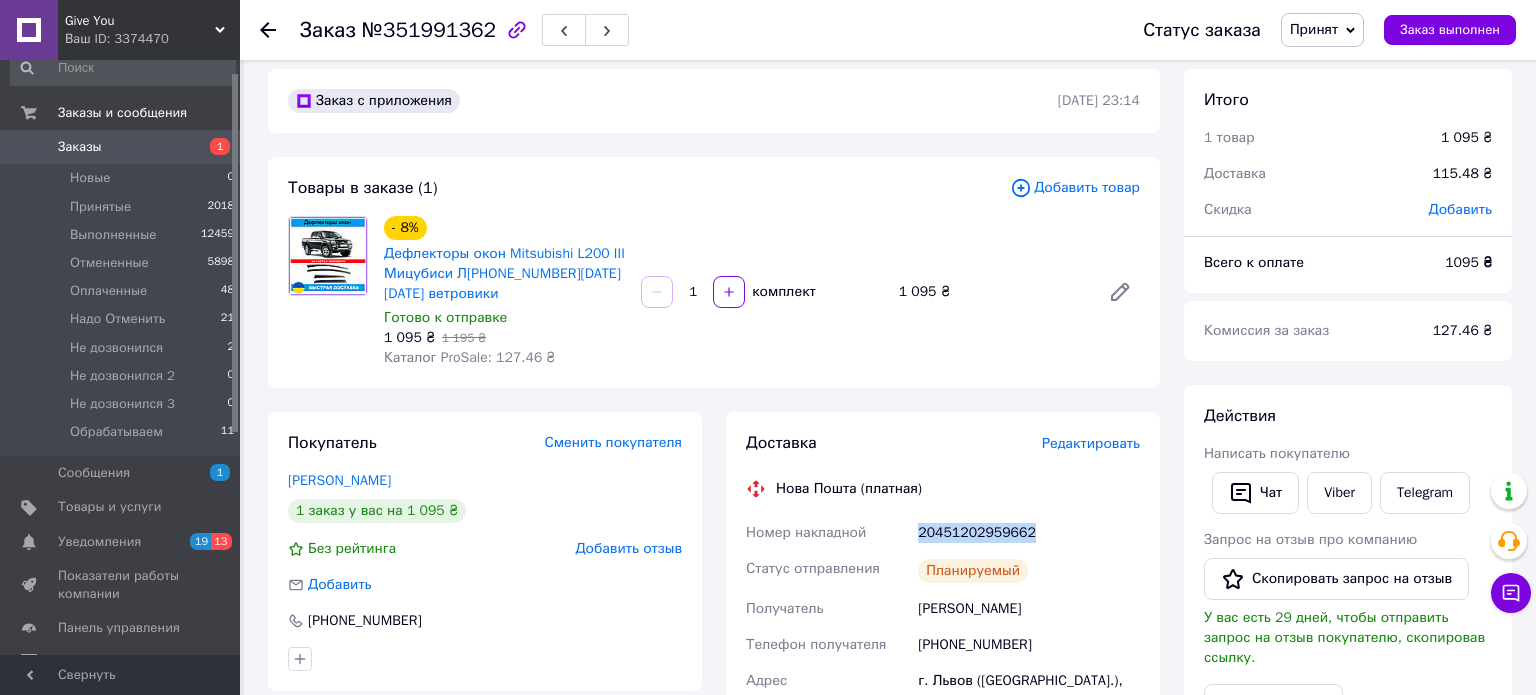 click on "20451202959662" at bounding box center [1029, 533] 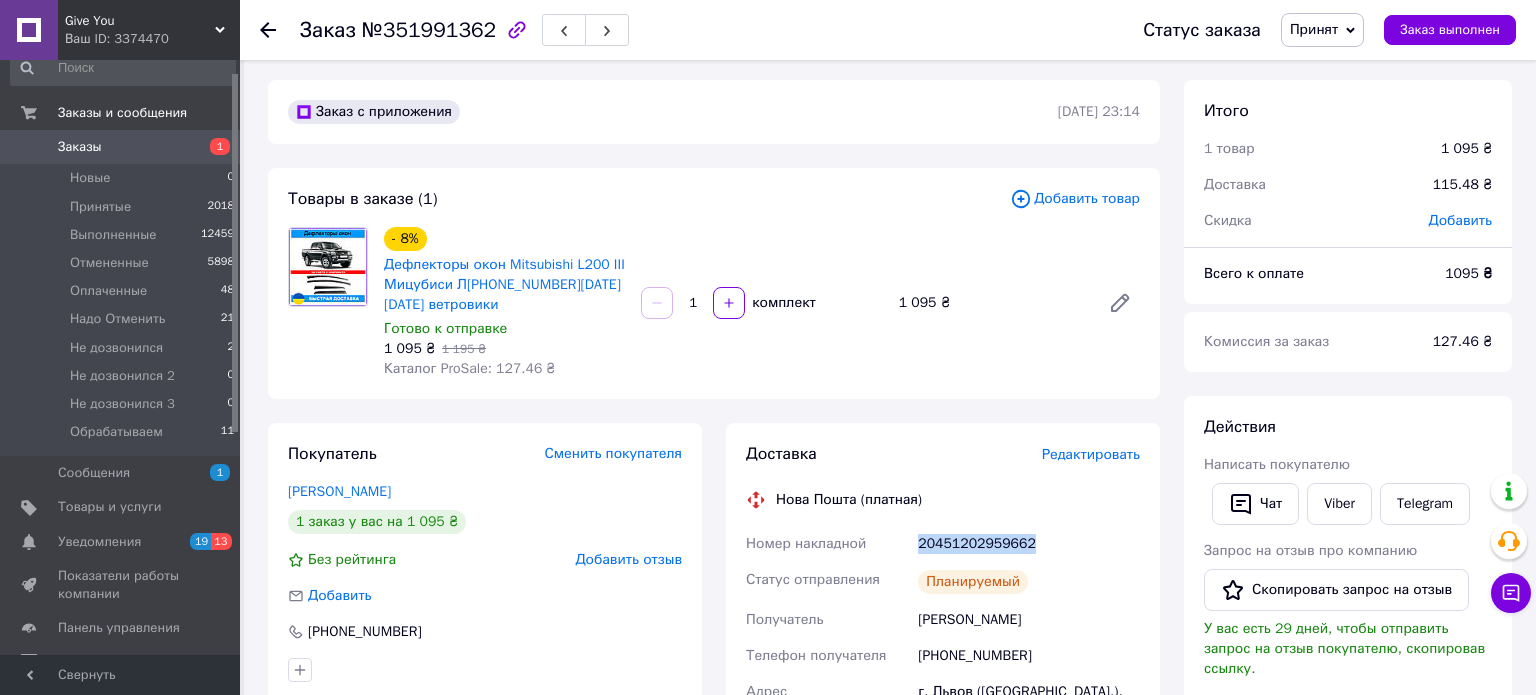 scroll, scrollTop: 0, scrollLeft: 0, axis: both 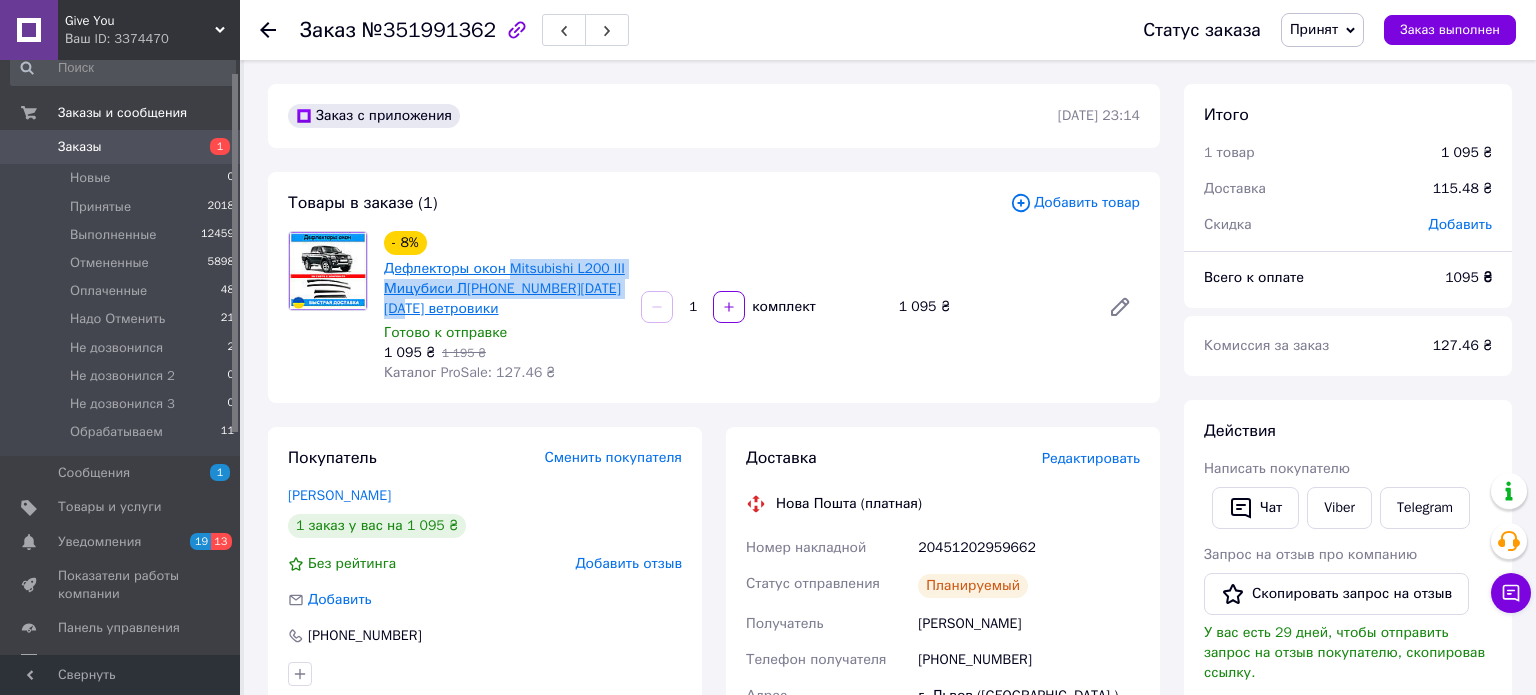 drag, startPoint x: 477, startPoint y: 302, endPoint x: 509, endPoint y: 274, distance: 42.520584 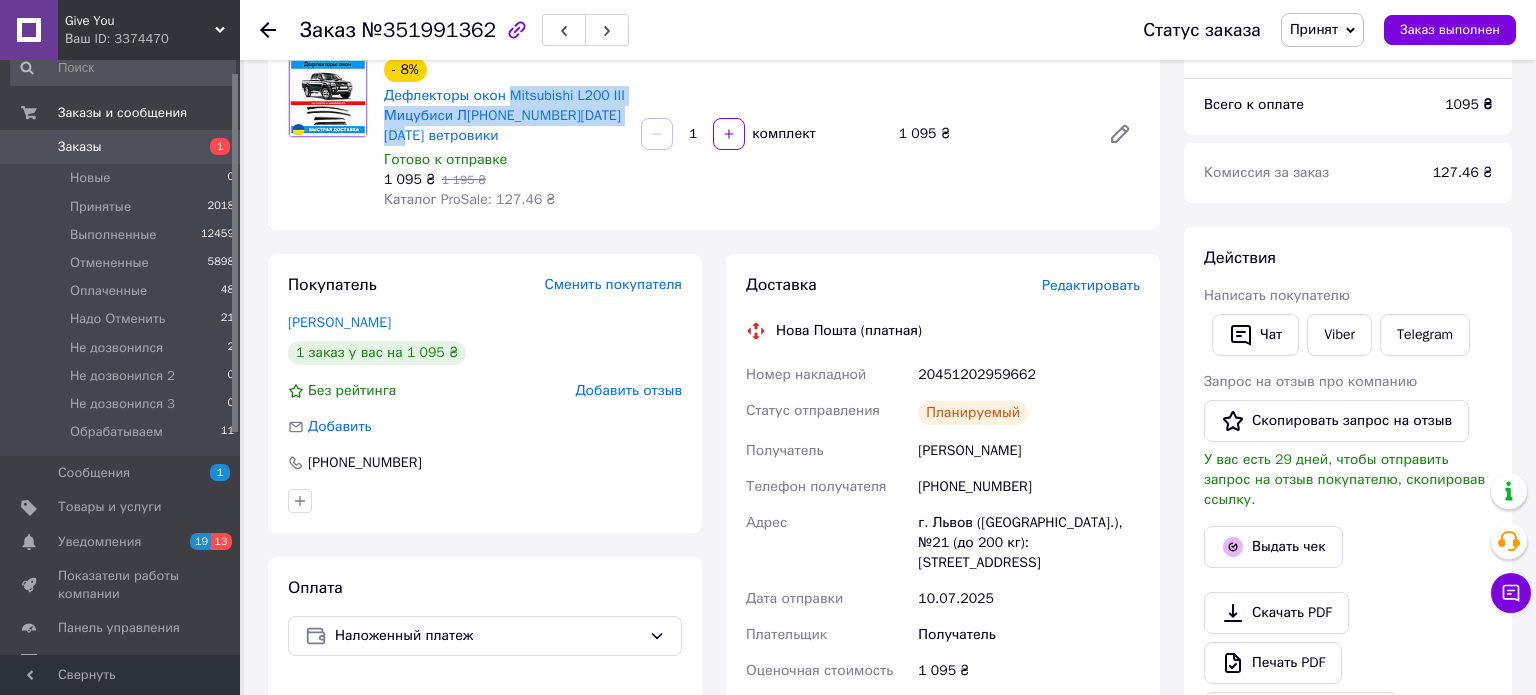 scroll, scrollTop: 175, scrollLeft: 0, axis: vertical 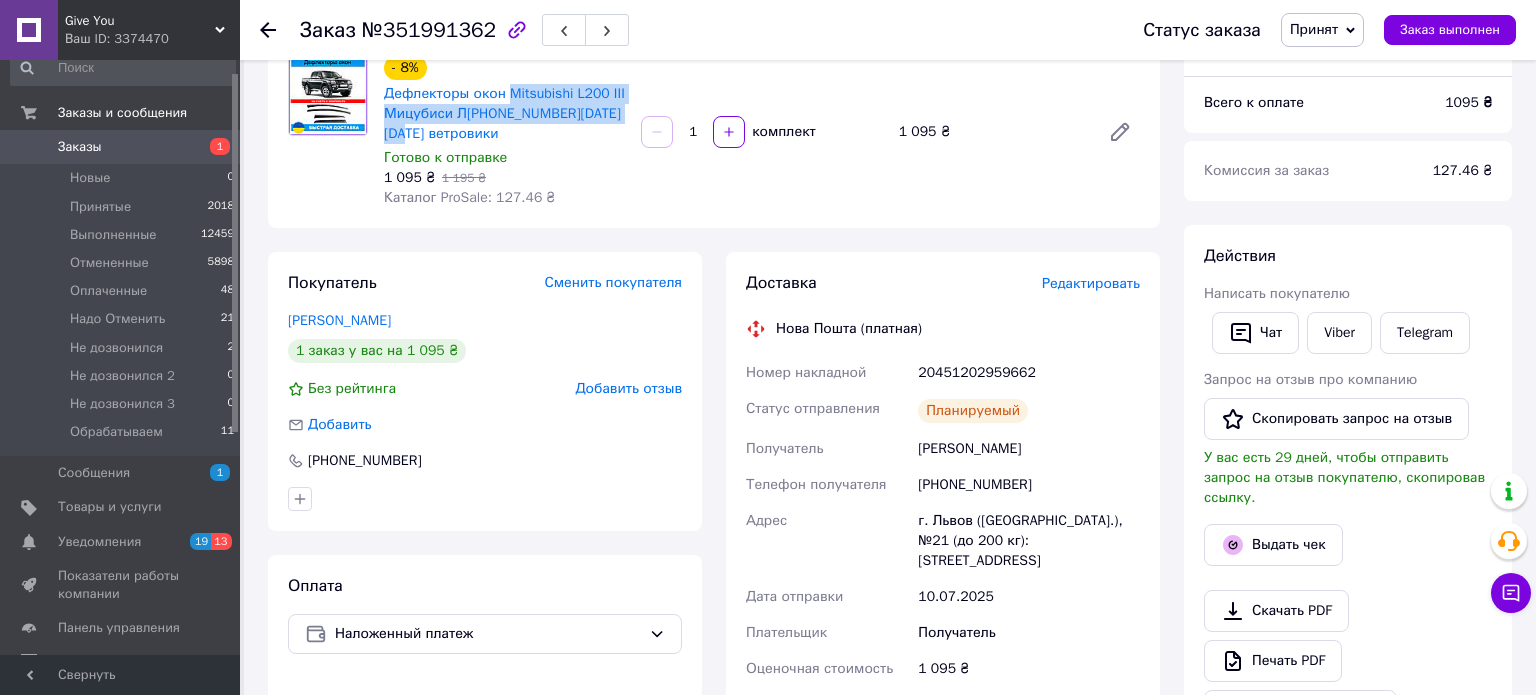 click on "г. Львов (Львовская обл.), №21 (до 200 кг): ул. Пасечная,93Б" at bounding box center [1029, 541] 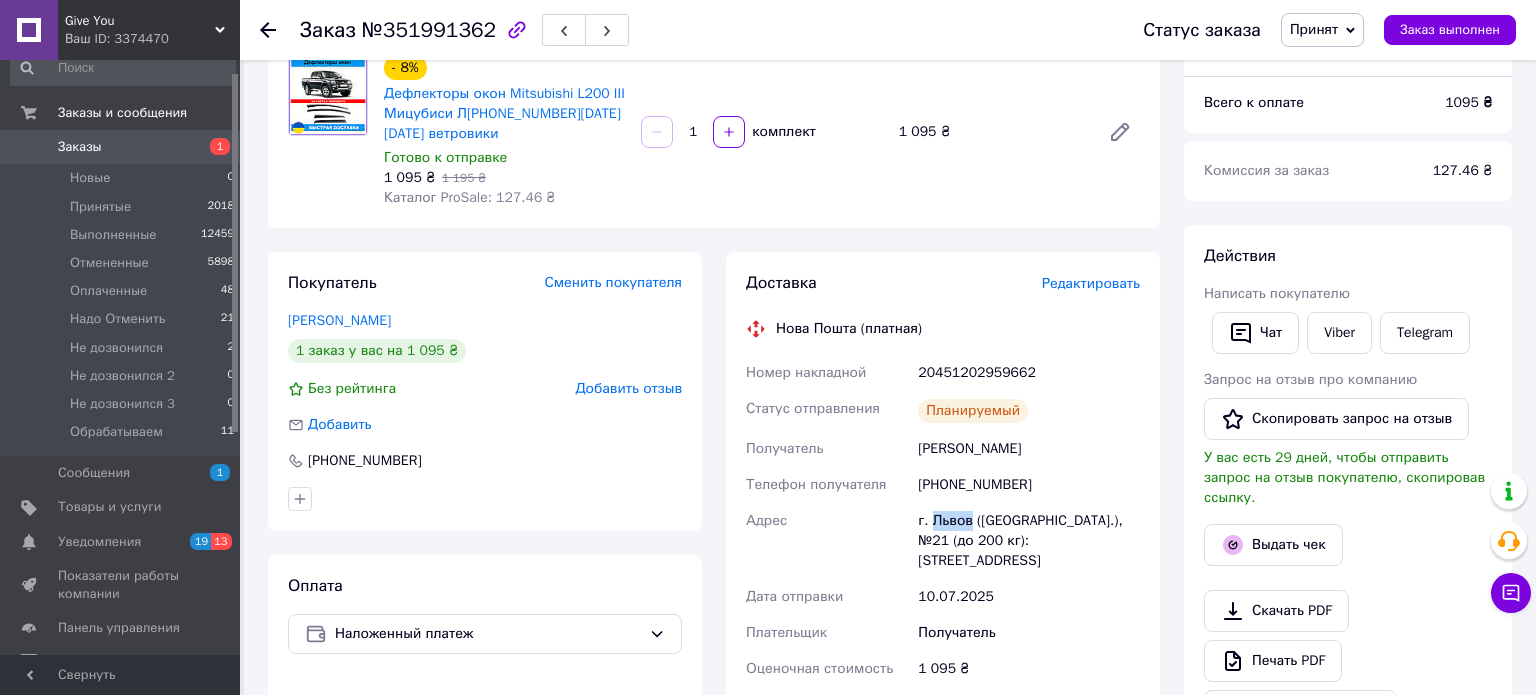 click on "г. Львов (Львовская обл.), №21 (до 200 кг): ул. Пасечная,93Б" at bounding box center (1029, 541) 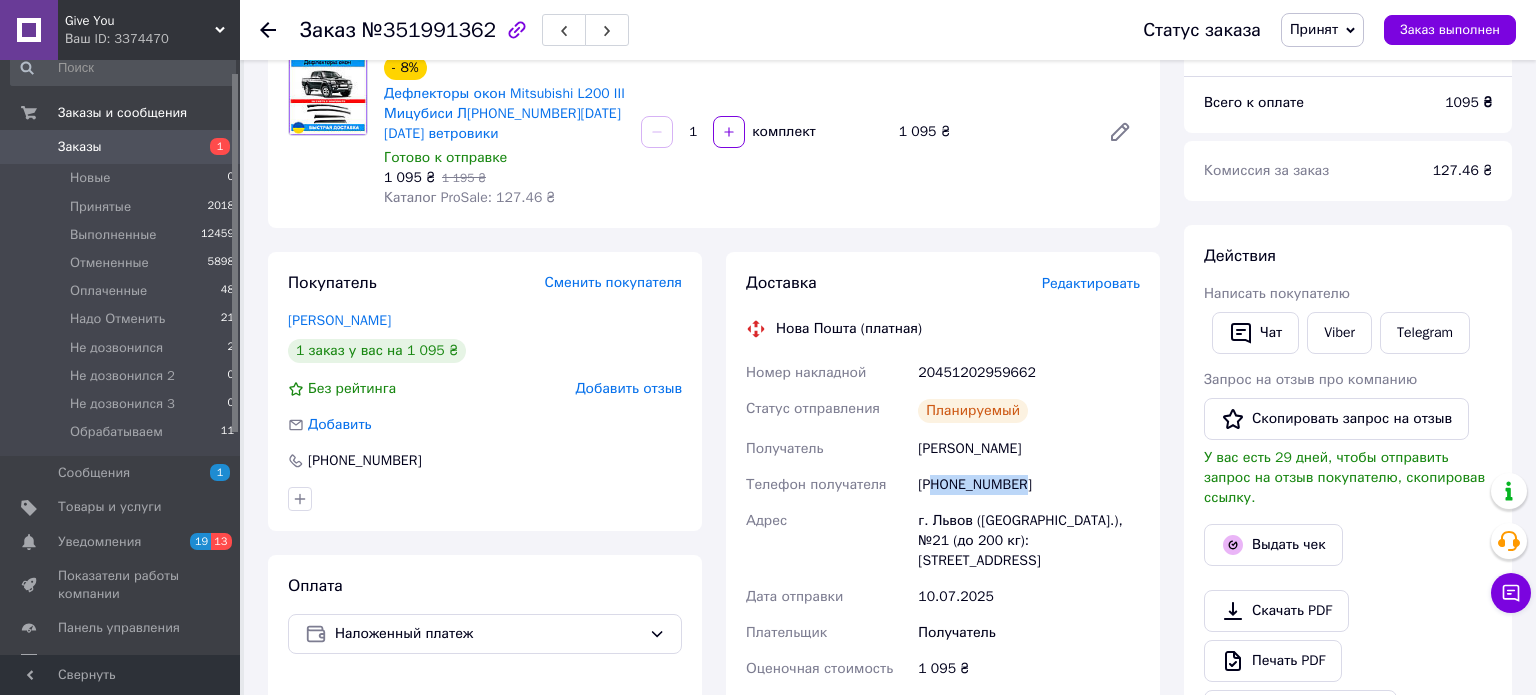 drag, startPoint x: 933, startPoint y: 484, endPoint x: 1082, endPoint y: 484, distance: 149 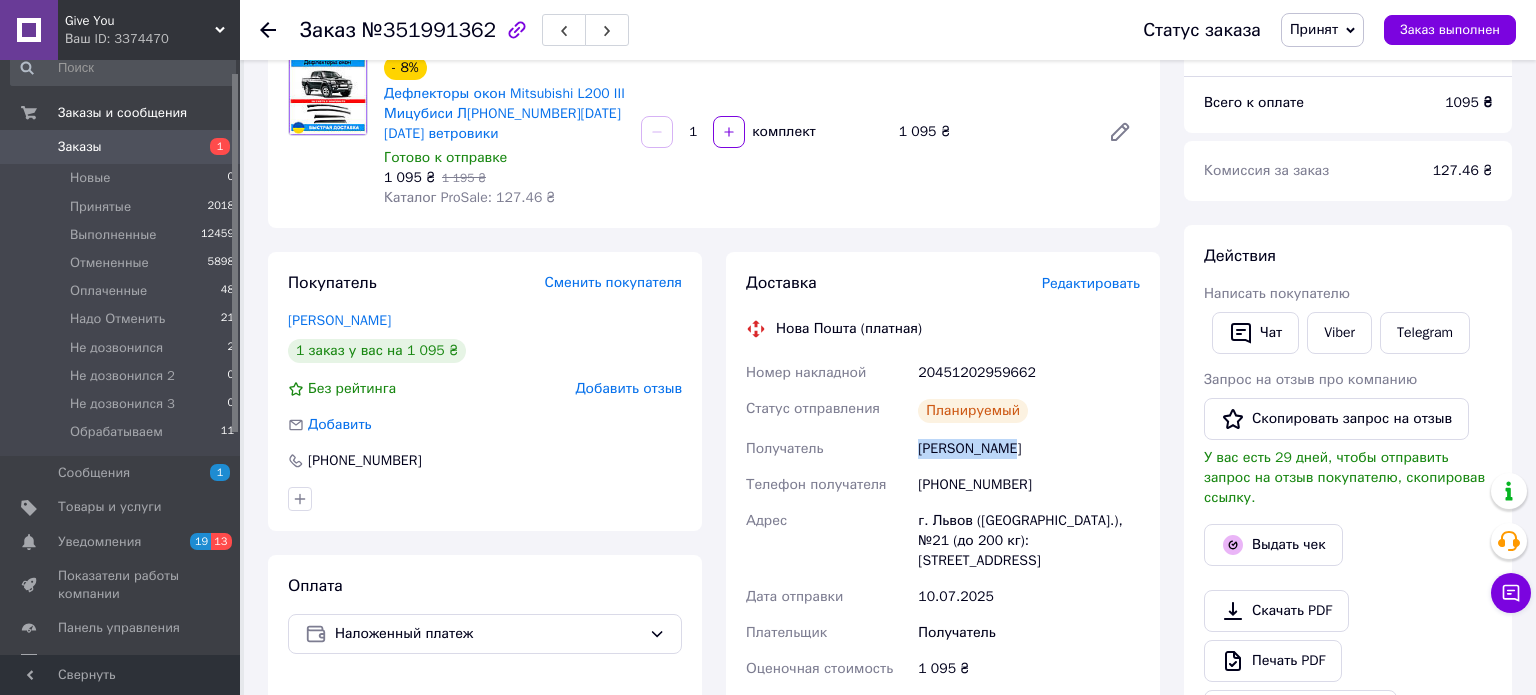 drag, startPoint x: 917, startPoint y: 448, endPoint x: 1054, endPoint y: 446, distance: 137.0146 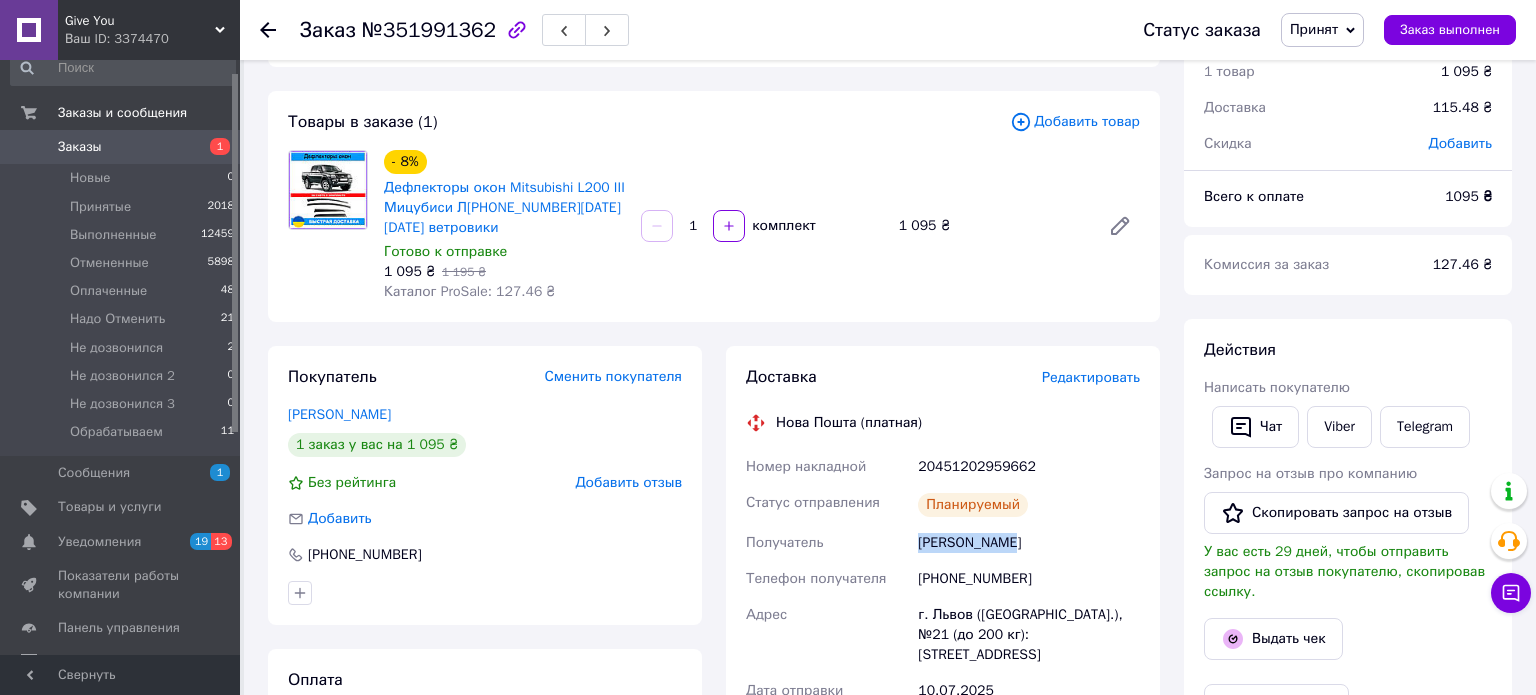 scroll, scrollTop: 0, scrollLeft: 0, axis: both 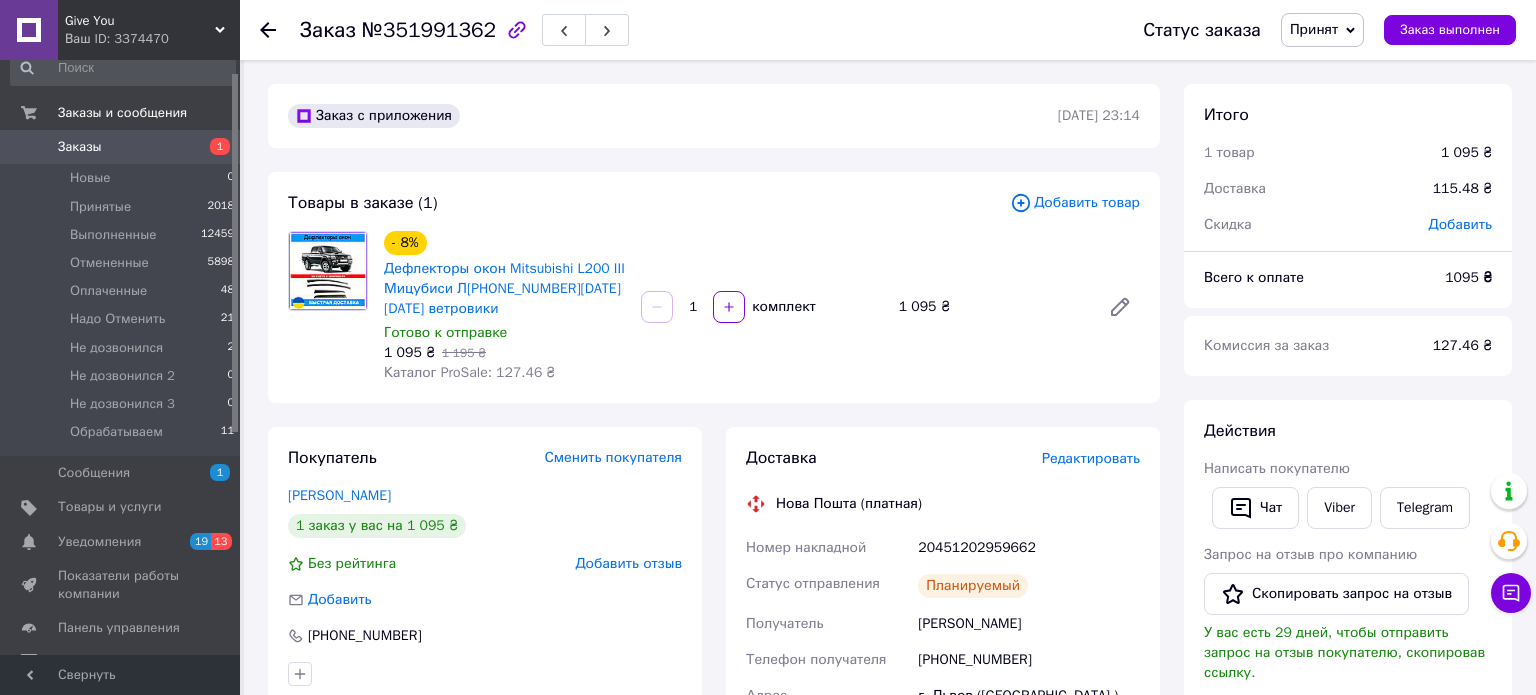 click 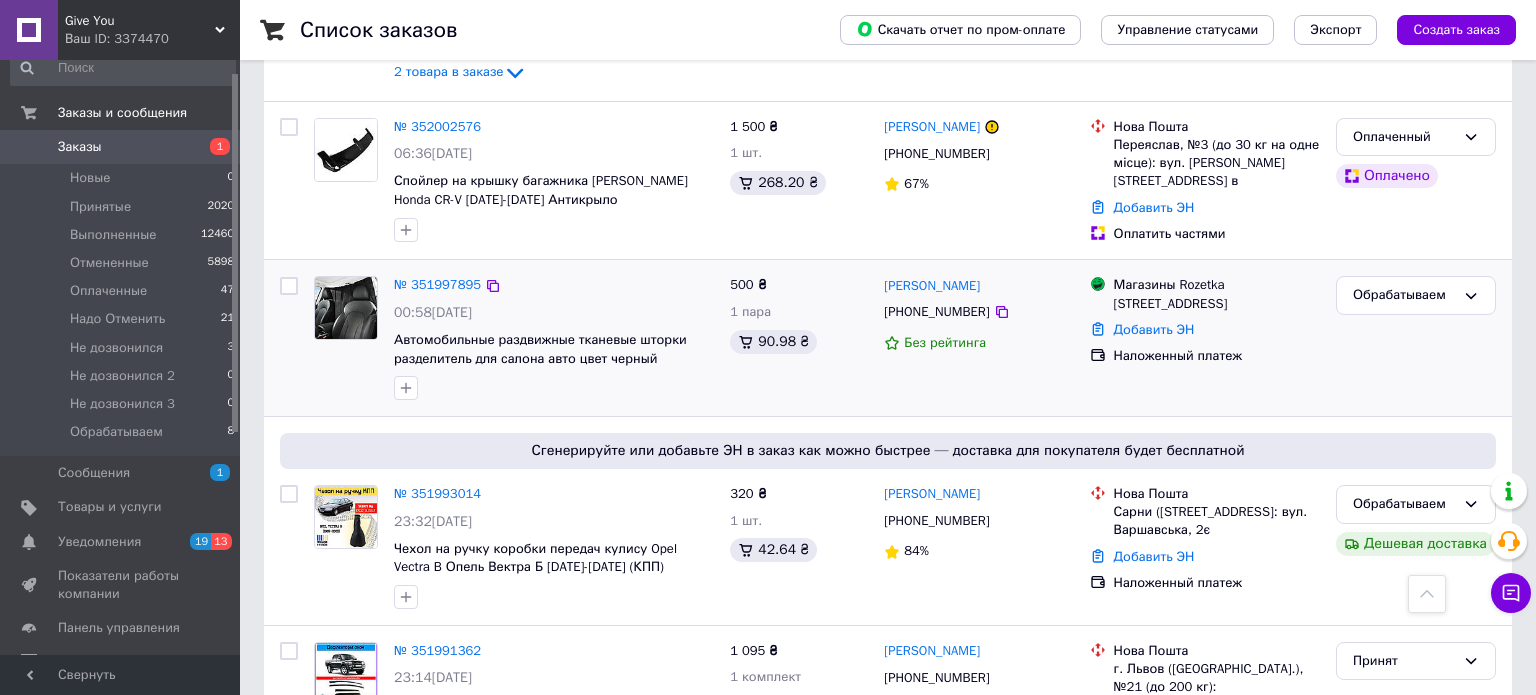 scroll, scrollTop: 1727, scrollLeft: 0, axis: vertical 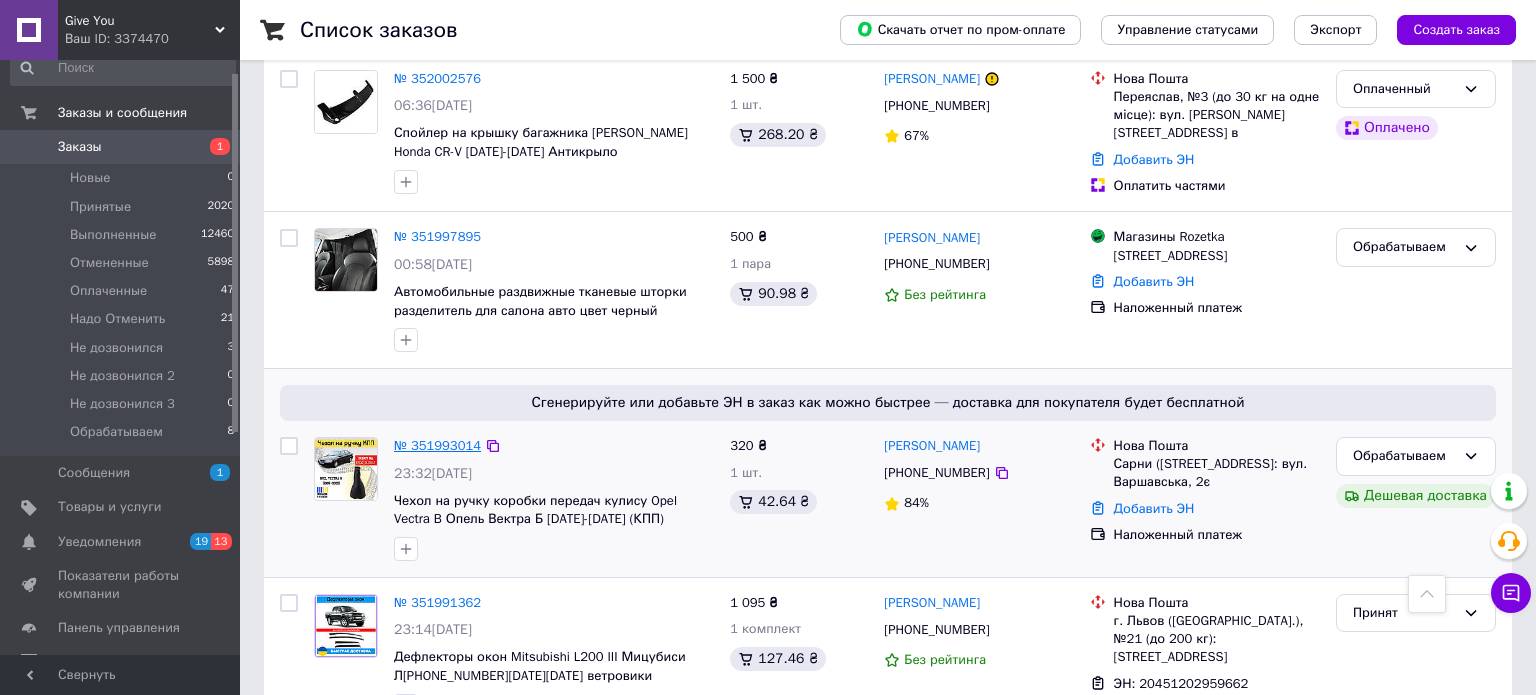 click on "№ 351993014" at bounding box center [437, 445] 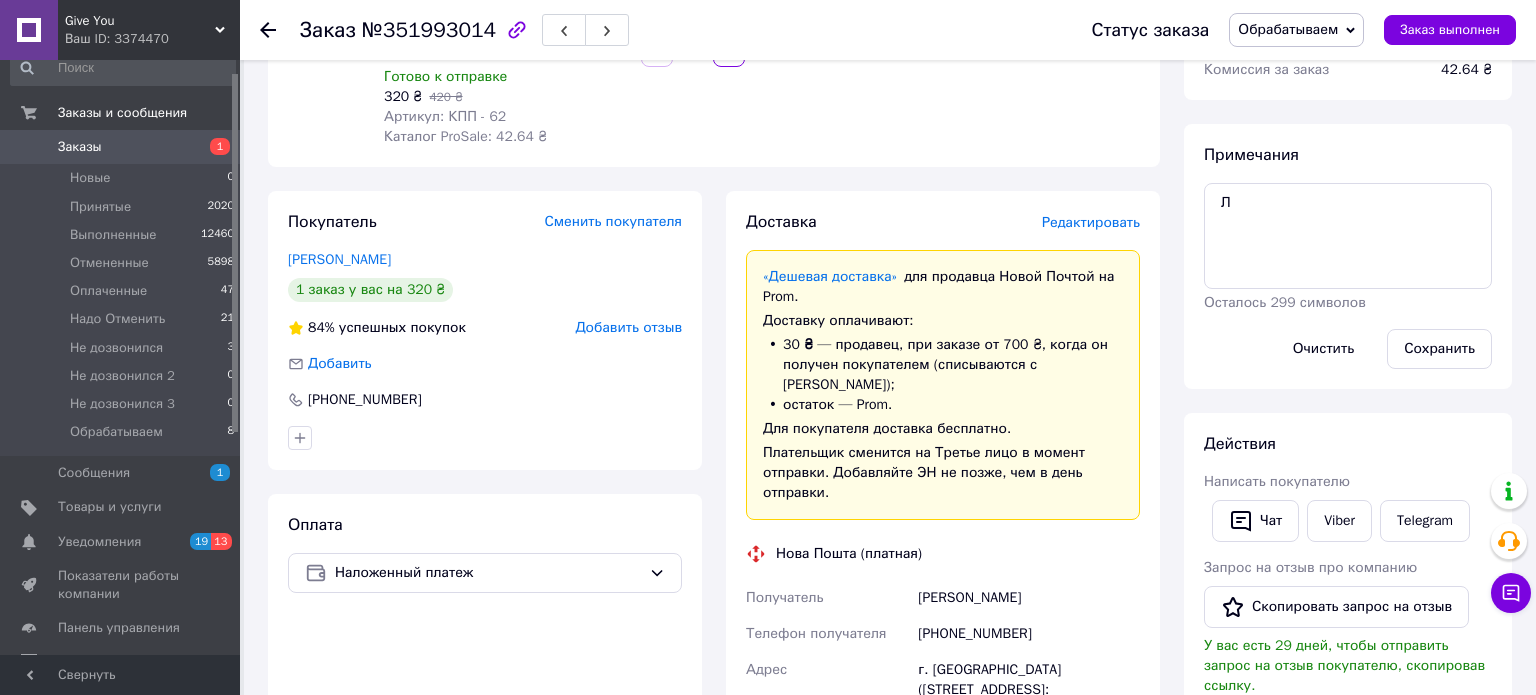 scroll, scrollTop: 292, scrollLeft: 0, axis: vertical 